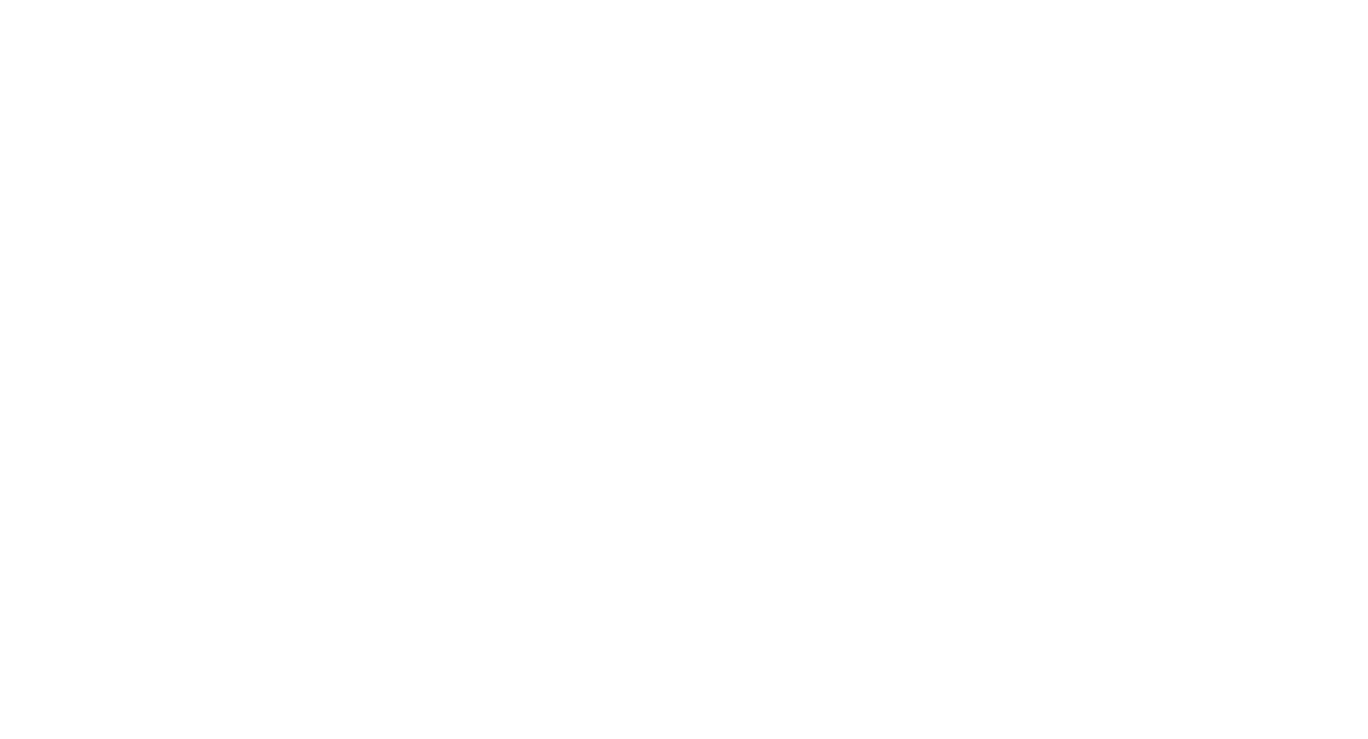 scroll, scrollTop: 0, scrollLeft: 0, axis: both 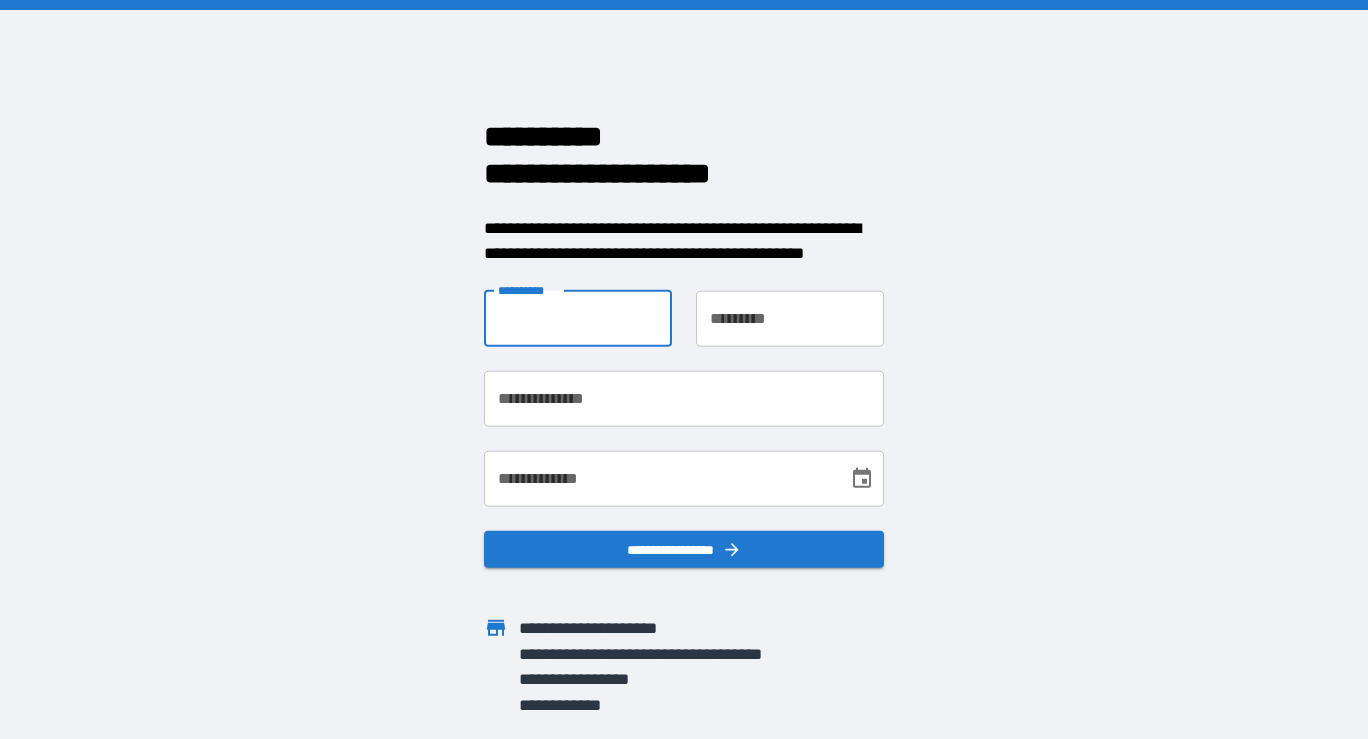 click on "**********" at bounding box center (578, 318) 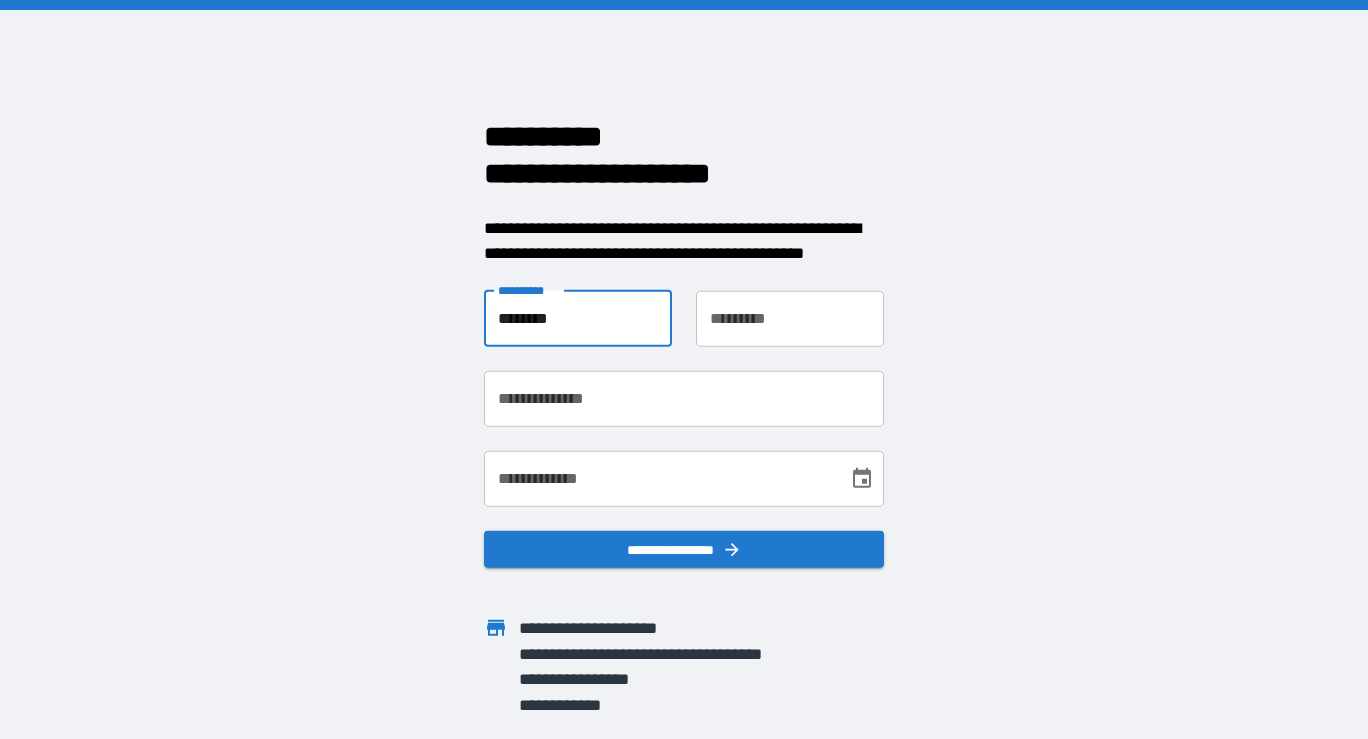 type on "******" 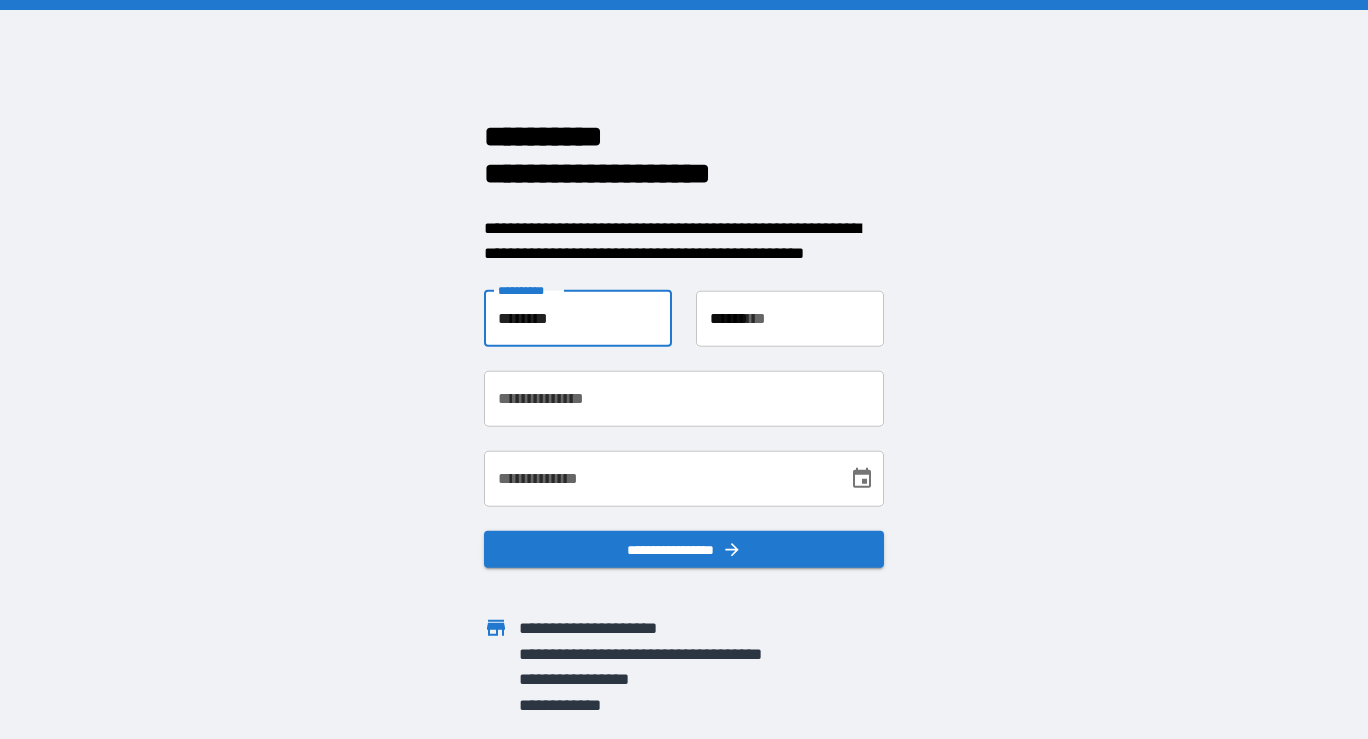 type on "**********" 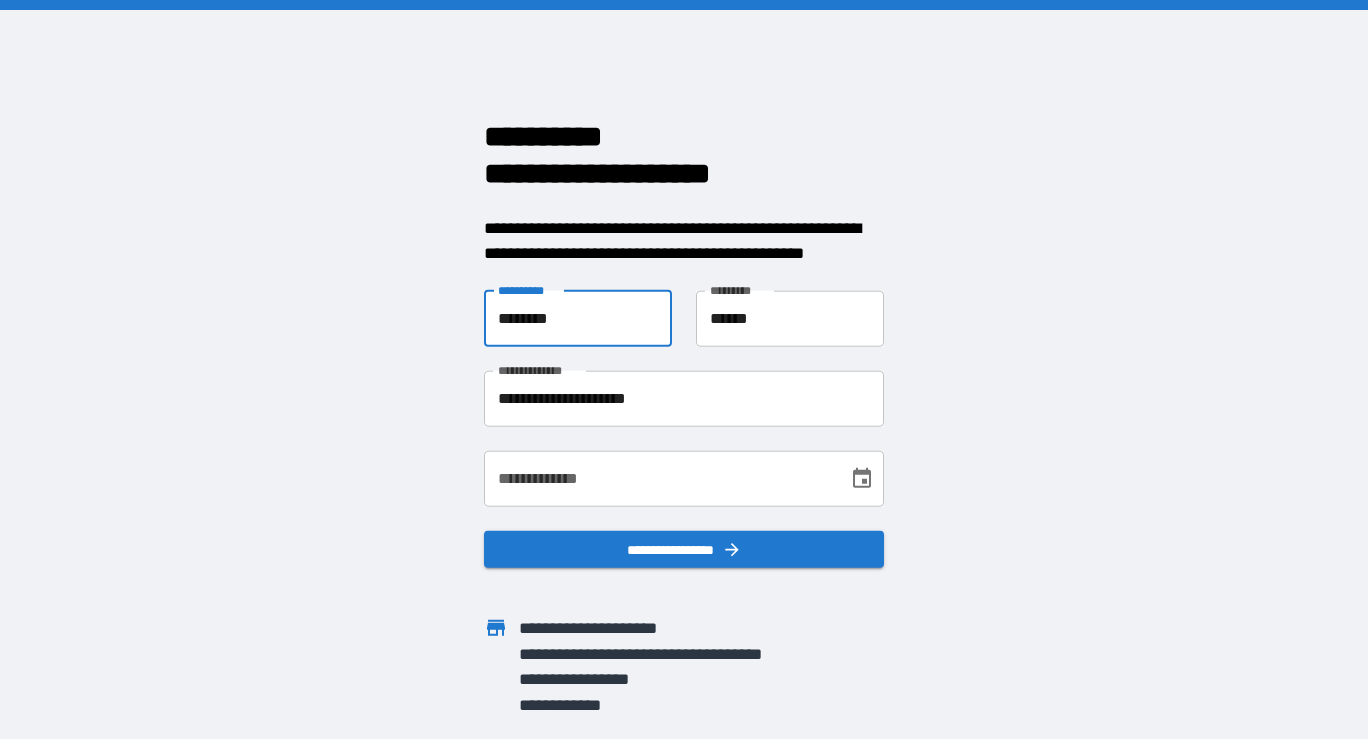 click on "**********" at bounding box center (659, 478) 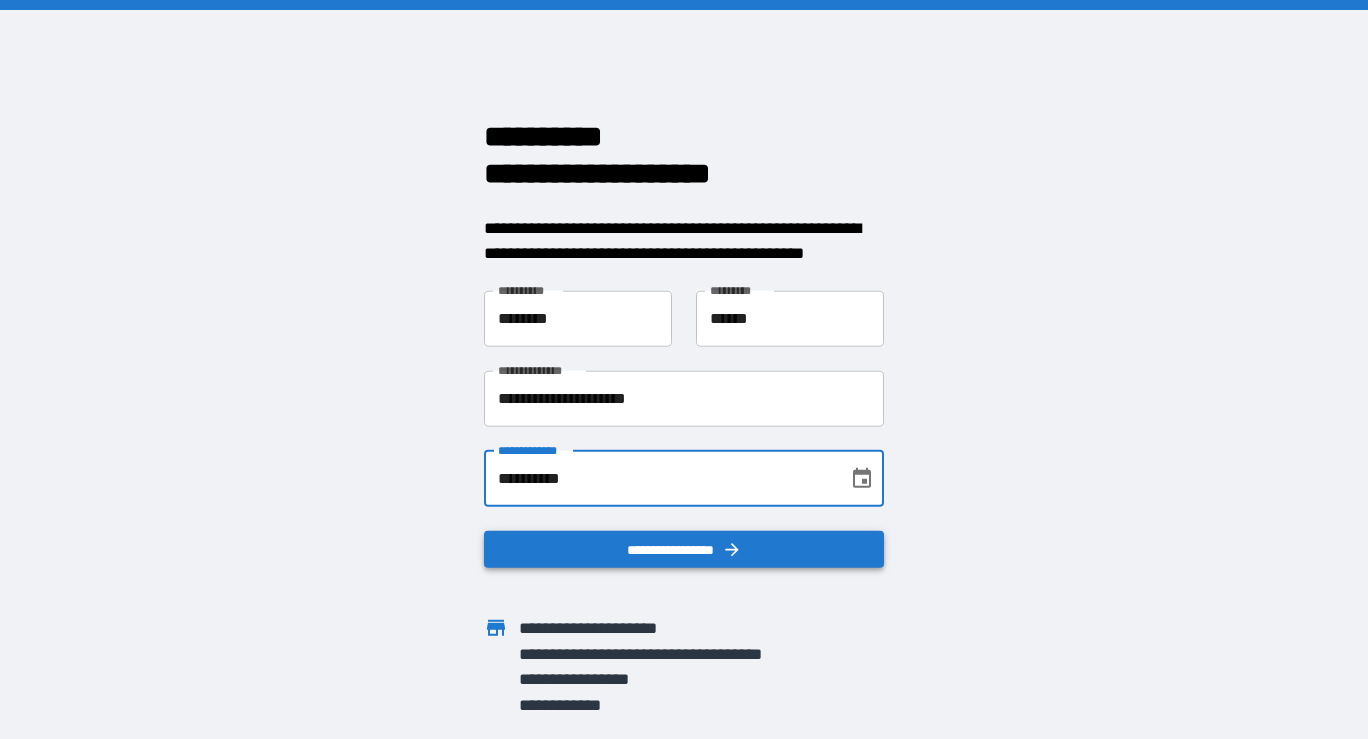 type on "**********" 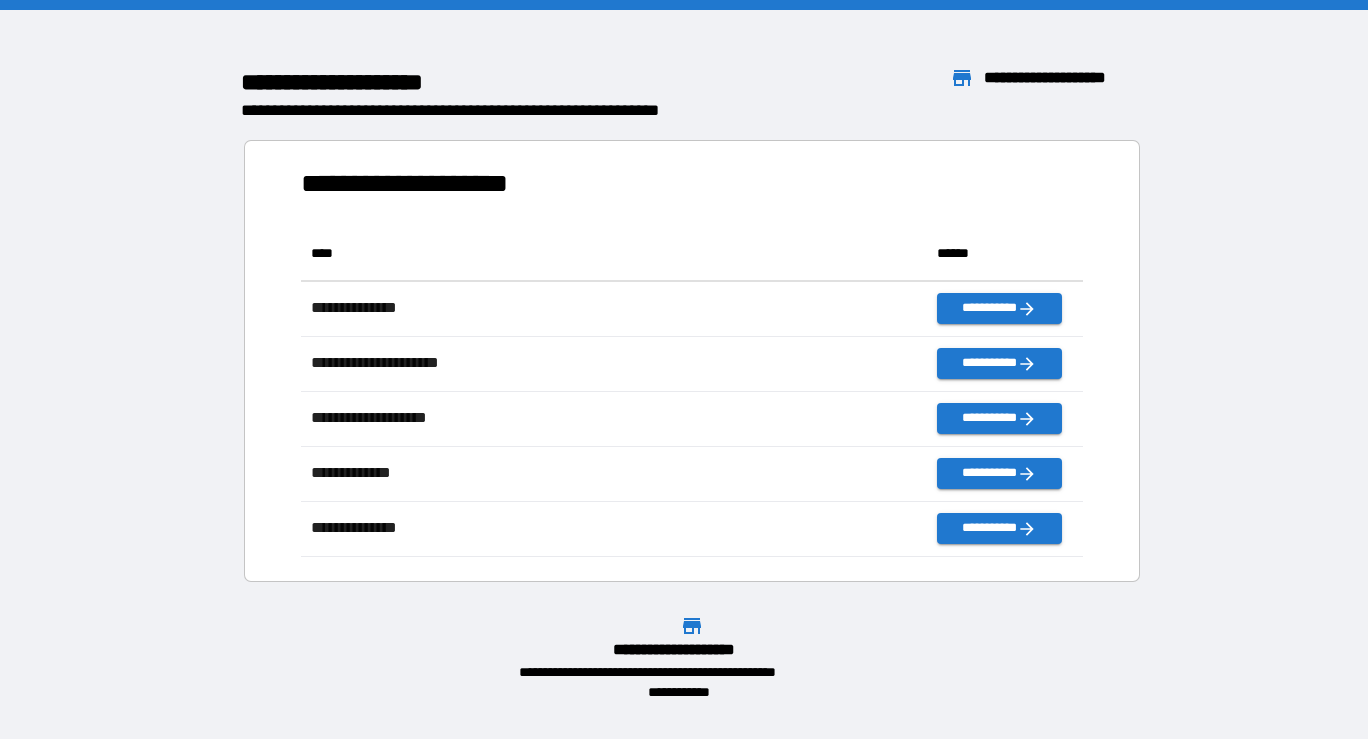 scroll, scrollTop: 1, scrollLeft: 1, axis: both 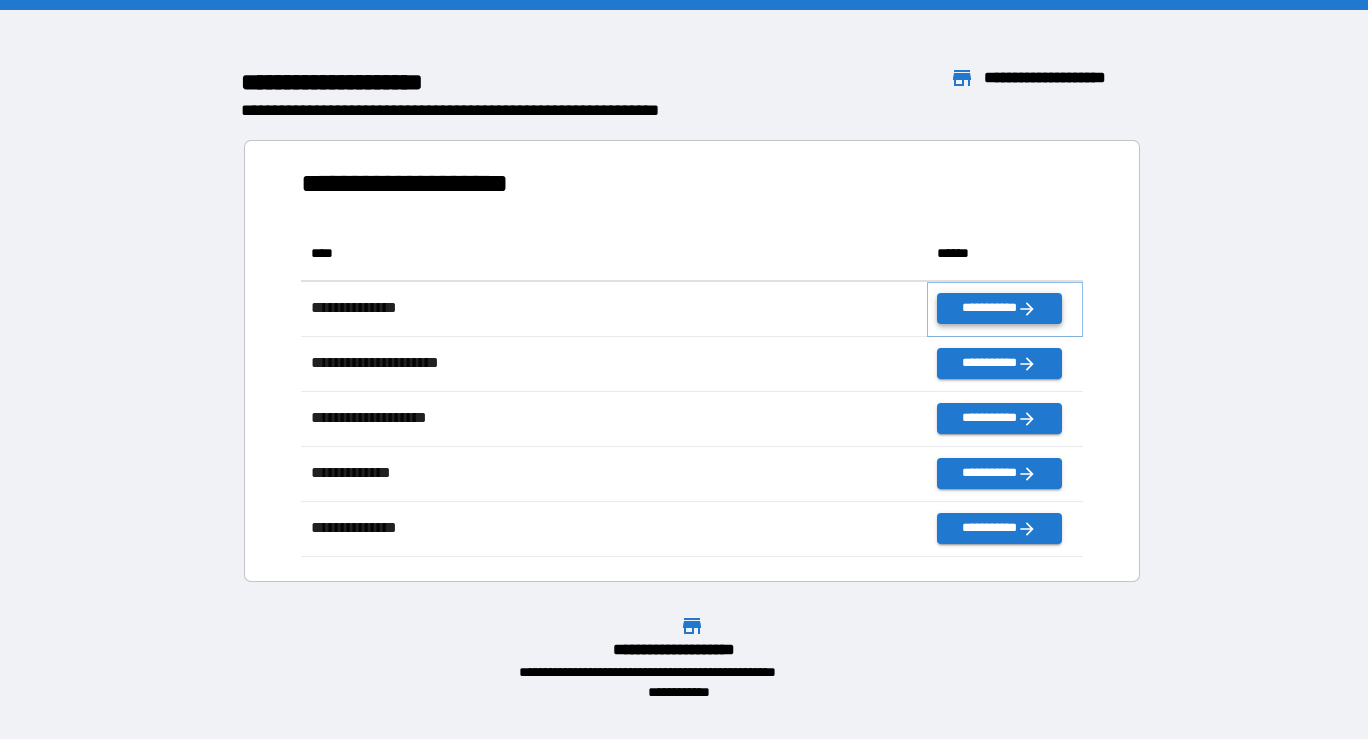 click on "**********" at bounding box center [999, 308] 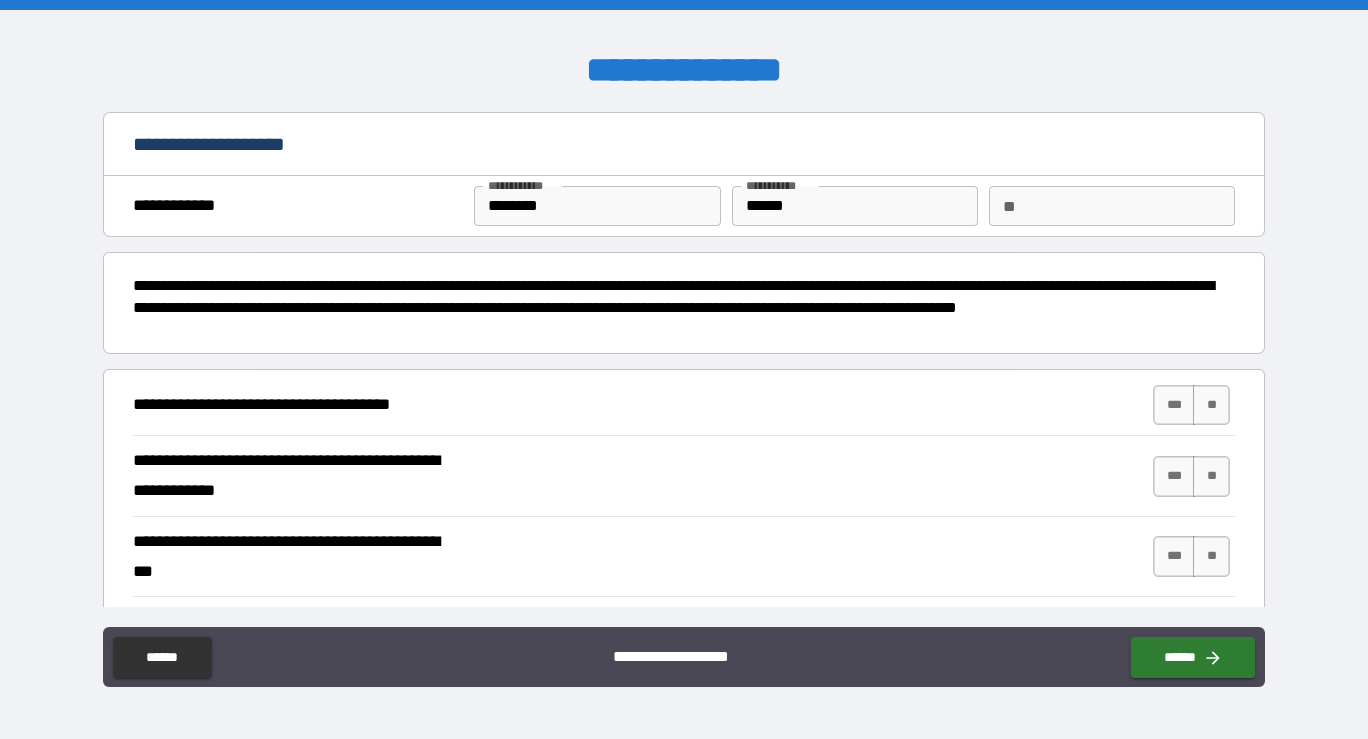 click on "**" at bounding box center (1112, 206) 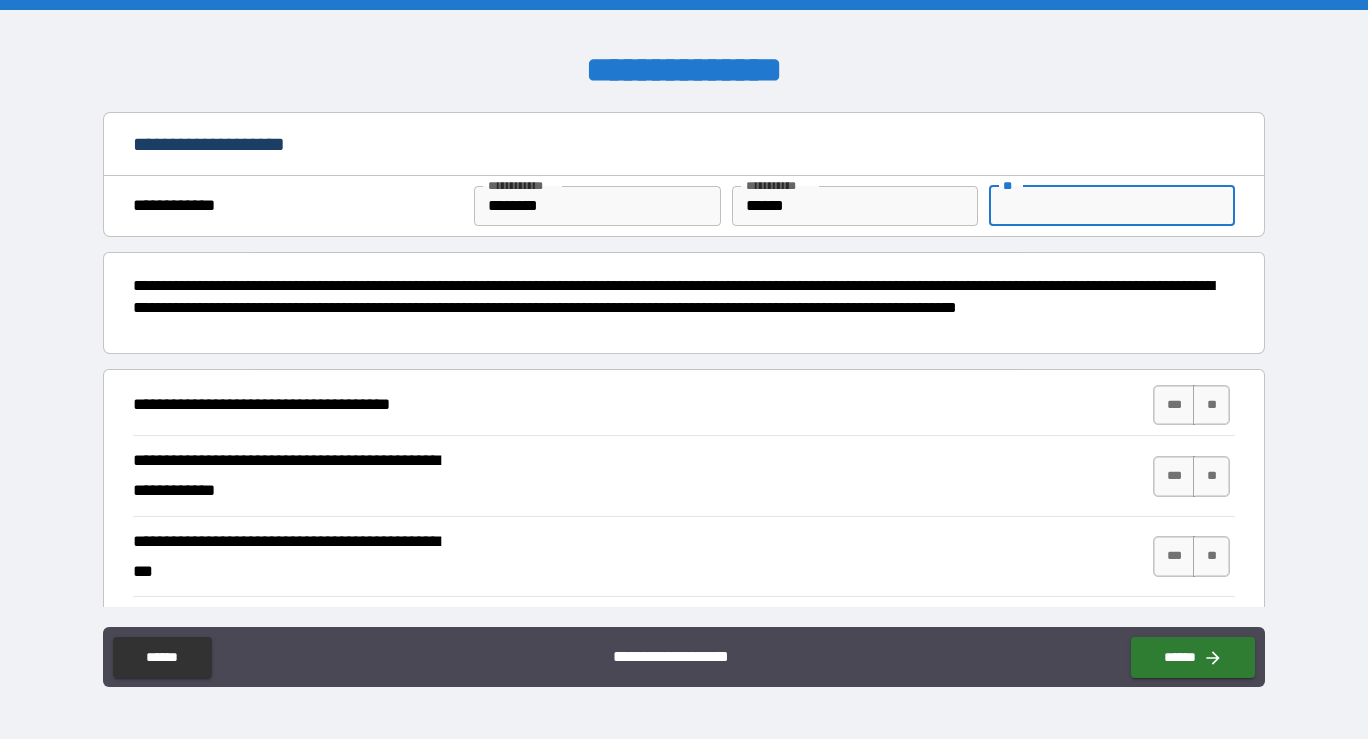 type on "*" 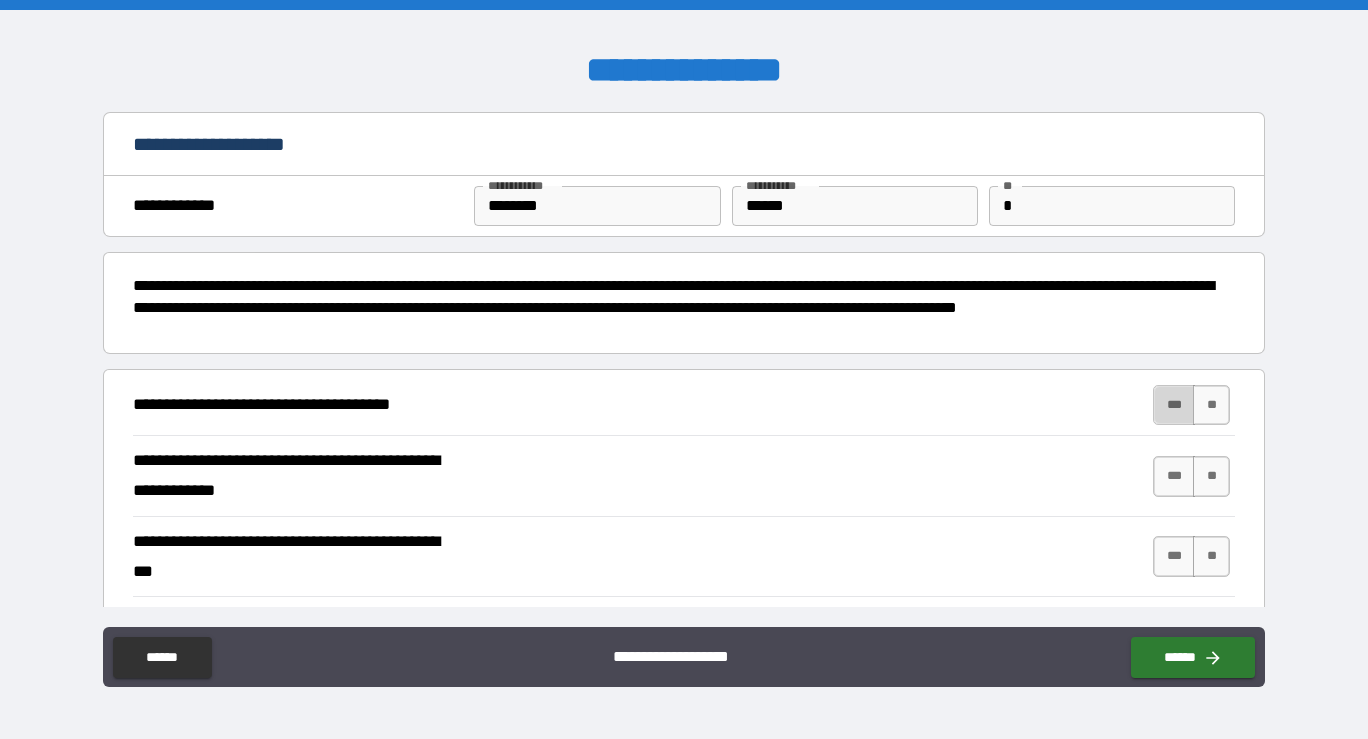 click on "***" at bounding box center (1174, 405) 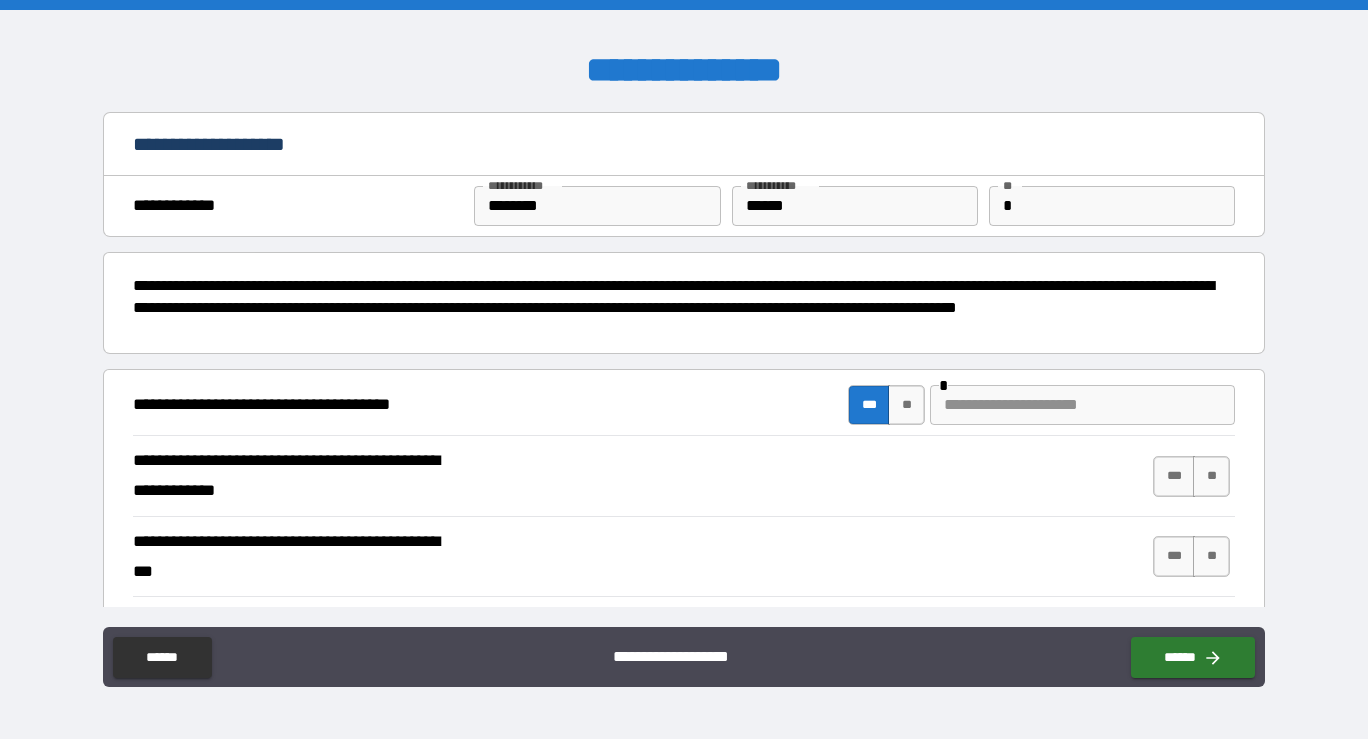 click at bounding box center (1082, 405) 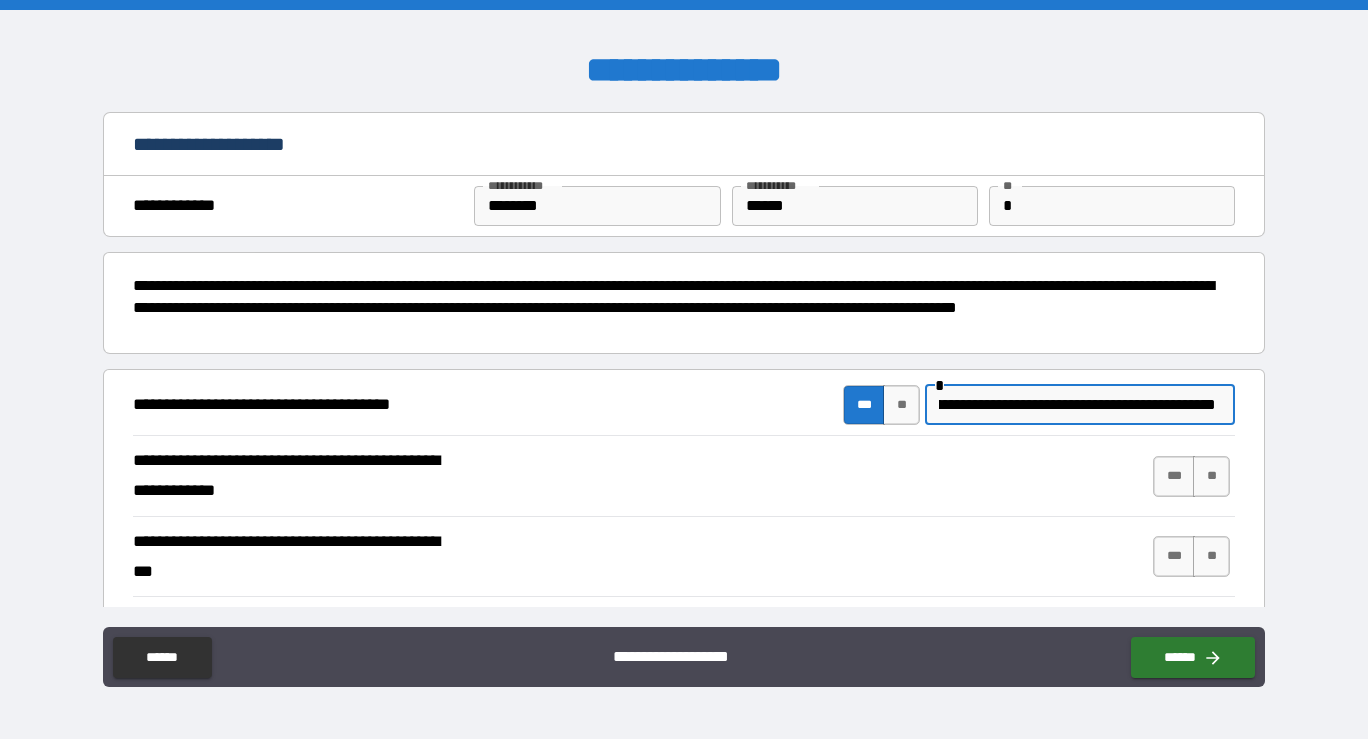 scroll, scrollTop: 0, scrollLeft: 144, axis: horizontal 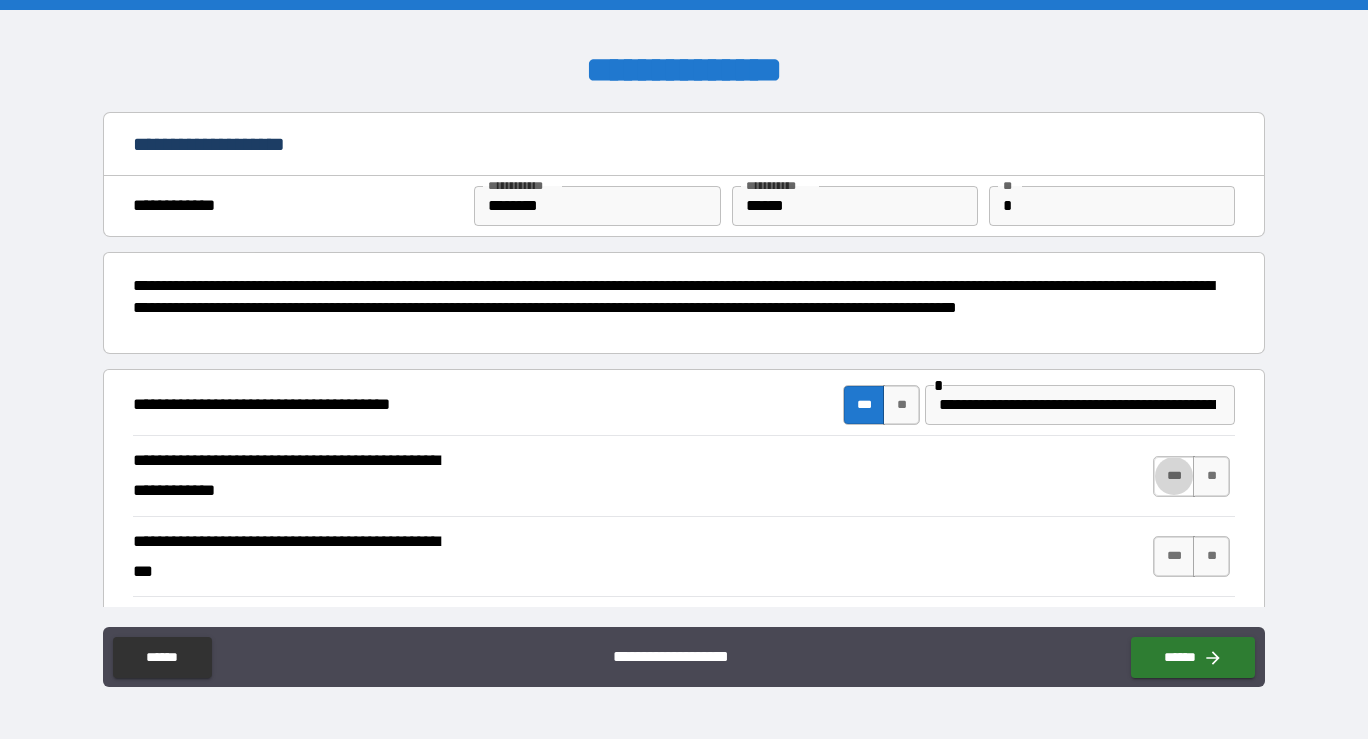 click on "***" at bounding box center (1174, 476) 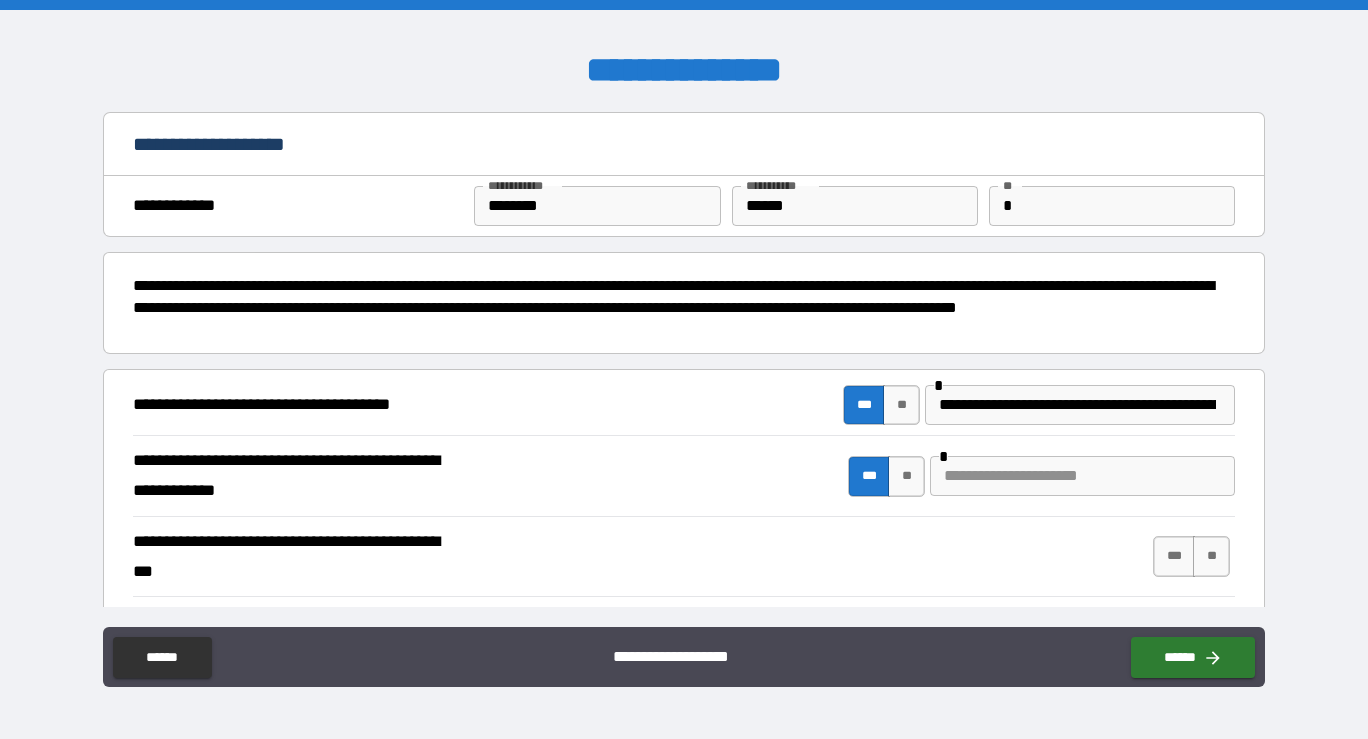 click at bounding box center [1082, 476] 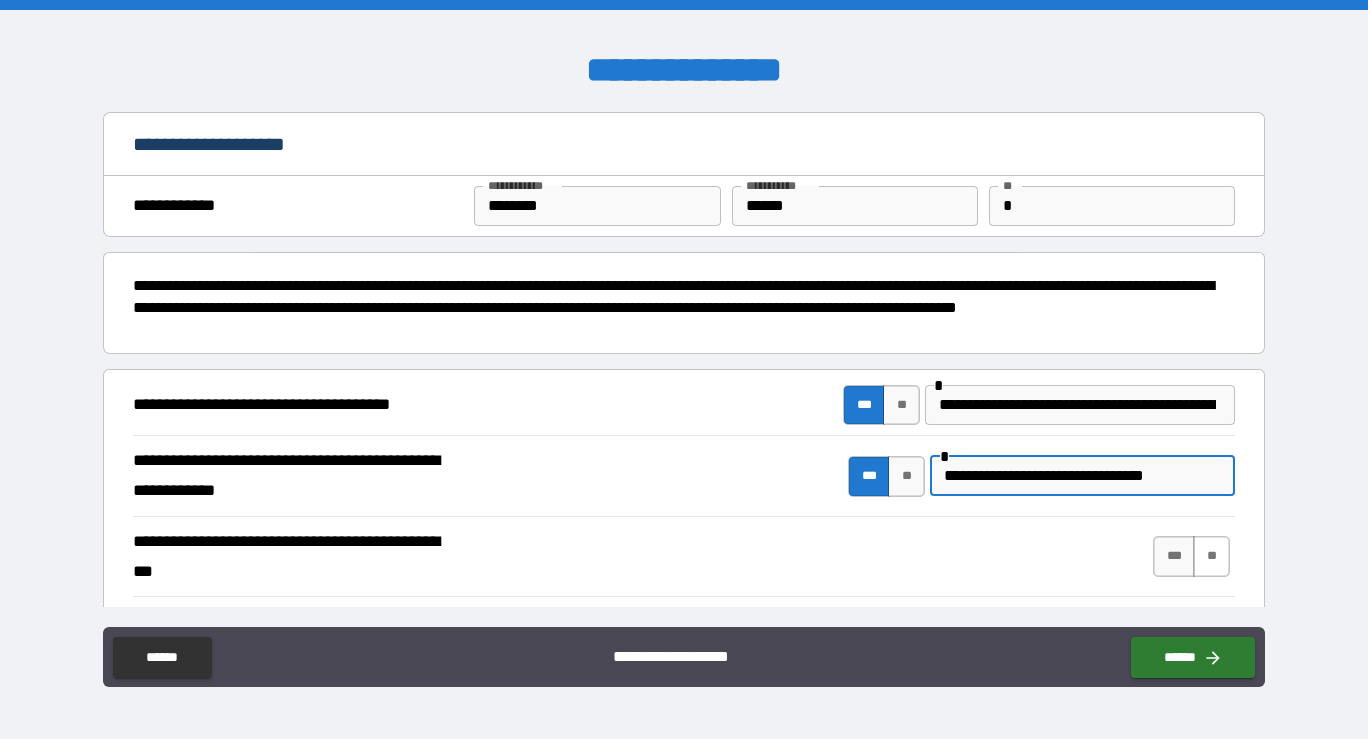 type on "**********" 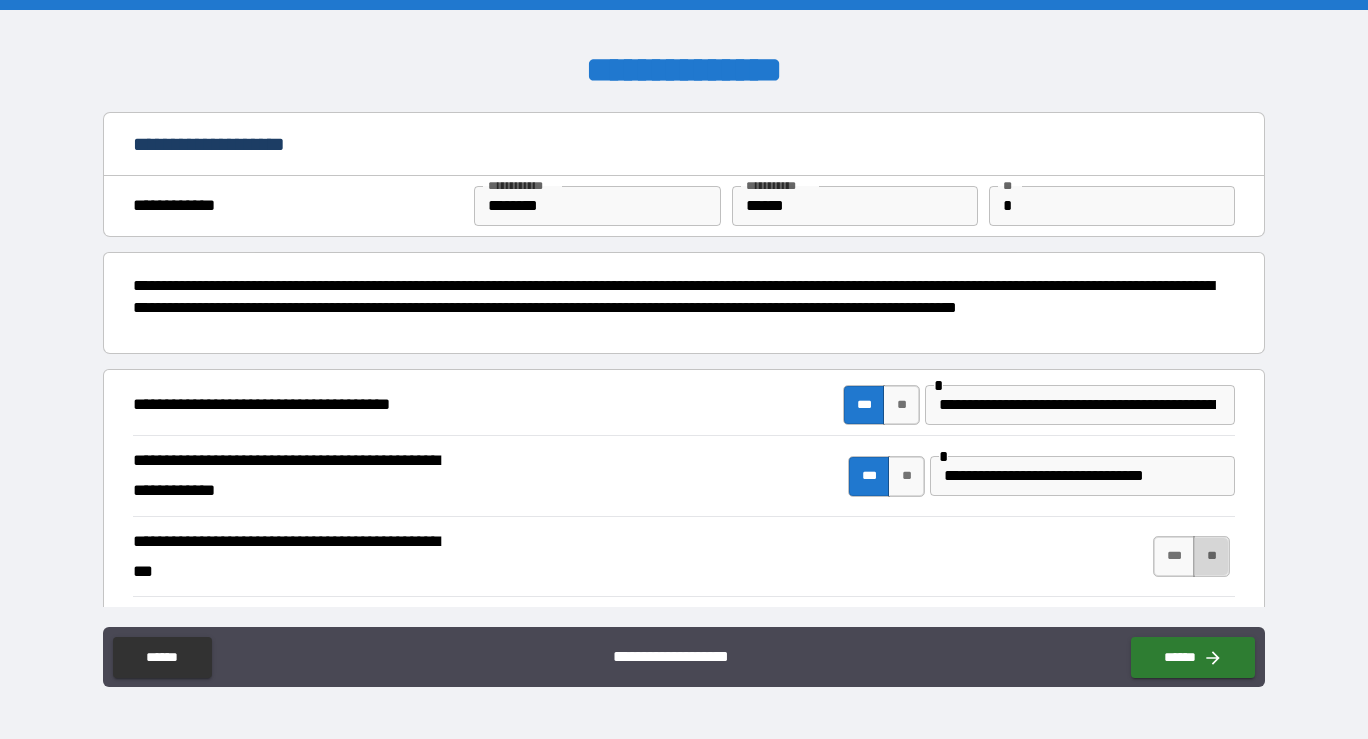 click on "**" at bounding box center [1211, 556] 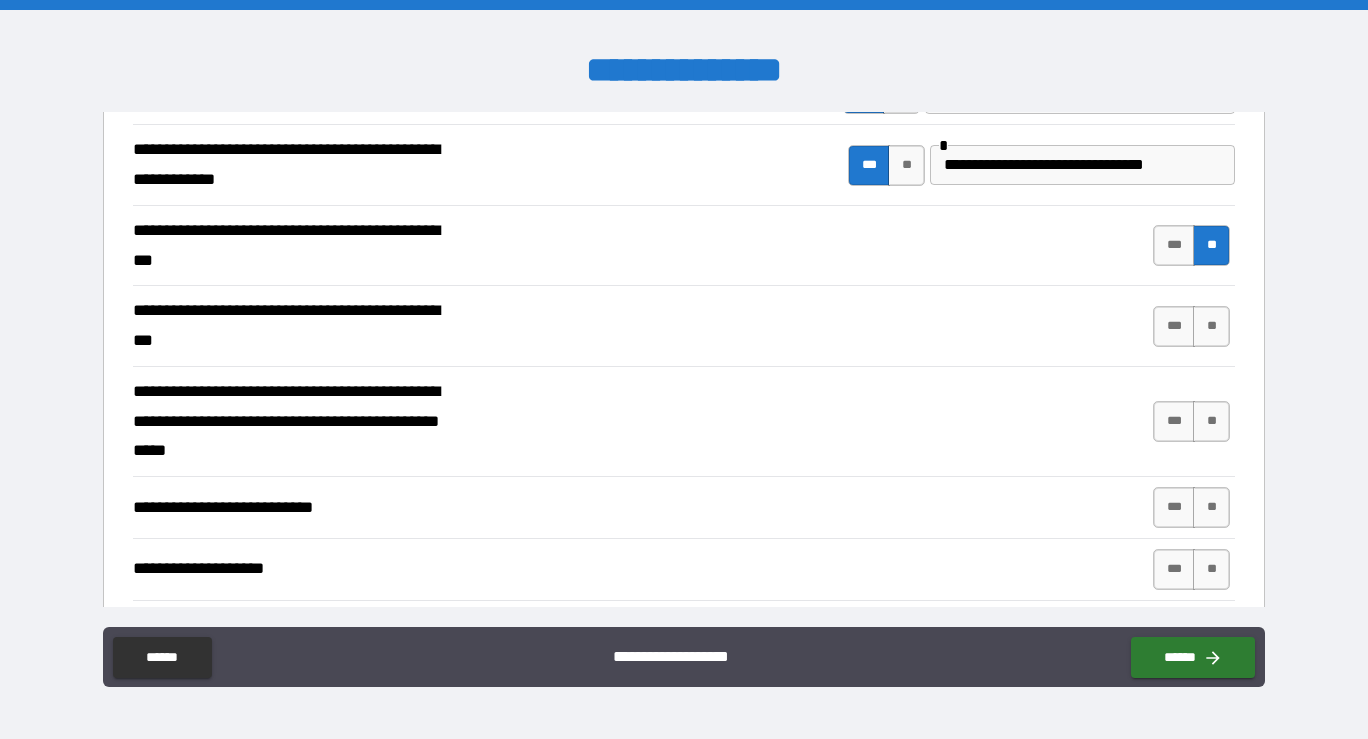 scroll, scrollTop: 340, scrollLeft: 0, axis: vertical 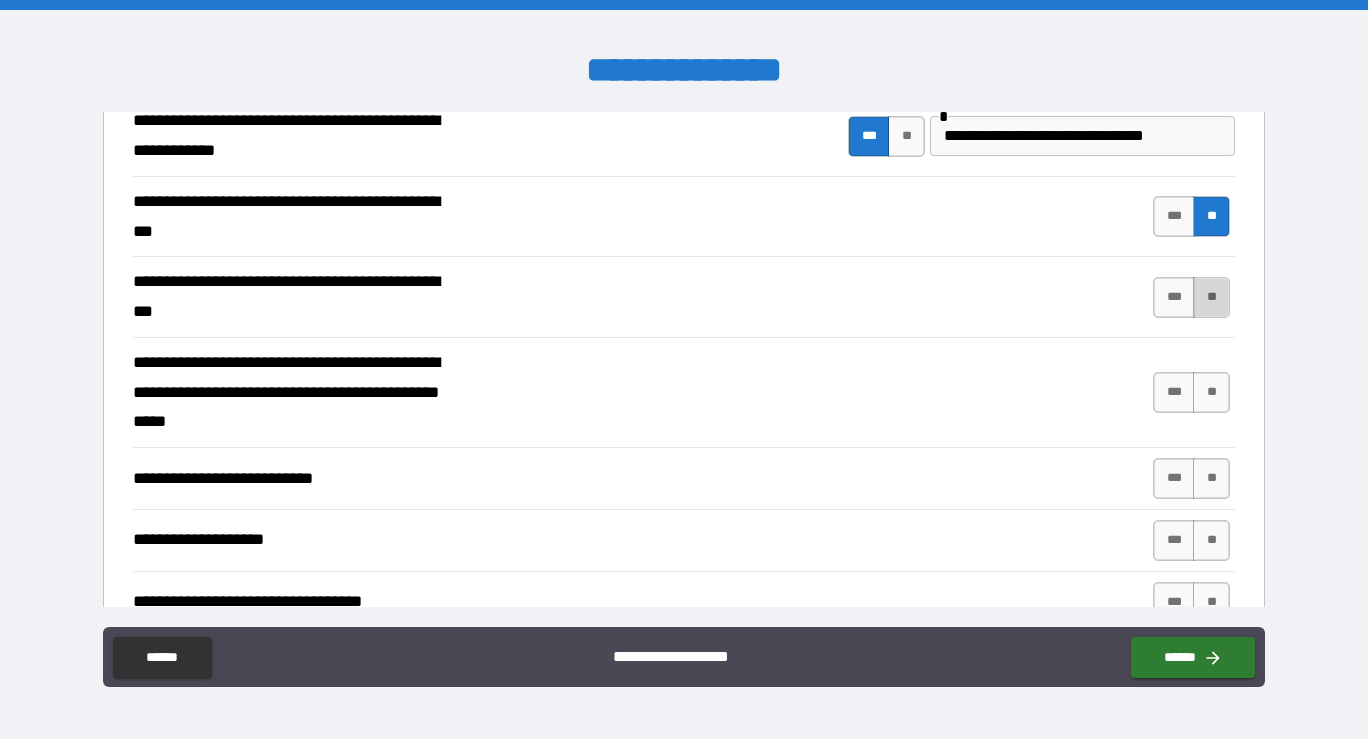 click on "**" at bounding box center [1211, 297] 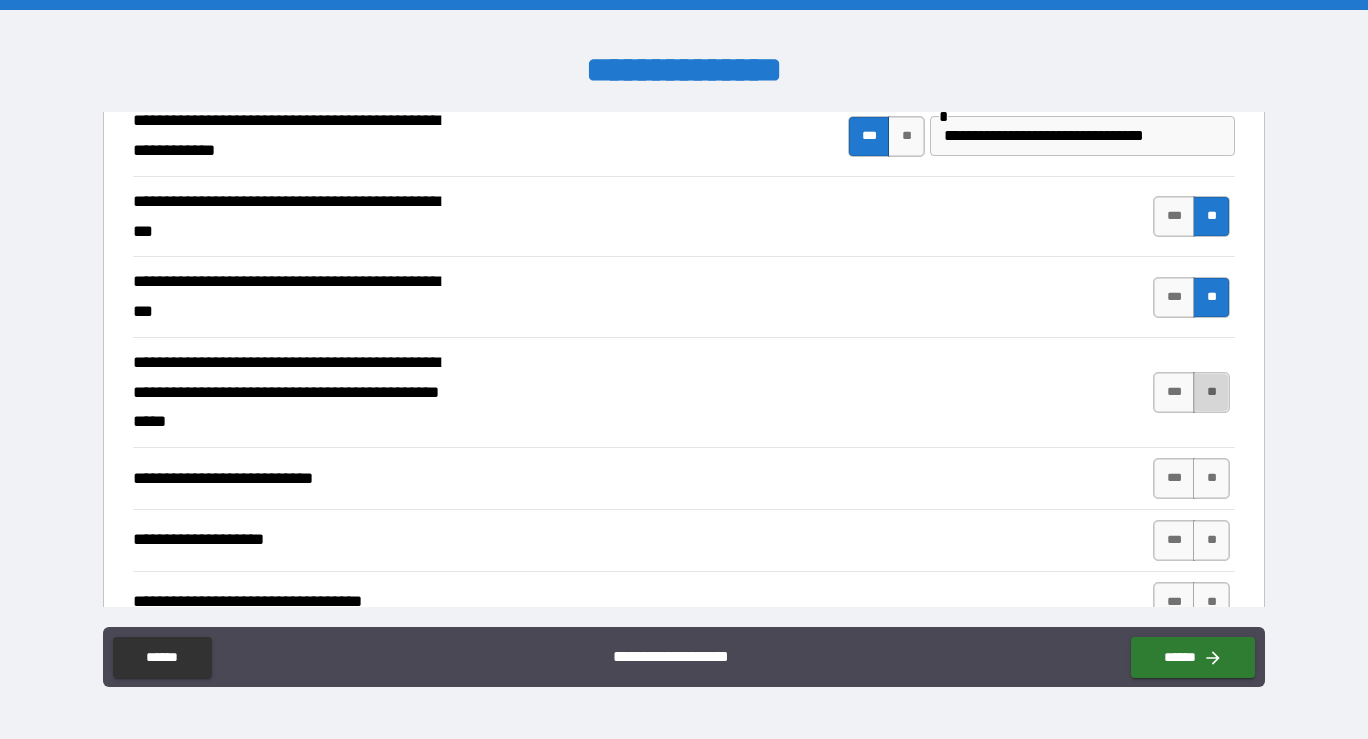 click on "**" at bounding box center [1211, 392] 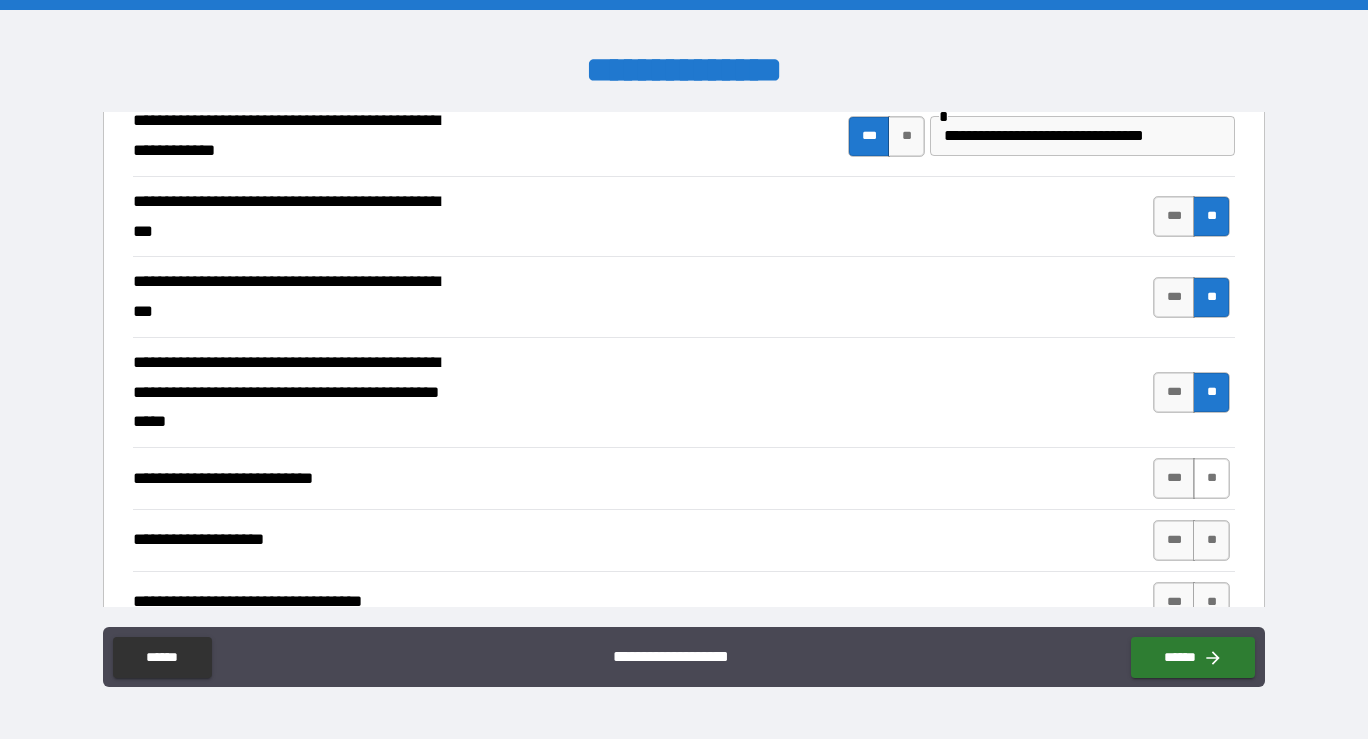 click on "**" at bounding box center [1211, 478] 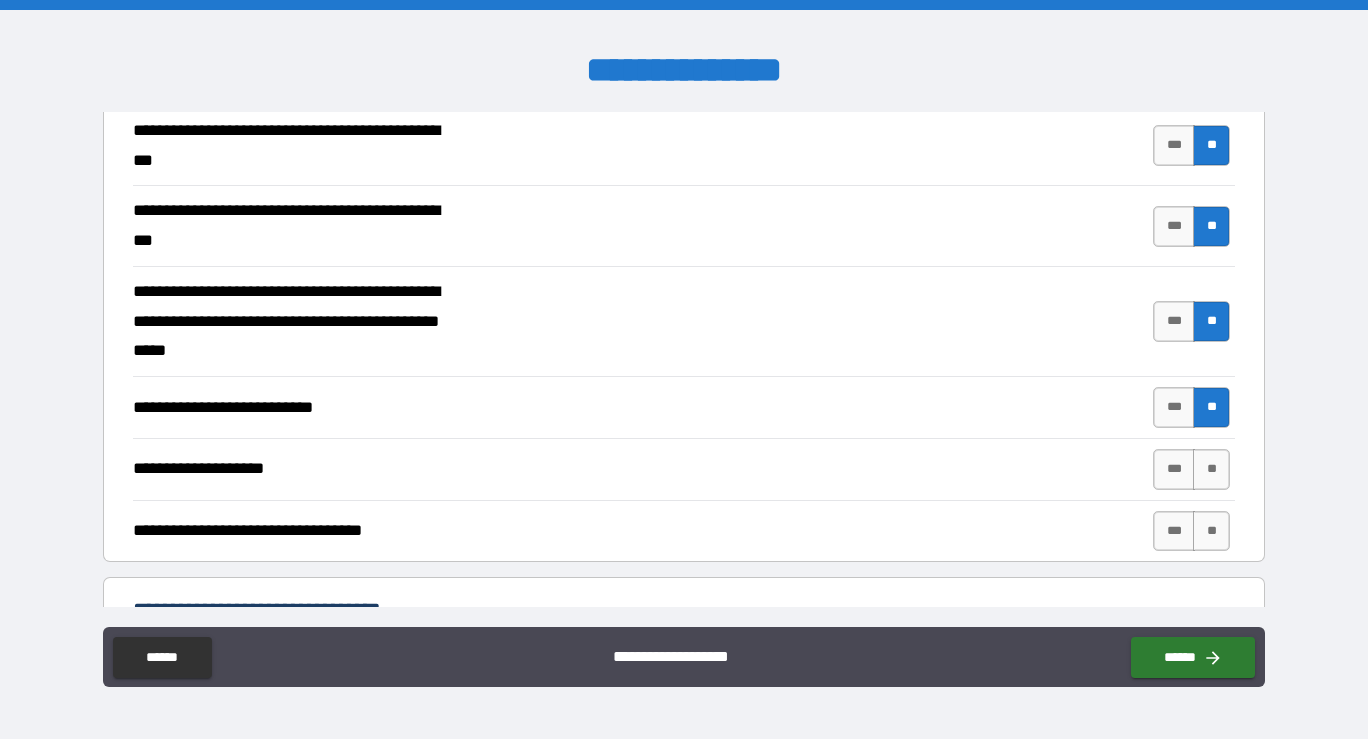 scroll, scrollTop: 414, scrollLeft: 0, axis: vertical 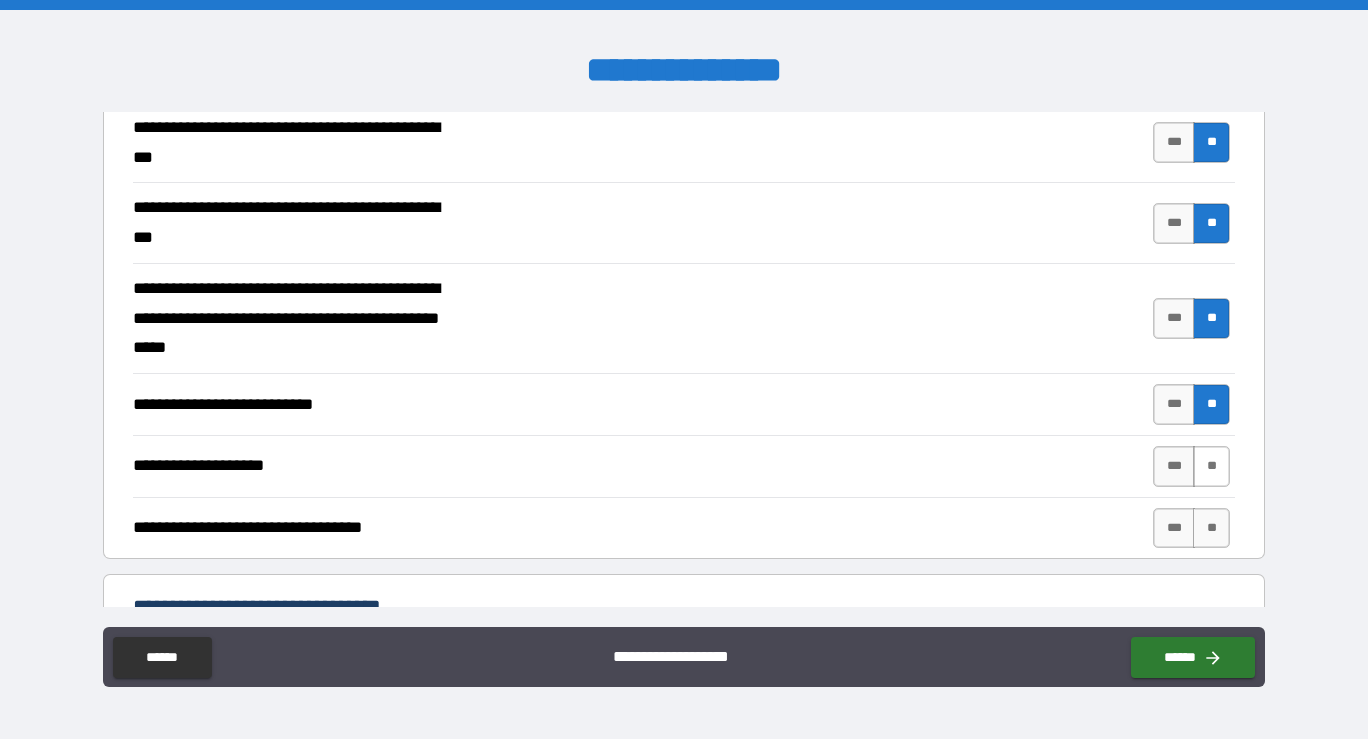 click on "**" at bounding box center (1211, 466) 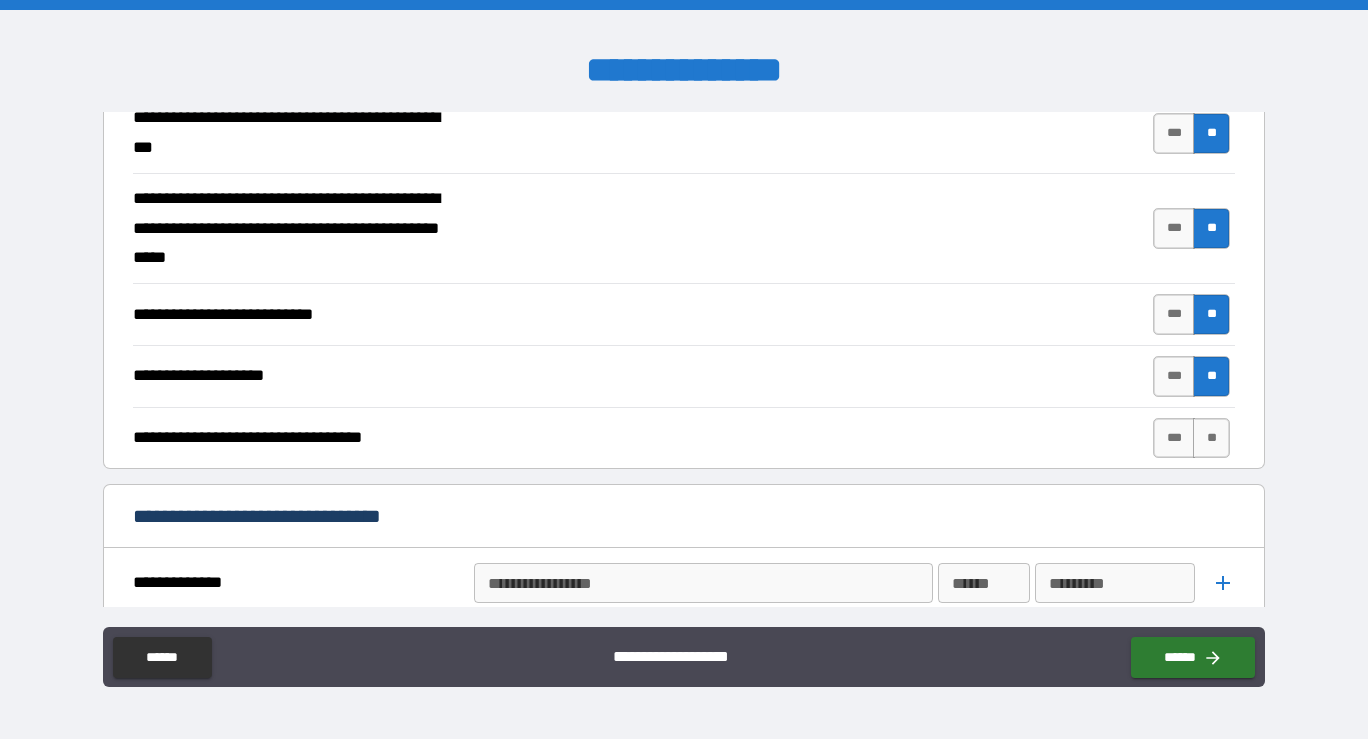 scroll, scrollTop: 507, scrollLeft: 0, axis: vertical 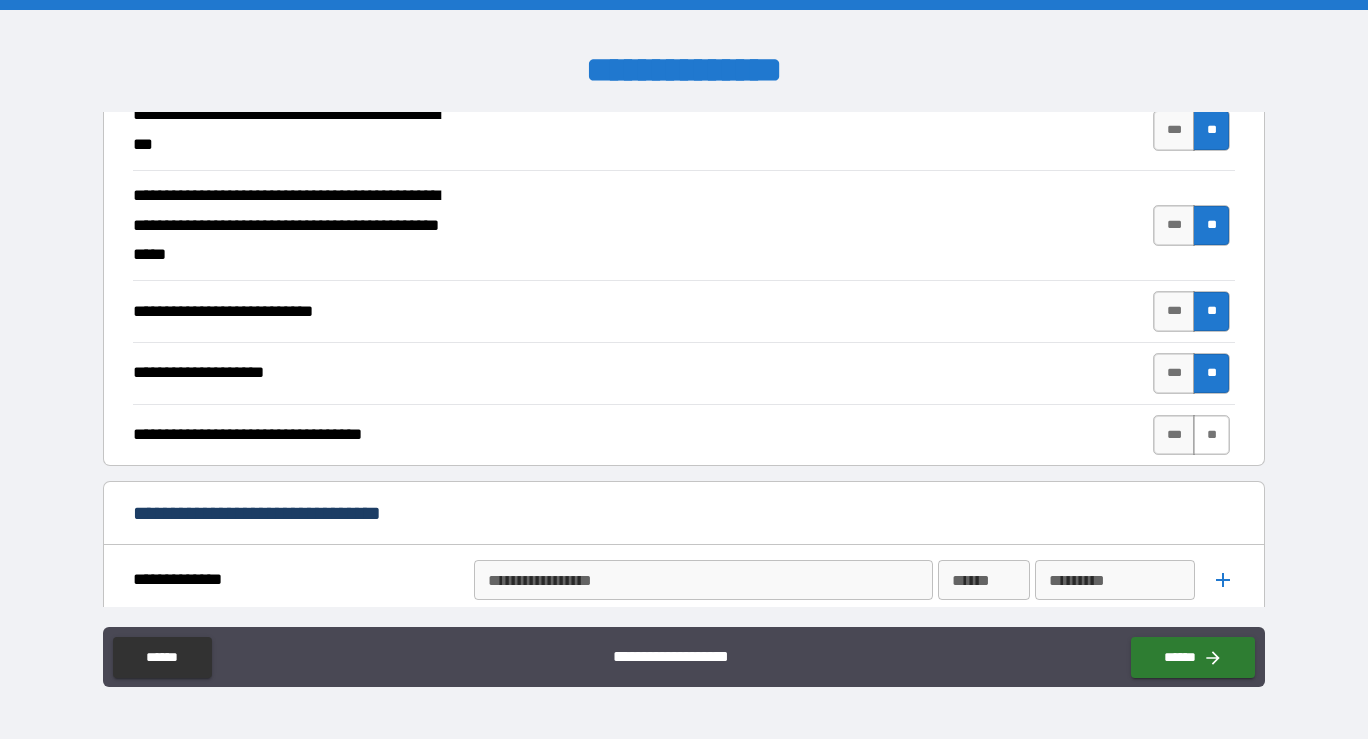 click on "**" at bounding box center [1211, 435] 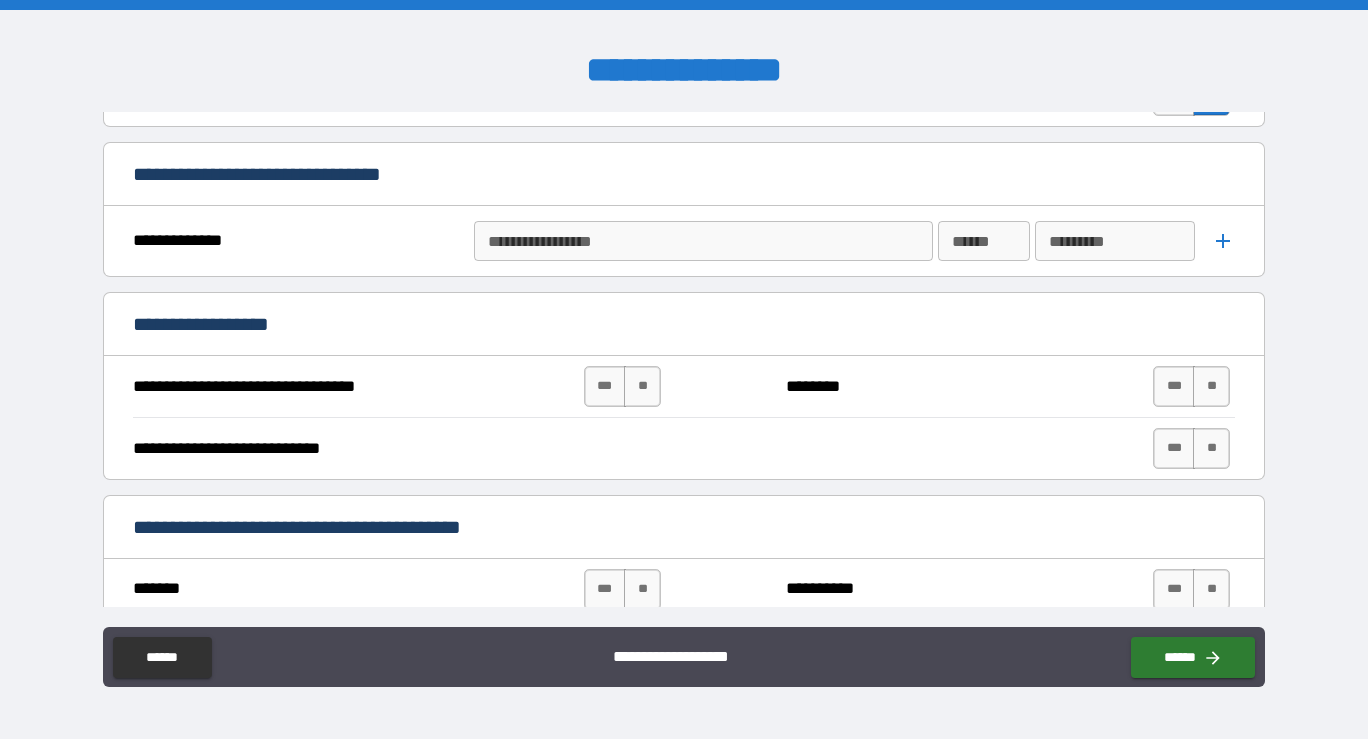 scroll, scrollTop: 850, scrollLeft: 0, axis: vertical 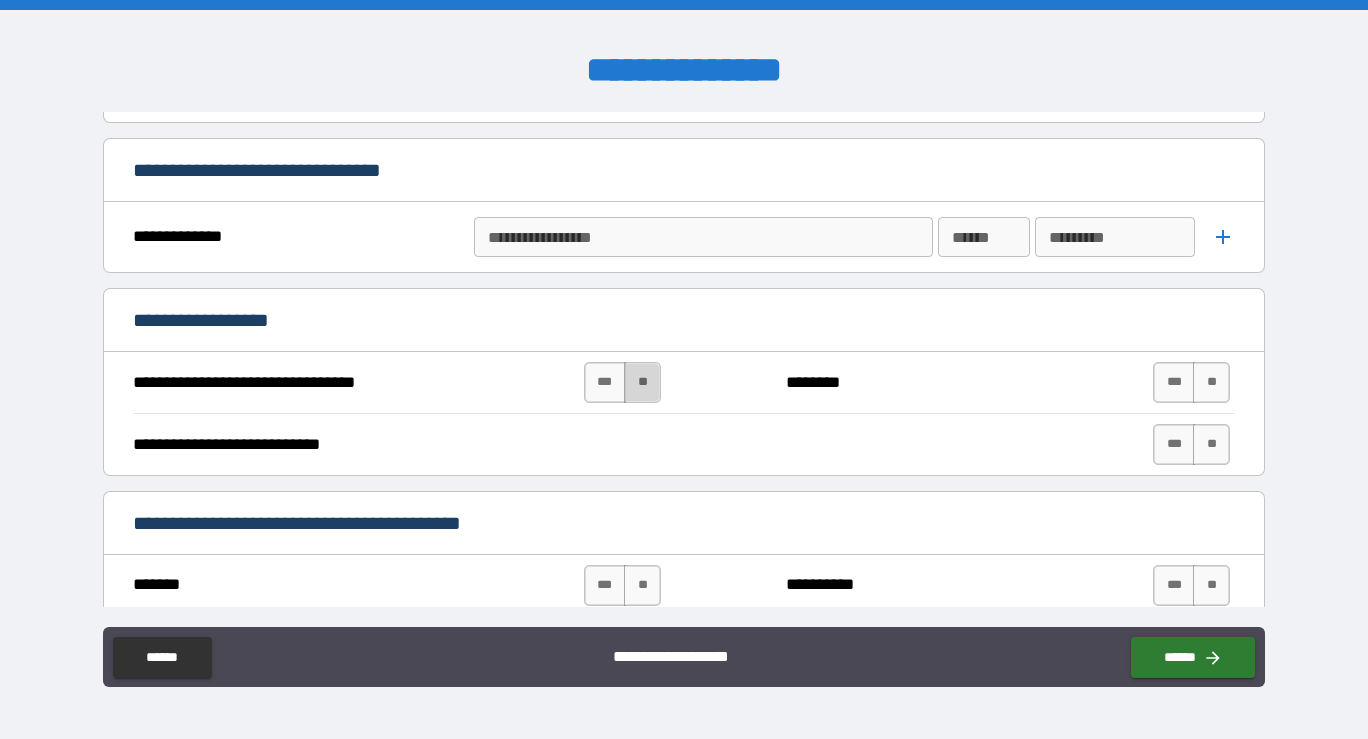 click on "**" at bounding box center (642, 382) 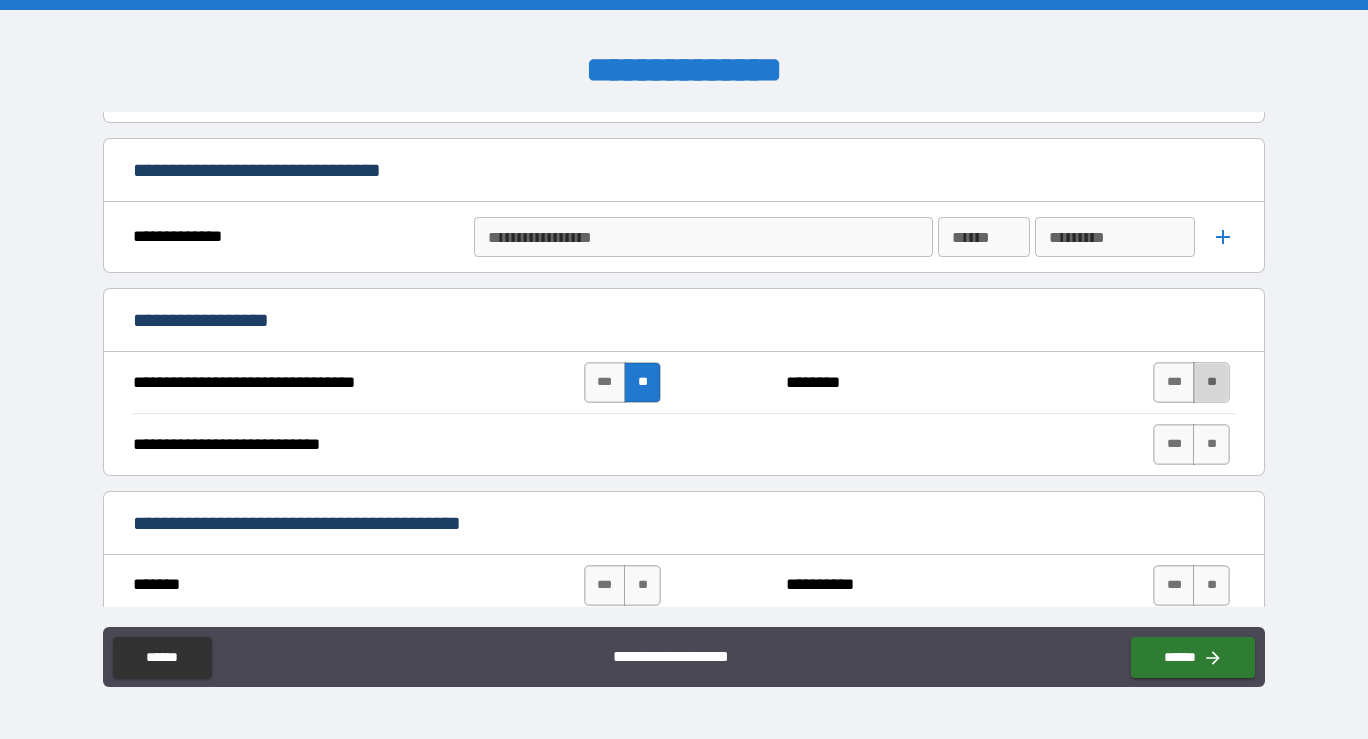 click on "**" at bounding box center (1211, 382) 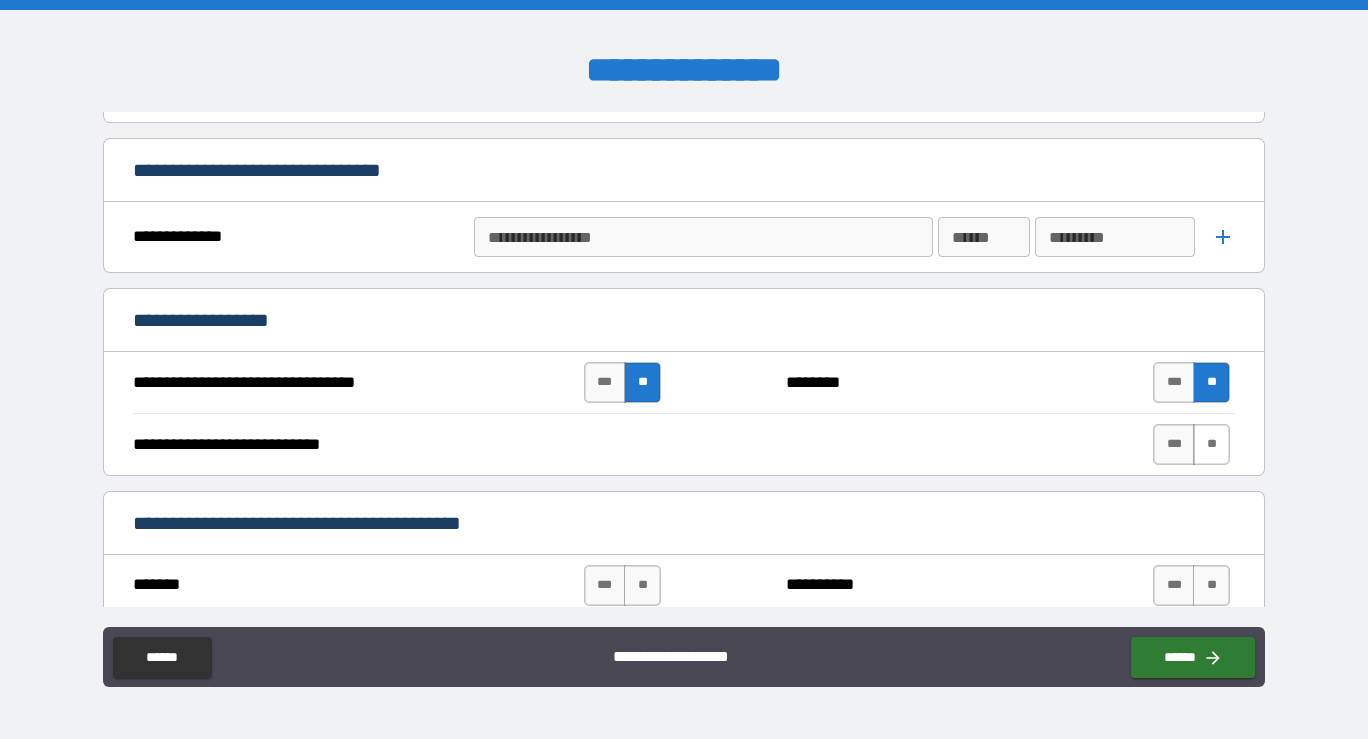 click on "**" at bounding box center [1211, 444] 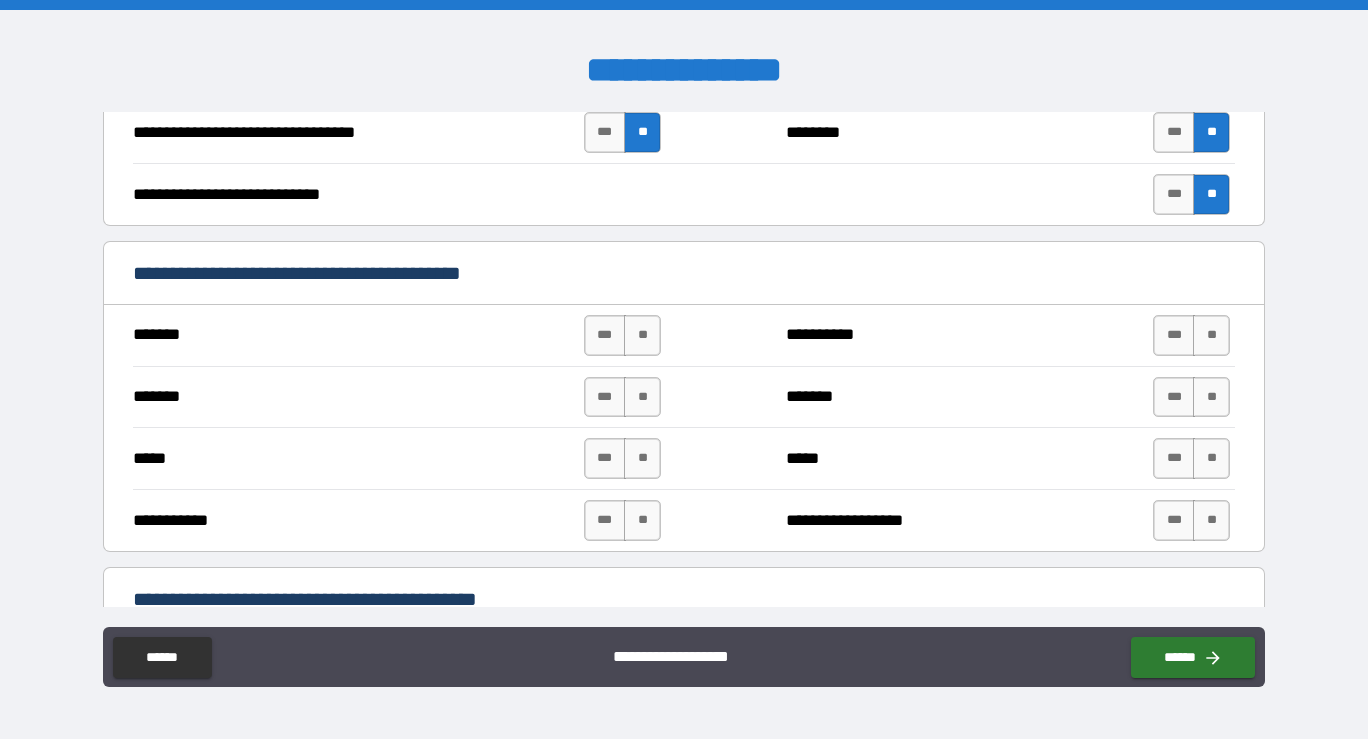 scroll, scrollTop: 1112, scrollLeft: 0, axis: vertical 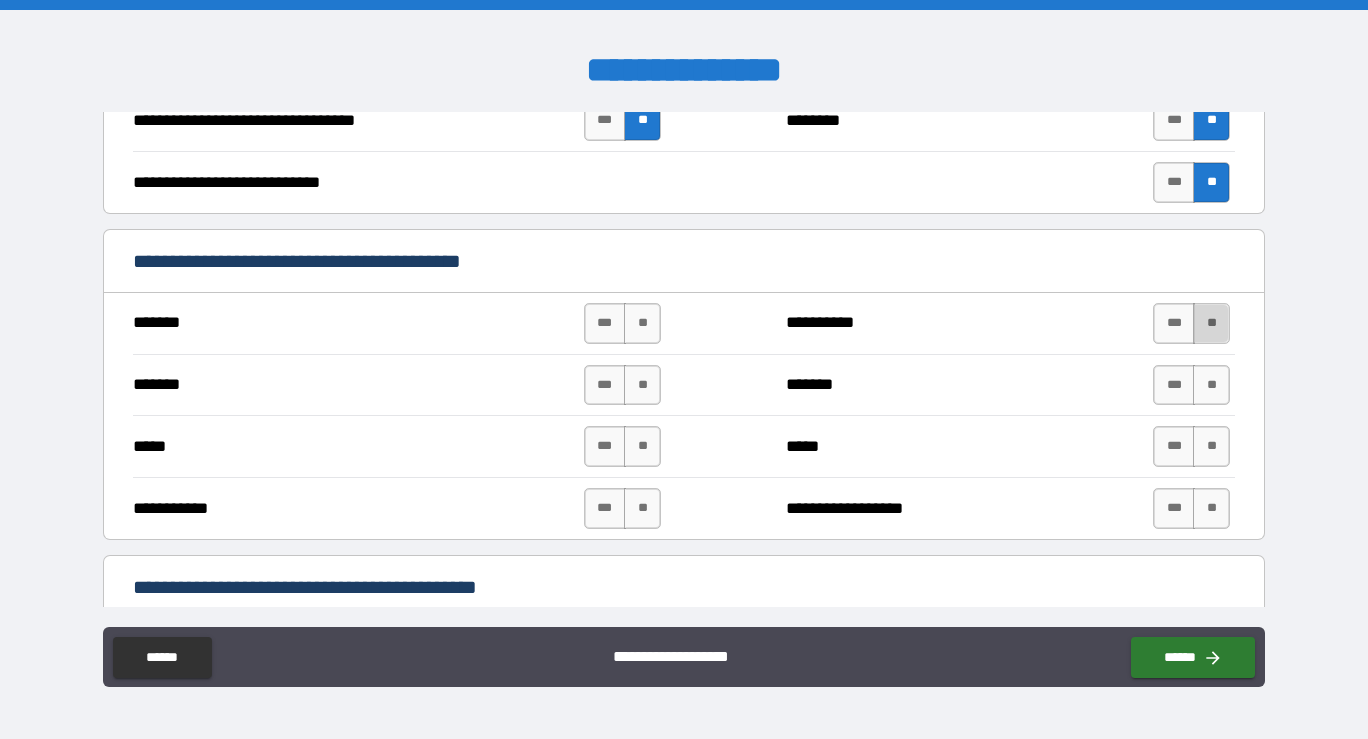 click on "**" at bounding box center (1211, 323) 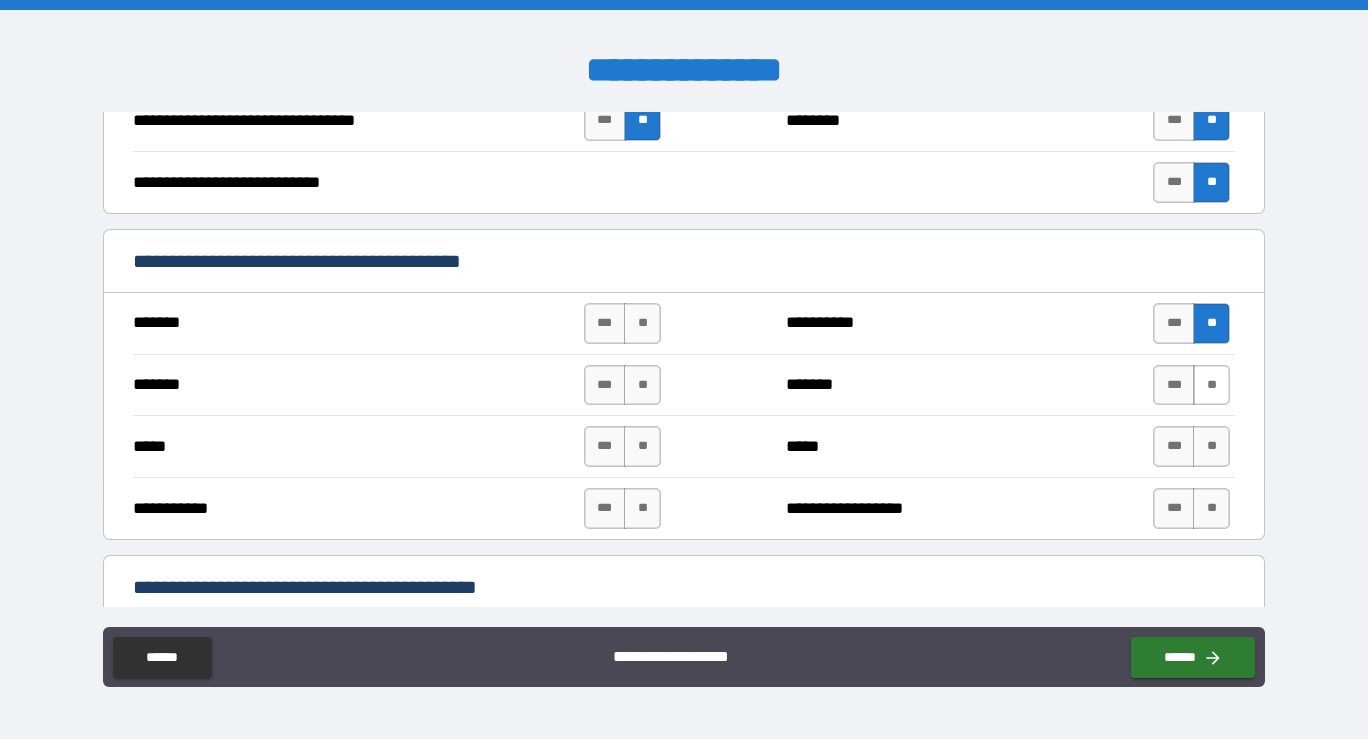 click on "**" at bounding box center (1211, 385) 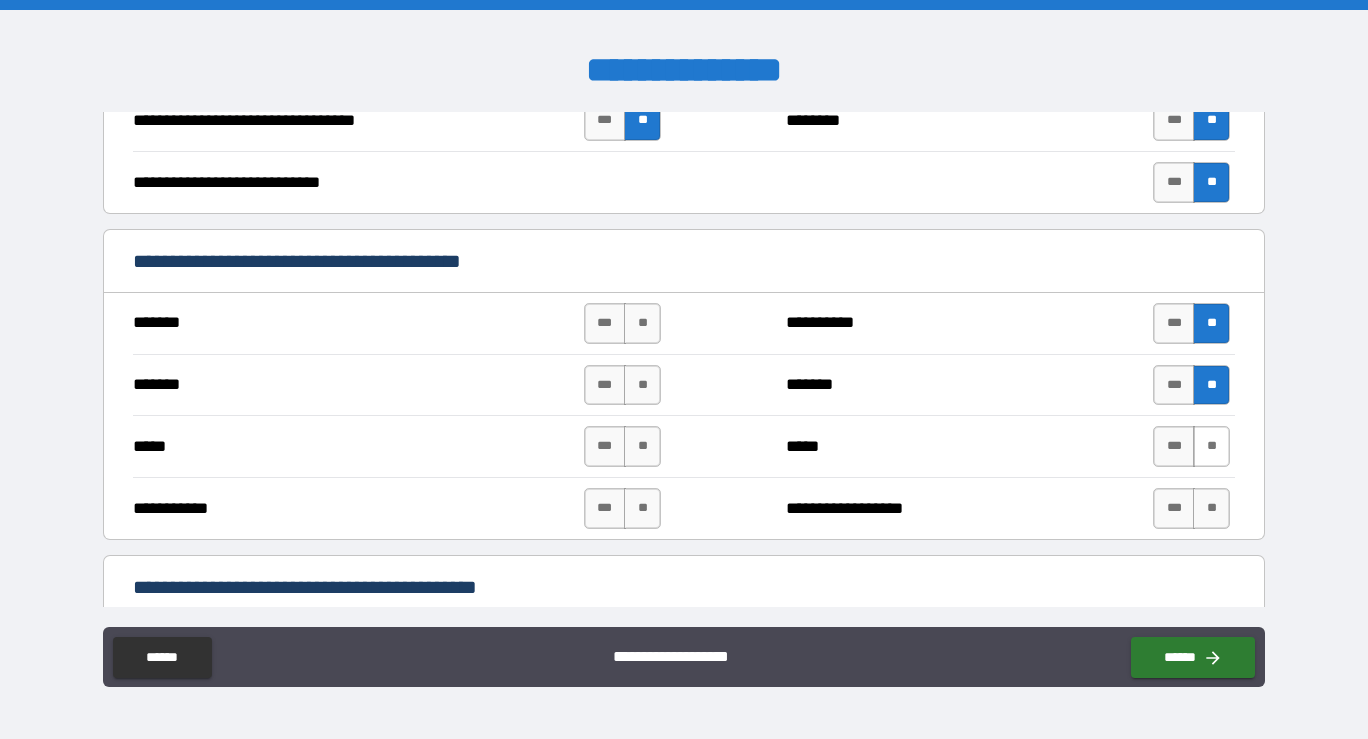 click on "**" at bounding box center [1211, 446] 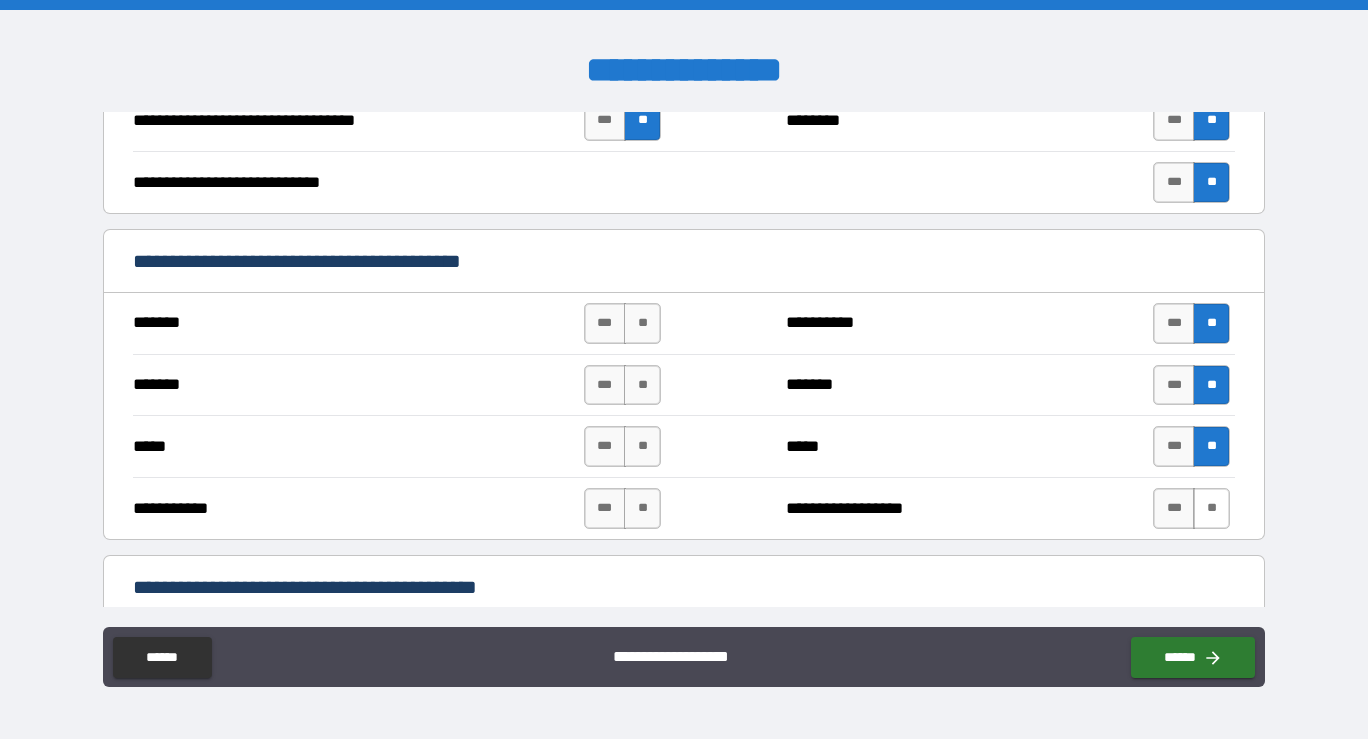 click on "**" at bounding box center [1211, 508] 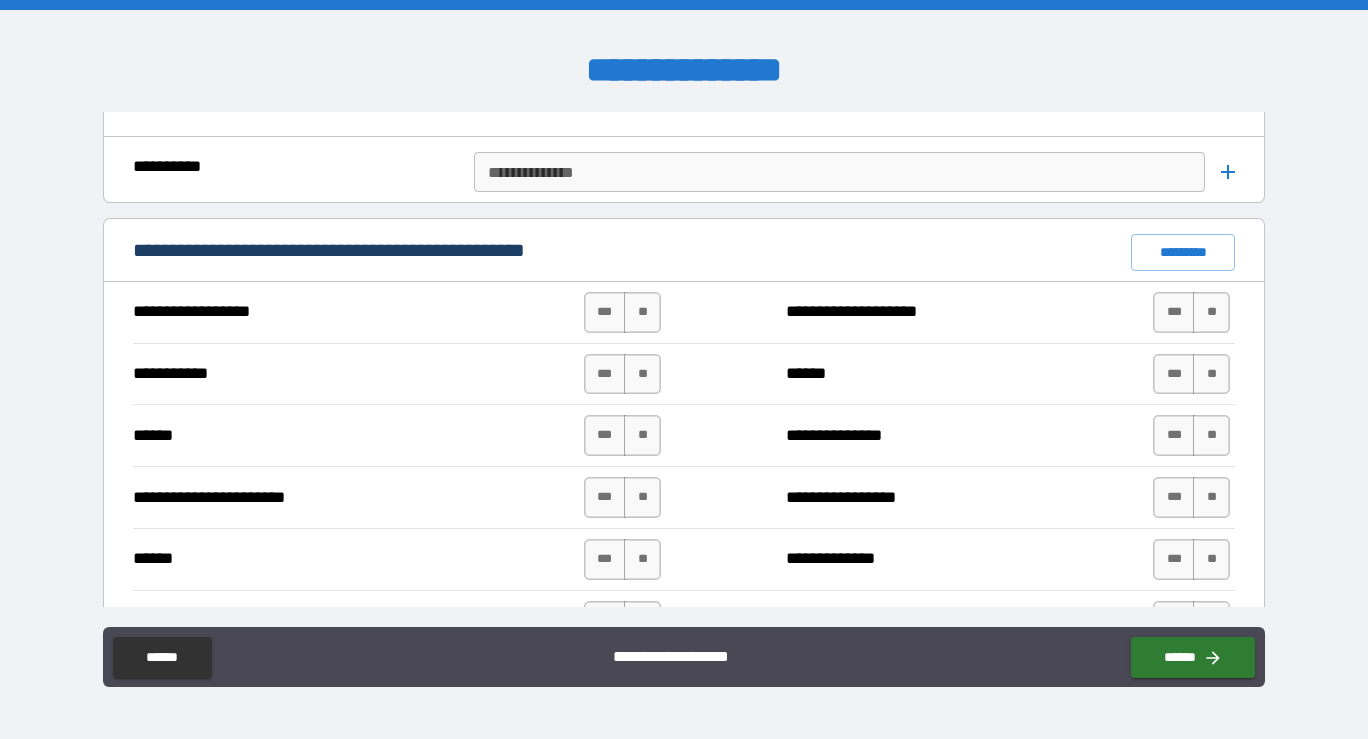 scroll, scrollTop: 1599, scrollLeft: 0, axis: vertical 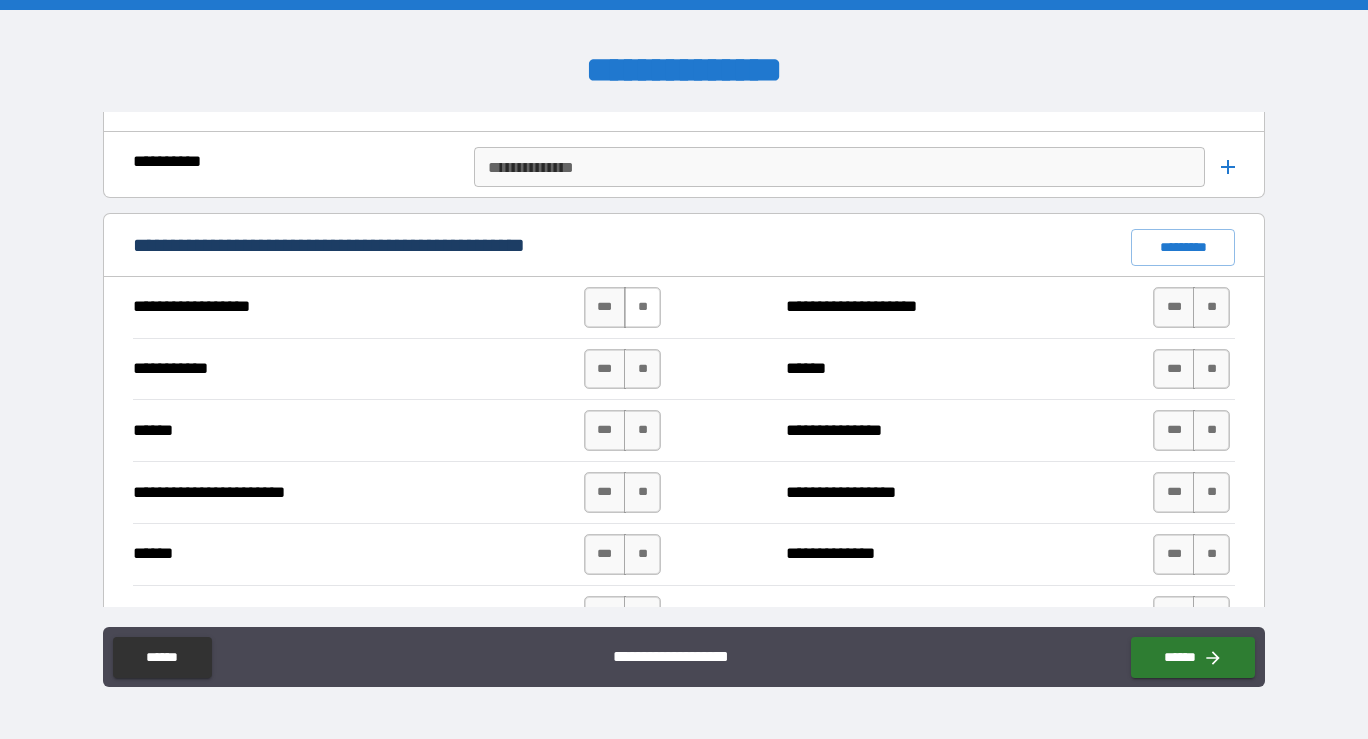 click on "**" at bounding box center (642, 307) 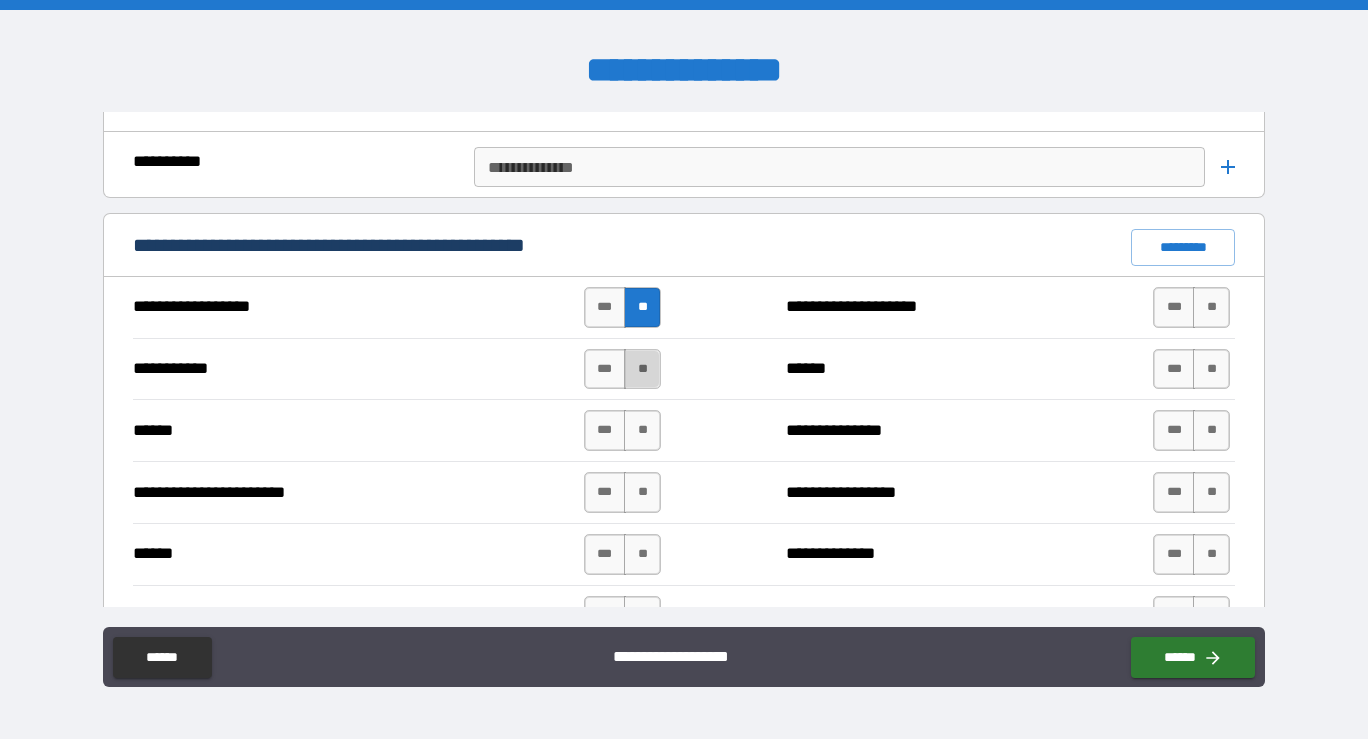 click on "**" at bounding box center [642, 369] 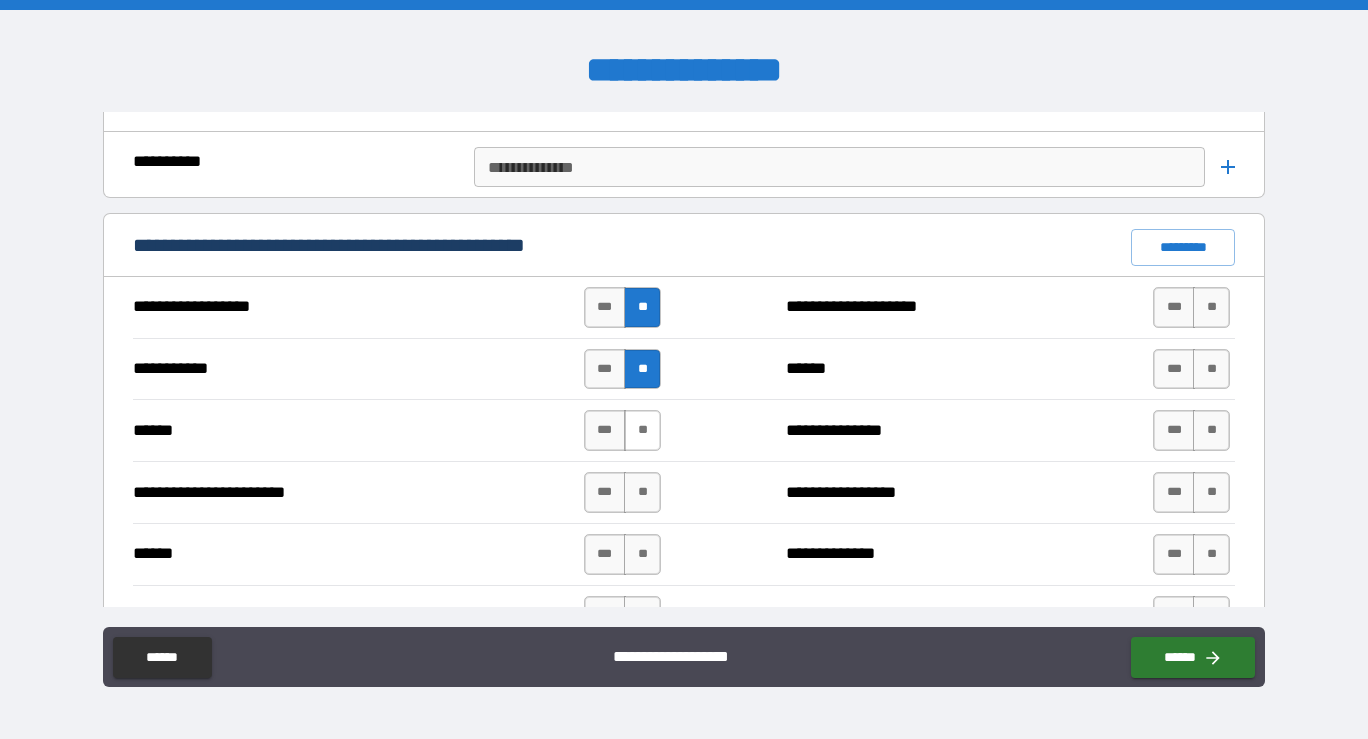 click on "**" at bounding box center (642, 430) 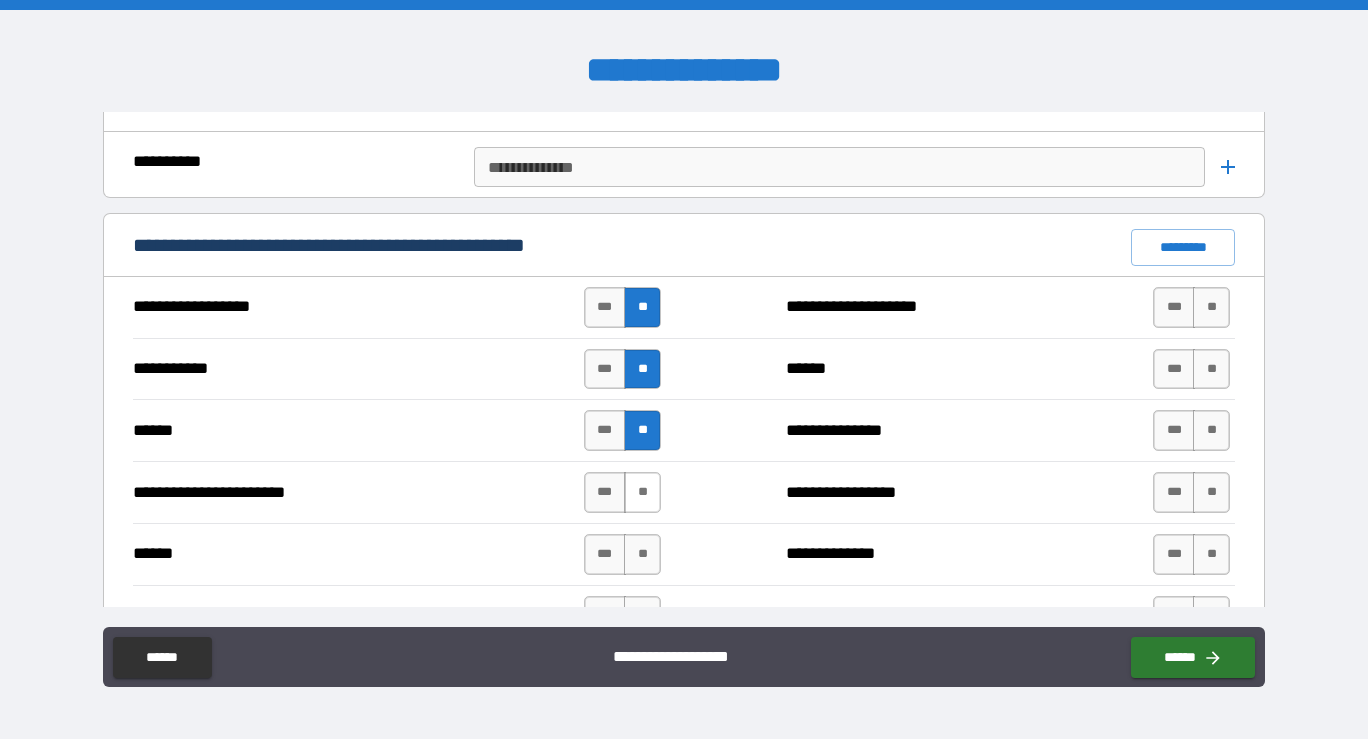click on "**" at bounding box center [642, 492] 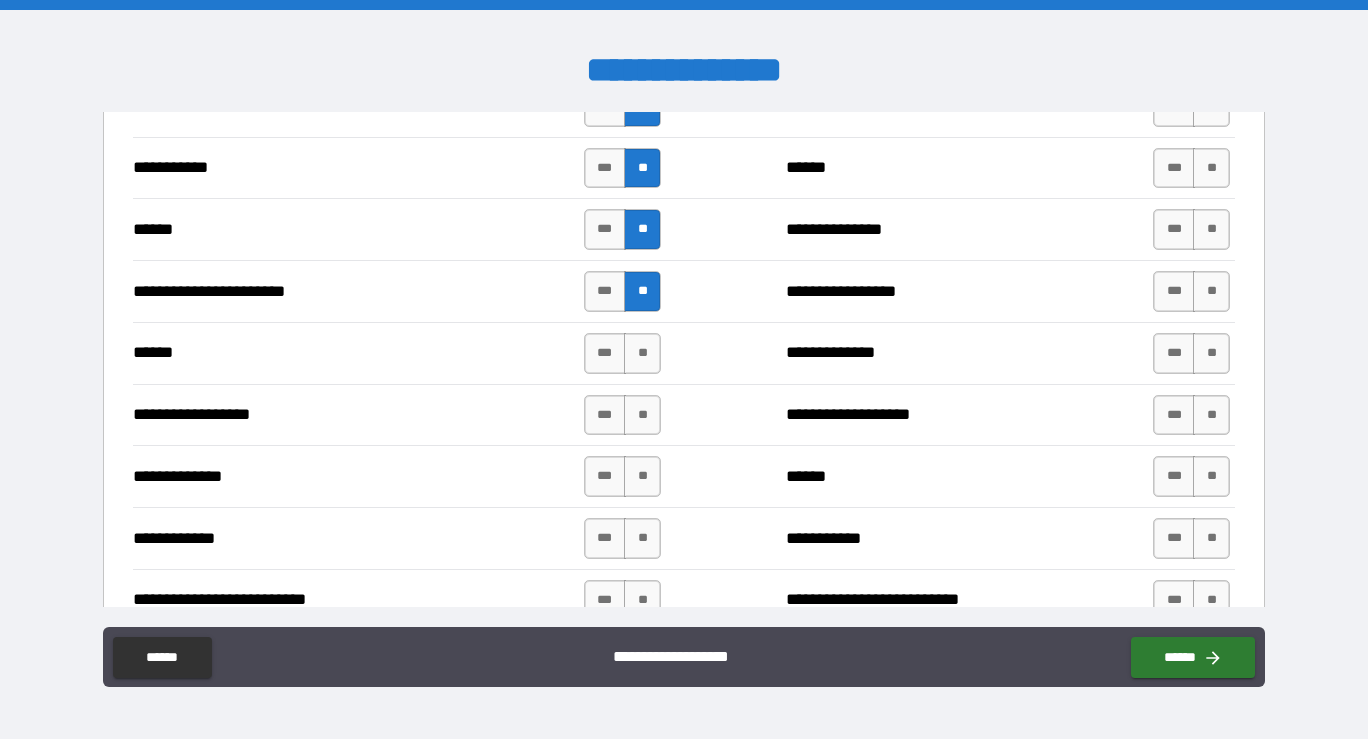 scroll, scrollTop: 1803, scrollLeft: 0, axis: vertical 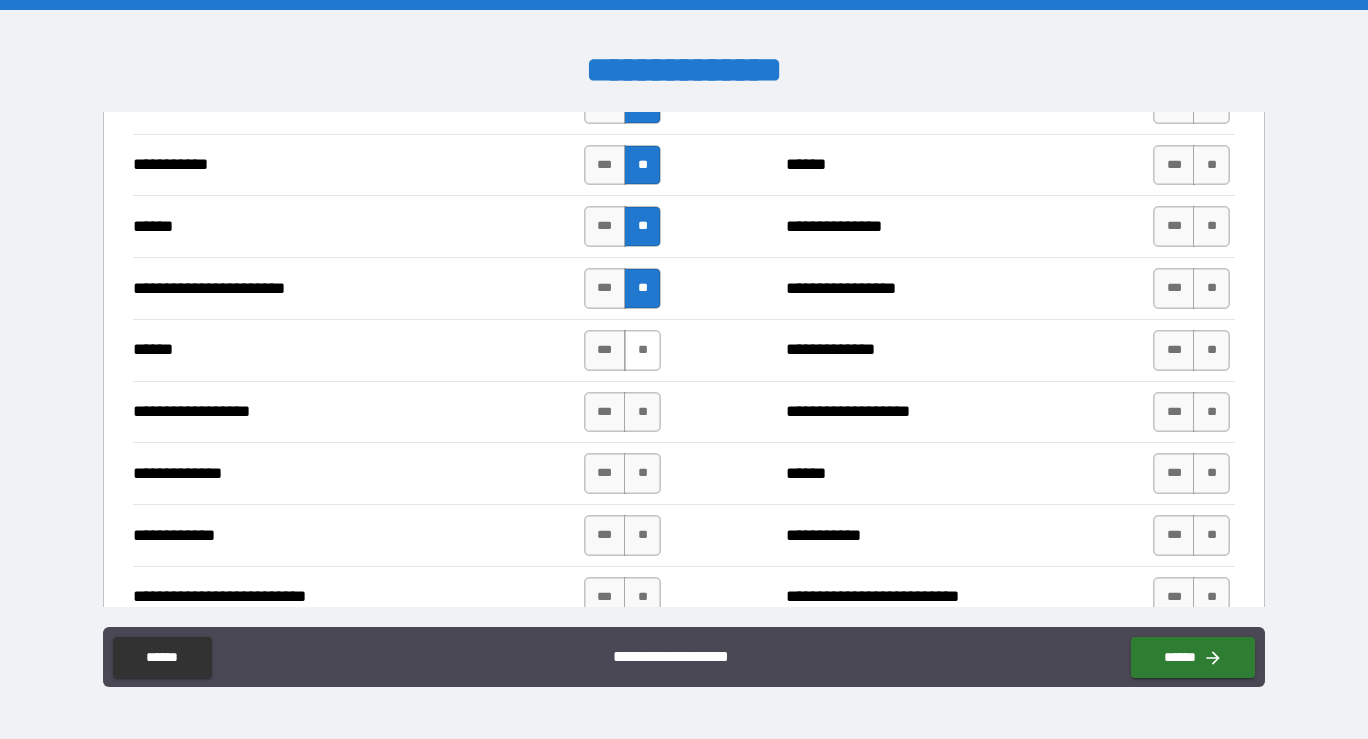 click on "**" at bounding box center (642, 350) 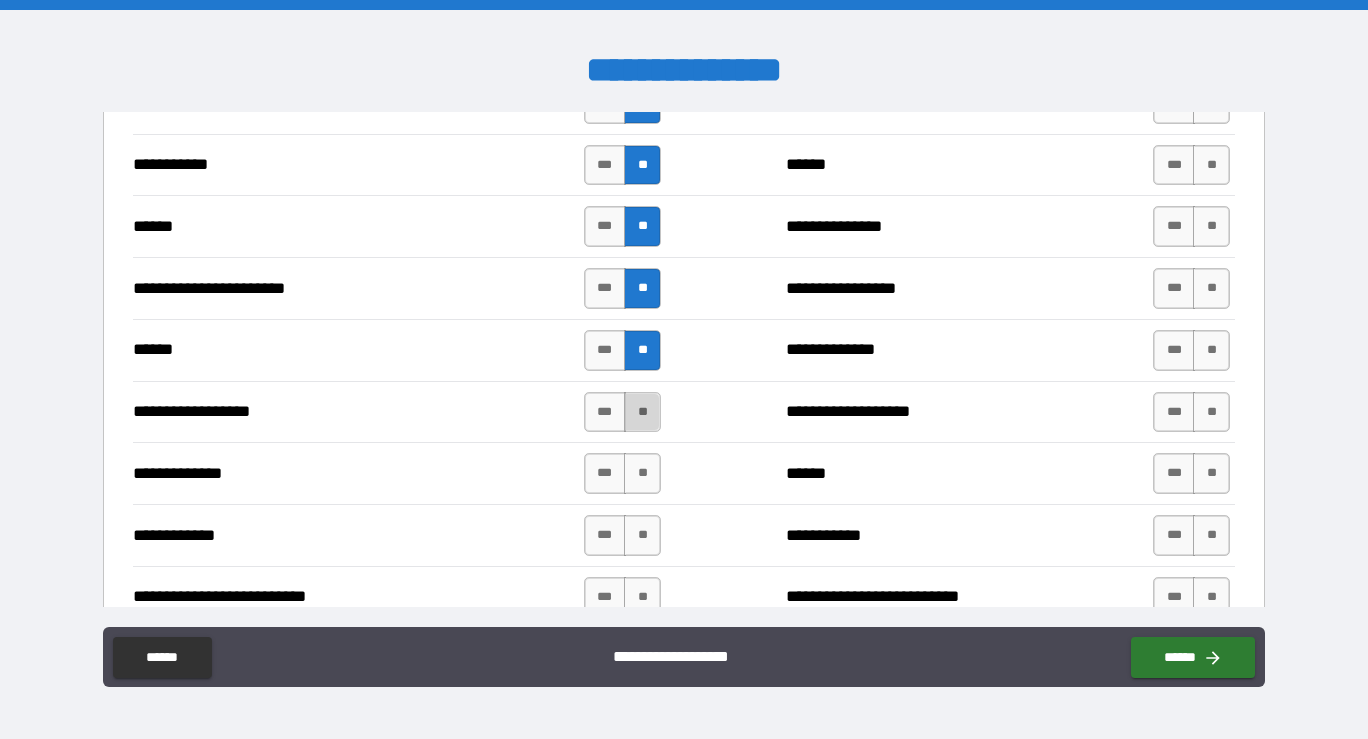 click on "**" at bounding box center [642, 412] 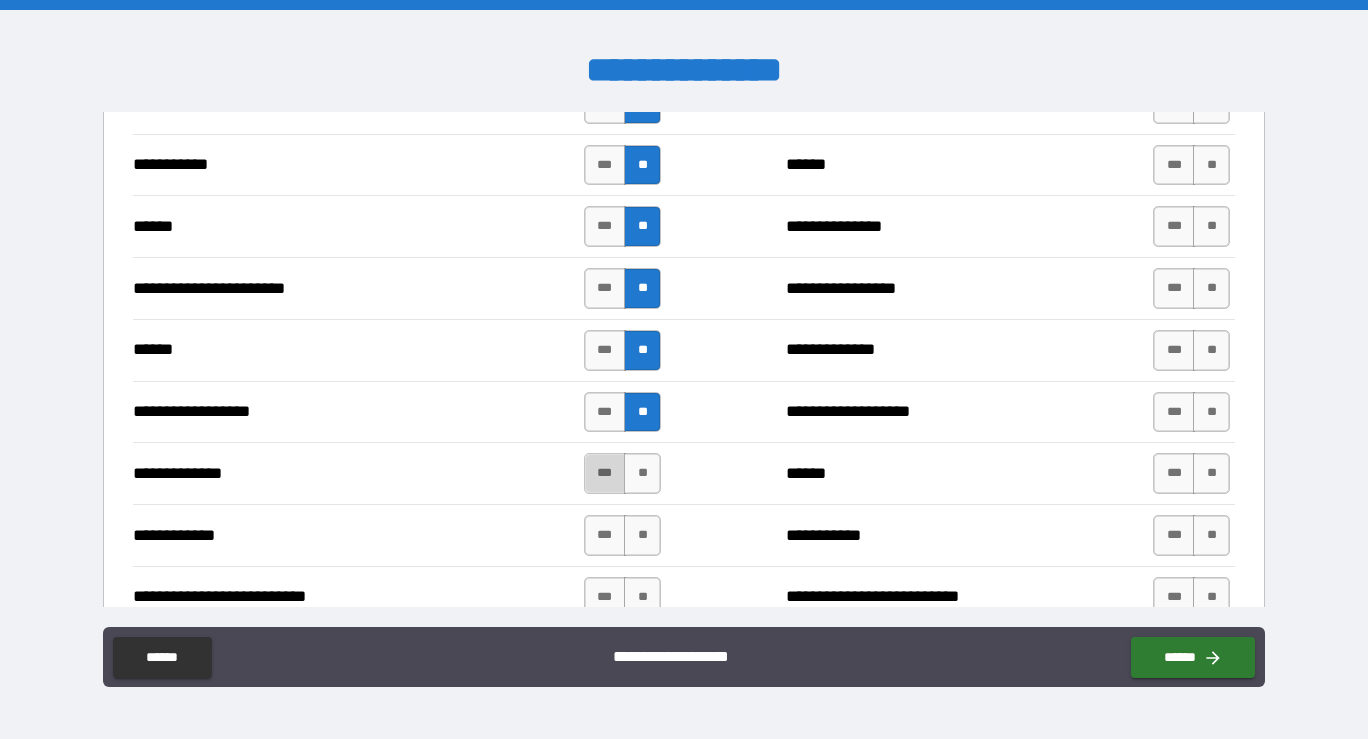 click on "***" at bounding box center [605, 473] 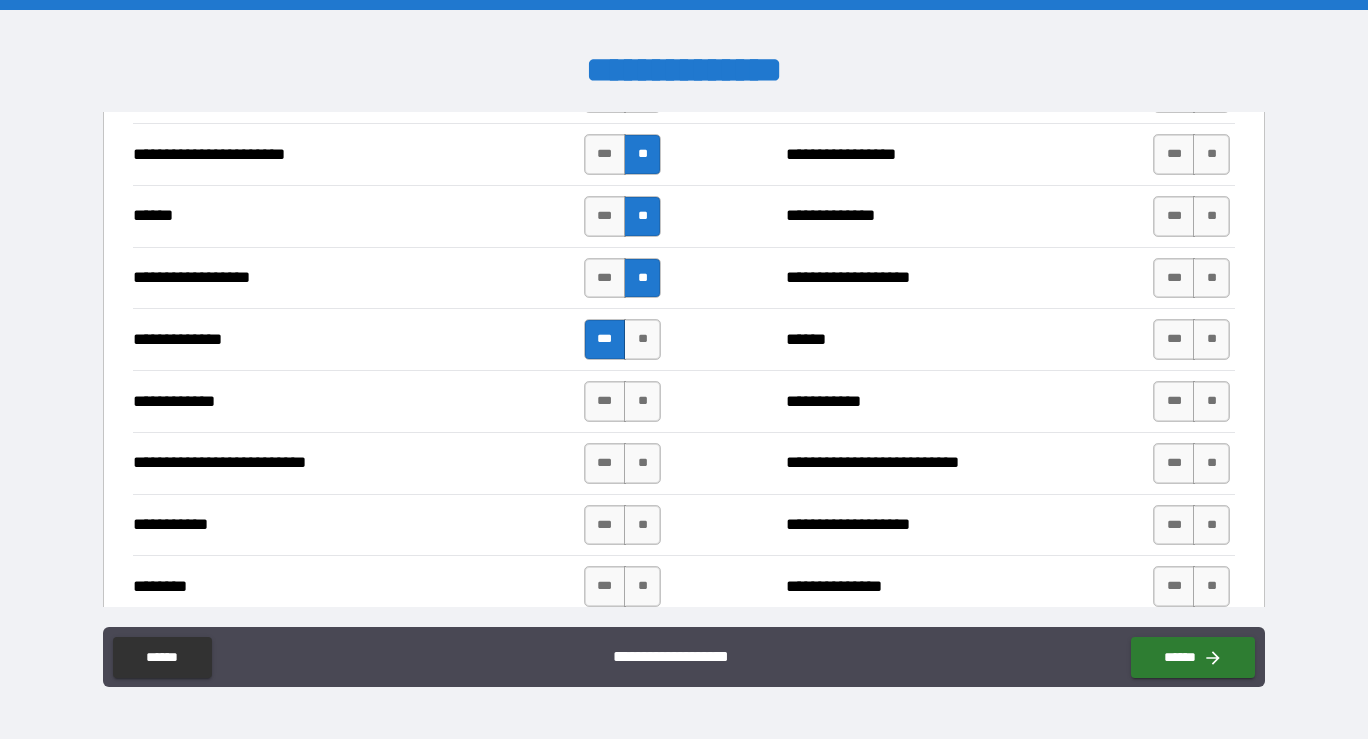 scroll, scrollTop: 1947, scrollLeft: 0, axis: vertical 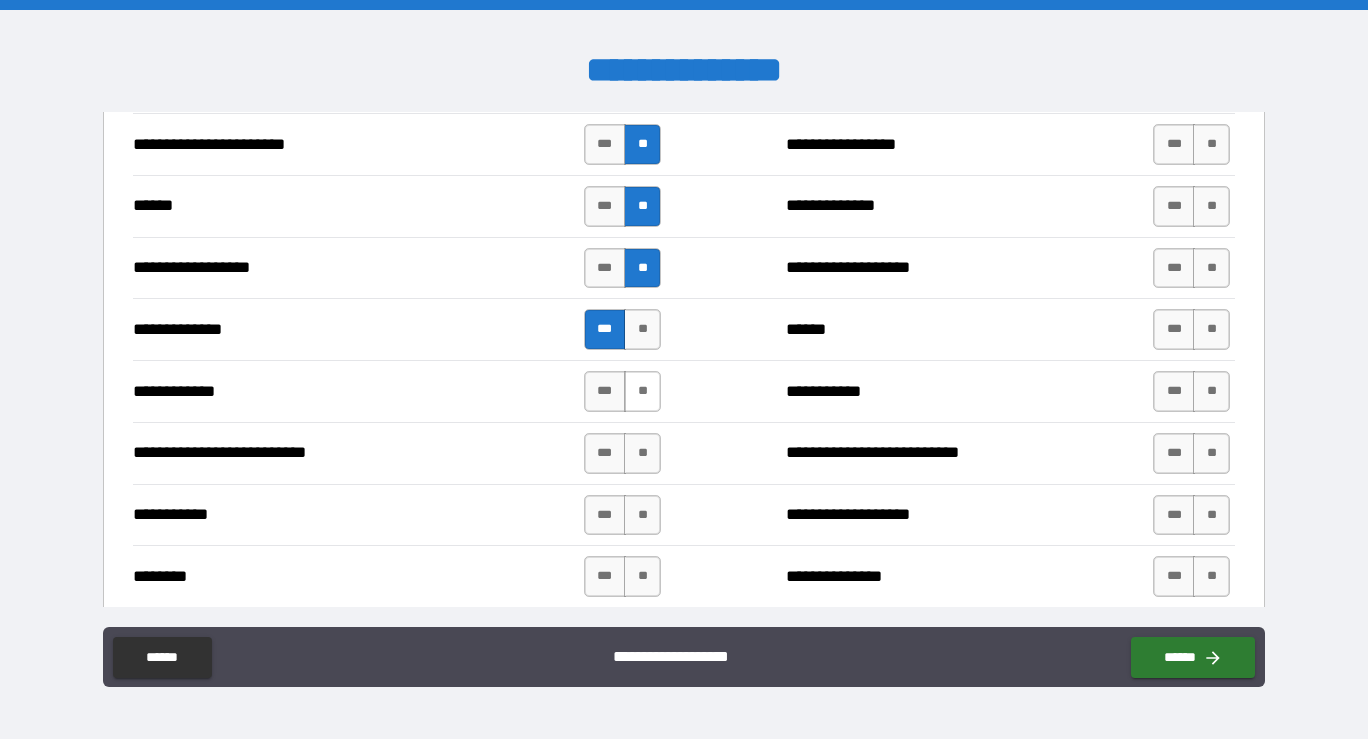 click on "**" at bounding box center [642, 391] 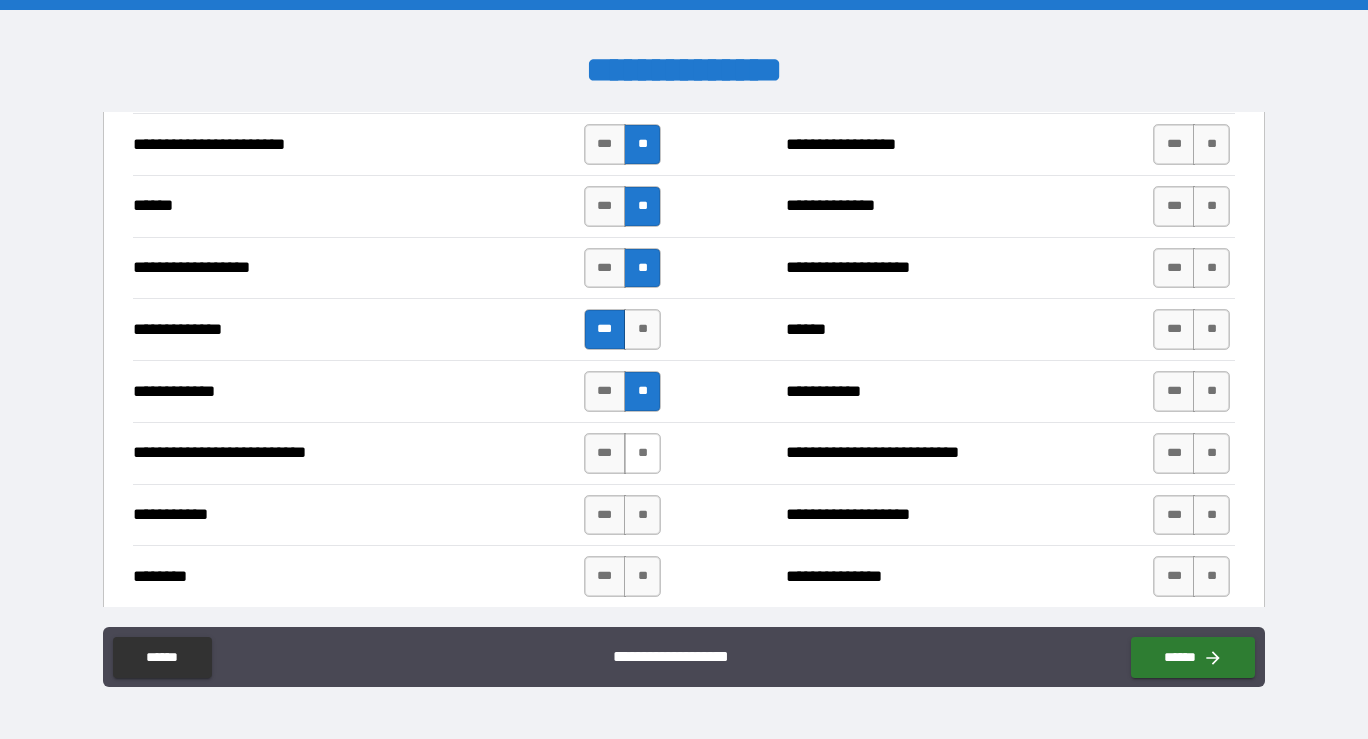 click on "**" at bounding box center [642, 453] 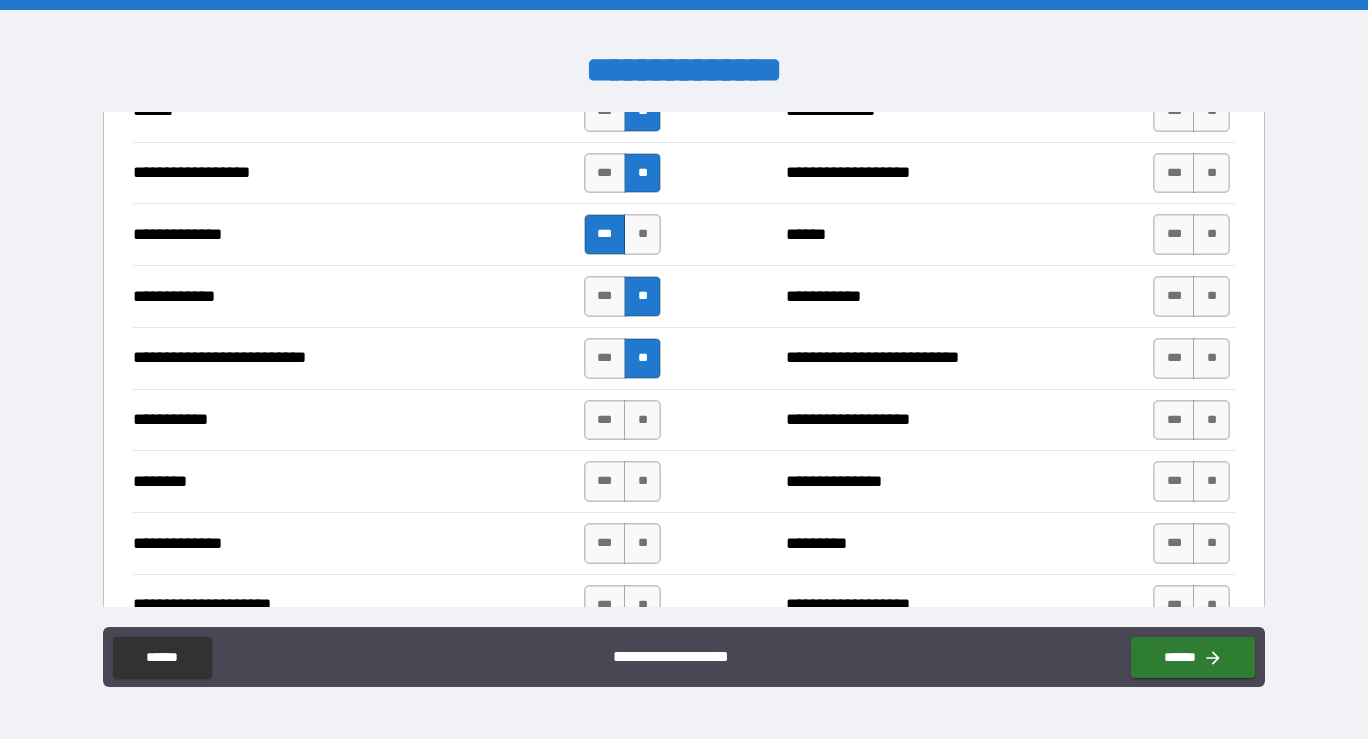 scroll, scrollTop: 2065, scrollLeft: 0, axis: vertical 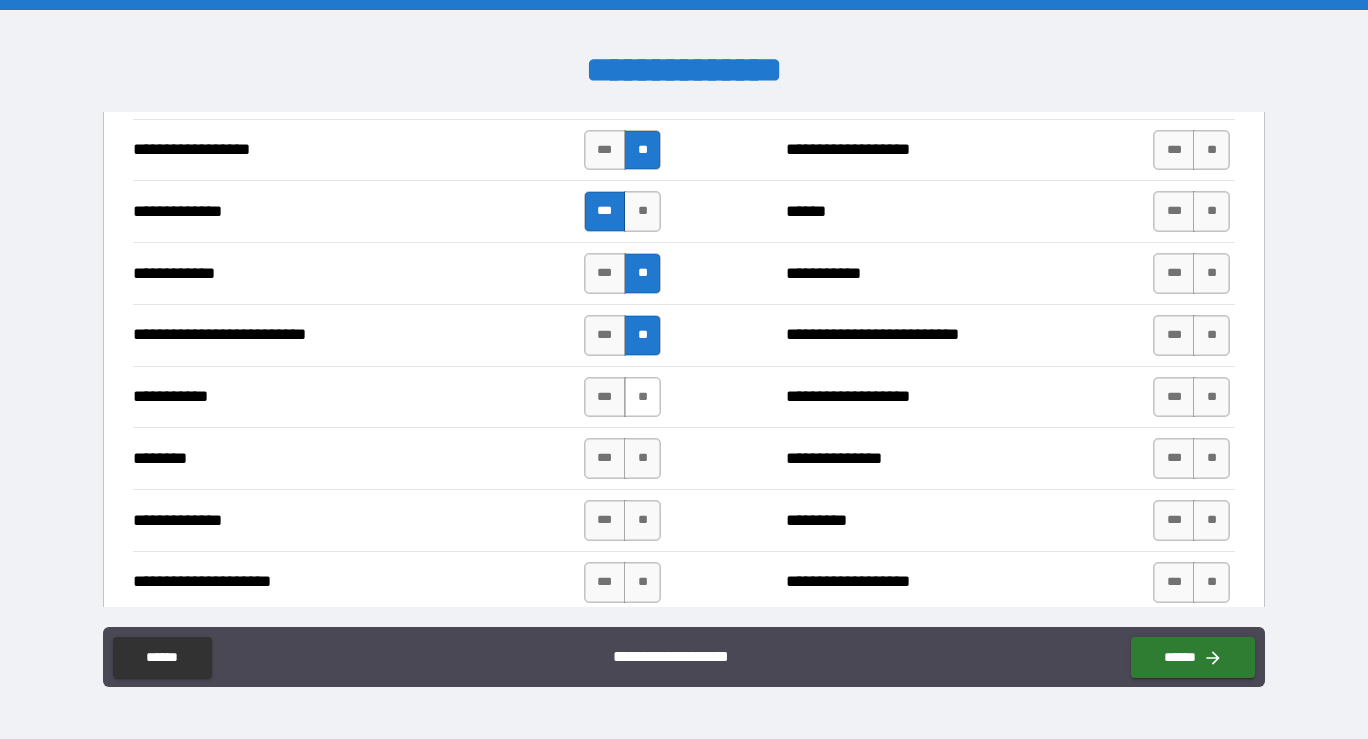 click on "**" at bounding box center [642, 397] 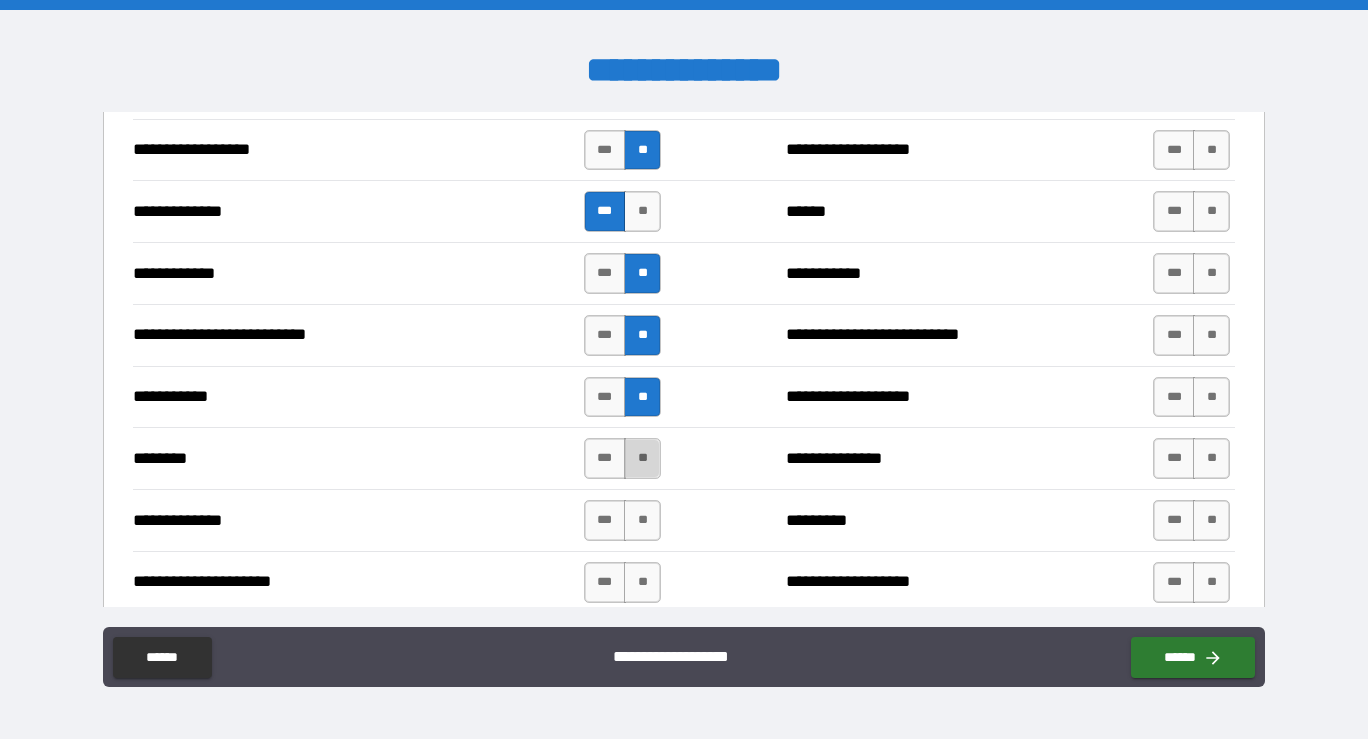 click on "**" at bounding box center [642, 458] 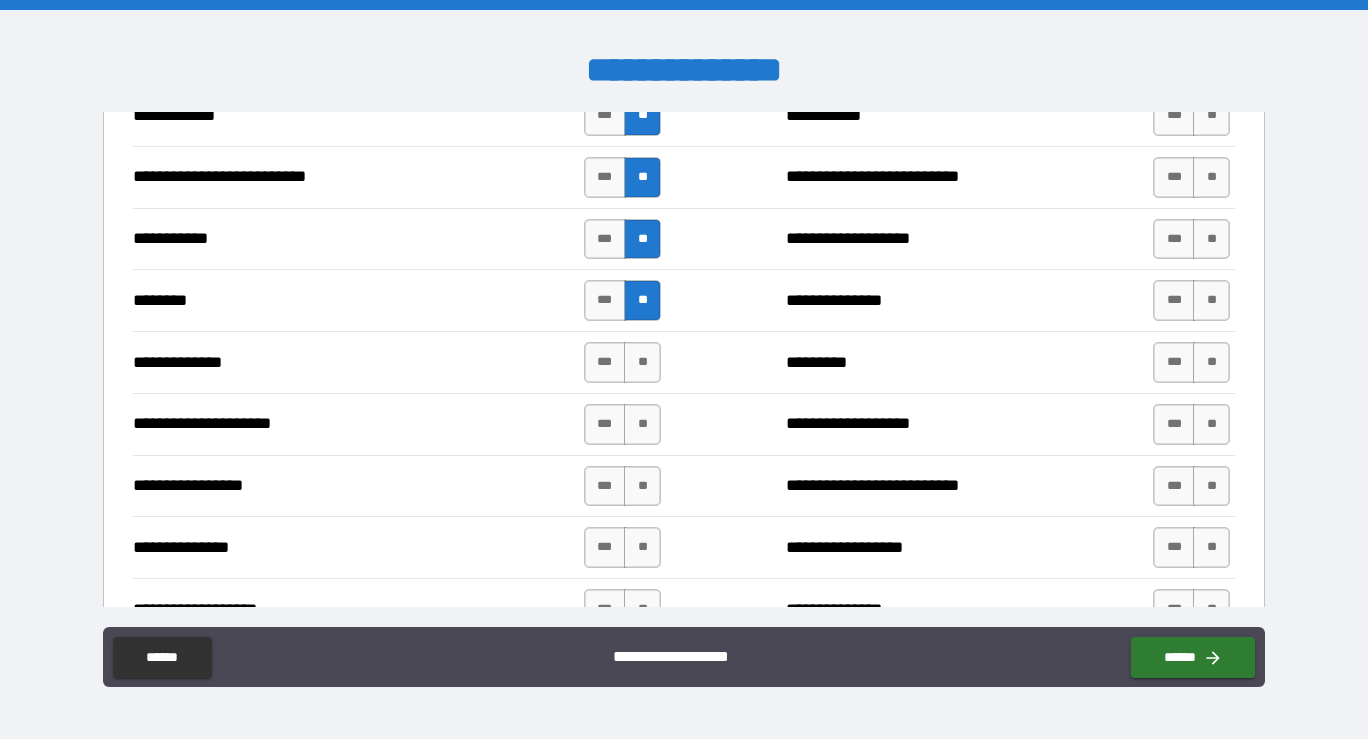 scroll, scrollTop: 2227, scrollLeft: 0, axis: vertical 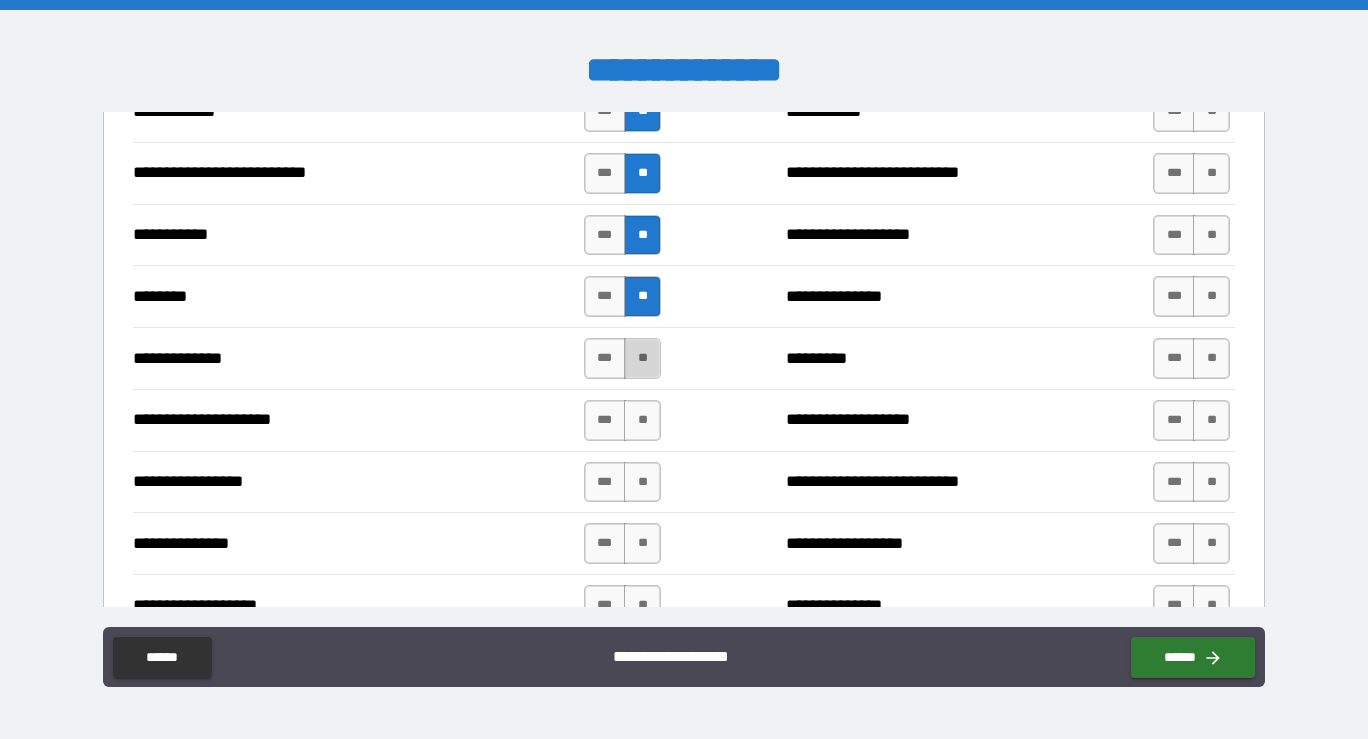 click on "**" at bounding box center (642, 358) 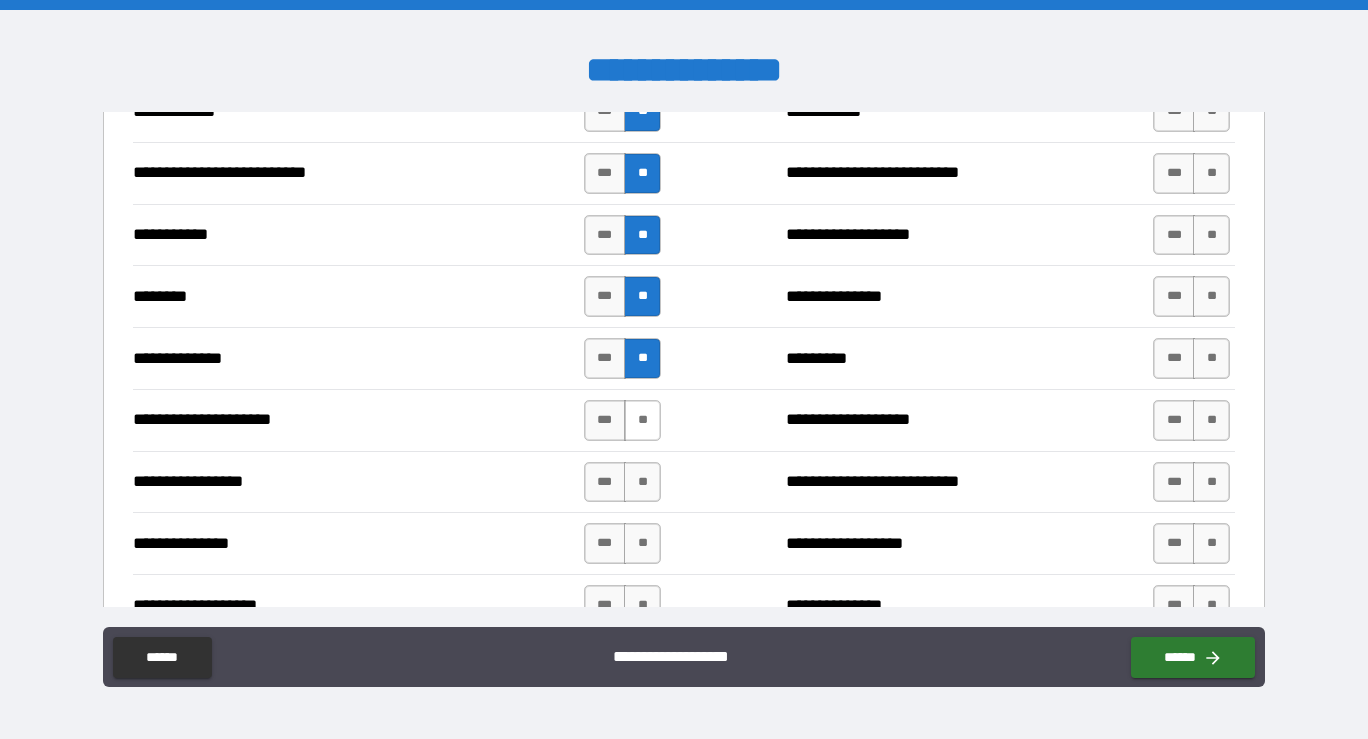 click on "**" at bounding box center [642, 420] 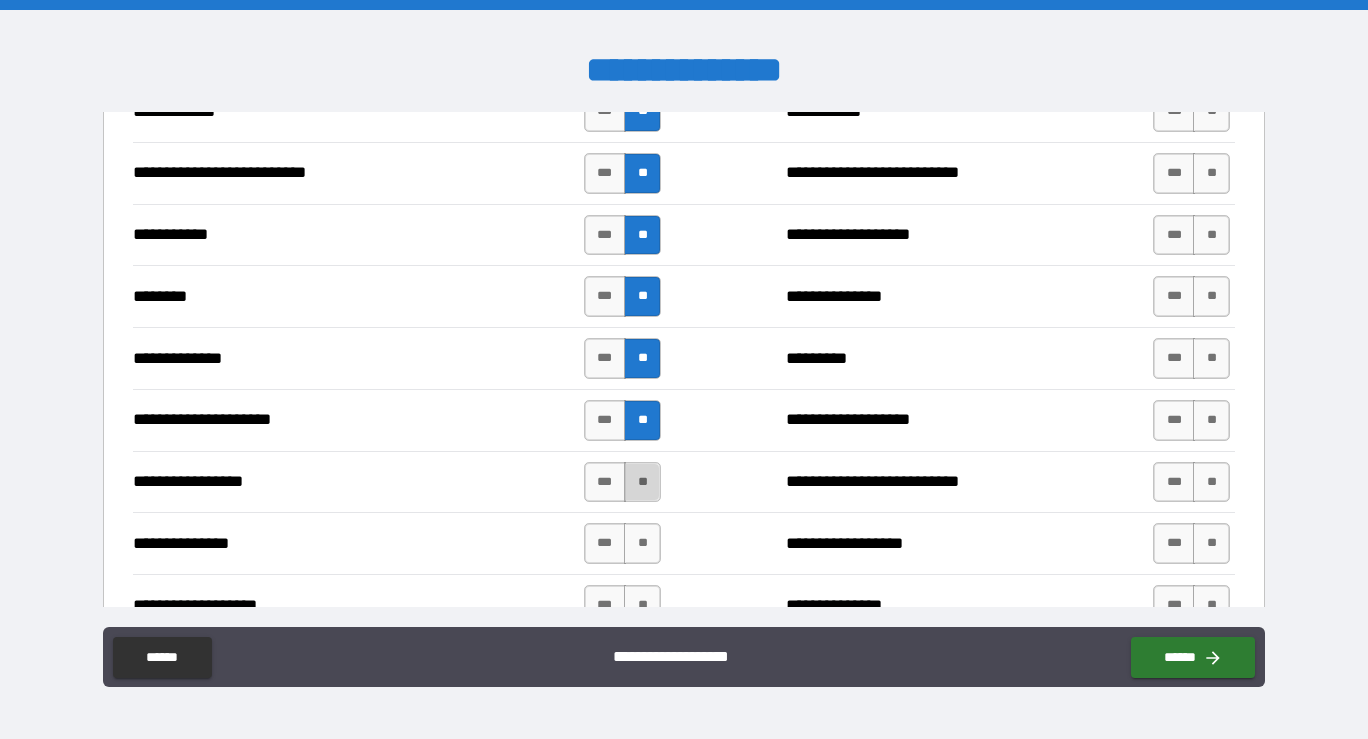 click on "**" at bounding box center [642, 482] 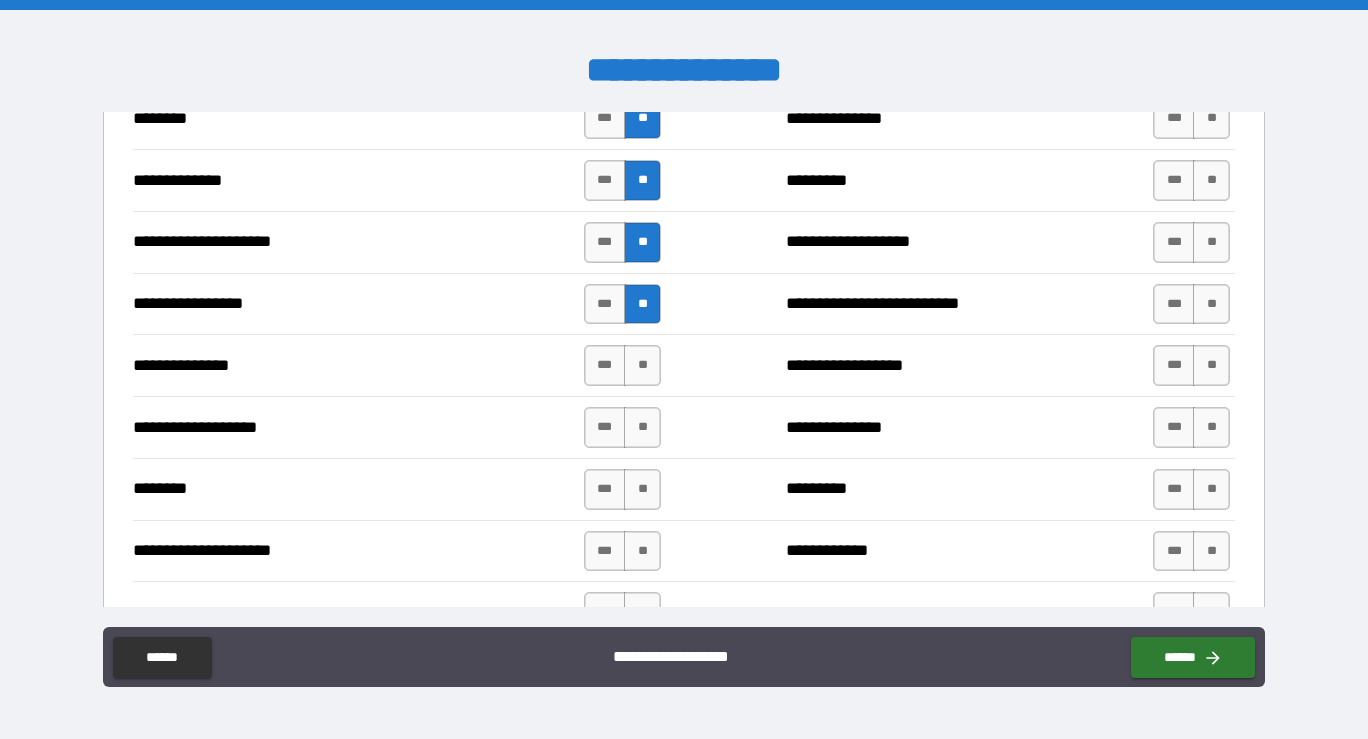 scroll, scrollTop: 2413, scrollLeft: 0, axis: vertical 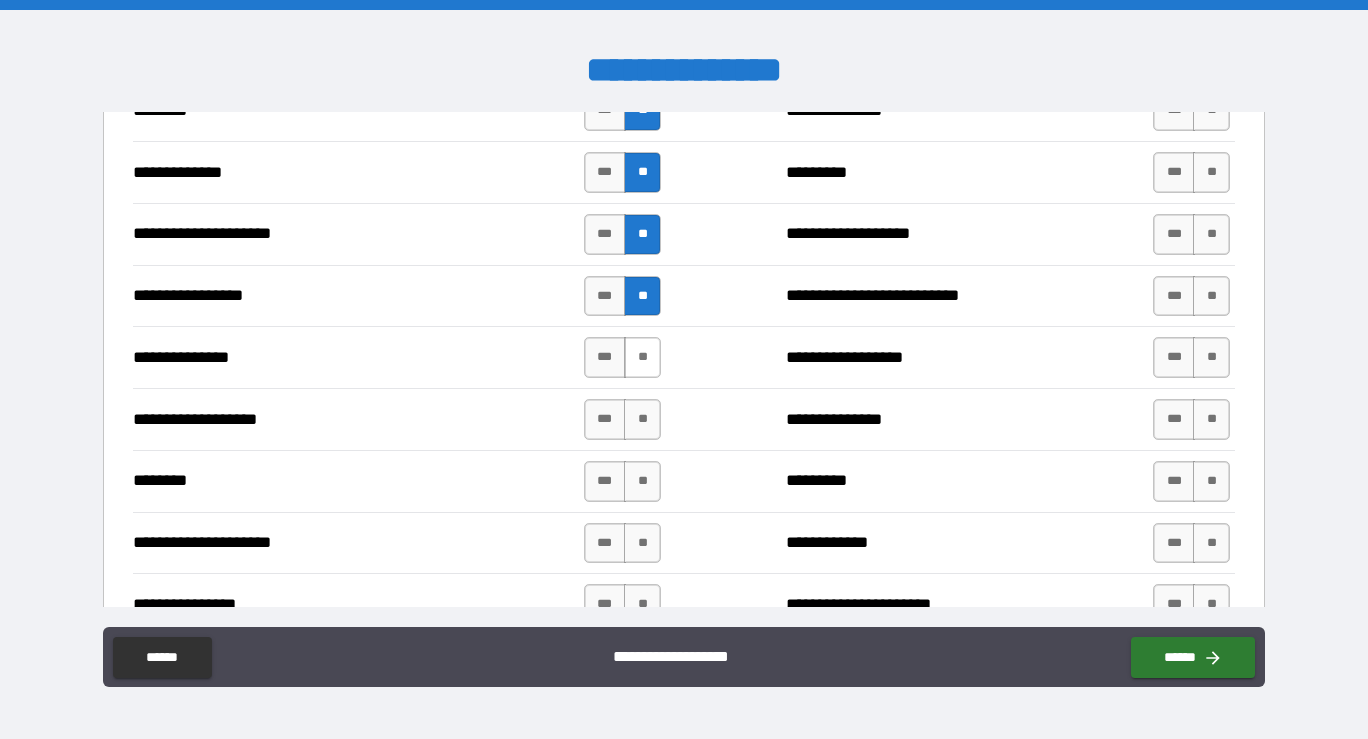 click on "**" at bounding box center [642, 357] 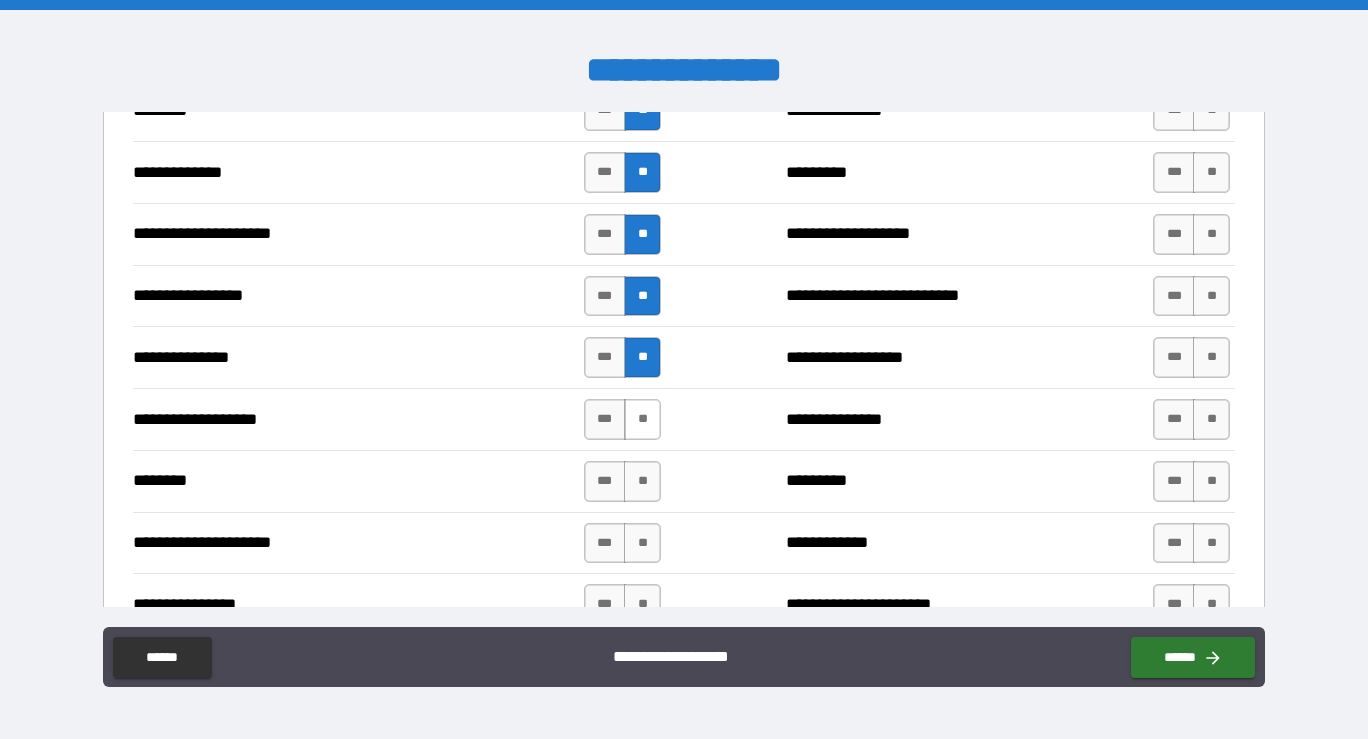 click on "**" at bounding box center [642, 419] 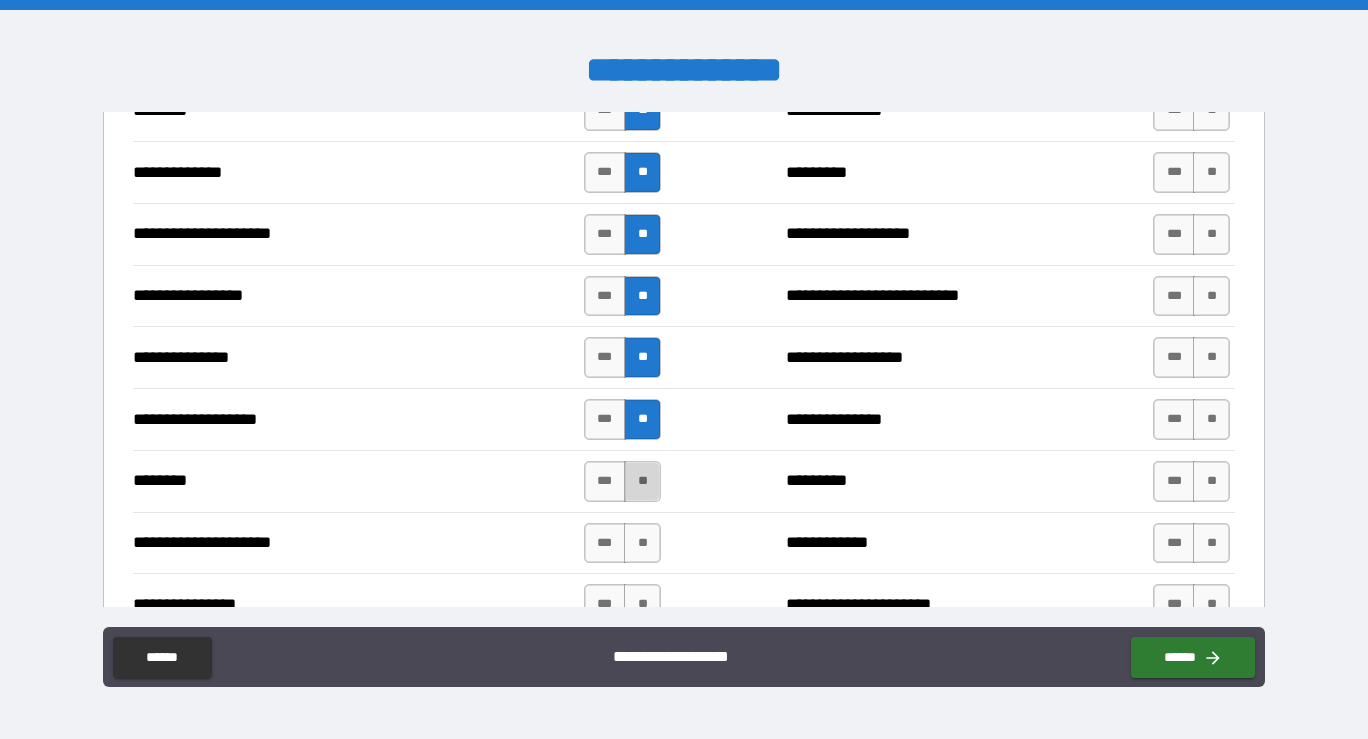 click on "**" at bounding box center (642, 481) 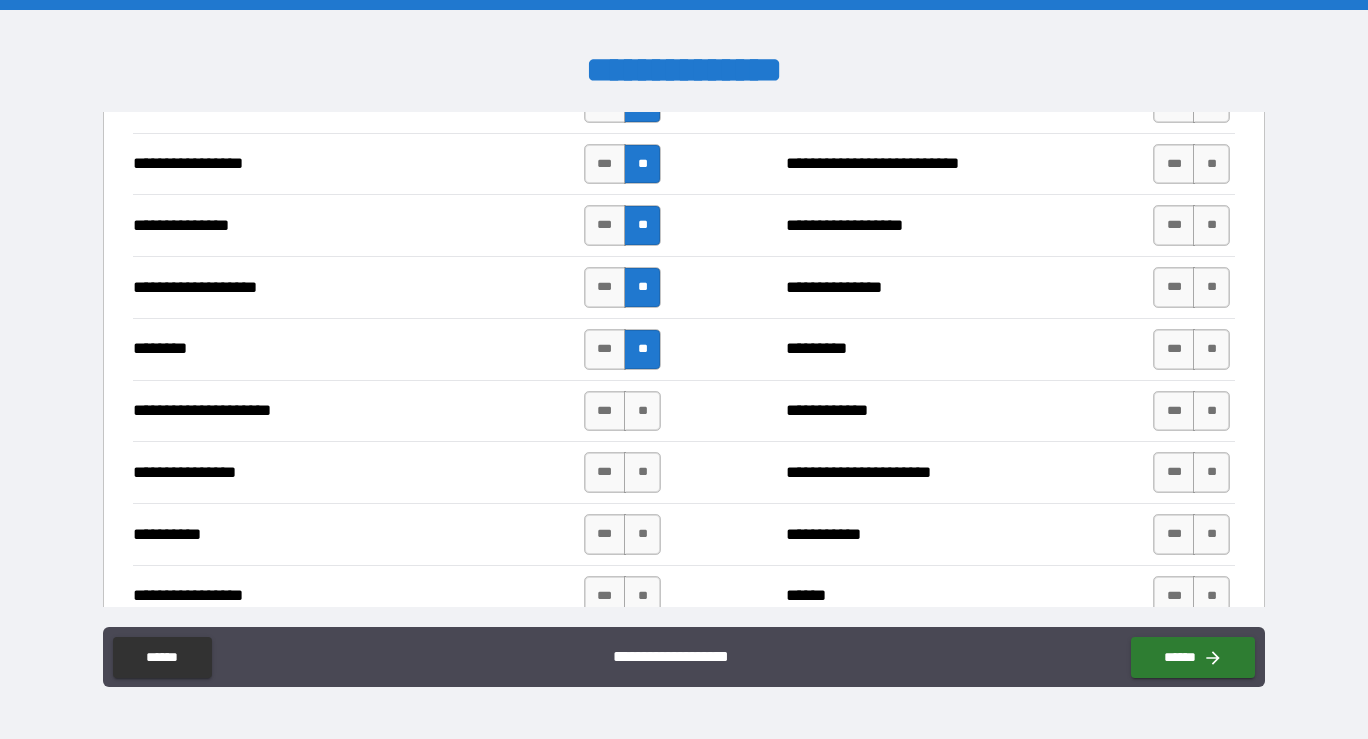 scroll, scrollTop: 2549, scrollLeft: 0, axis: vertical 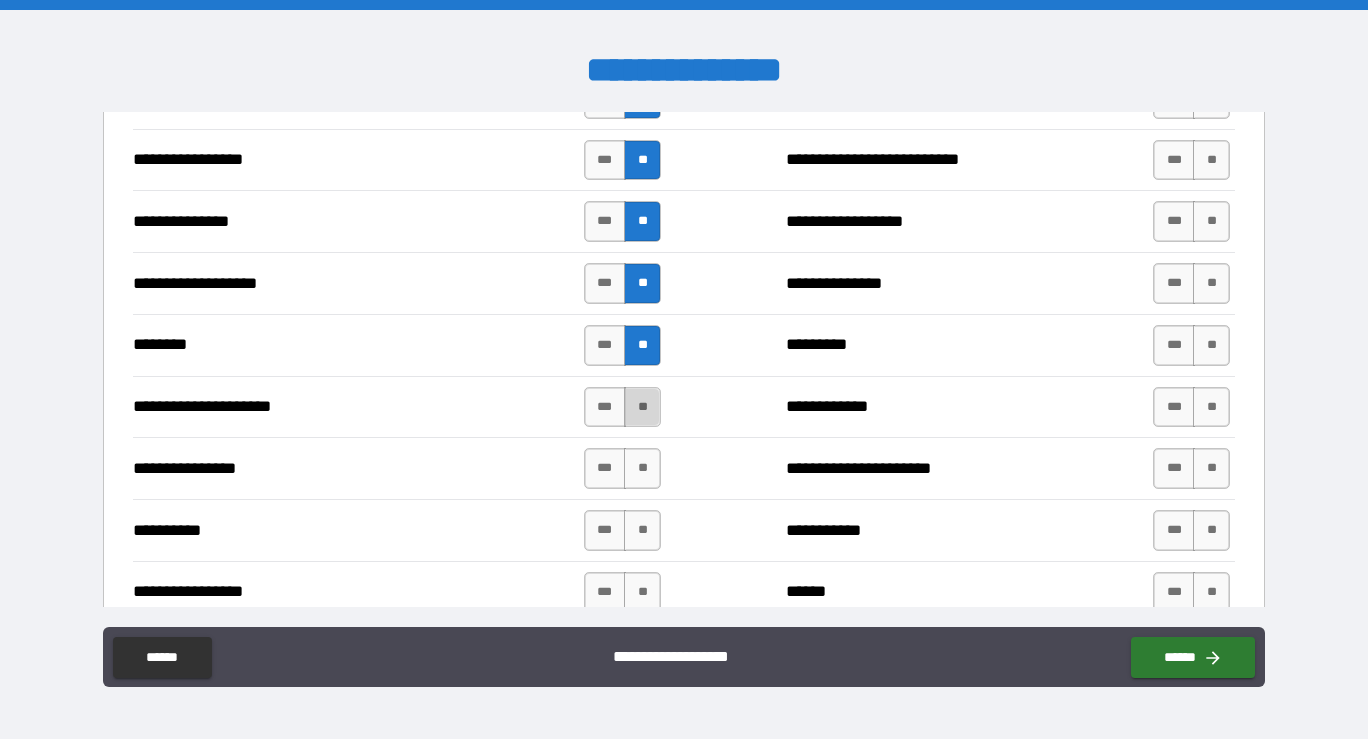click on "**" at bounding box center (642, 407) 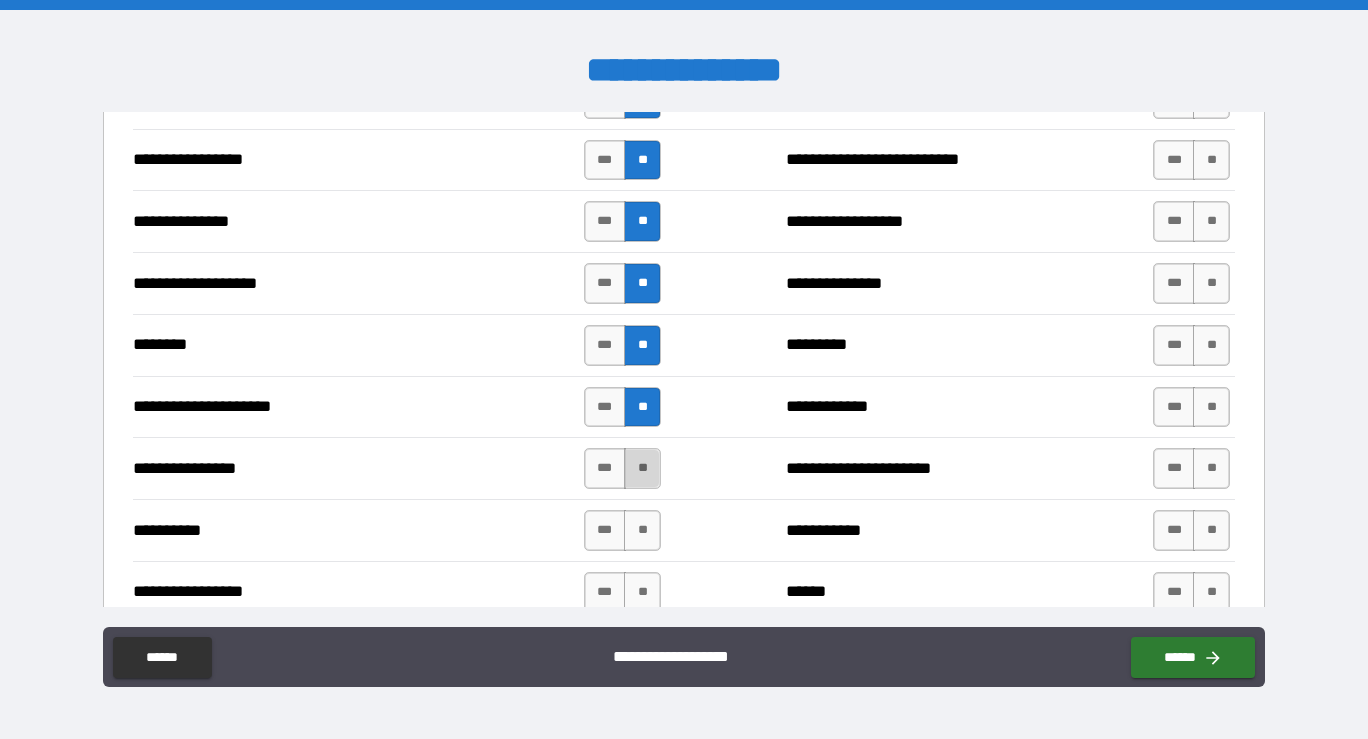 click on "**" at bounding box center (642, 468) 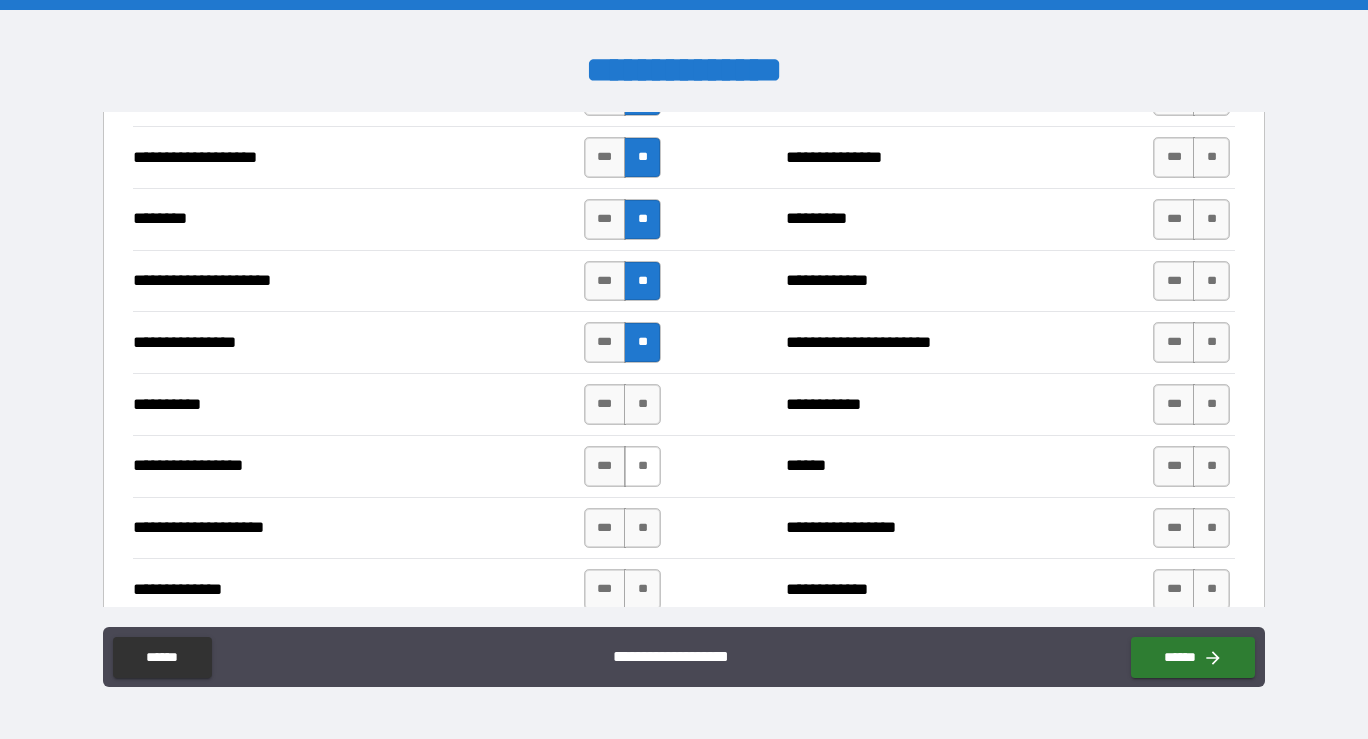 scroll, scrollTop: 2678, scrollLeft: 0, axis: vertical 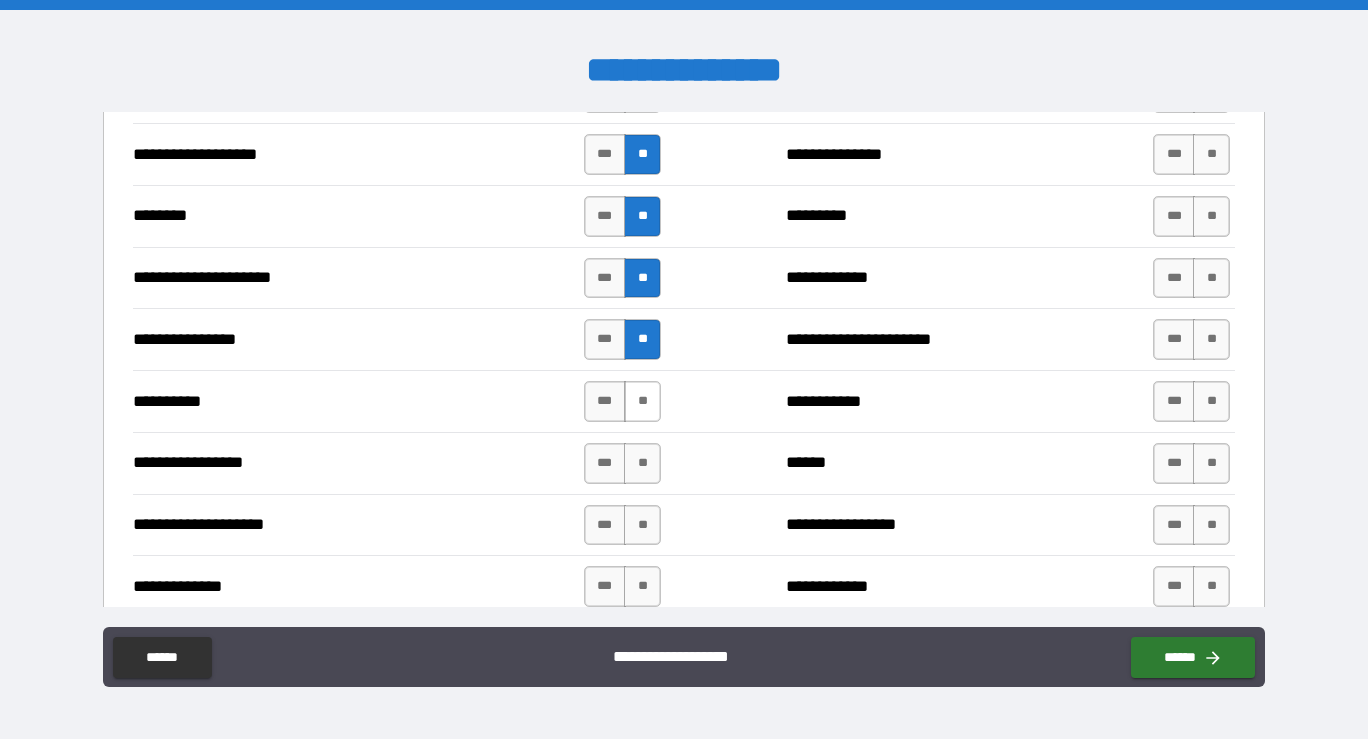 click on "**" at bounding box center [642, 401] 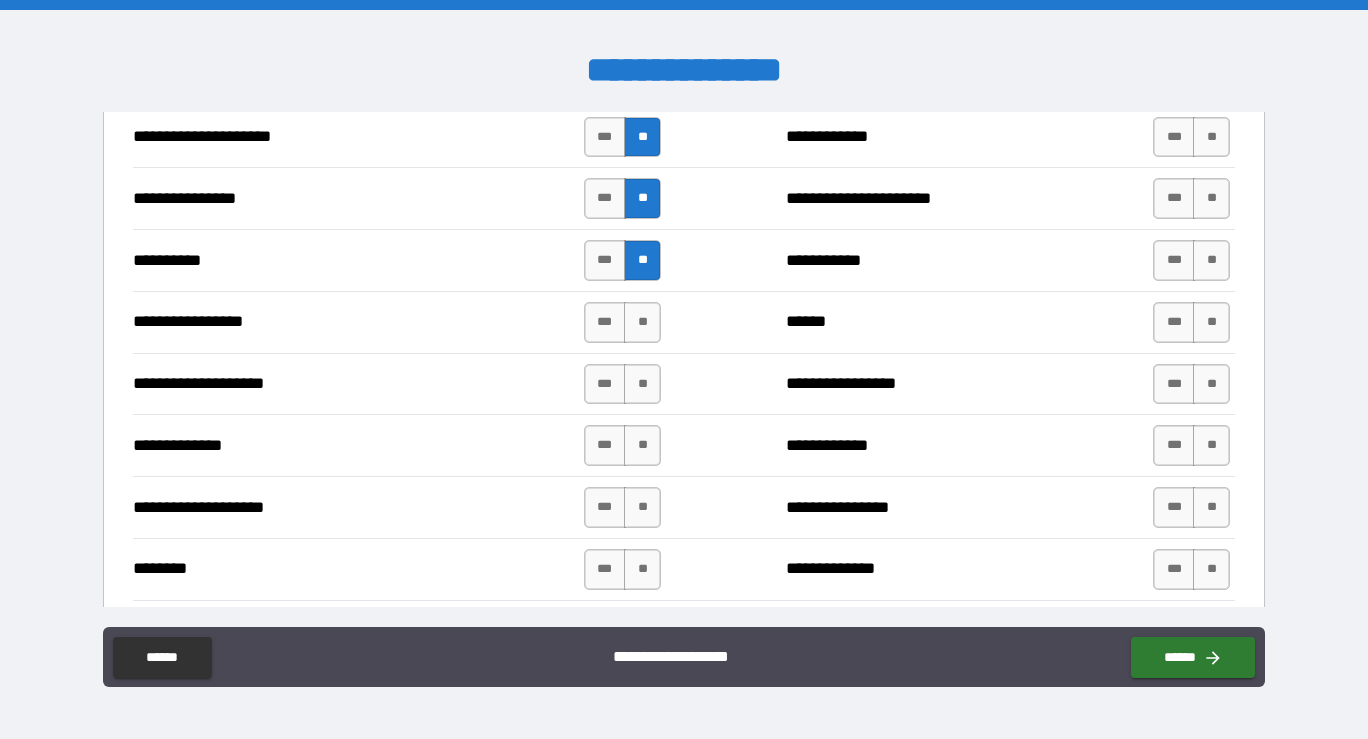 scroll, scrollTop: 2820, scrollLeft: 0, axis: vertical 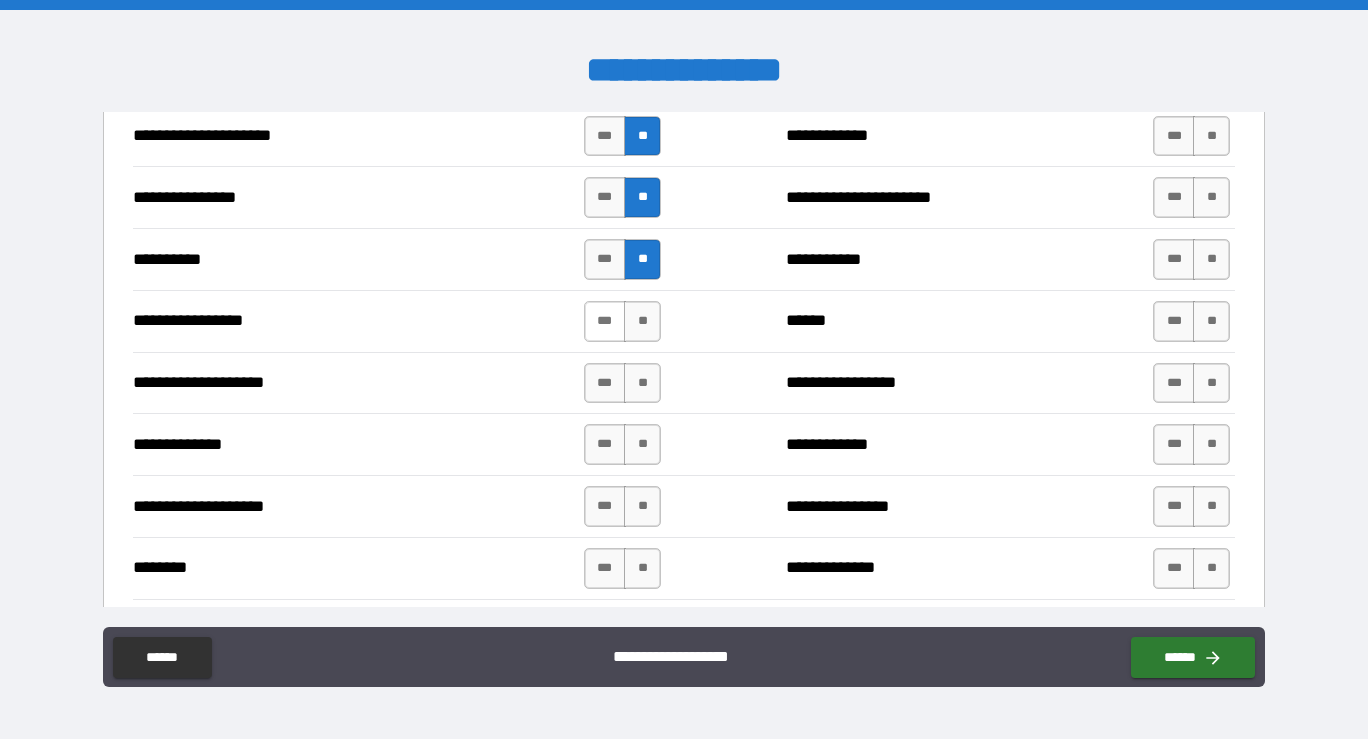 click on "***" at bounding box center (605, 321) 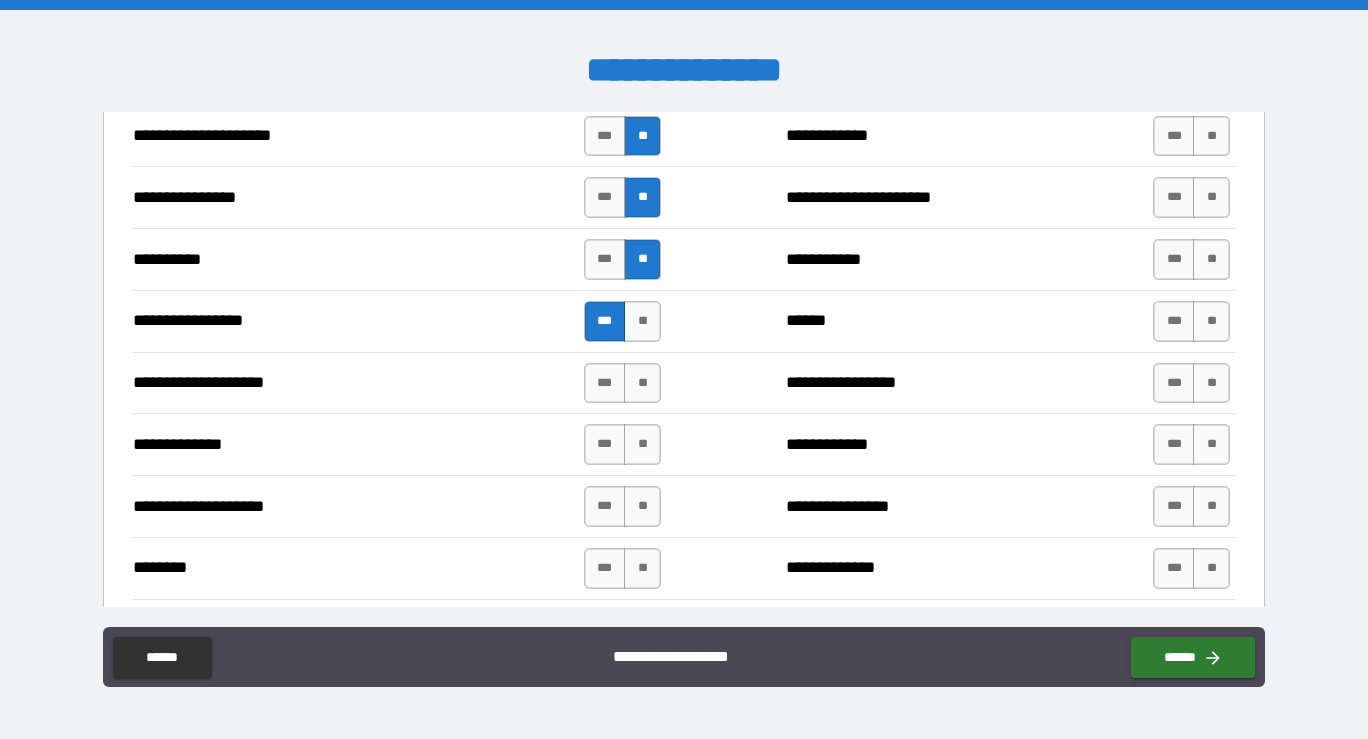 click on "***" at bounding box center [605, 321] 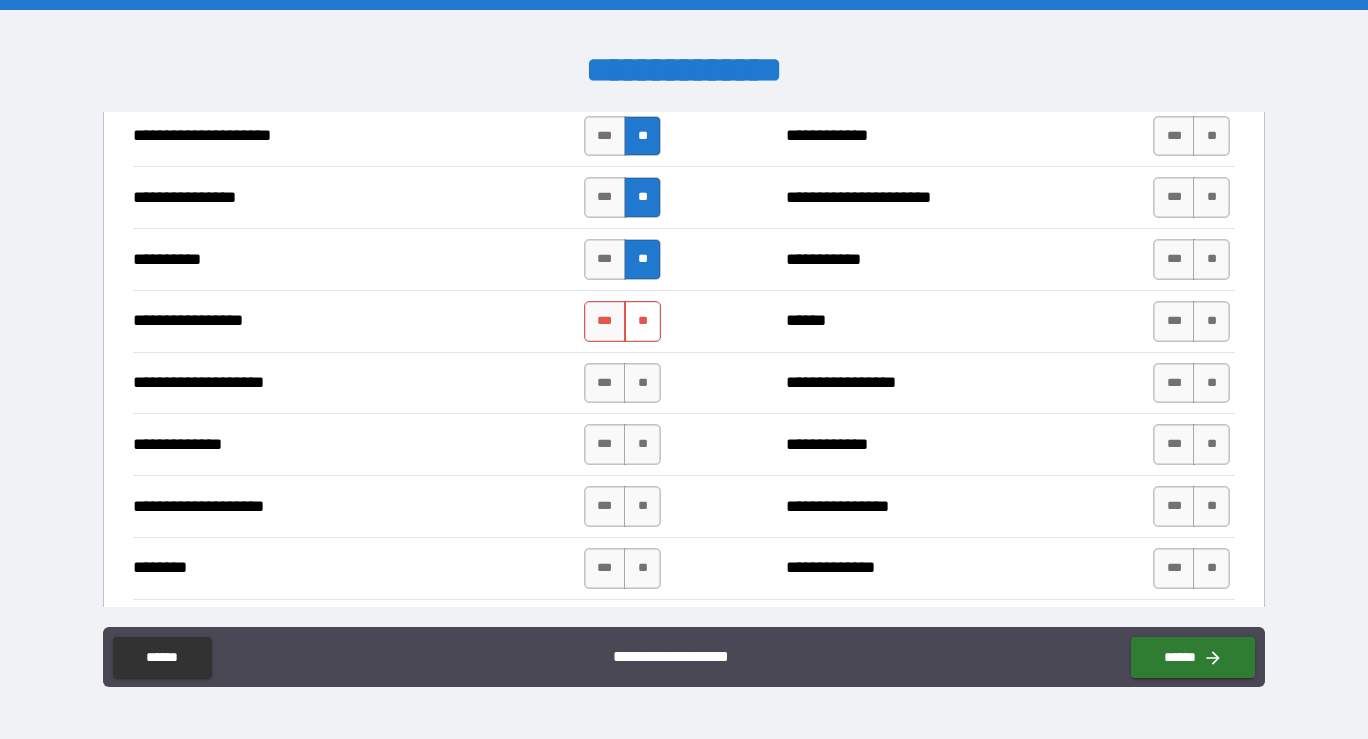 click on "**" at bounding box center [642, 321] 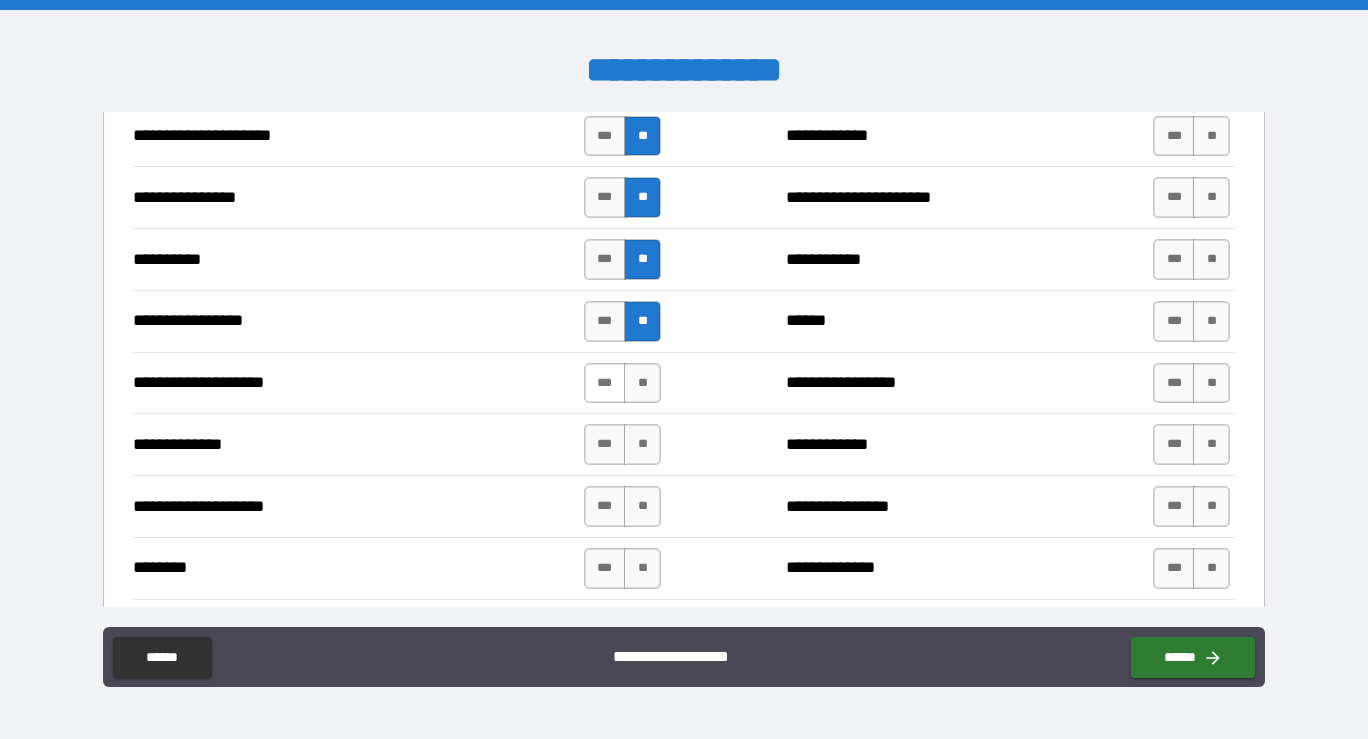 click on "***" at bounding box center [605, 383] 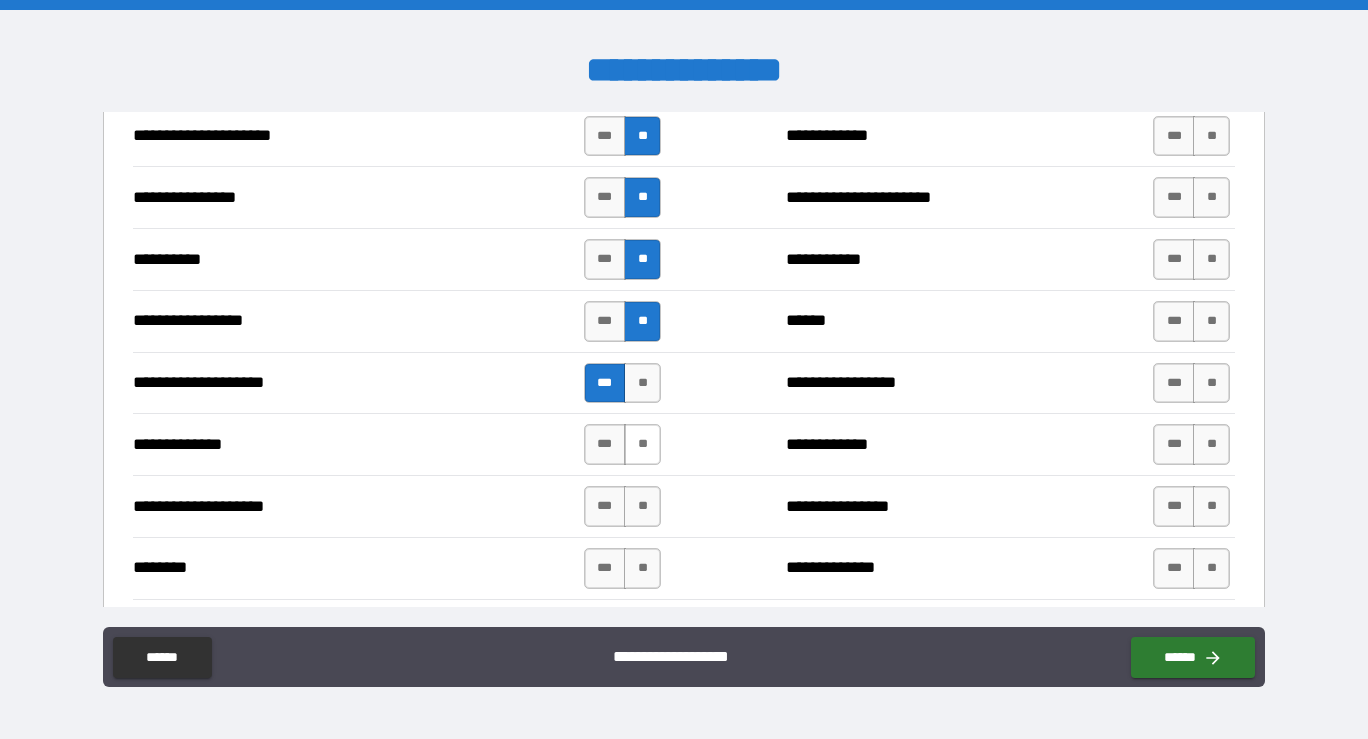 click on "**" at bounding box center [642, 444] 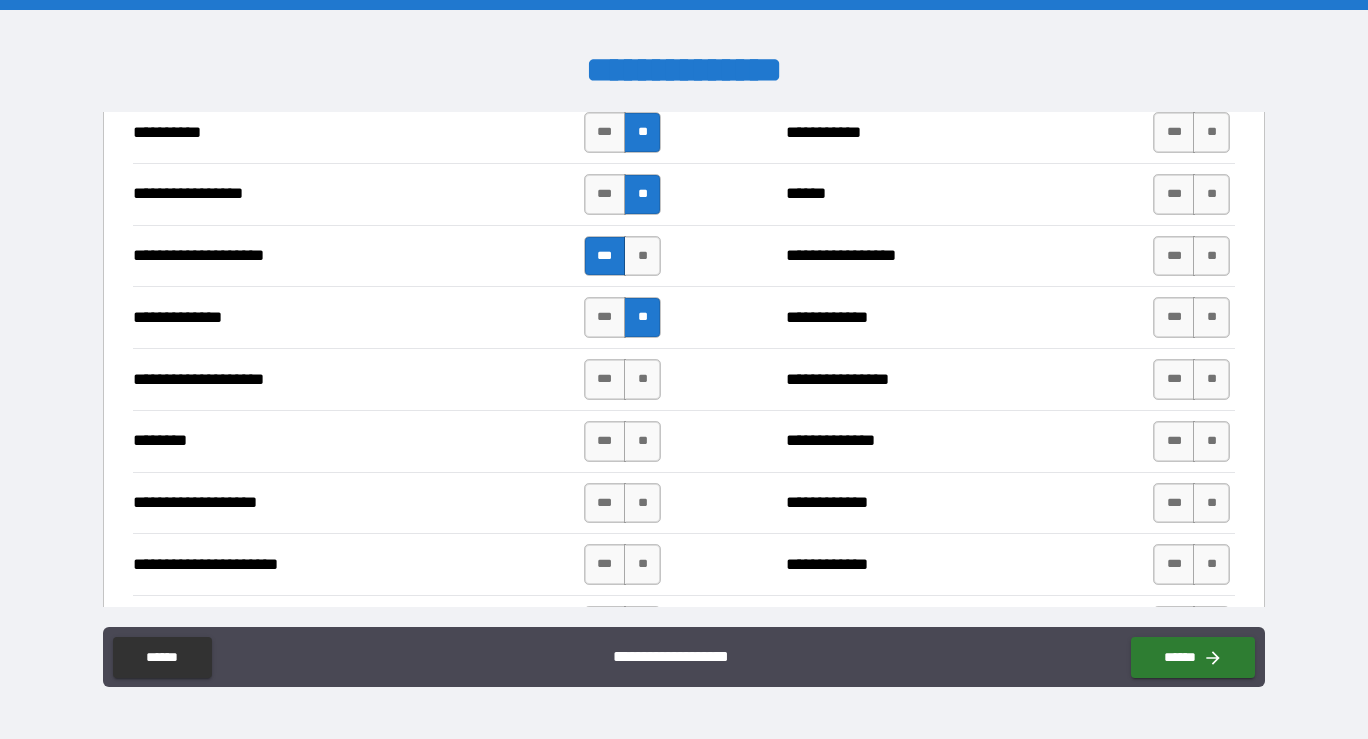scroll, scrollTop: 2963, scrollLeft: 0, axis: vertical 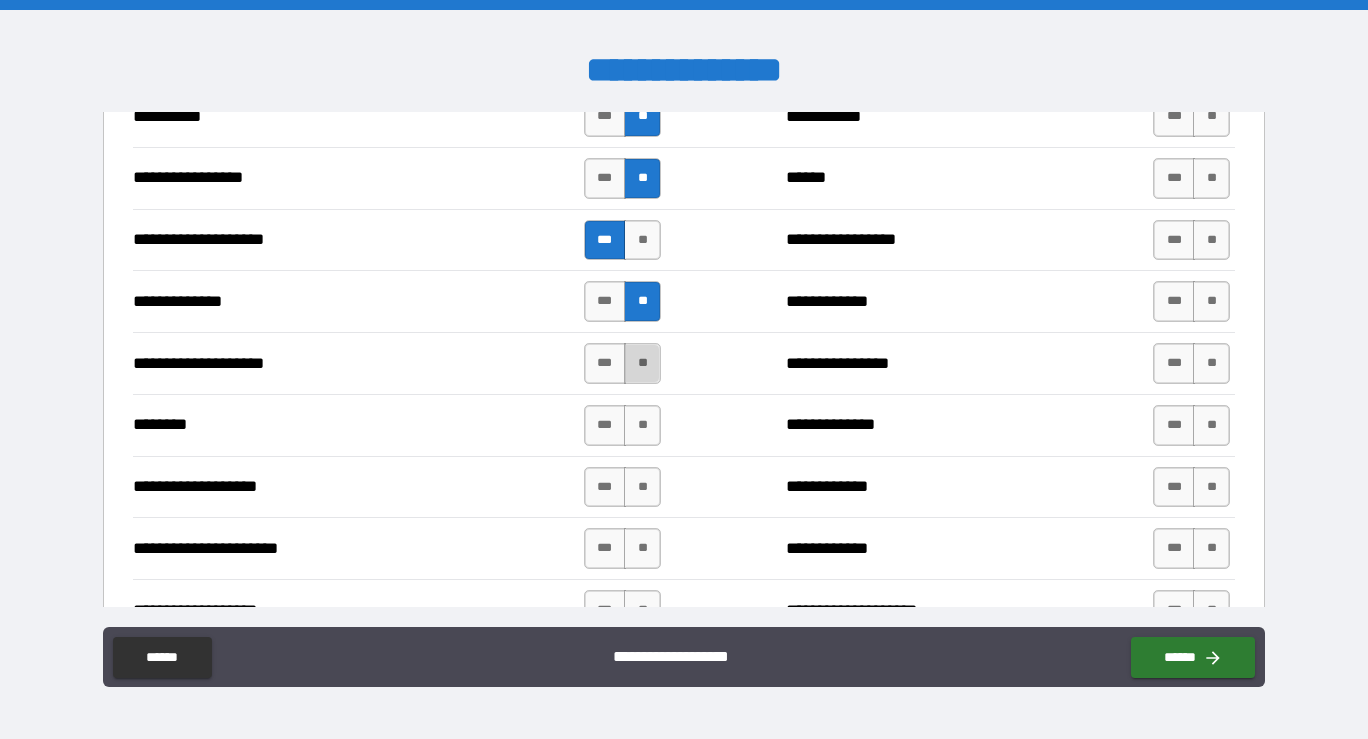 click on "**" at bounding box center [642, 363] 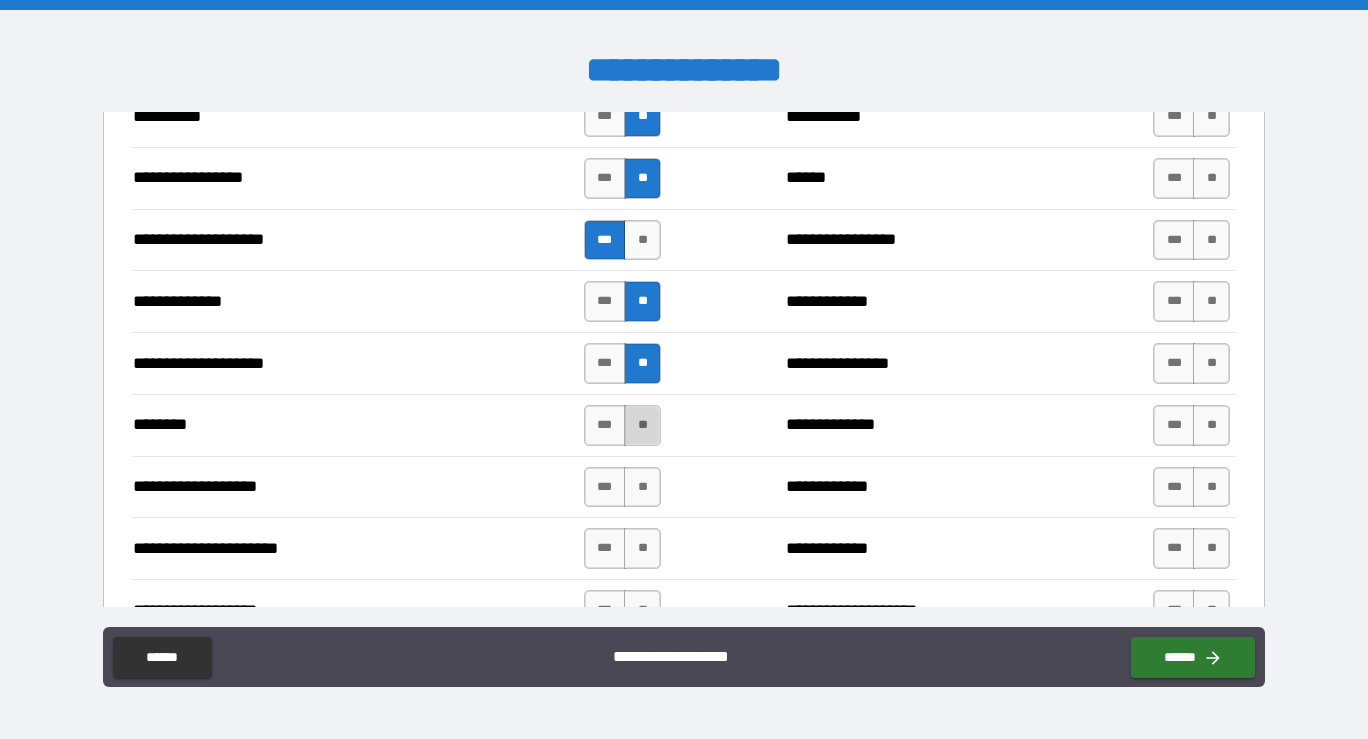 click on "**" at bounding box center [642, 425] 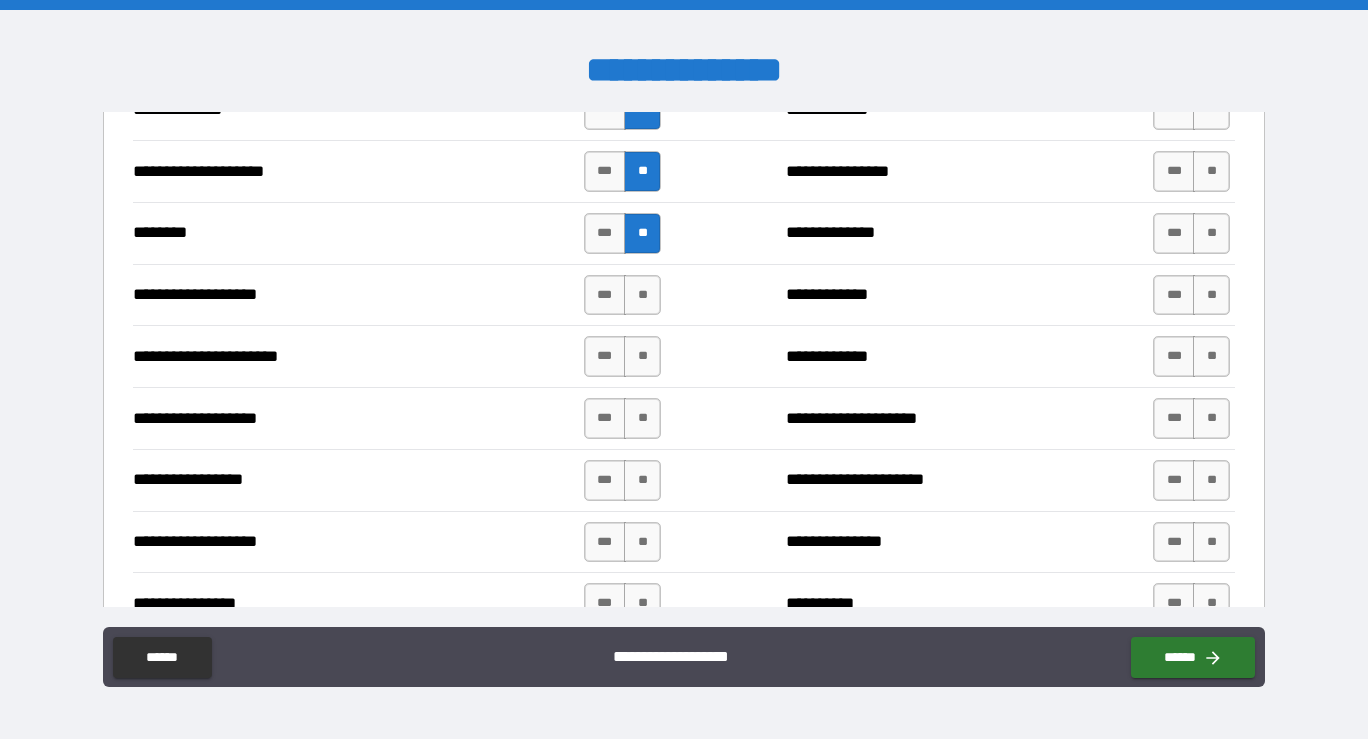 scroll, scrollTop: 3160, scrollLeft: 0, axis: vertical 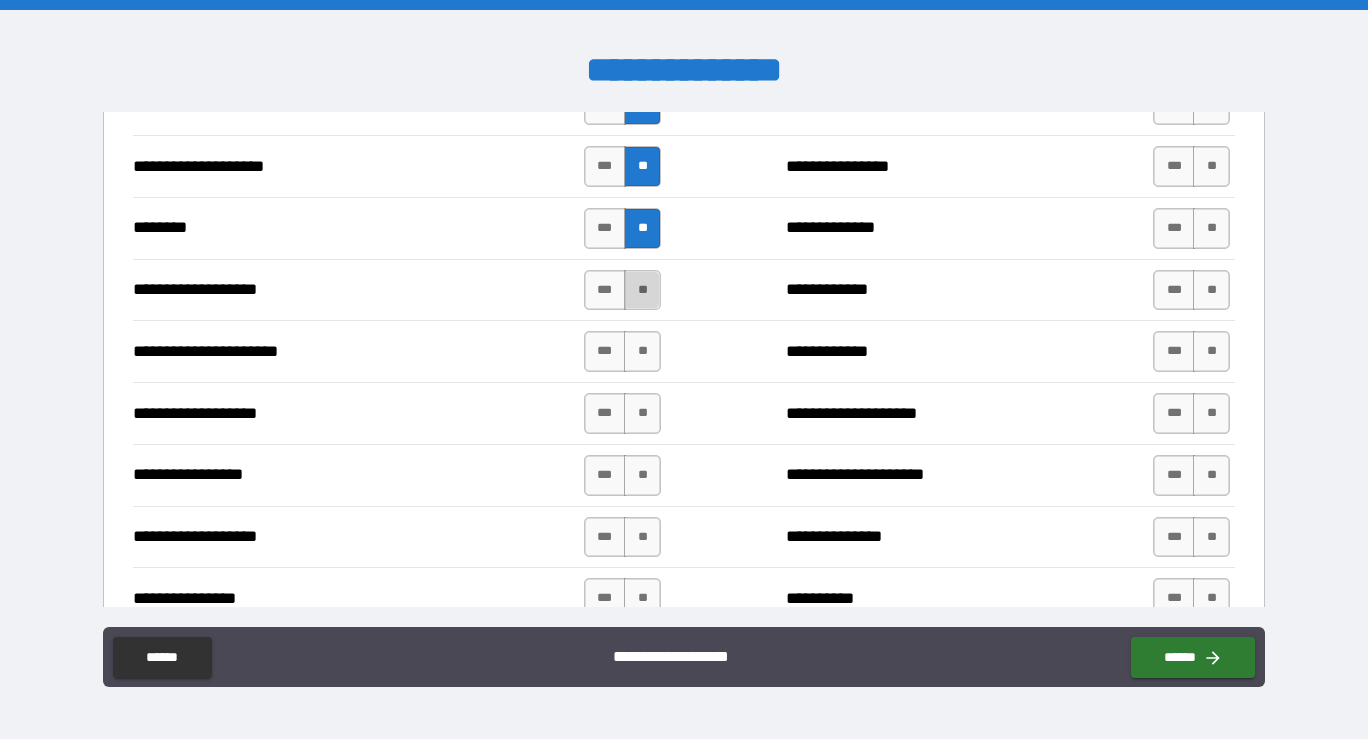 click on "**" at bounding box center [642, 290] 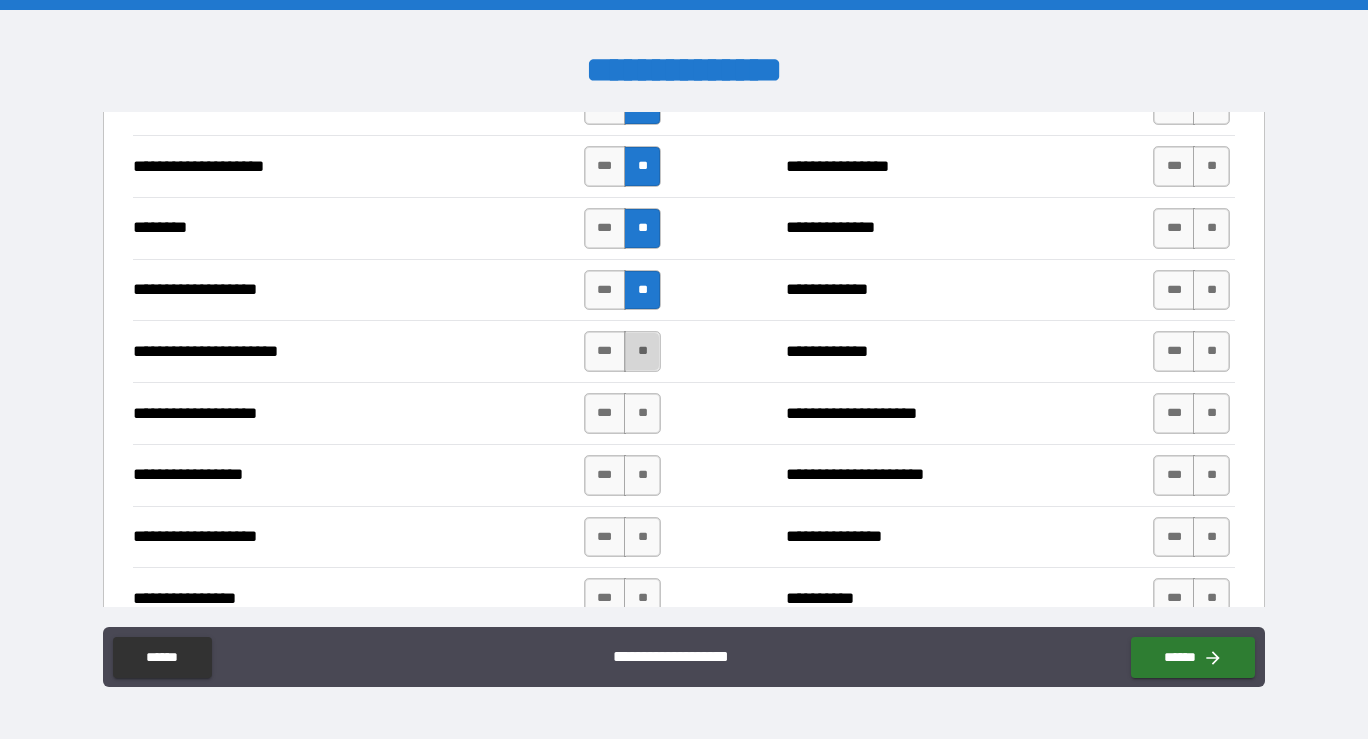 click on "**" at bounding box center (642, 351) 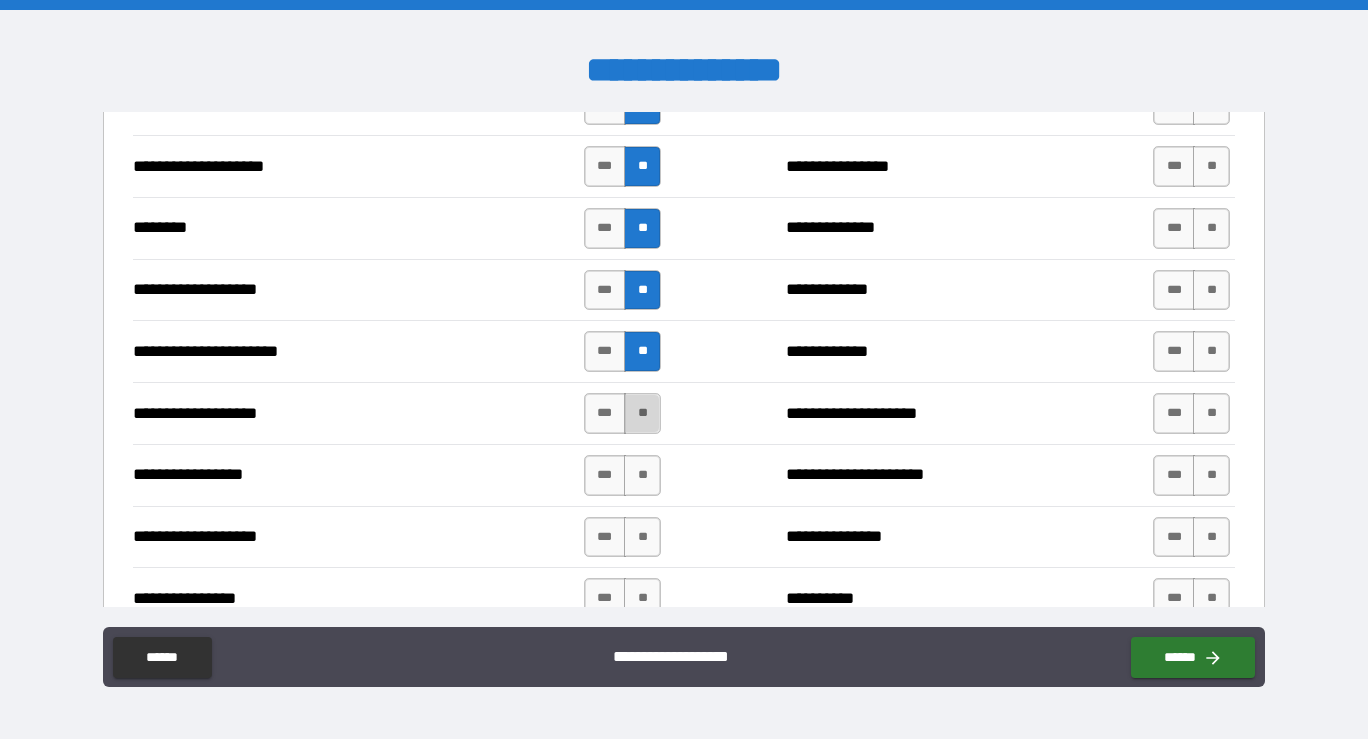 click on "**" at bounding box center [642, 413] 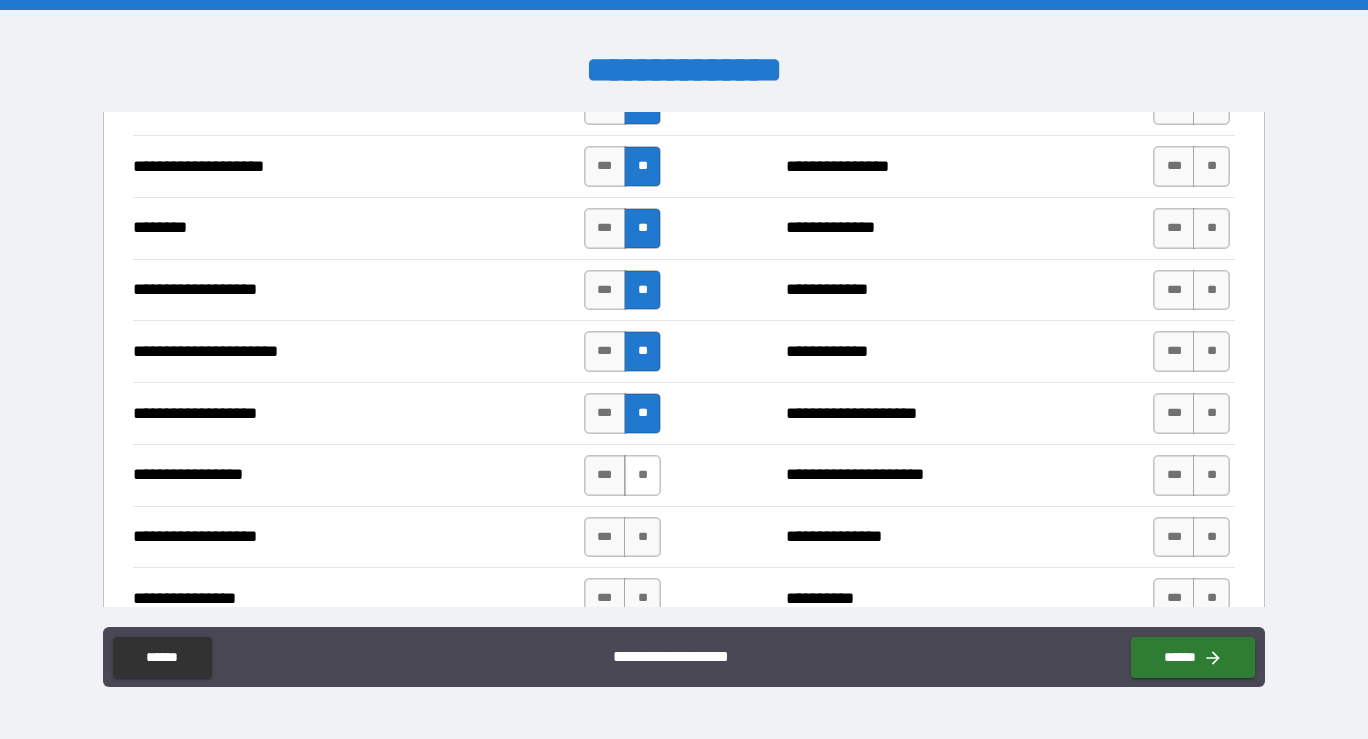 click on "**" at bounding box center [642, 475] 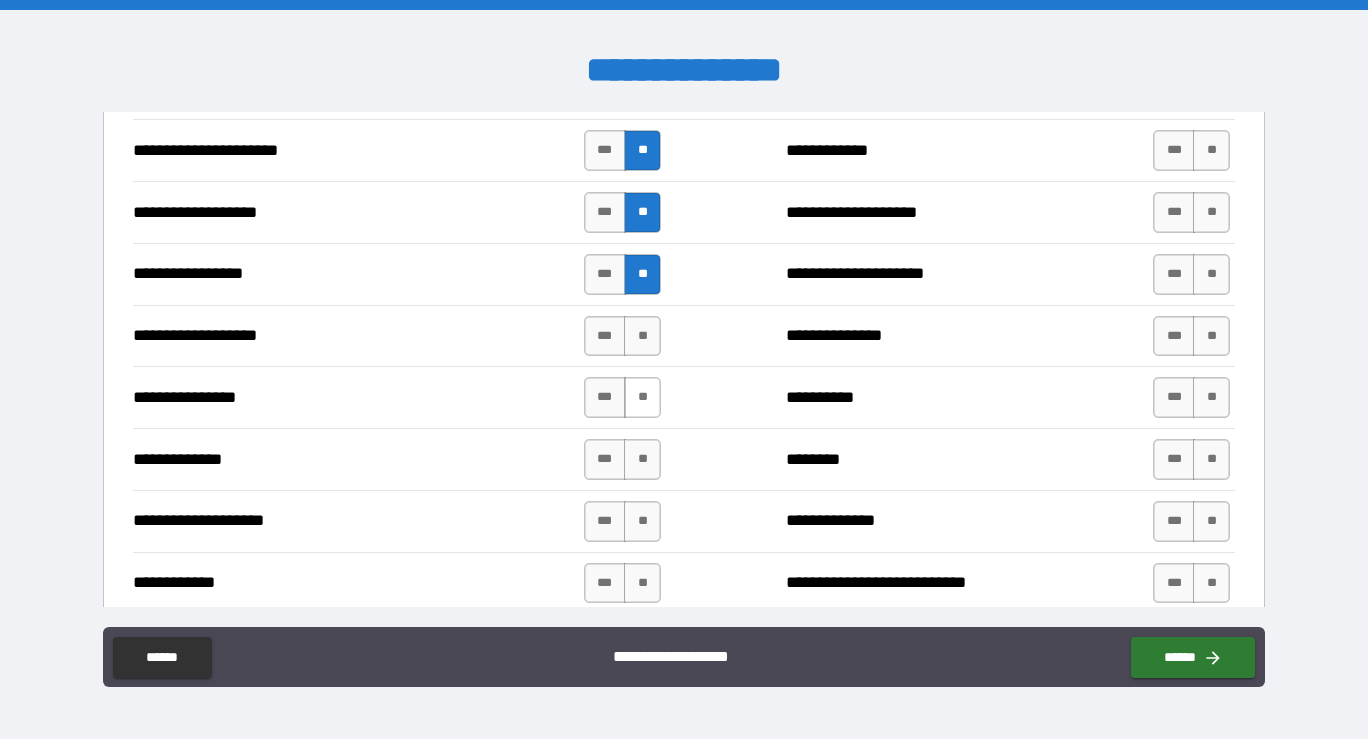 scroll, scrollTop: 3367, scrollLeft: 0, axis: vertical 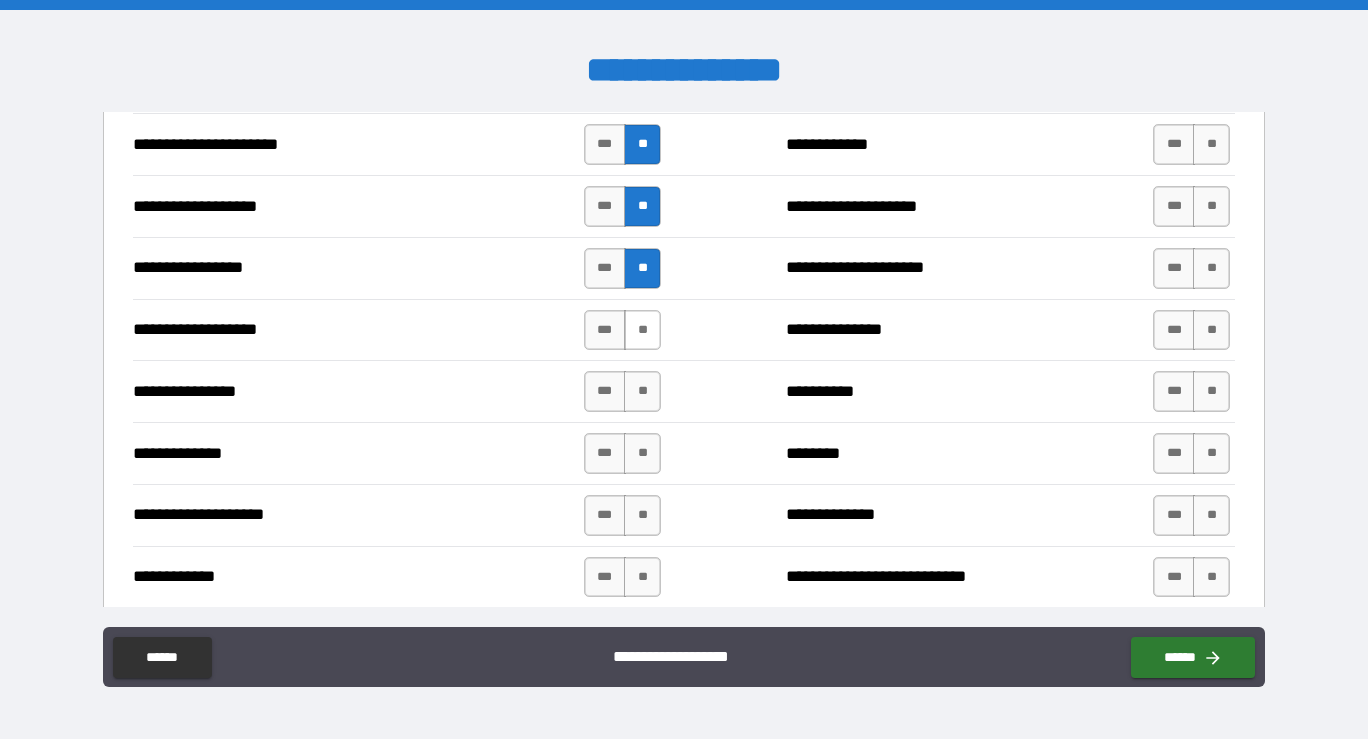 click on "**" at bounding box center (642, 330) 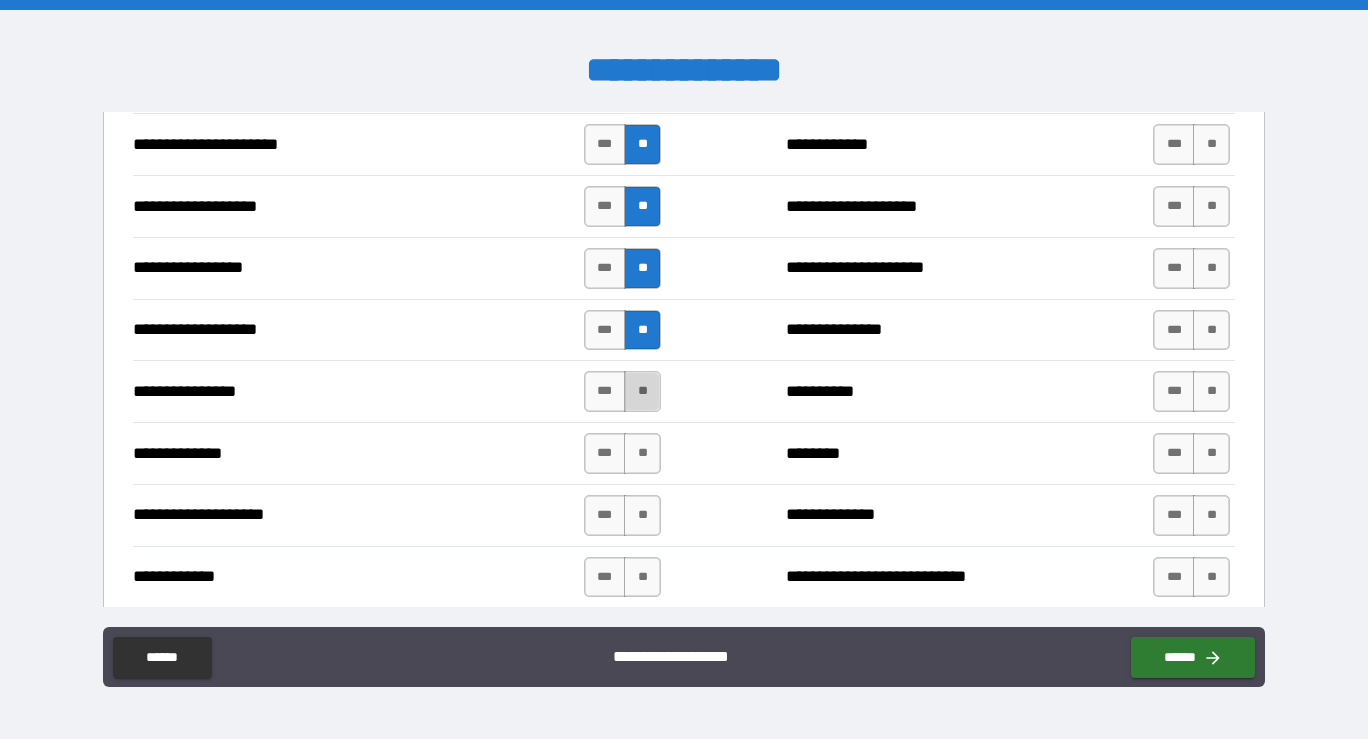 click on "**" at bounding box center [642, 391] 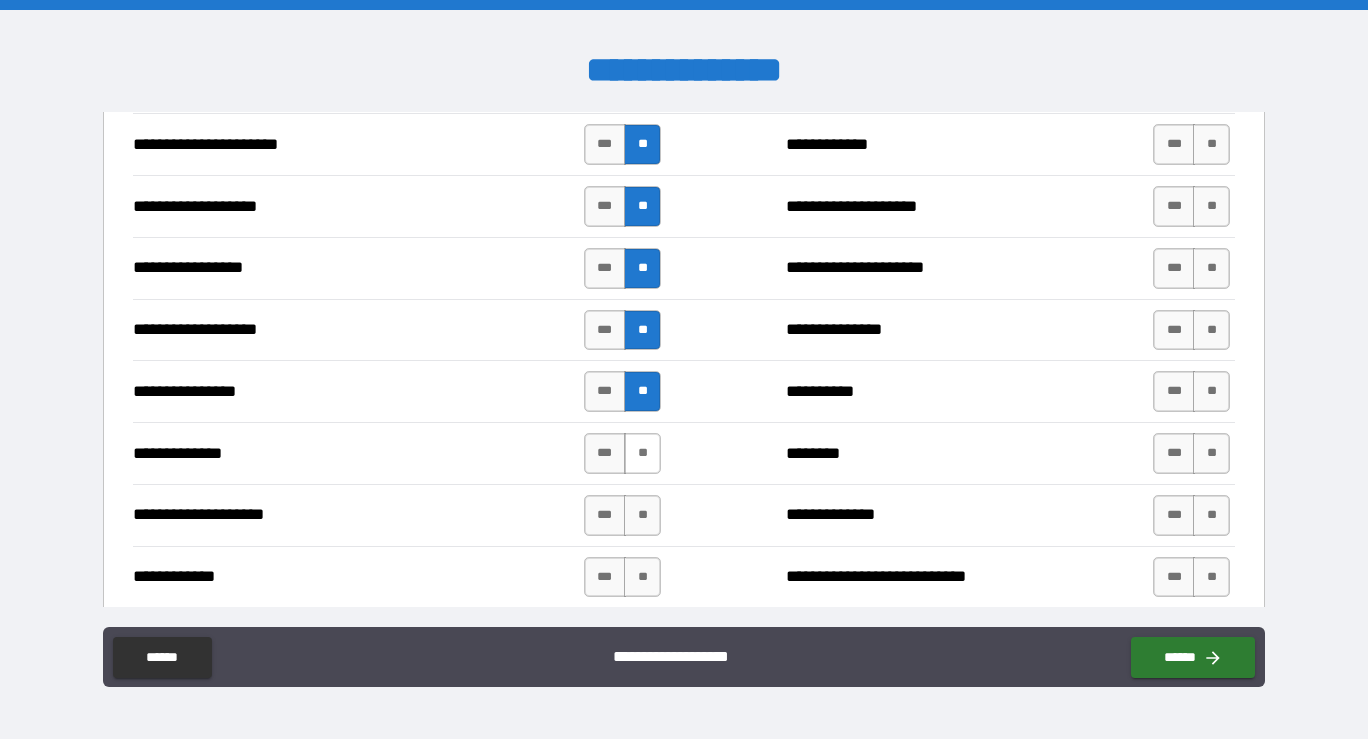 click on "**" at bounding box center [642, 453] 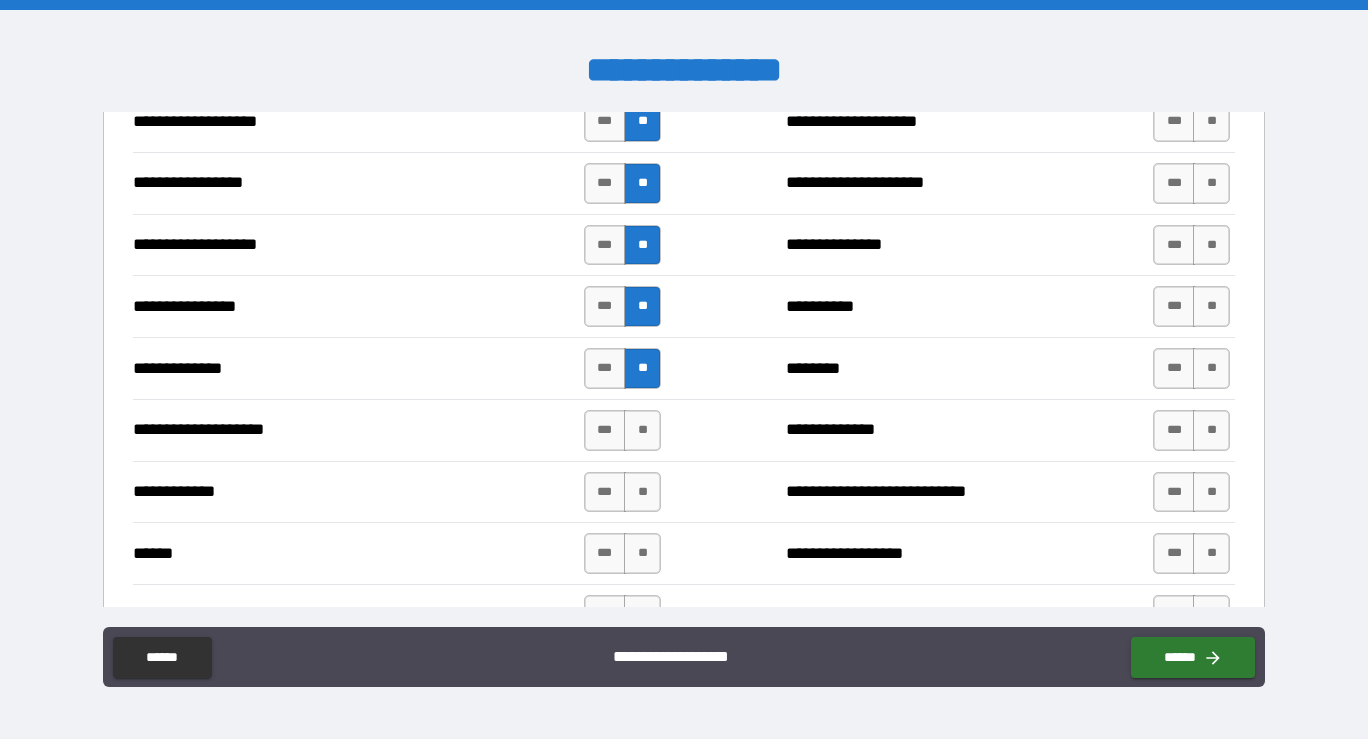 scroll, scrollTop: 3494, scrollLeft: 0, axis: vertical 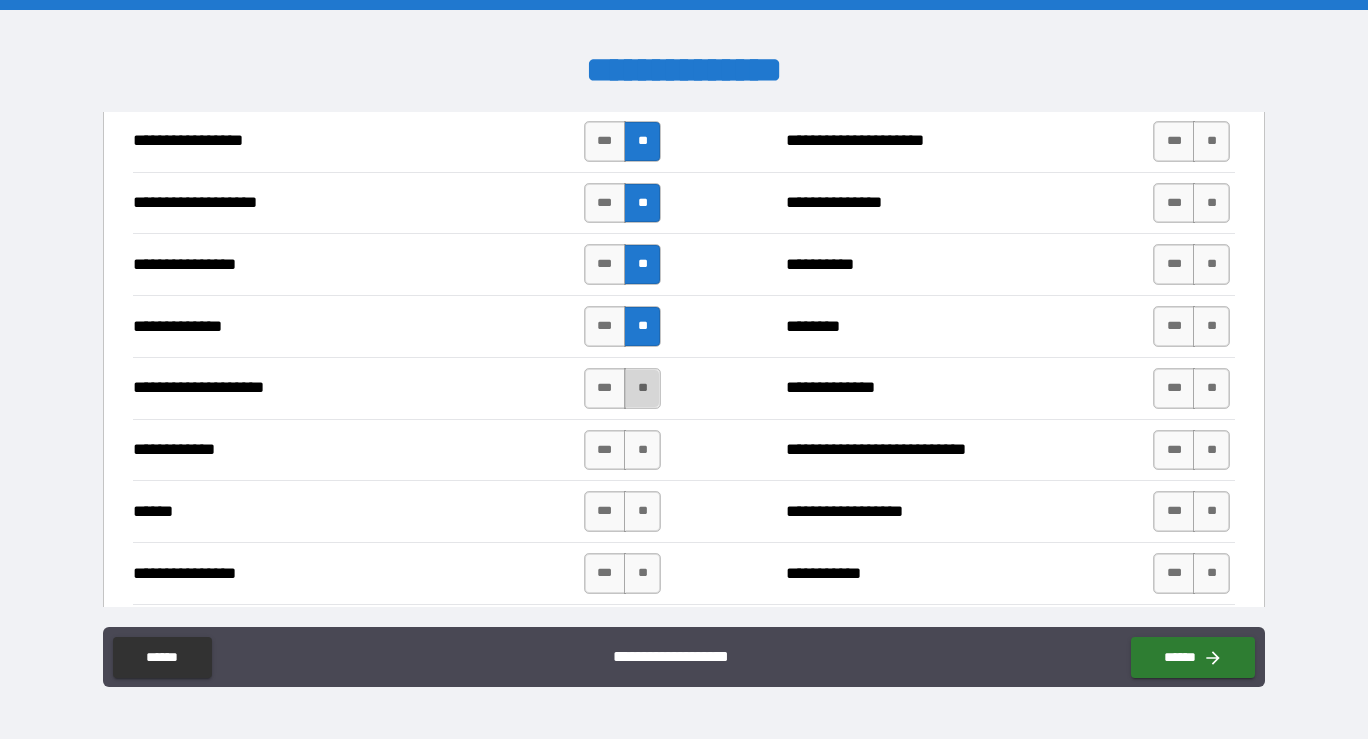 click on "**" at bounding box center (642, 388) 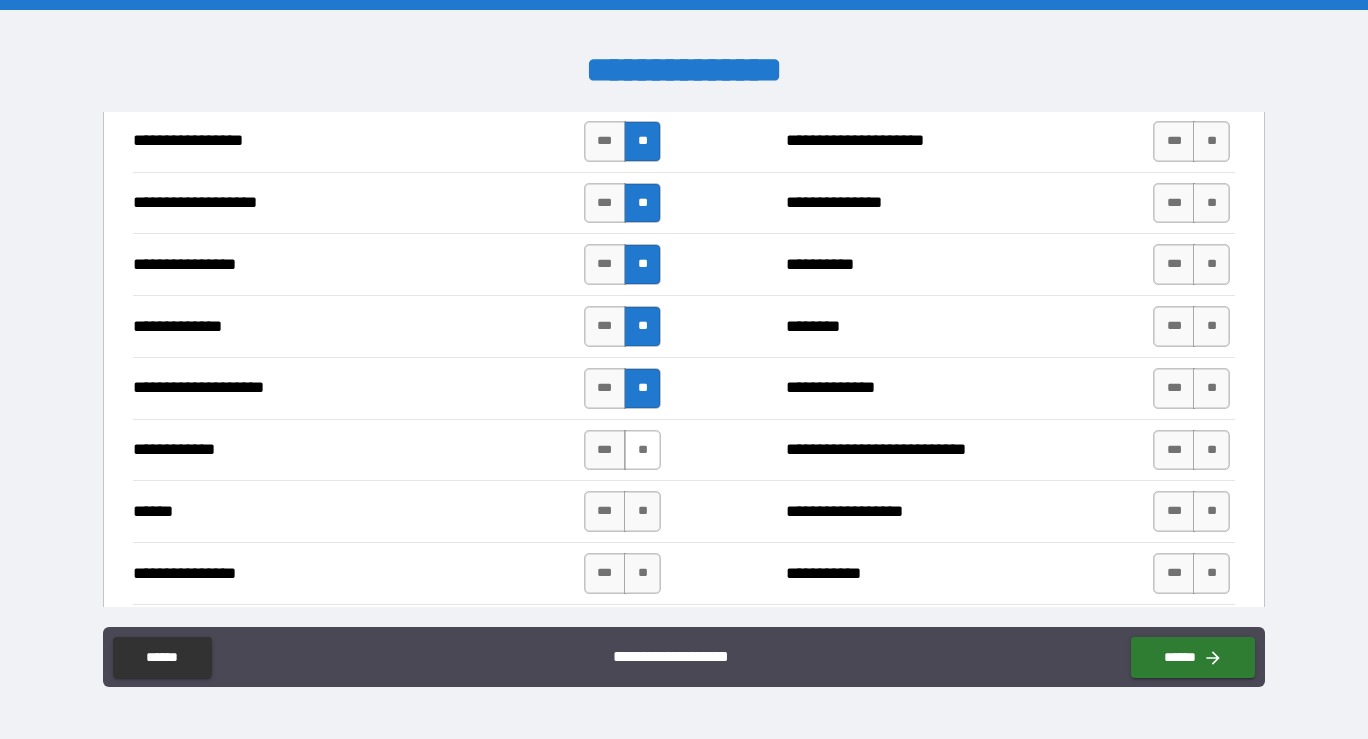click on "**" at bounding box center (642, 450) 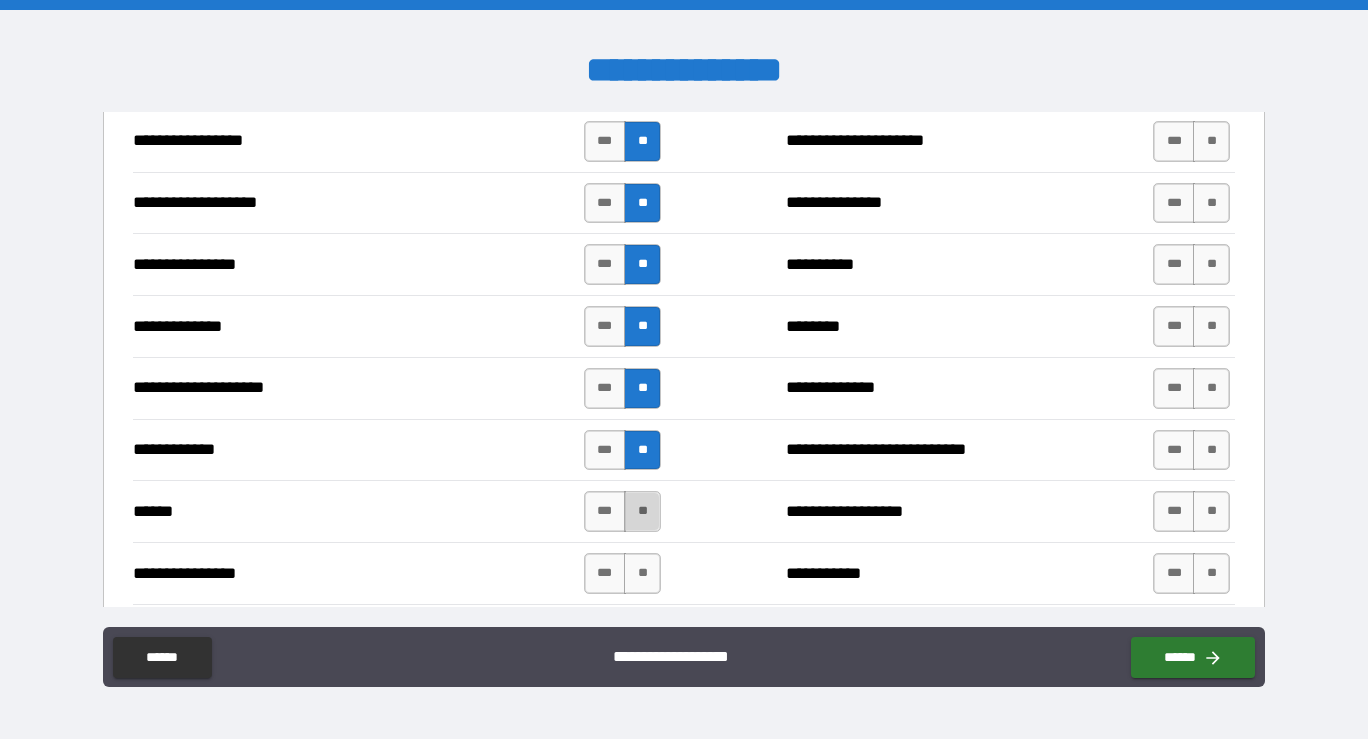 click on "**" at bounding box center (642, 511) 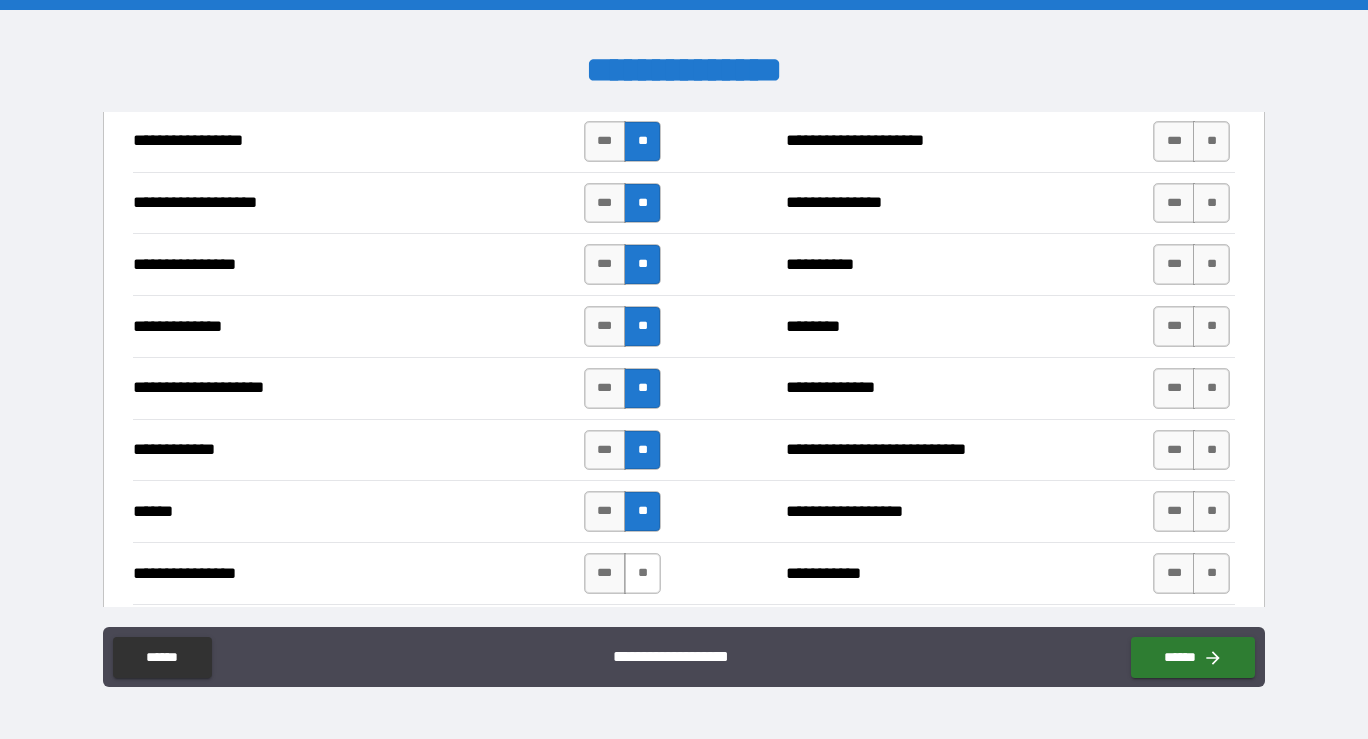 click on "**" at bounding box center (642, 573) 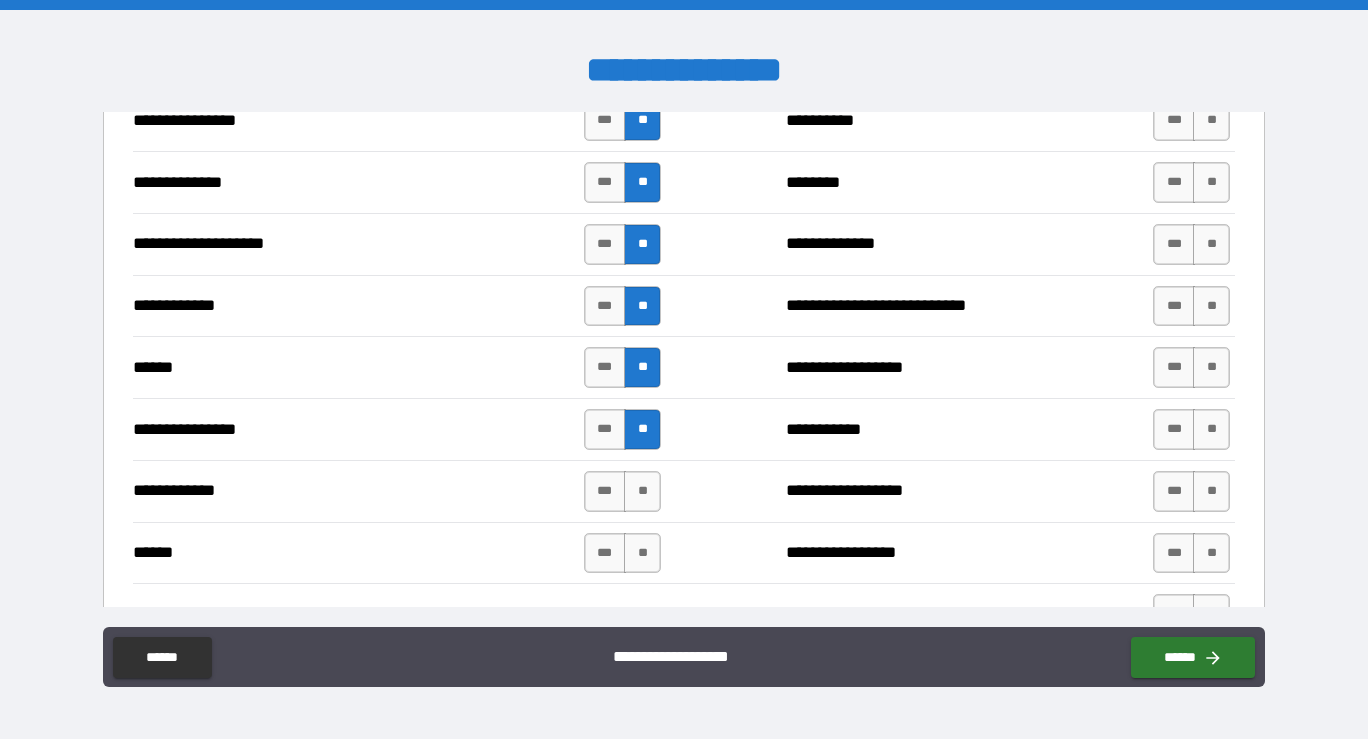 scroll, scrollTop: 3641, scrollLeft: 0, axis: vertical 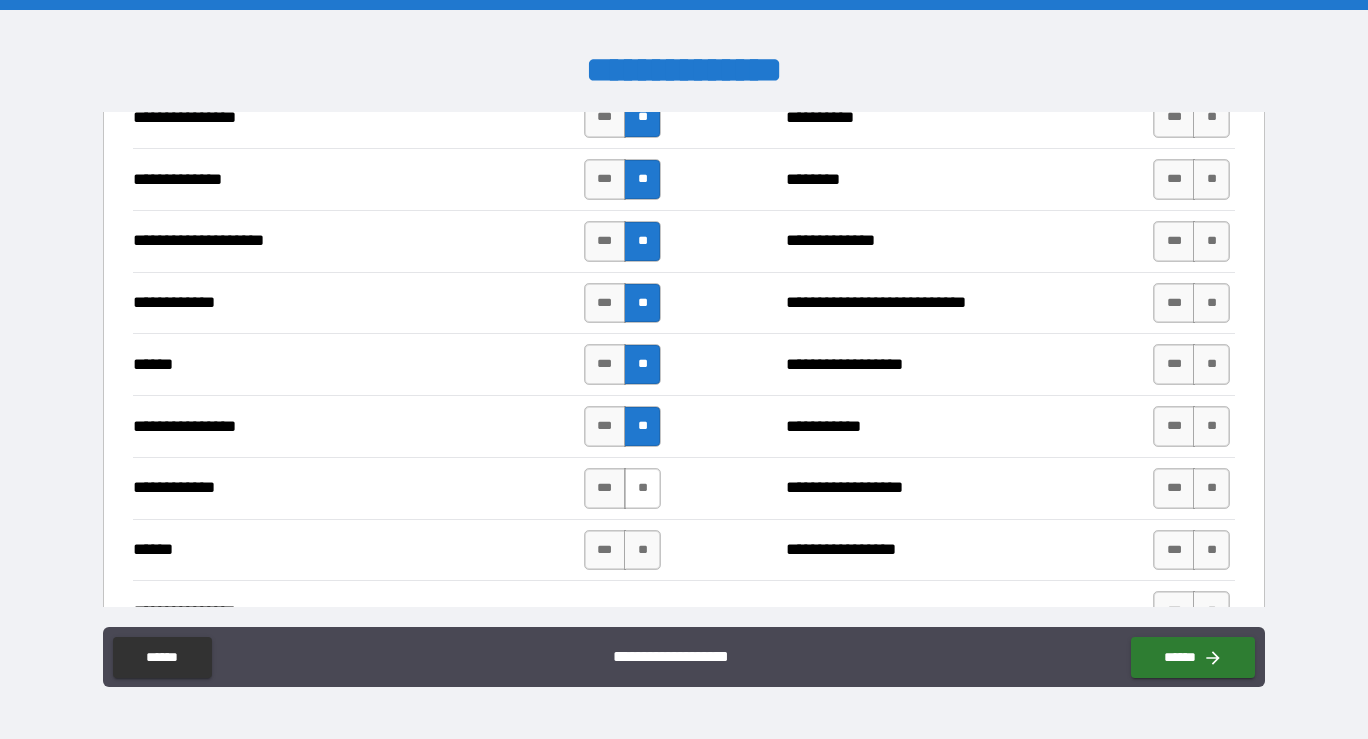 click on "**" at bounding box center [642, 488] 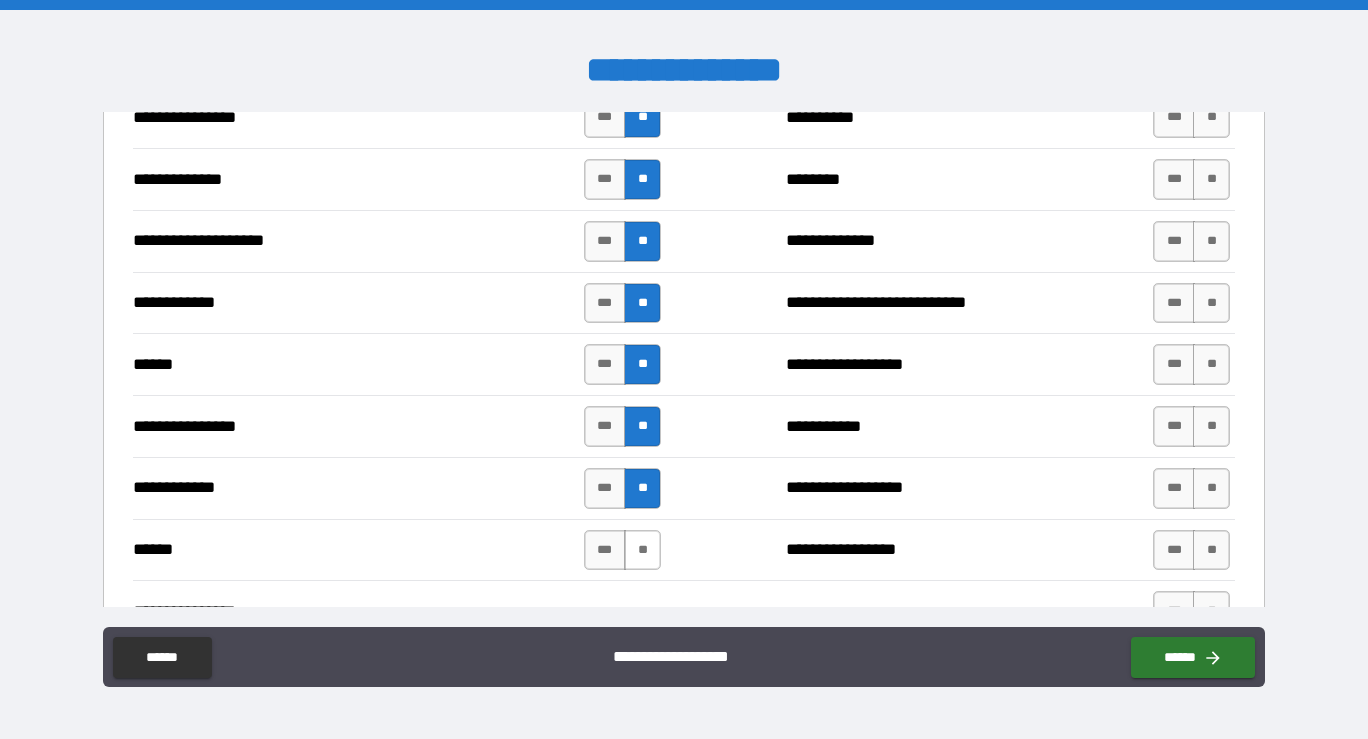 click on "**" at bounding box center [642, 550] 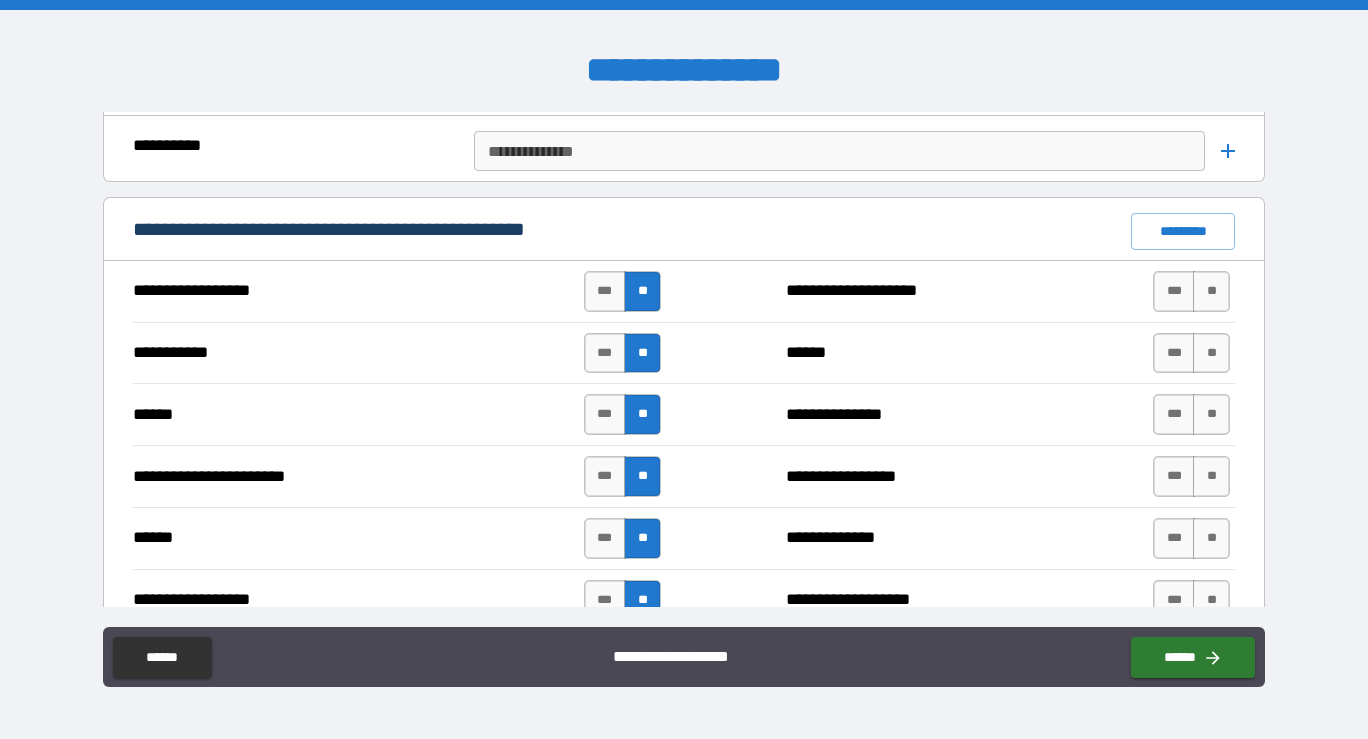 scroll, scrollTop: 1606, scrollLeft: 0, axis: vertical 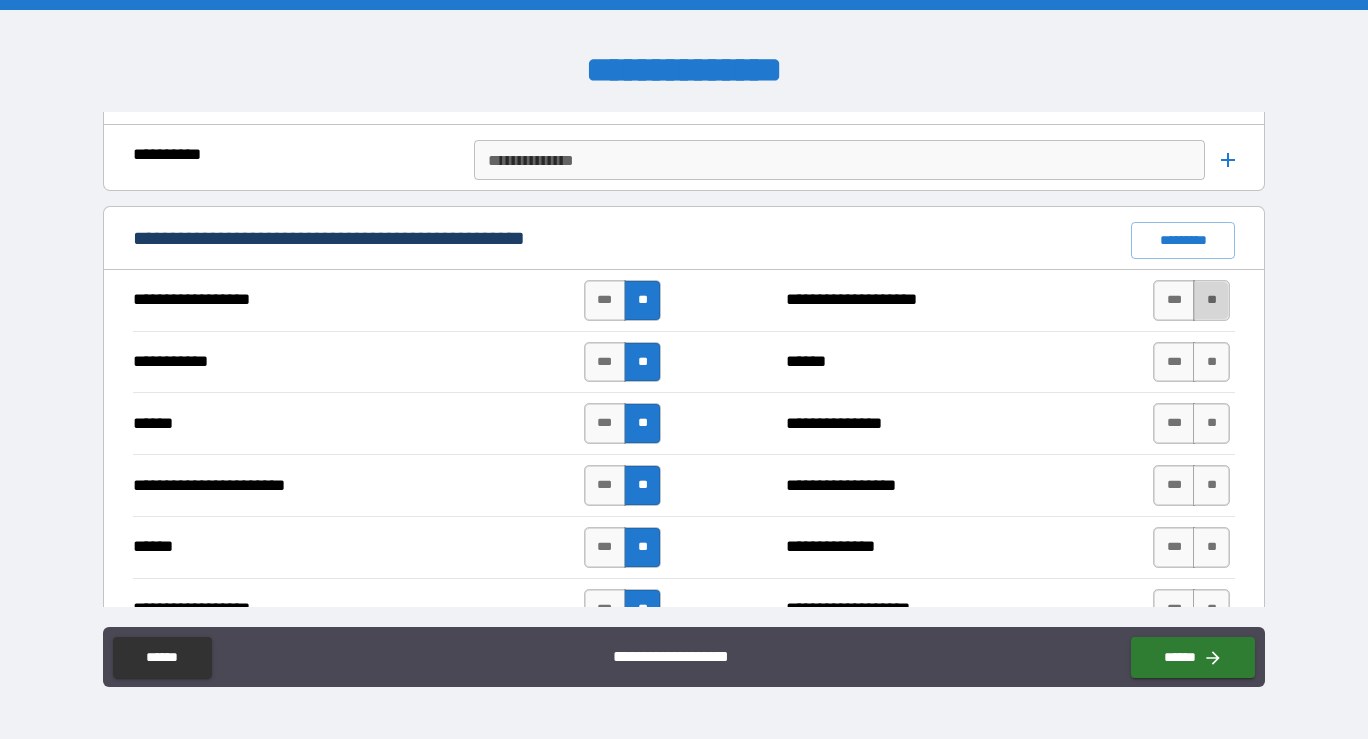 click on "**" at bounding box center [1211, 300] 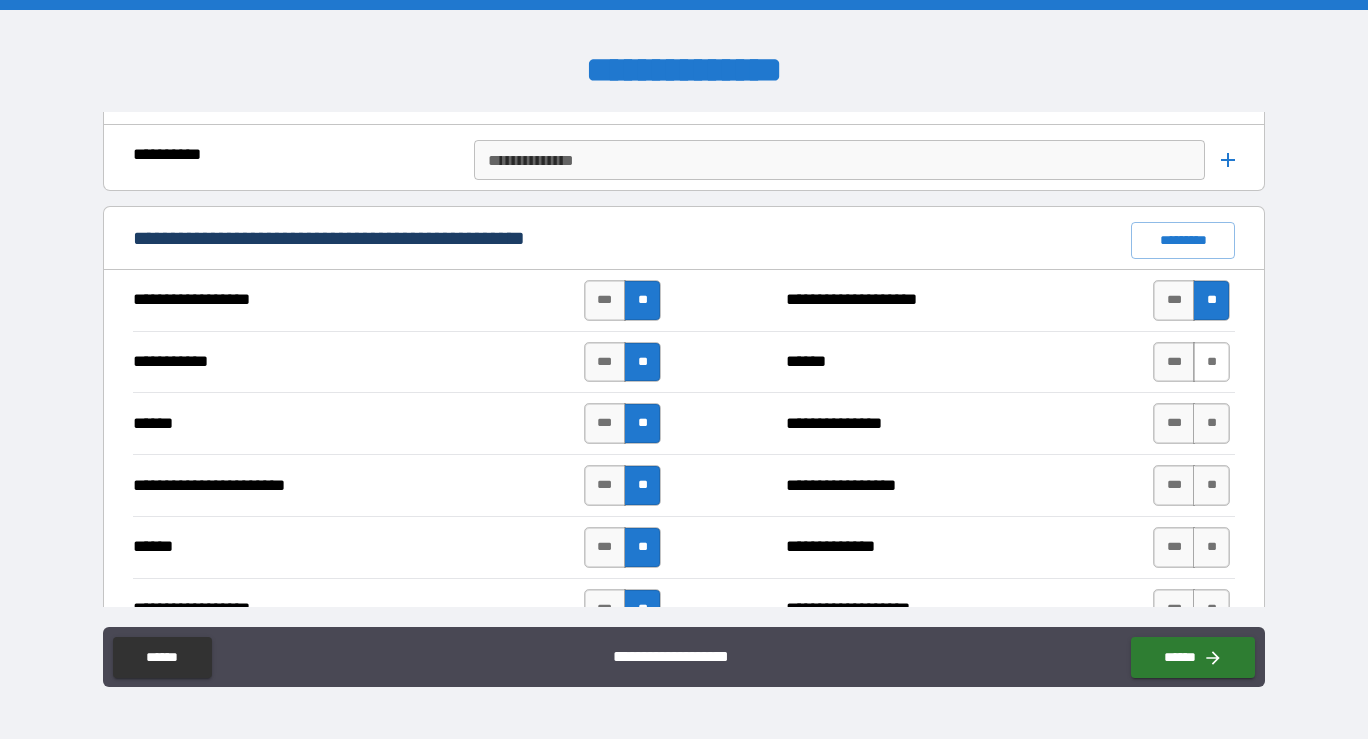 click on "**" at bounding box center (1211, 362) 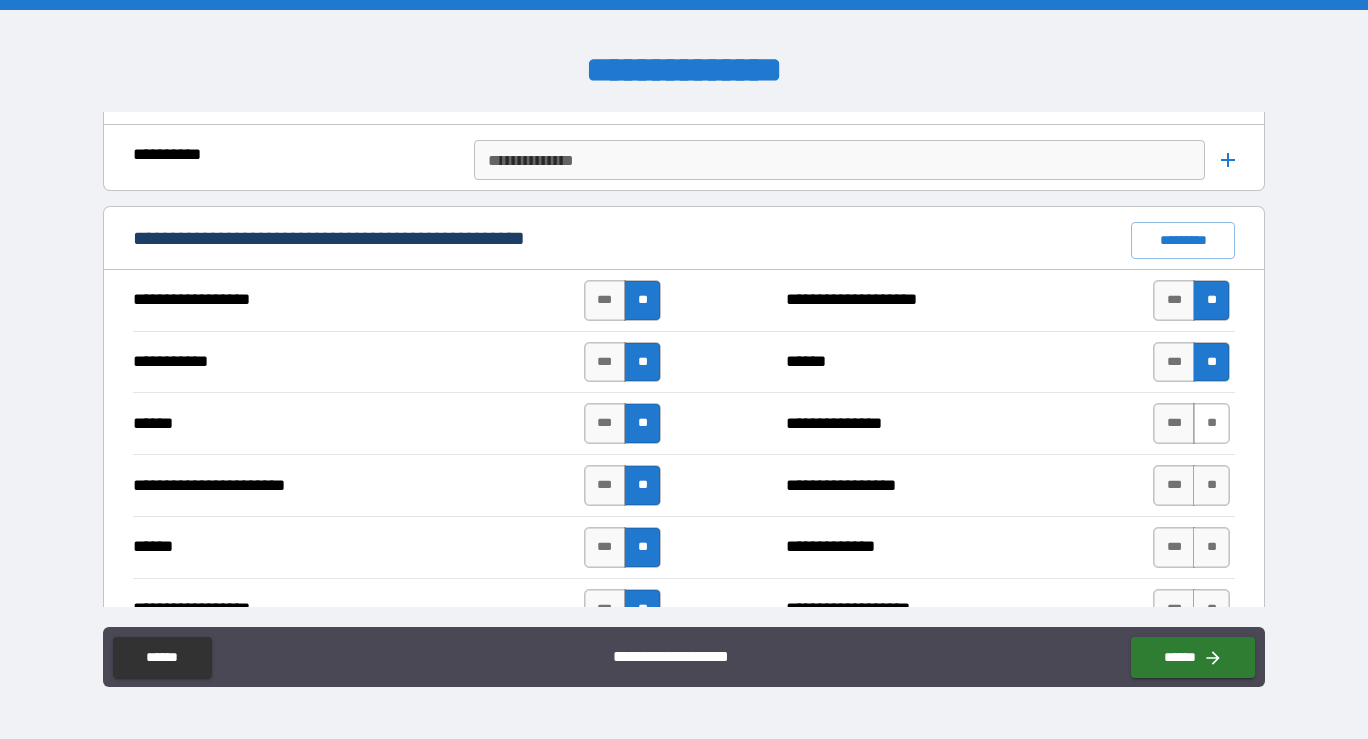 click on "**" at bounding box center (1211, 423) 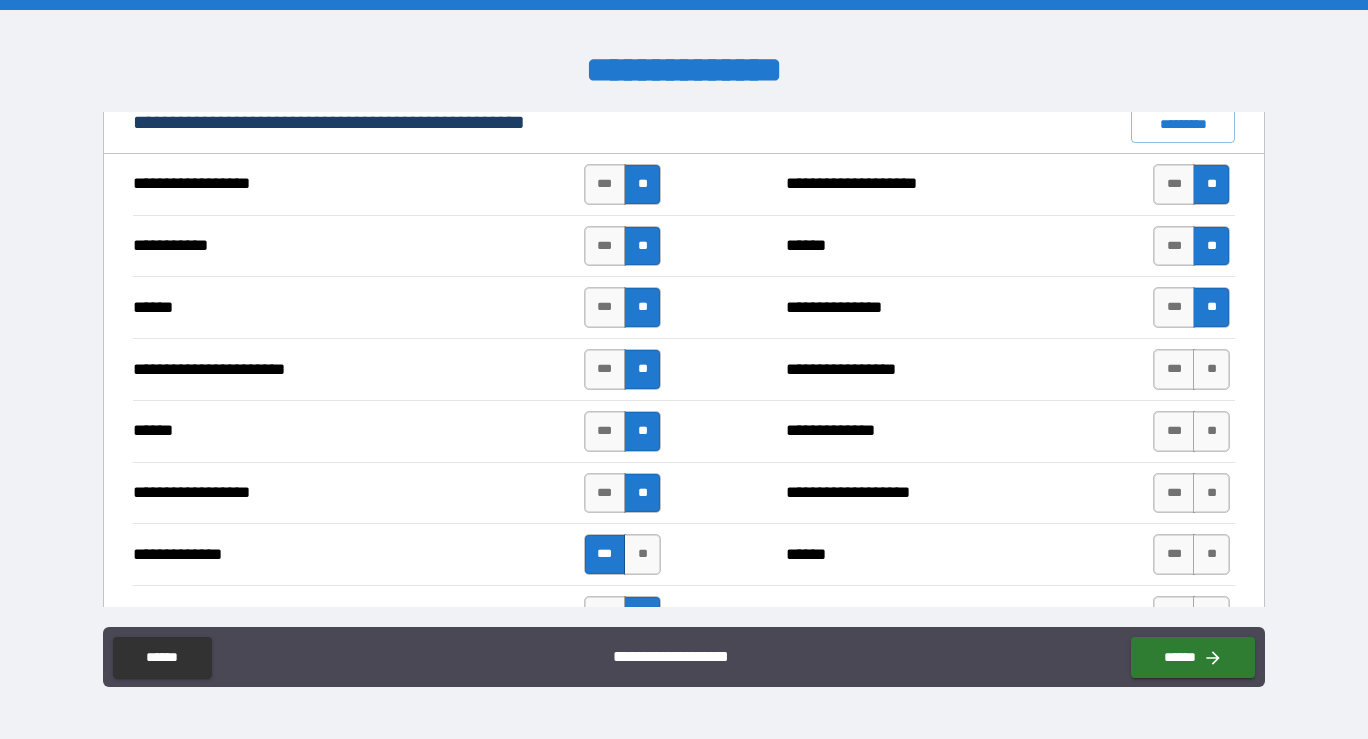 scroll, scrollTop: 1734, scrollLeft: 0, axis: vertical 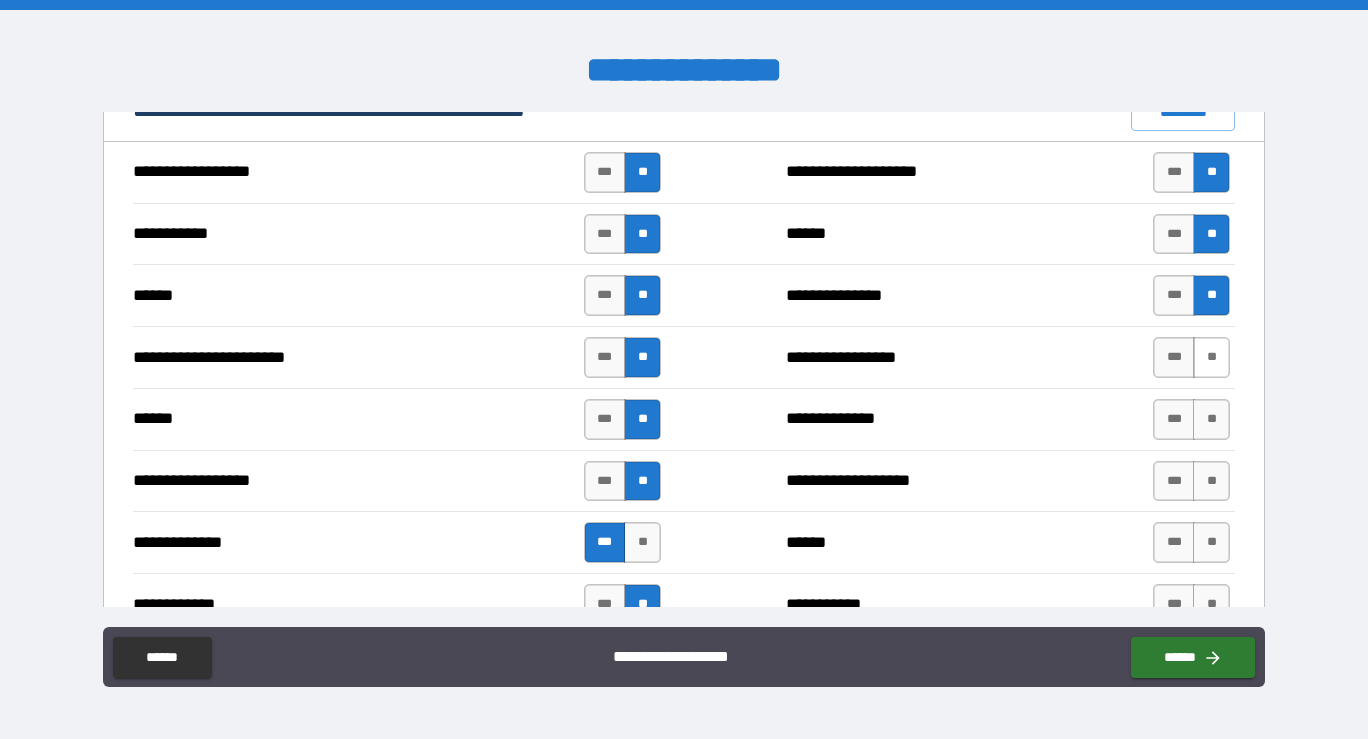 click on "**" at bounding box center [1211, 357] 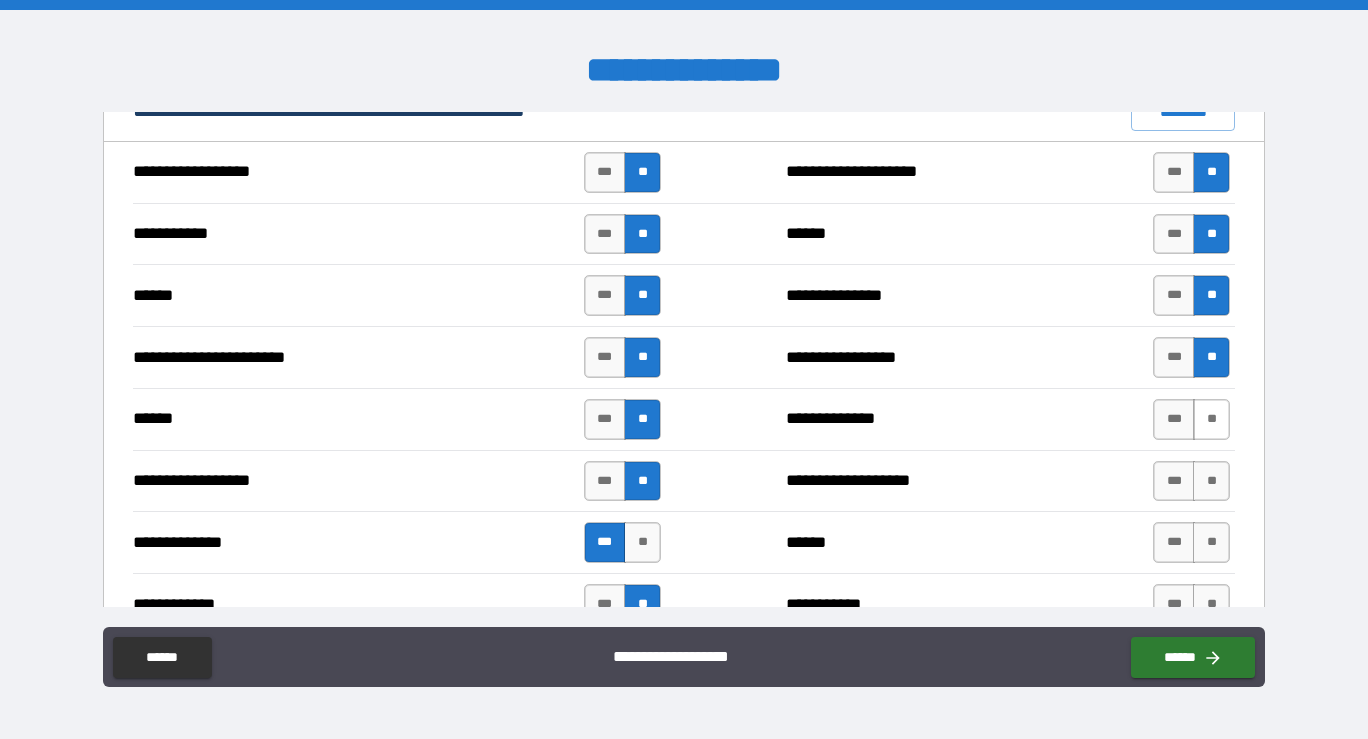 click on "**" at bounding box center [1211, 419] 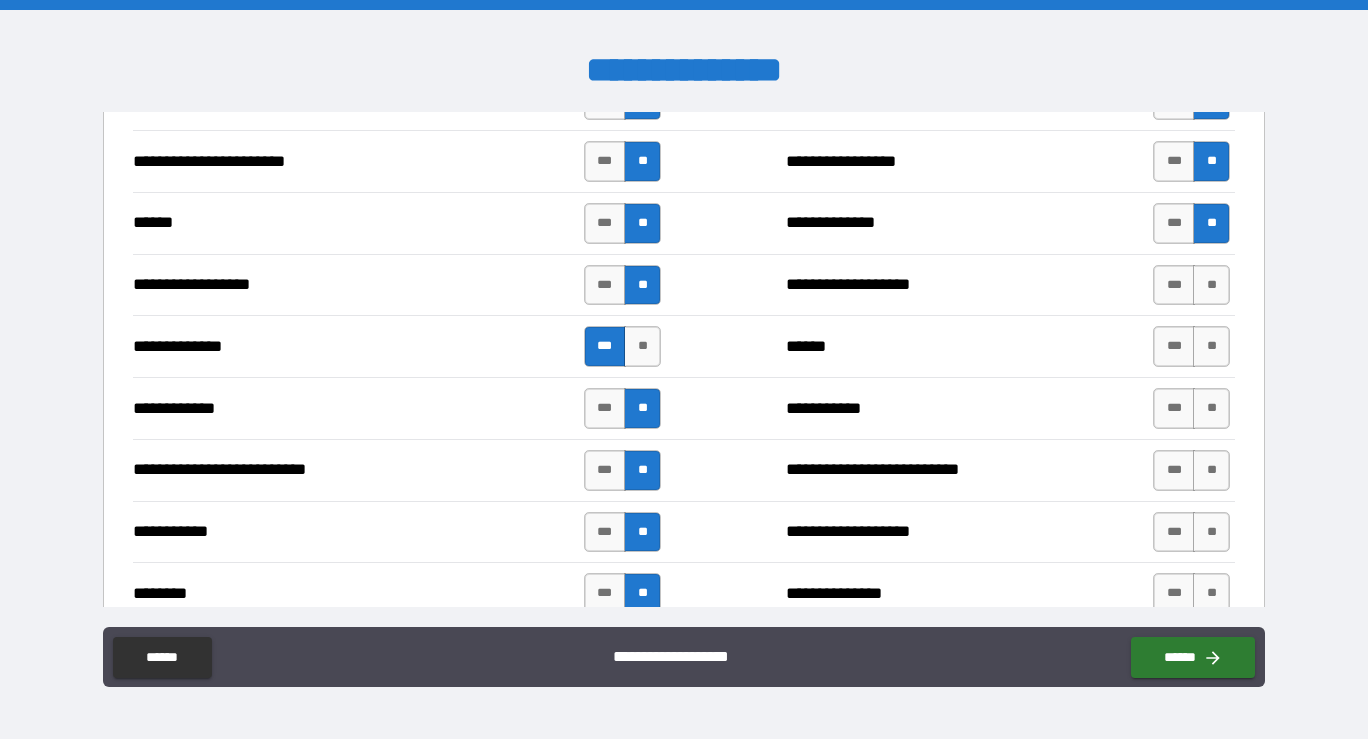 scroll, scrollTop: 1938, scrollLeft: 0, axis: vertical 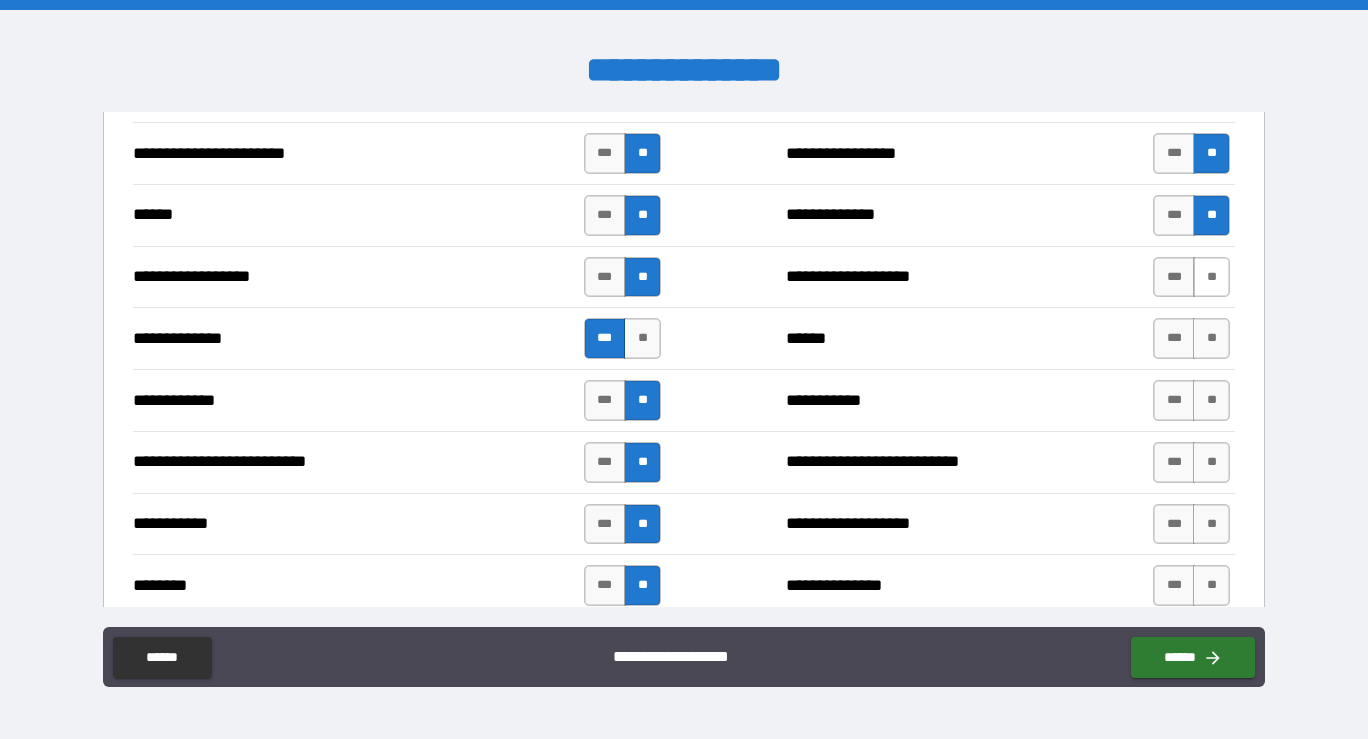 click on "**" at bounding box center (1211, 277) 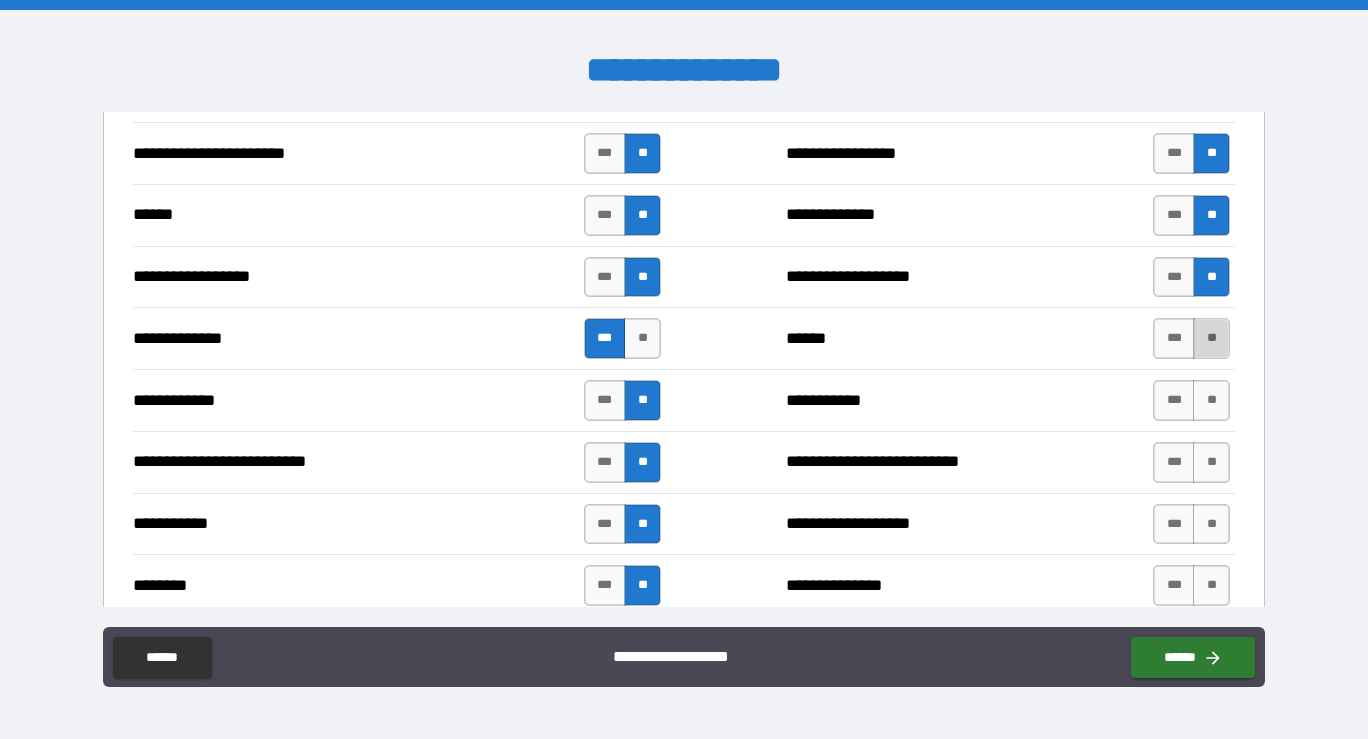 click on "**" at bounding box center [1211, 338] 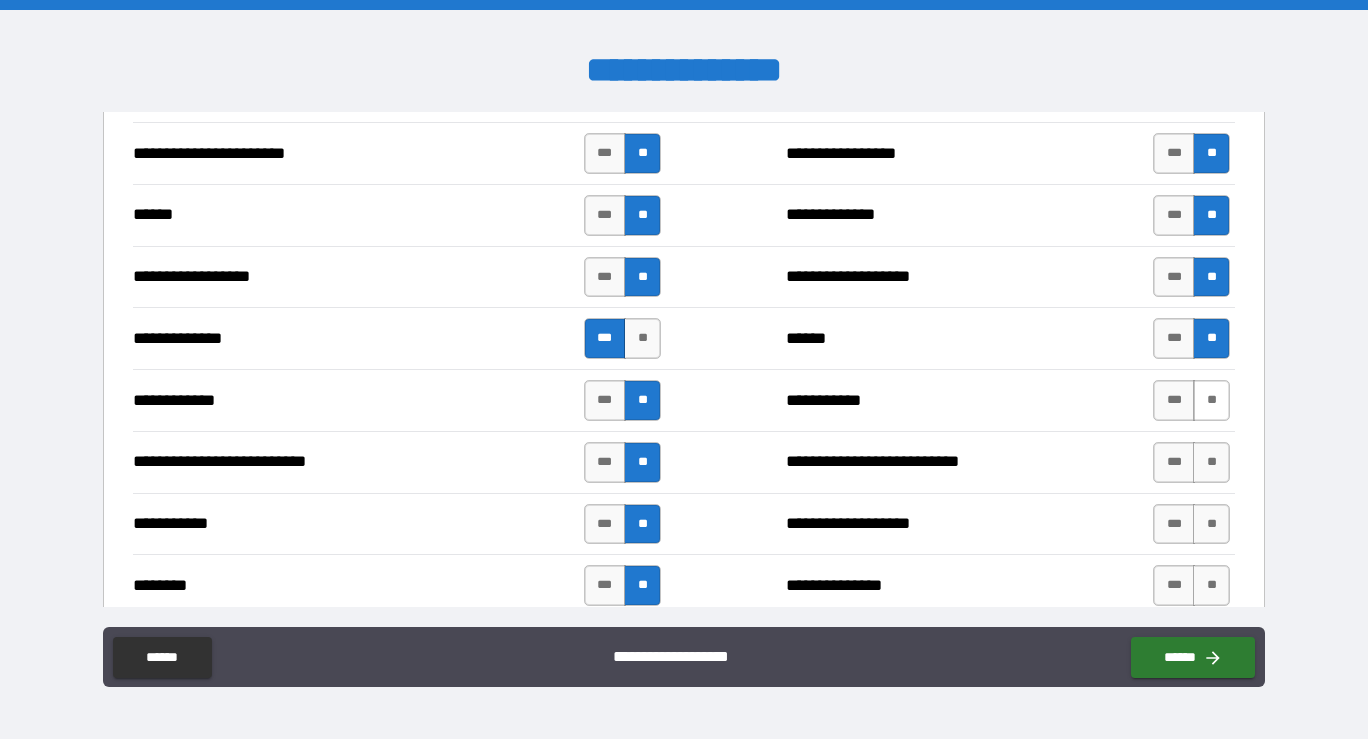 click on "**" at bounding box center [1211, 400] 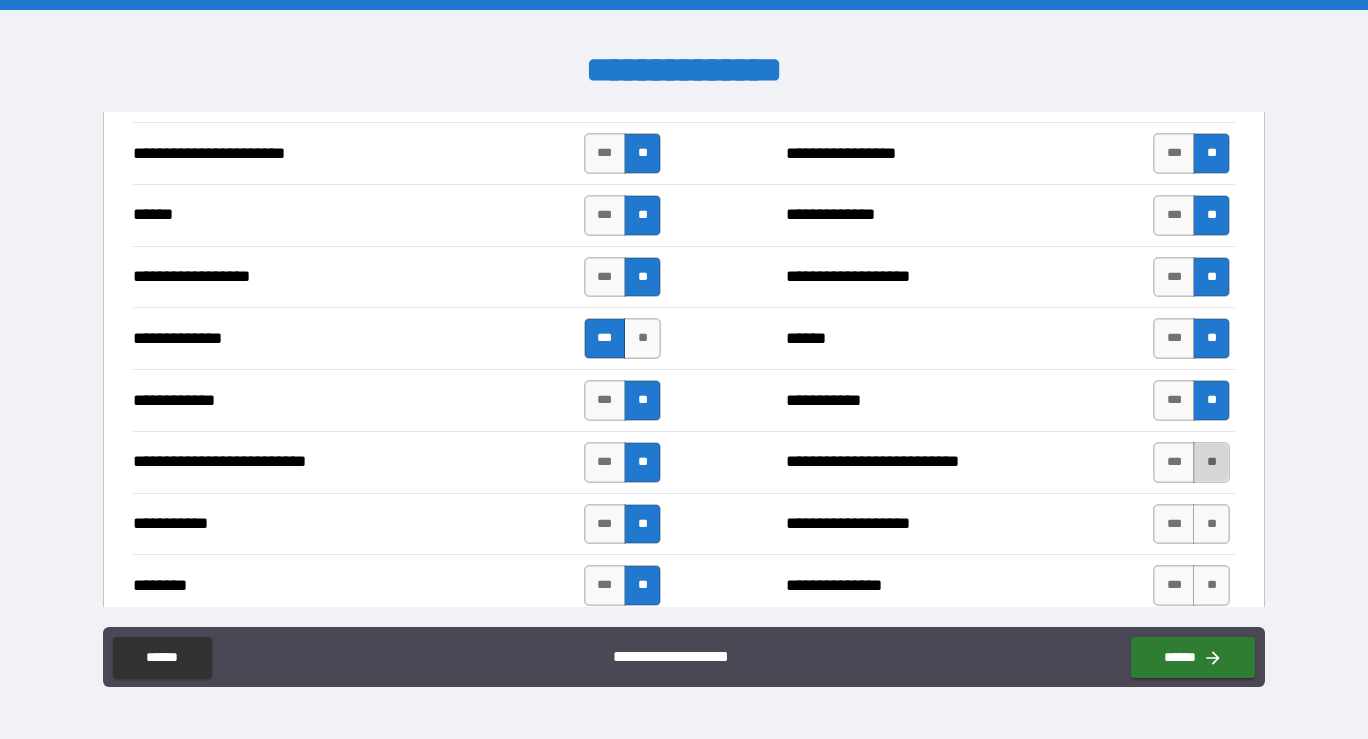 click on "**" at bounding box center [1211, 462] 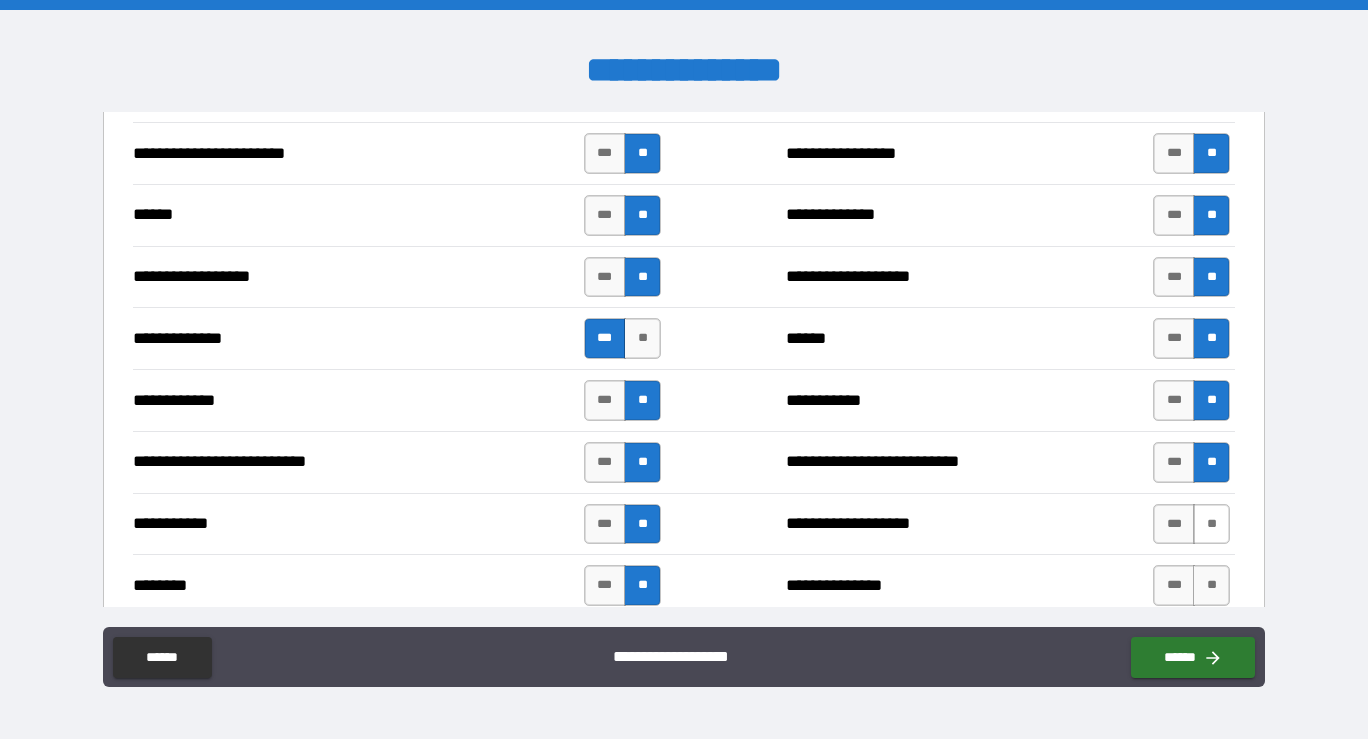 click on "**" at bounding box center (1211, 524) 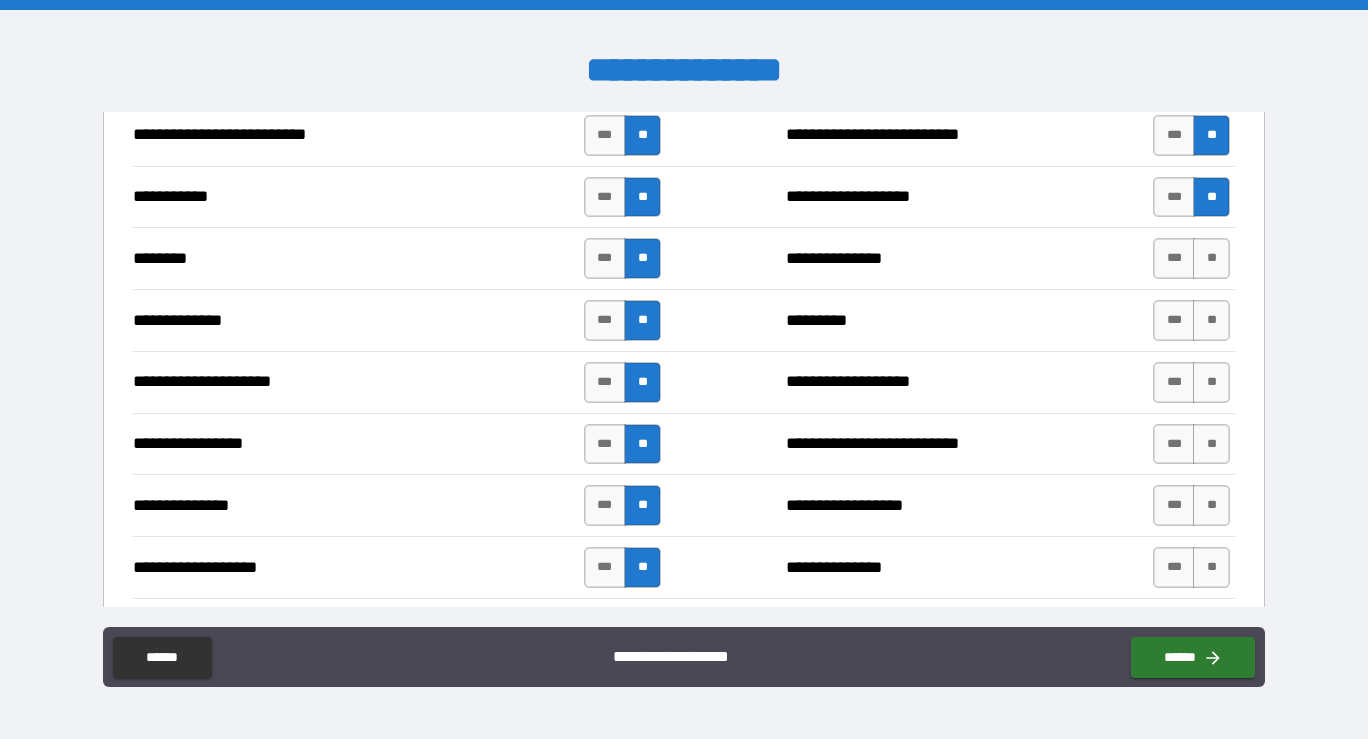 scroll, scrollTop: 2282, scrollLeft: 0, axis: vertical 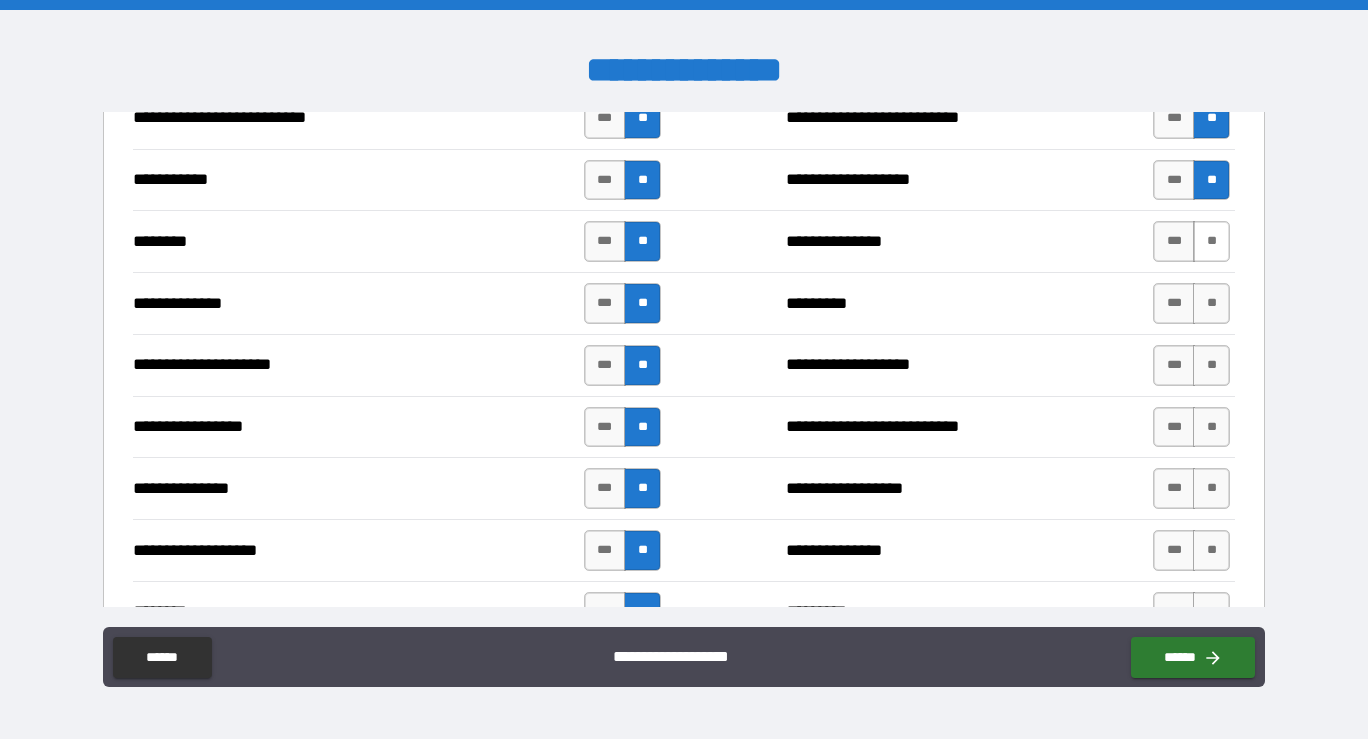click on "**" at bounding box center [1211, 241] 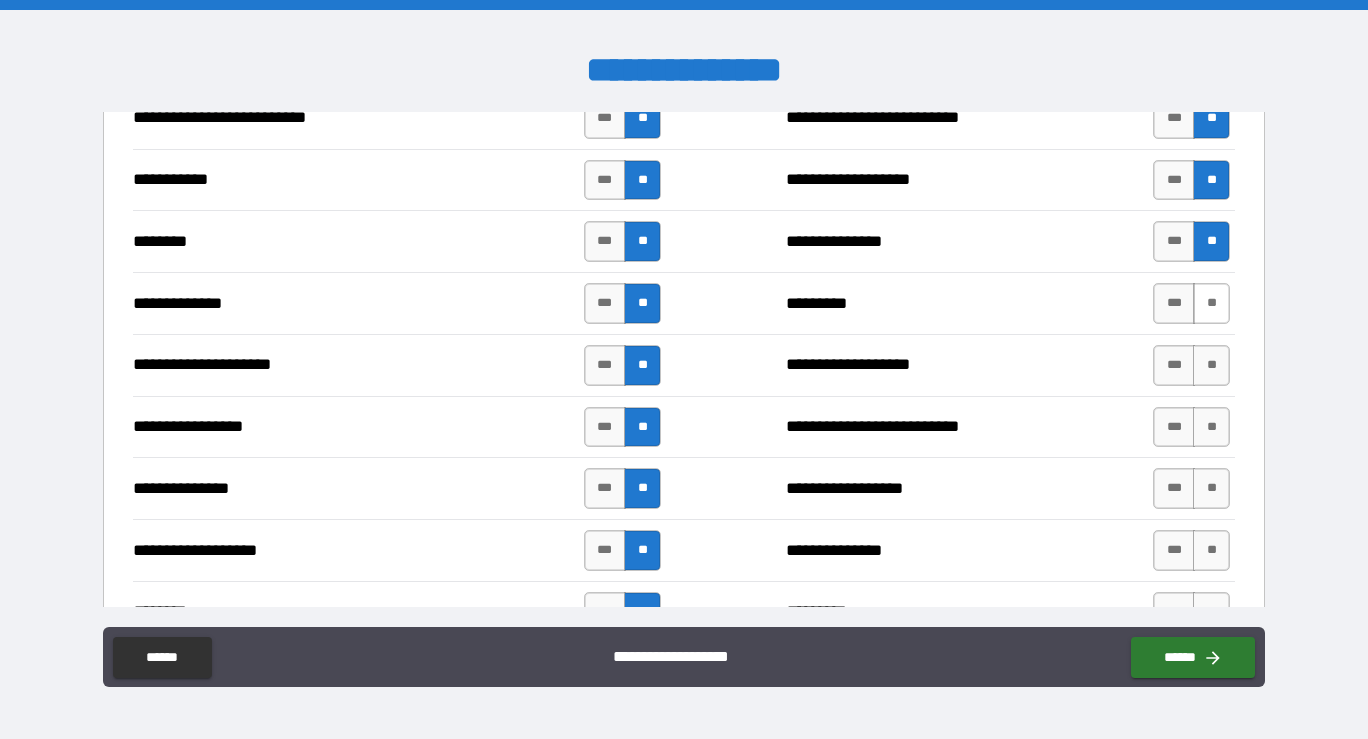click on "**" at bounding box center [1211, 303] 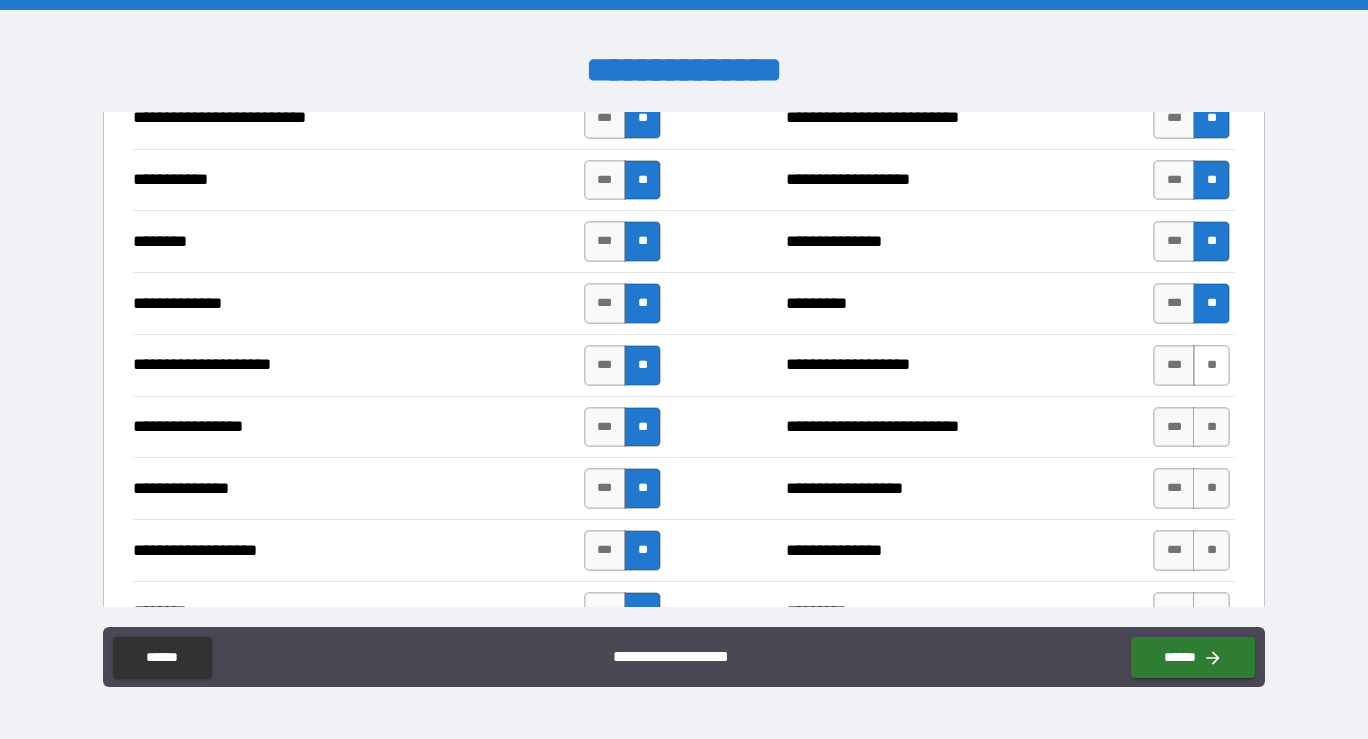 click on "**" at bounding box center [1211, 365] 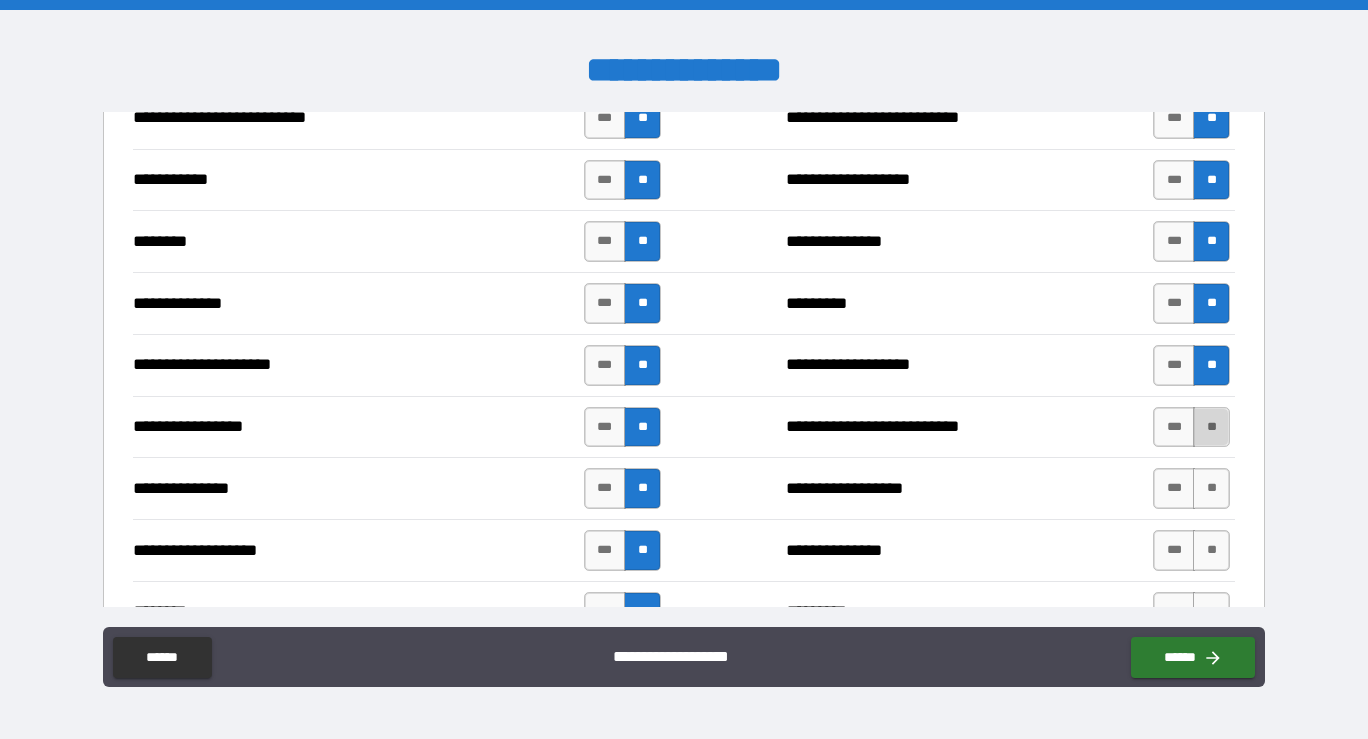 click on "**" at bounding box center [1211, 427] 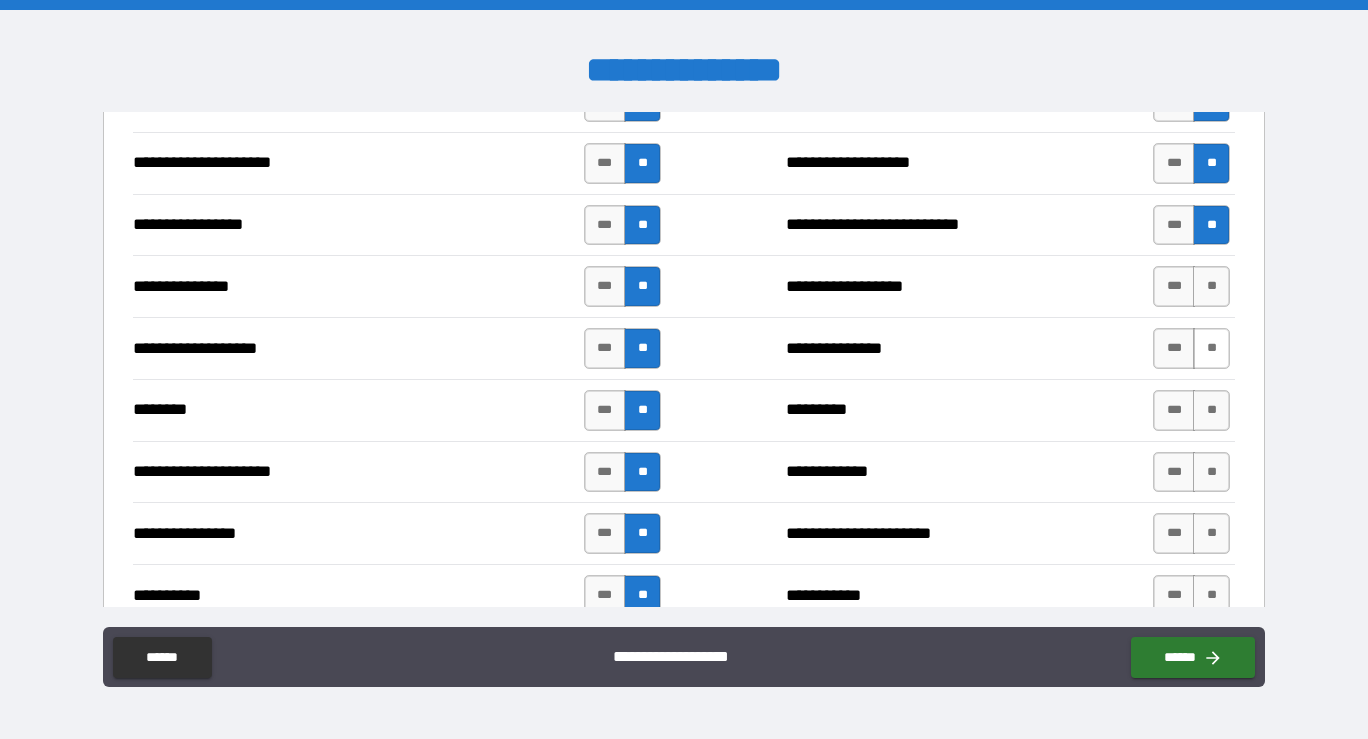 scroll, scrollTop: 2485, scrollLeft: 0, axis: vertical 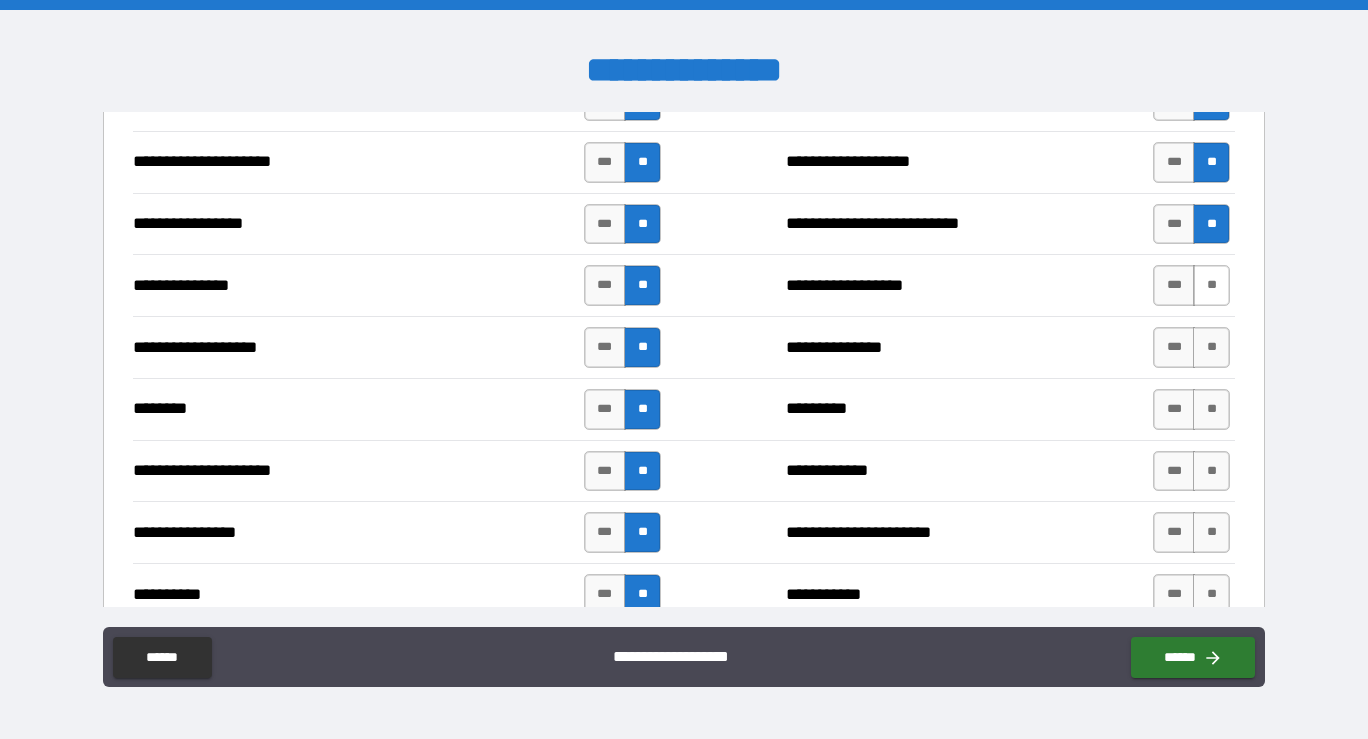 click on "**" at bounding box center (1211, 285) 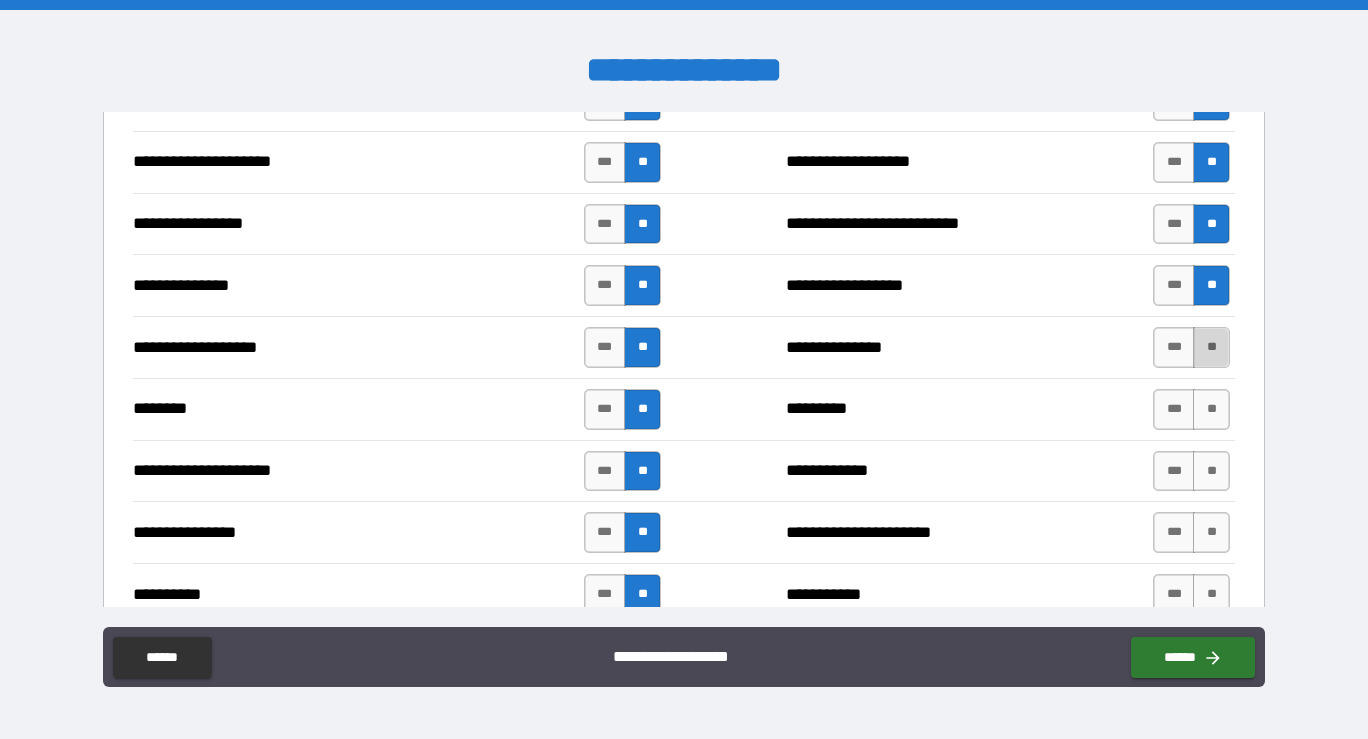 click on "**" at bounding box center (1211, 347) 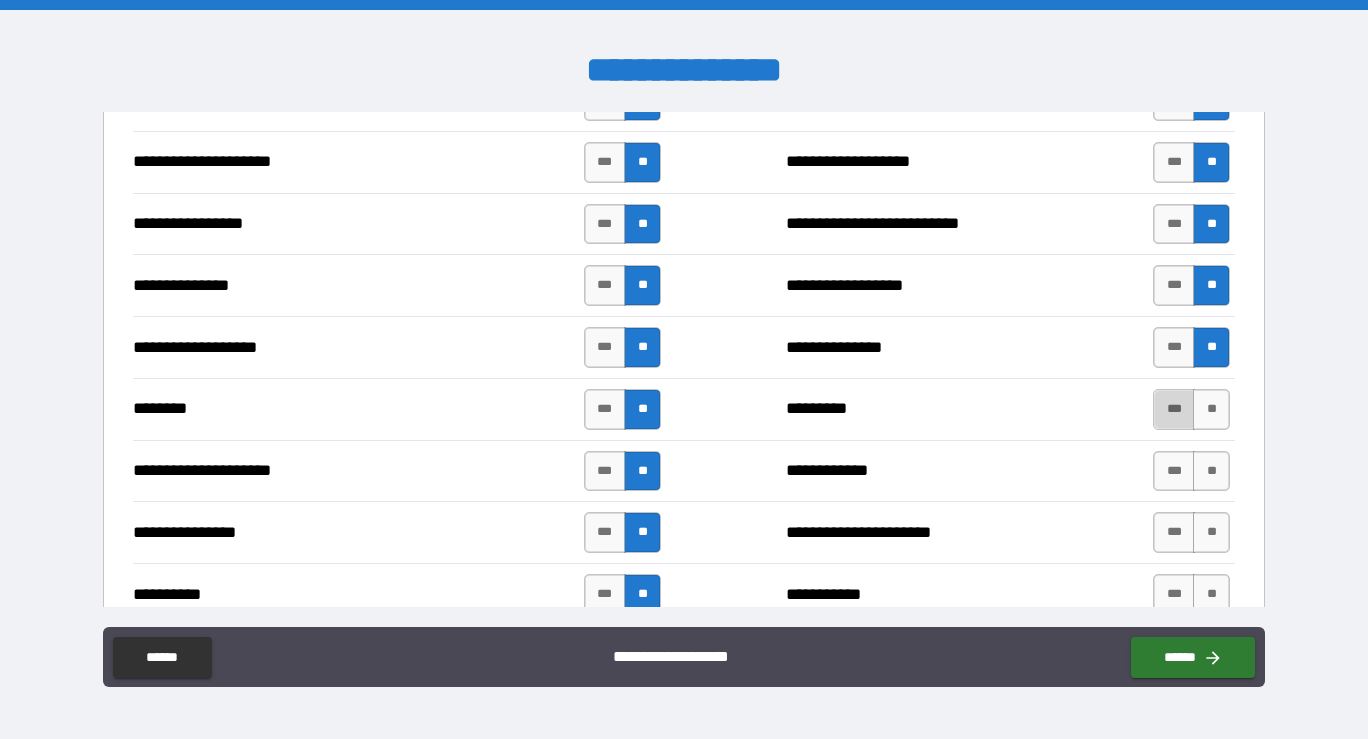 click on "***" at bounding box center [1174, 409] 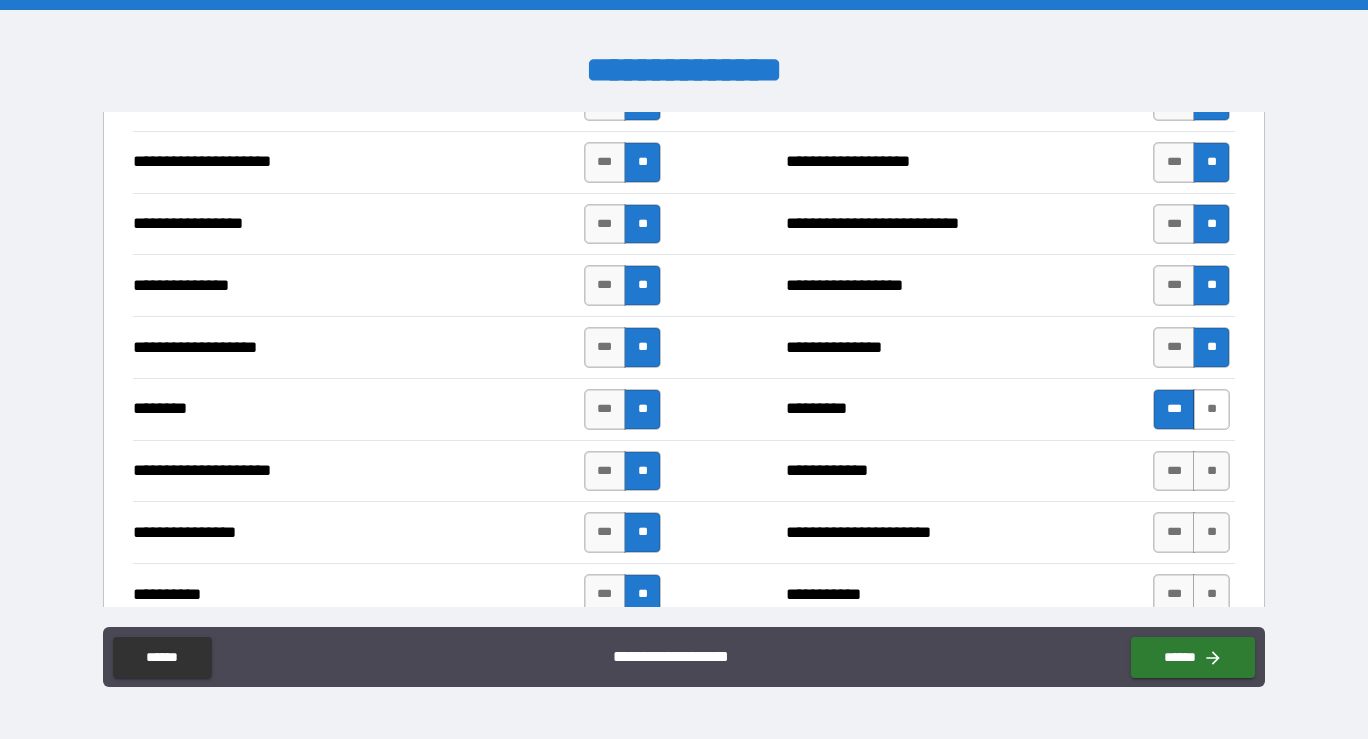 scroll, scrollTop: 2611, scrollLeft: 0, axis: vertical 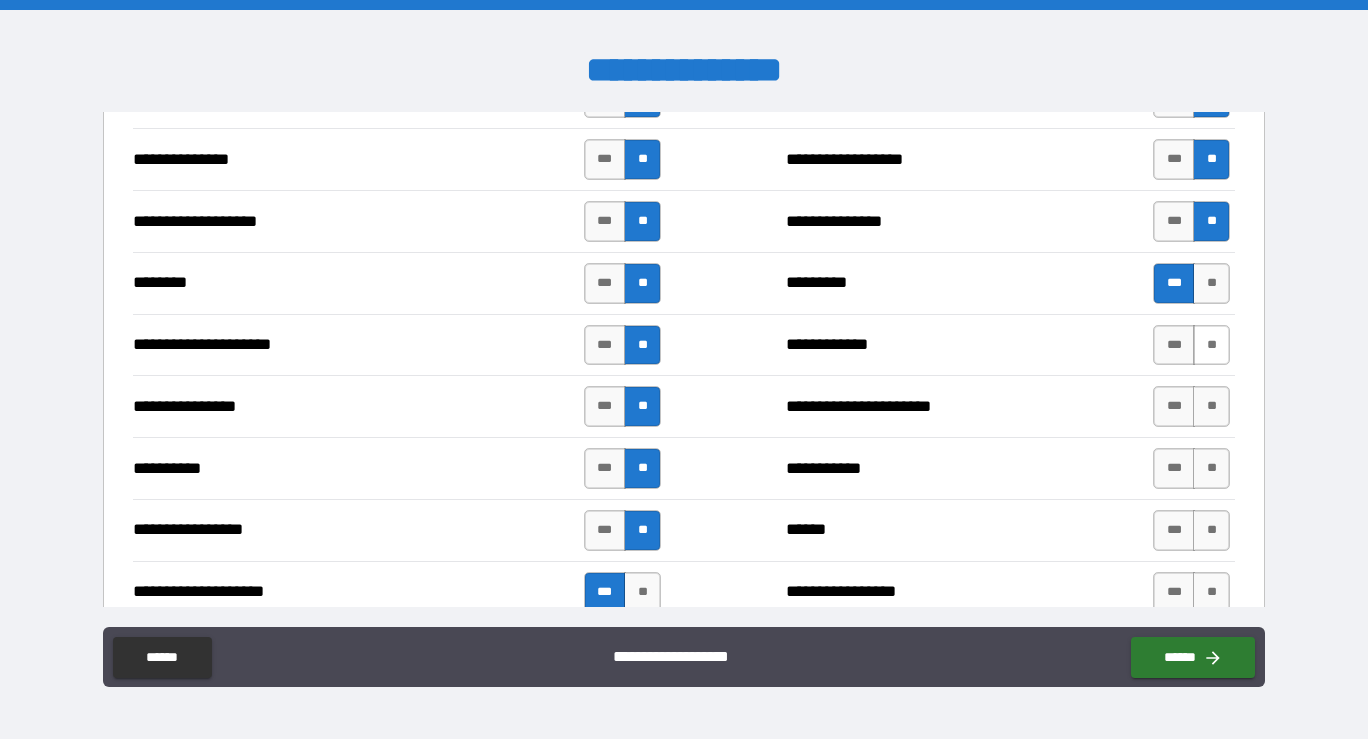 click on "**" at bounding box center [1211, 345] 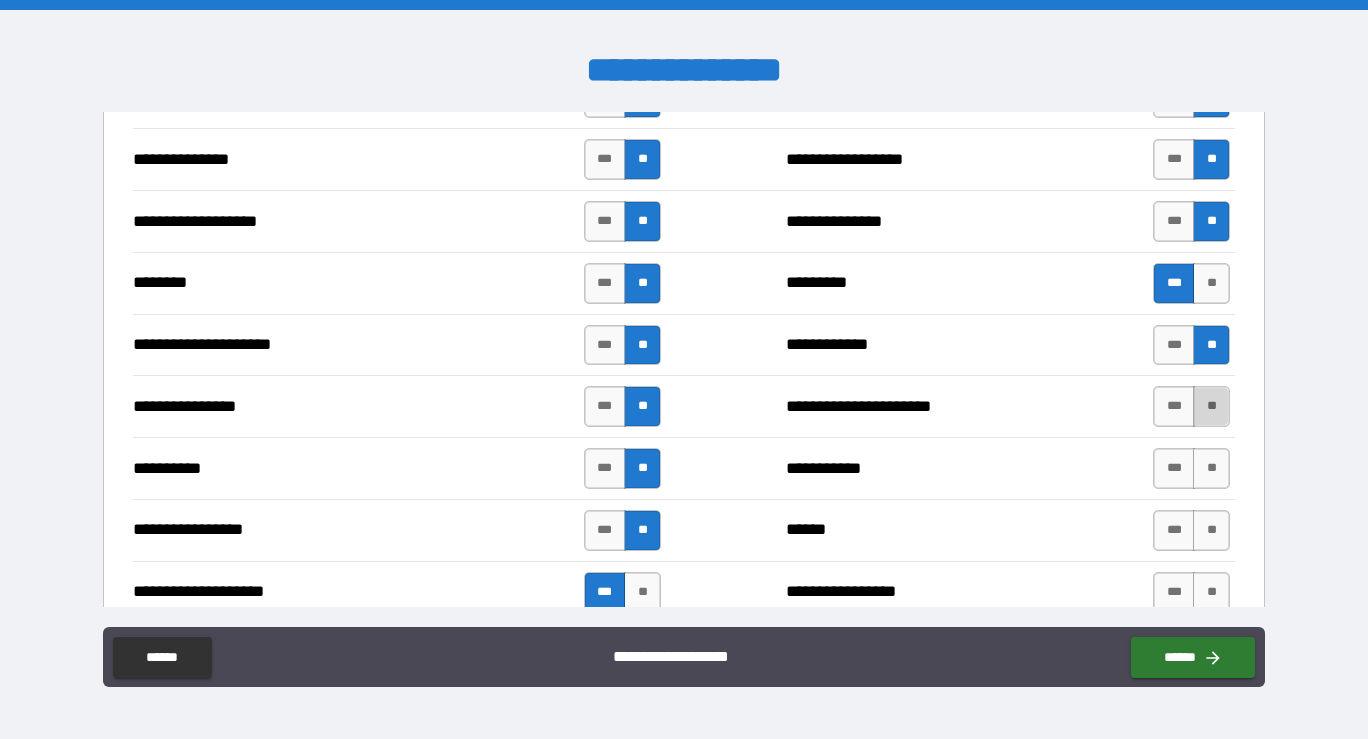 click on "**" at bounding box center (1211, 406) 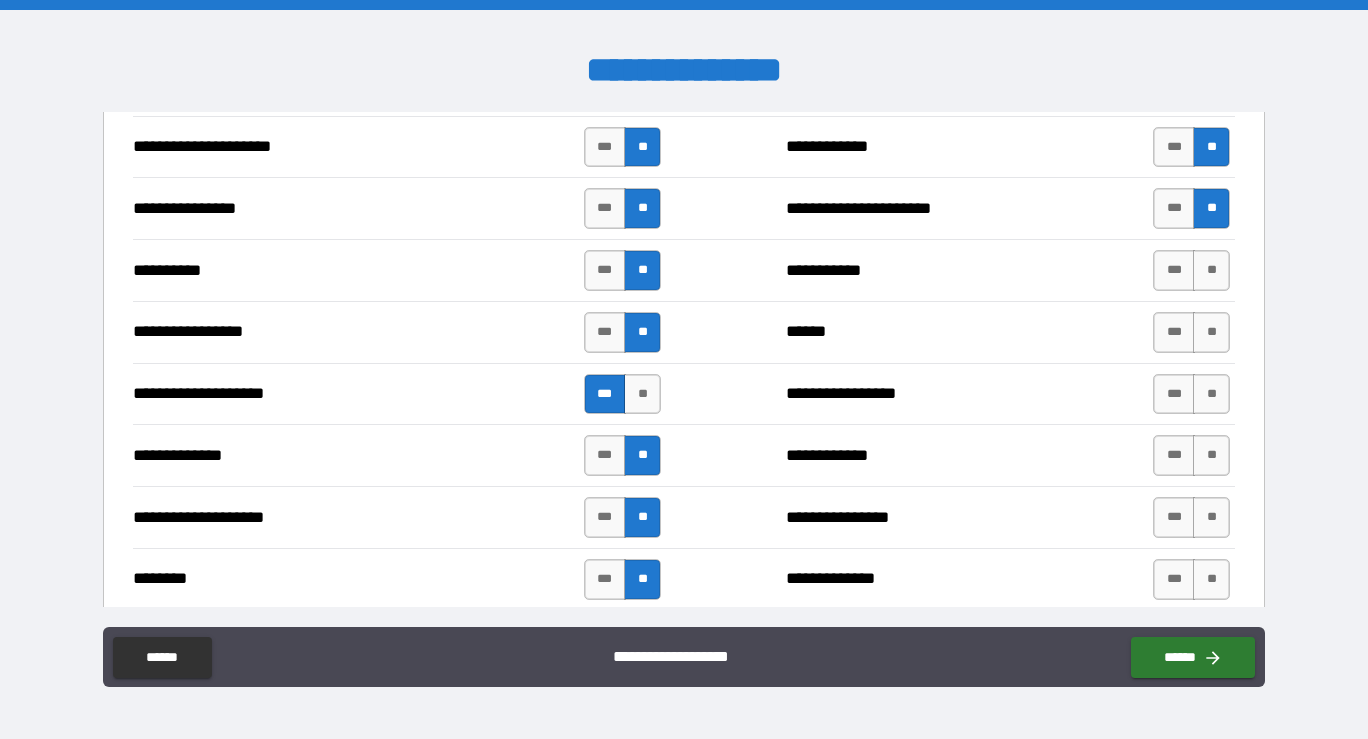 scroll, scrollTop: 2815, scrollLeft: 0, axis: vertical 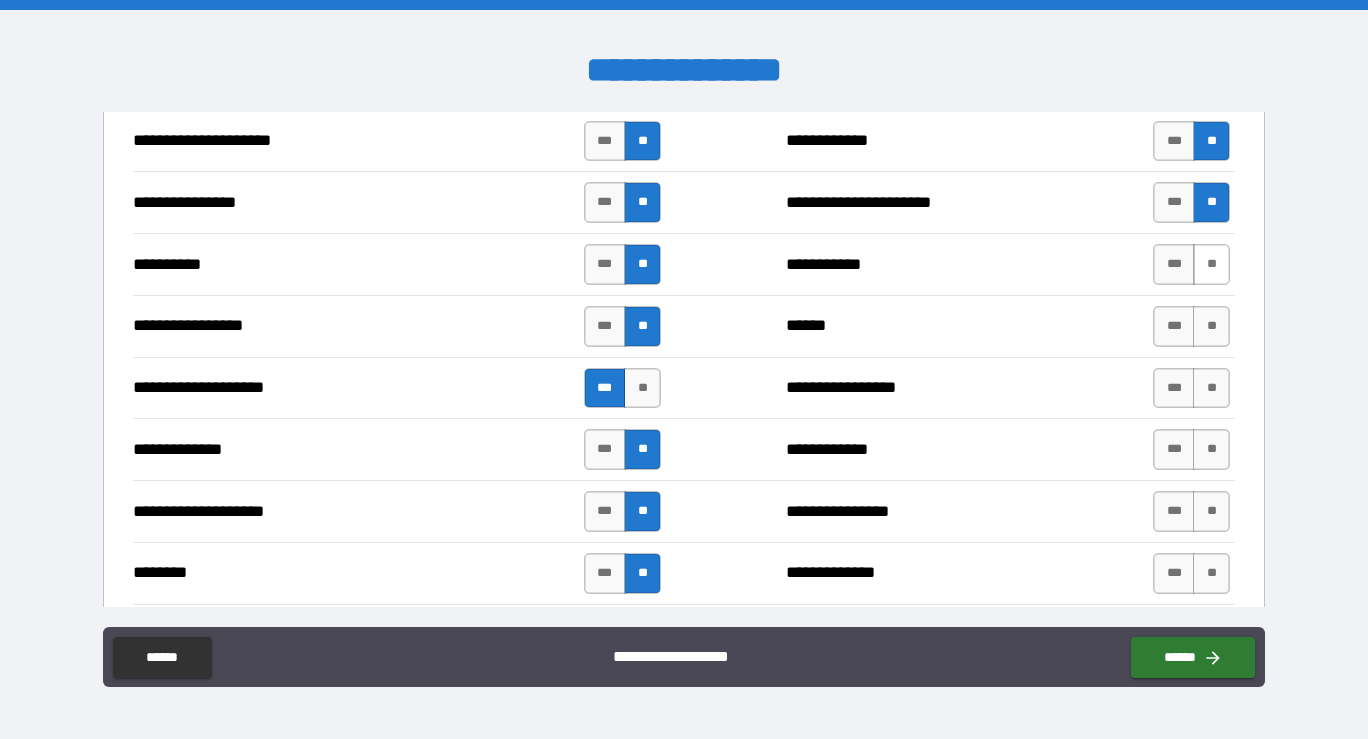 click on "**" at bounding box center [1211, 264] 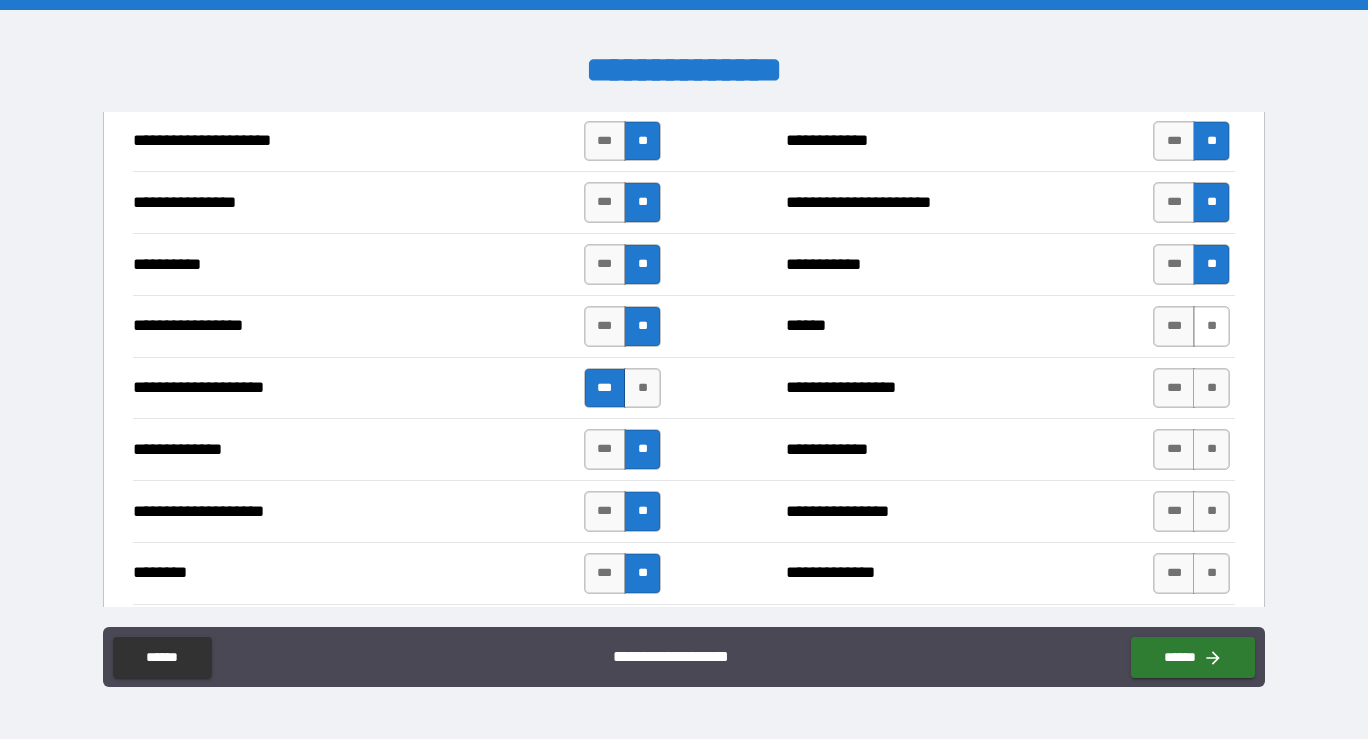 click on "**" at bounding box center (1211, 326) 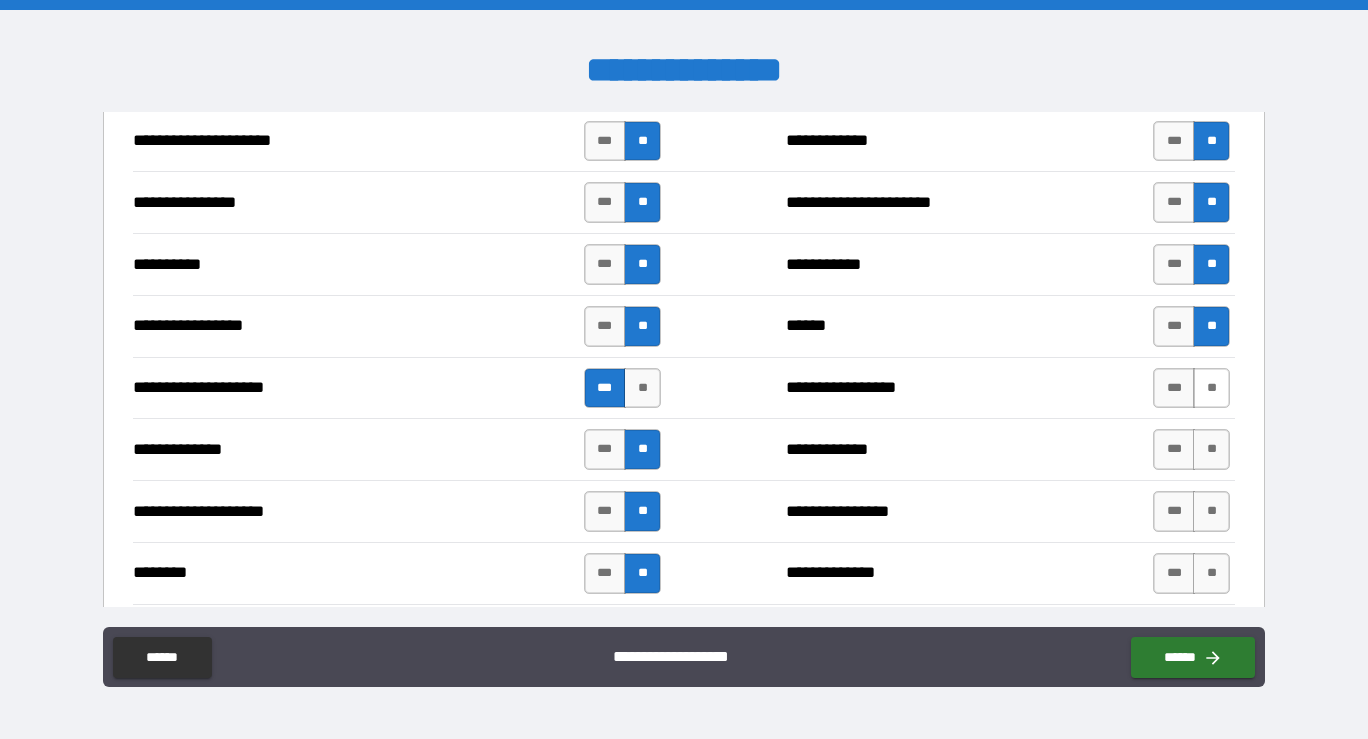 click on "**" at bounding box center [1211, 388] 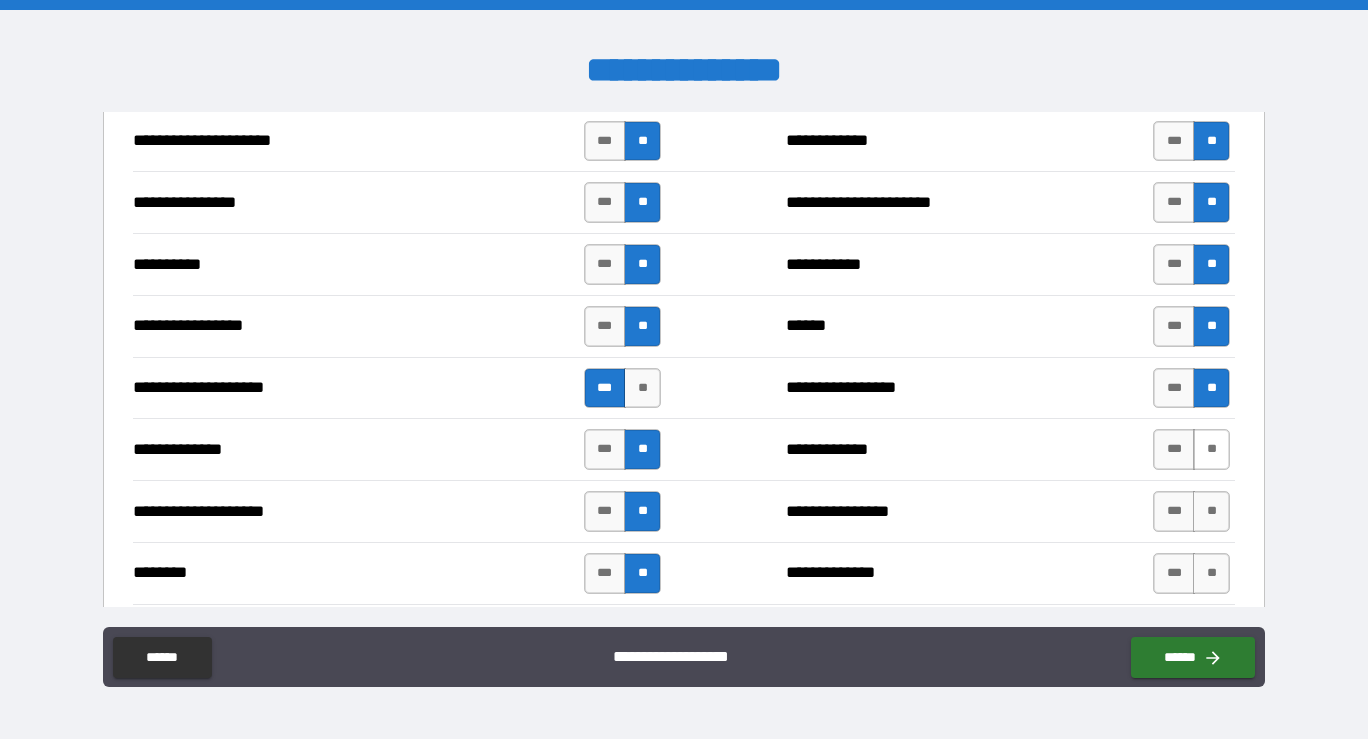 click on "**" at bounding box center (1211, 449) 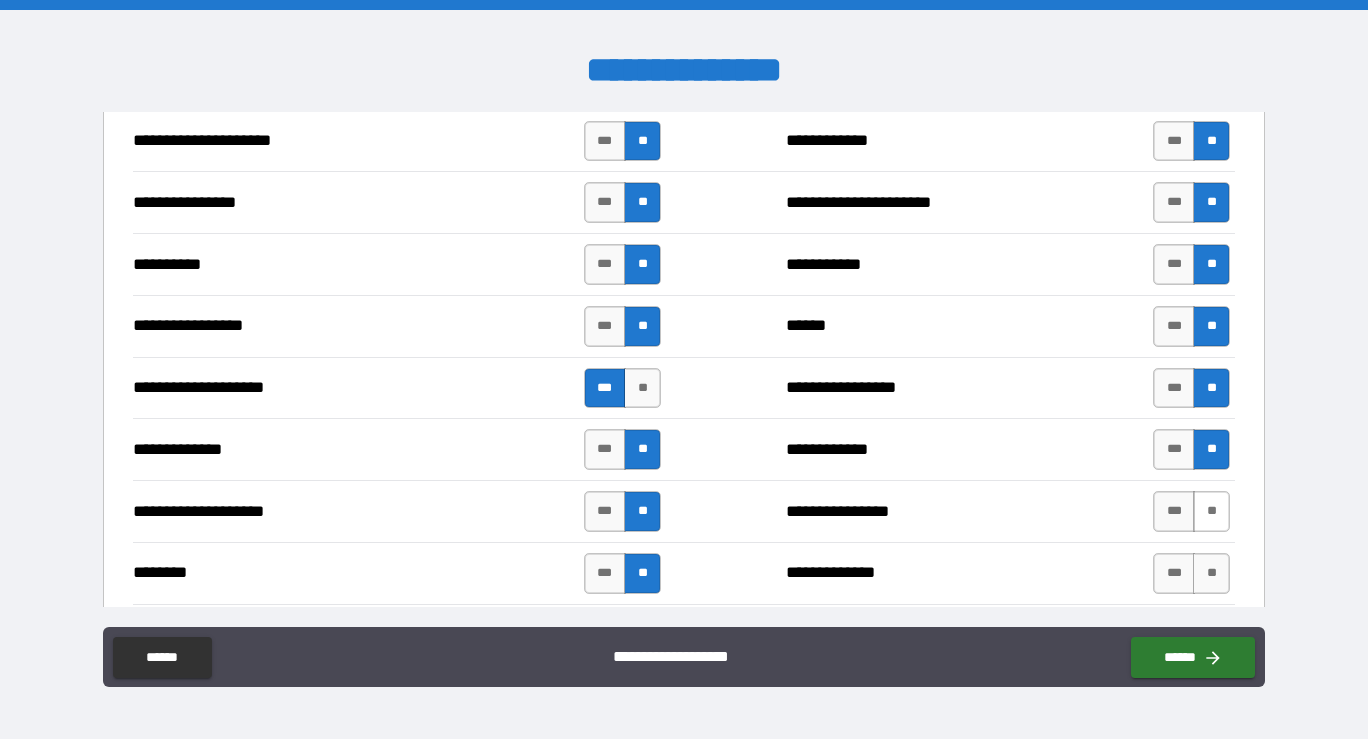 click on "**" at bounding box center (1211, 511) 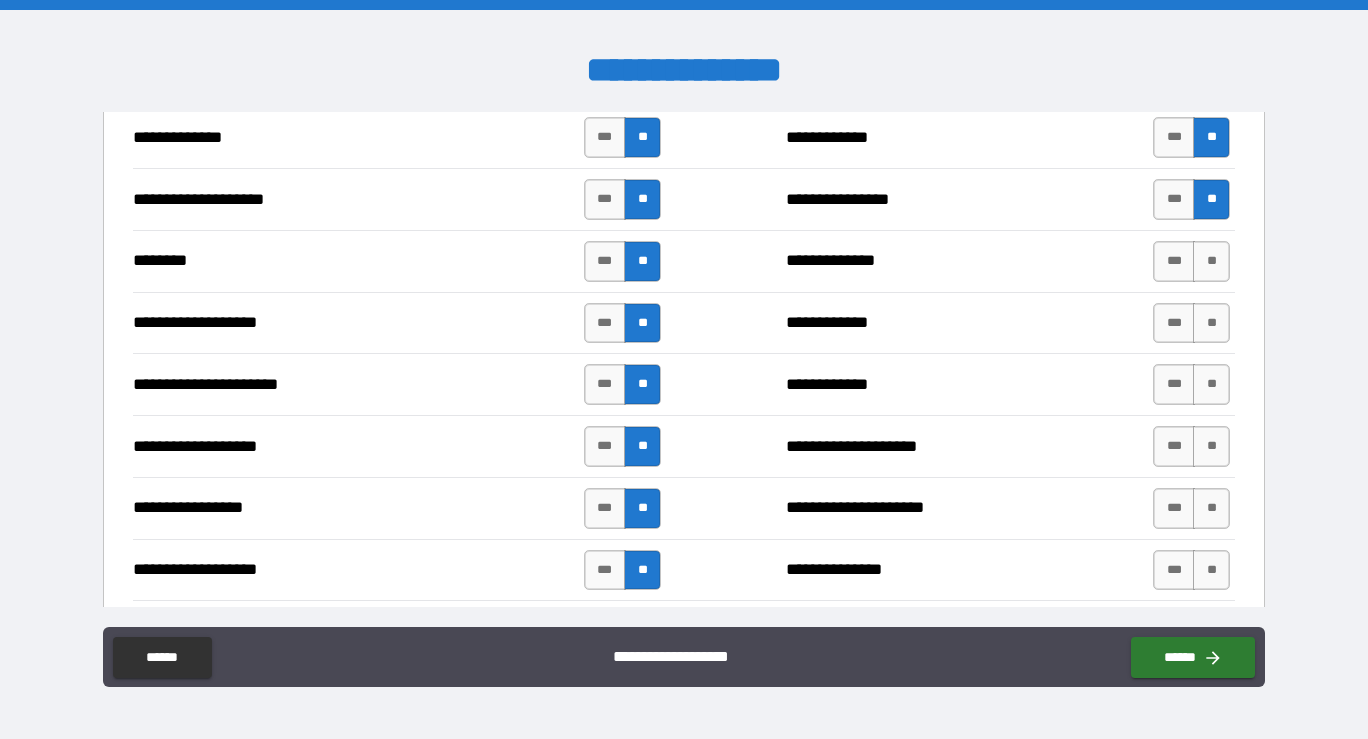 scroll, scrollTop: 3145, scrollLeft: 0, axis: vertical 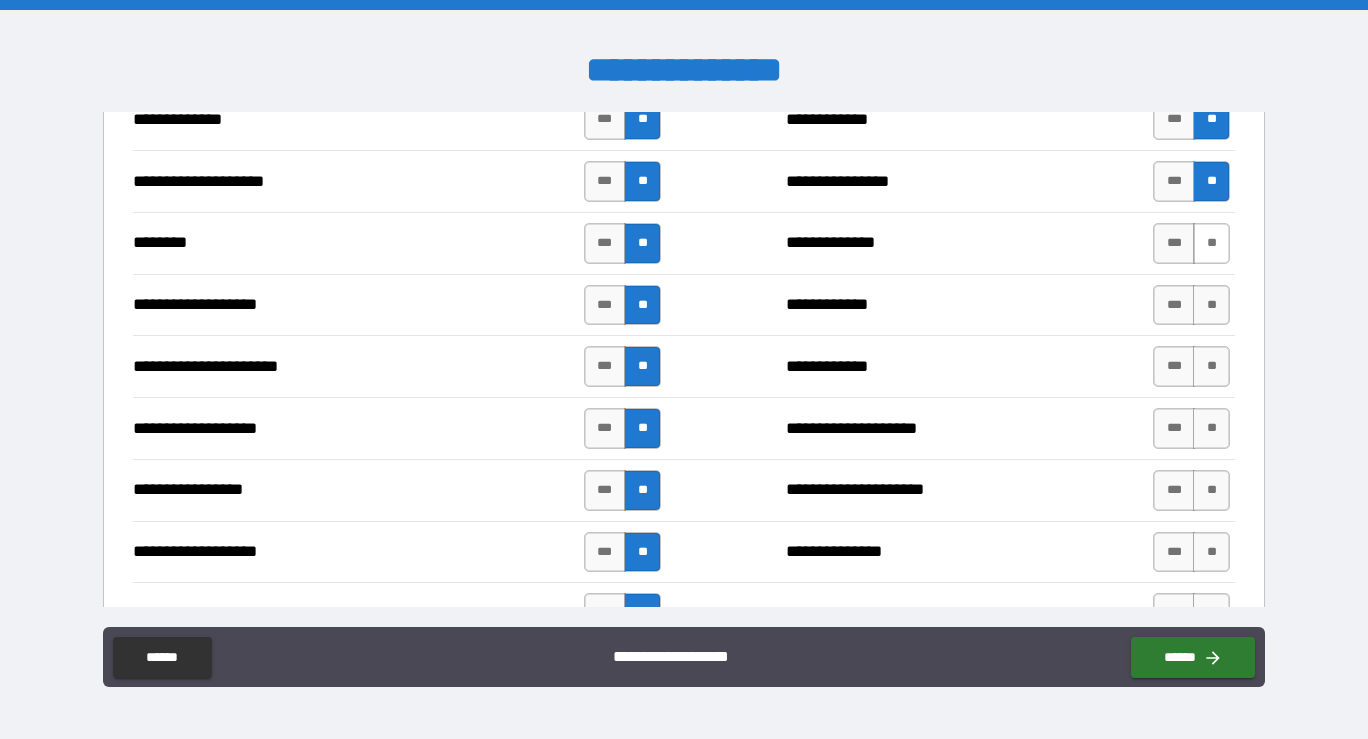 click on "**" at bounding box center [1211, 243] 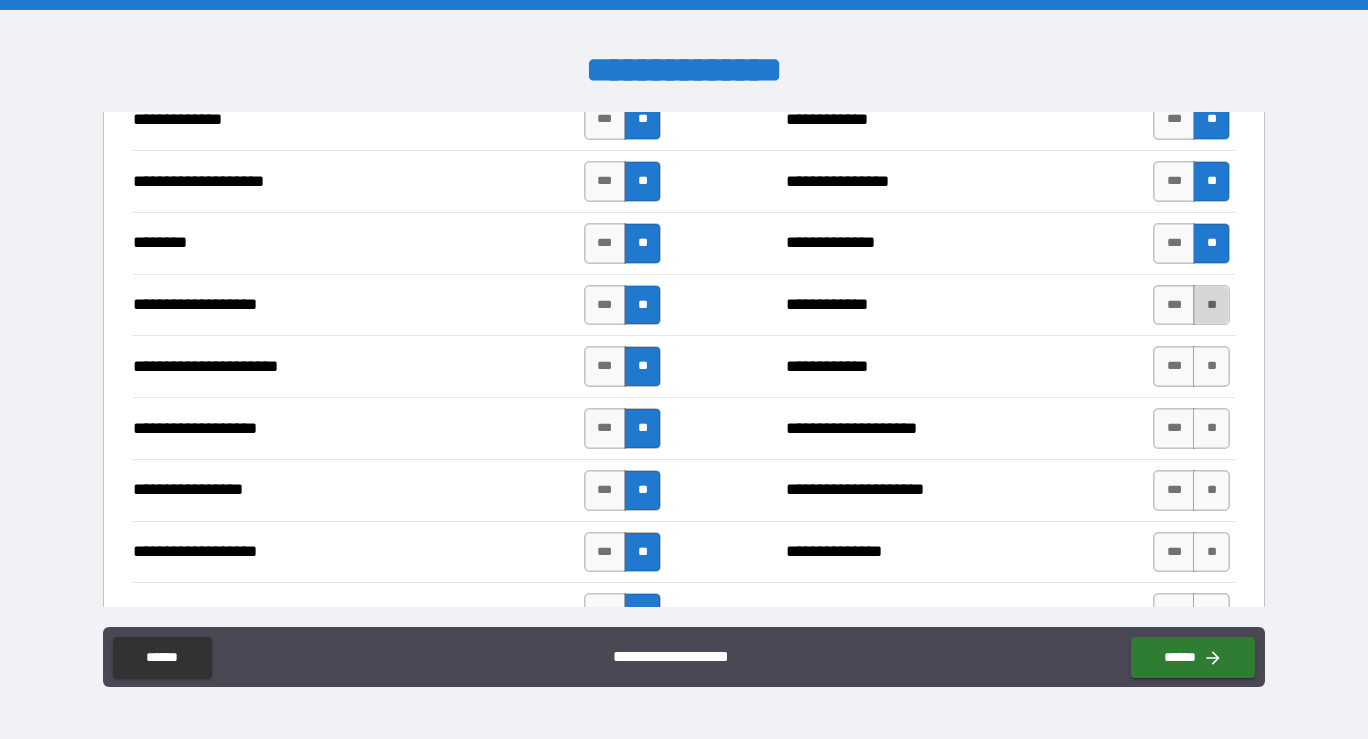 click on "**" at bounding box center (1211, 305) 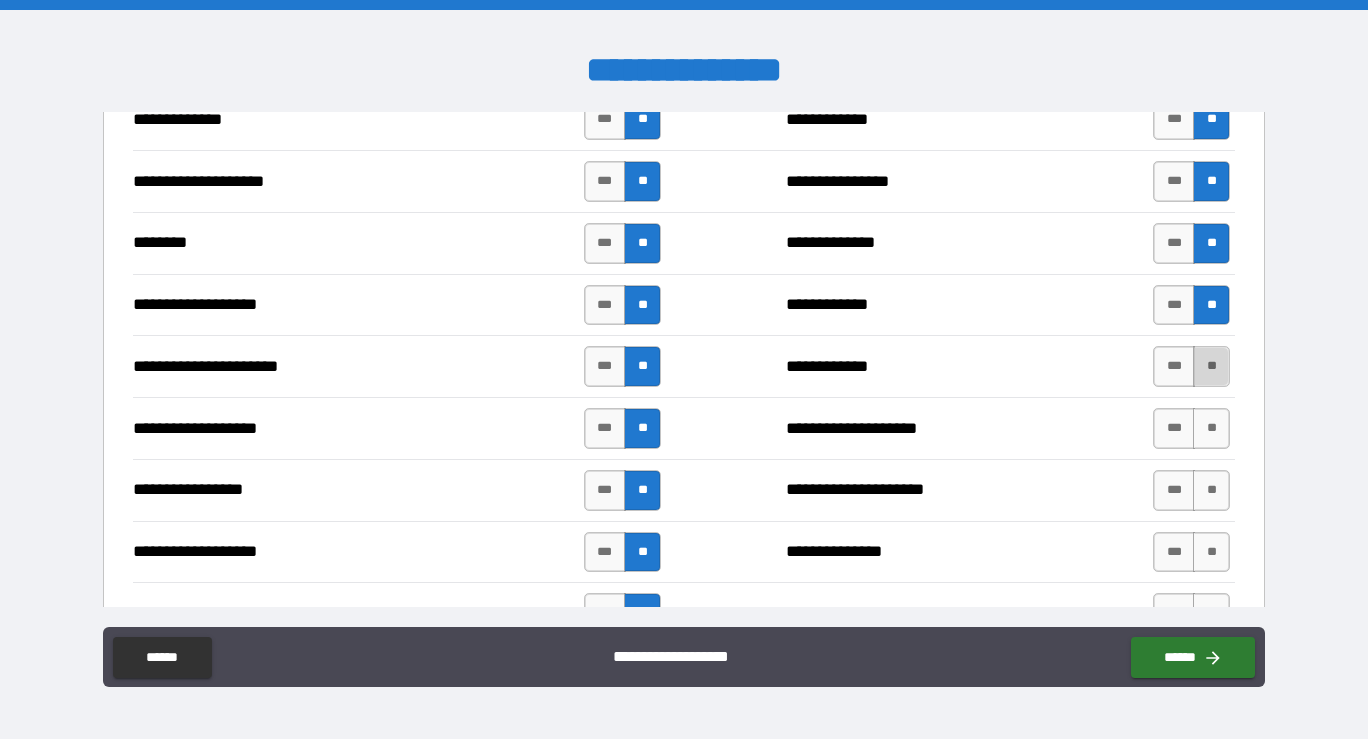 click on "**" at bounding box center [1211, 366] 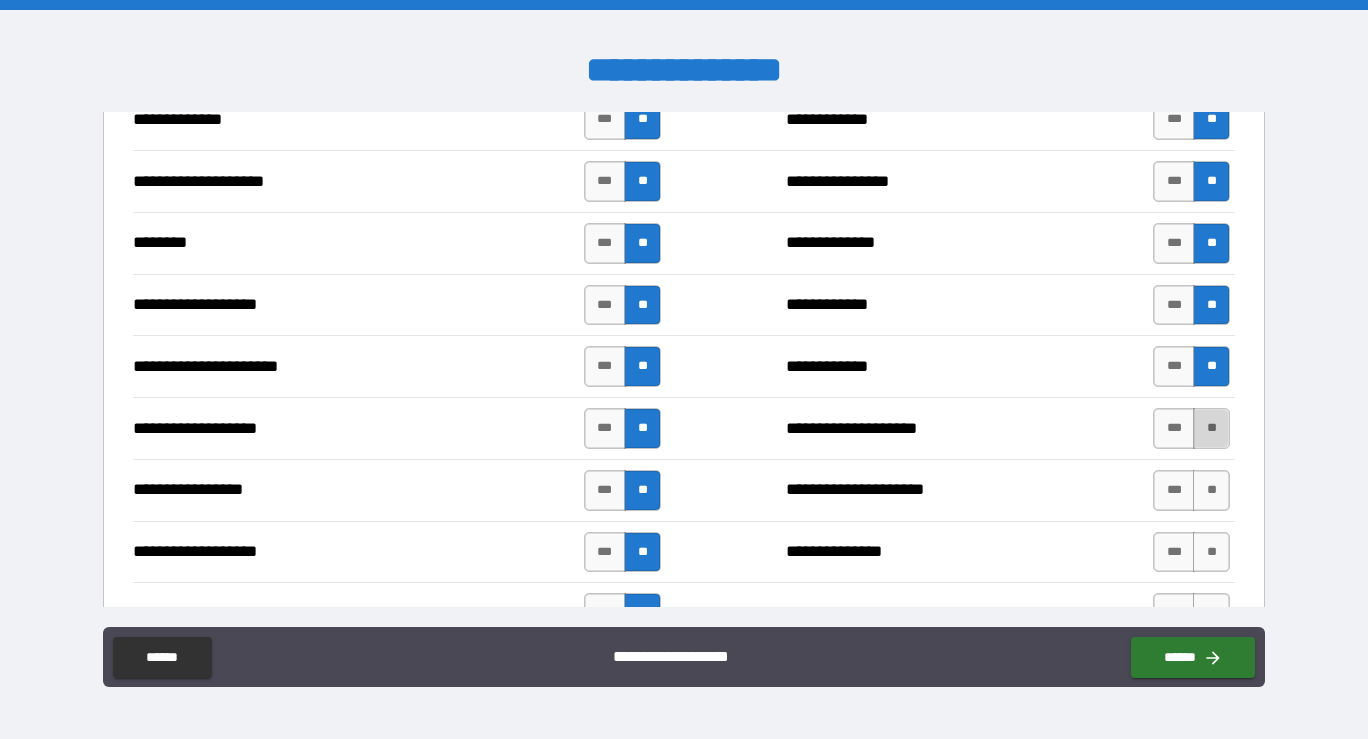 click on "**" at bounding box center [1211, 428] 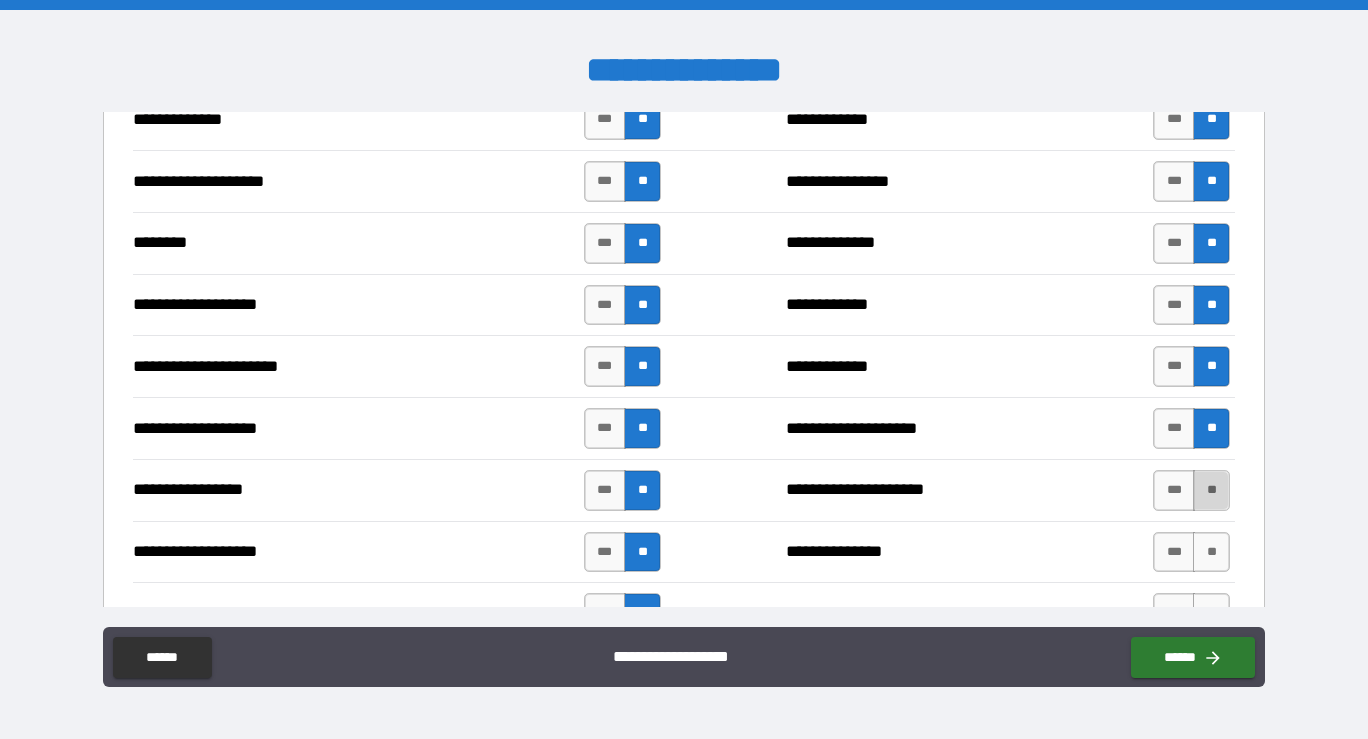 click on "**" at bounding box center [1211, 490] 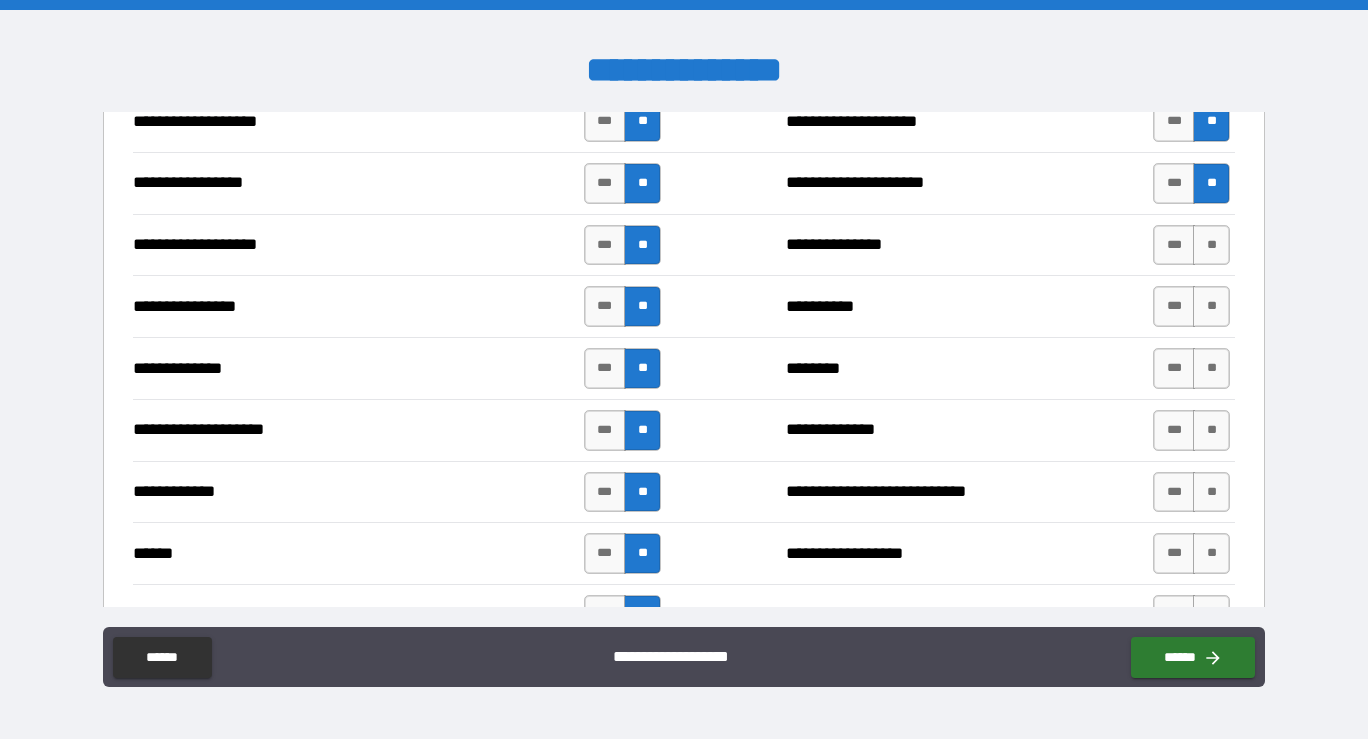 scroll, scrollTop: 3503, scrollLeft: 0, axis: vertical 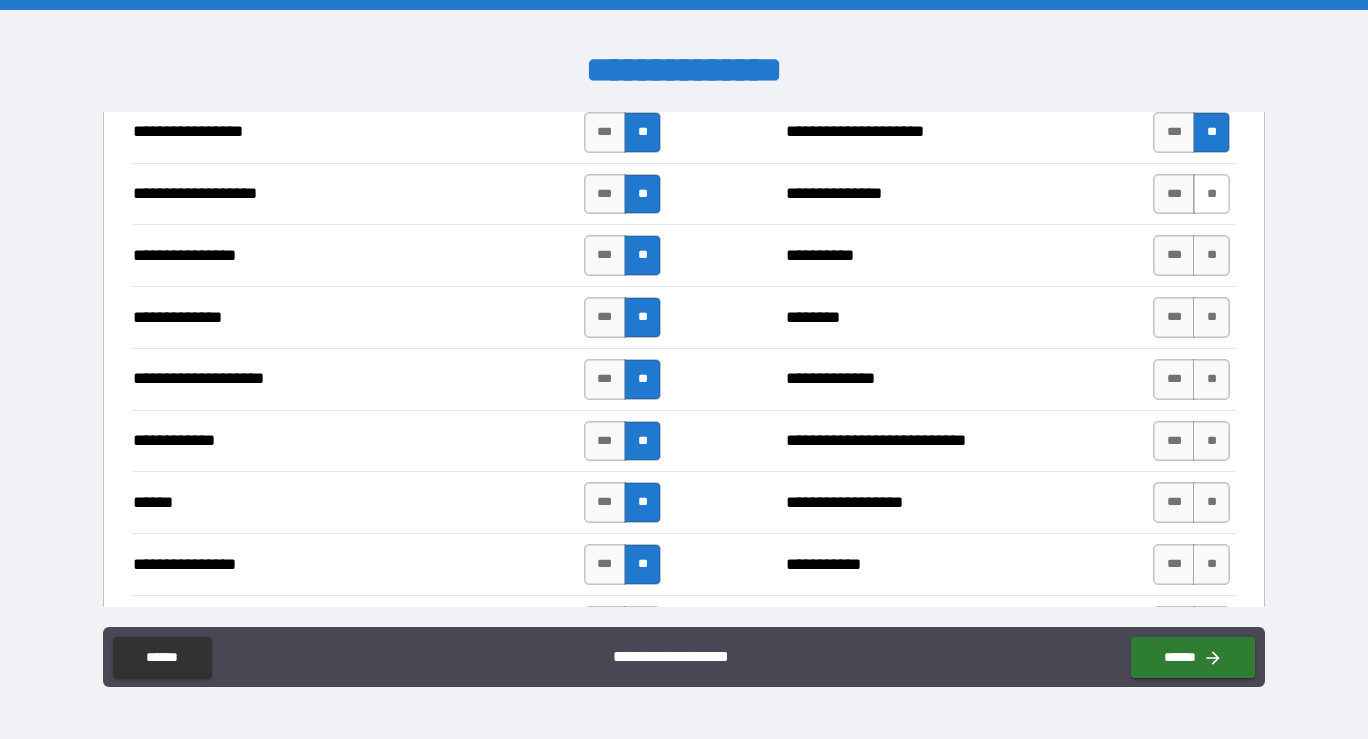 click on "**" at bounding box center (1211, 194) 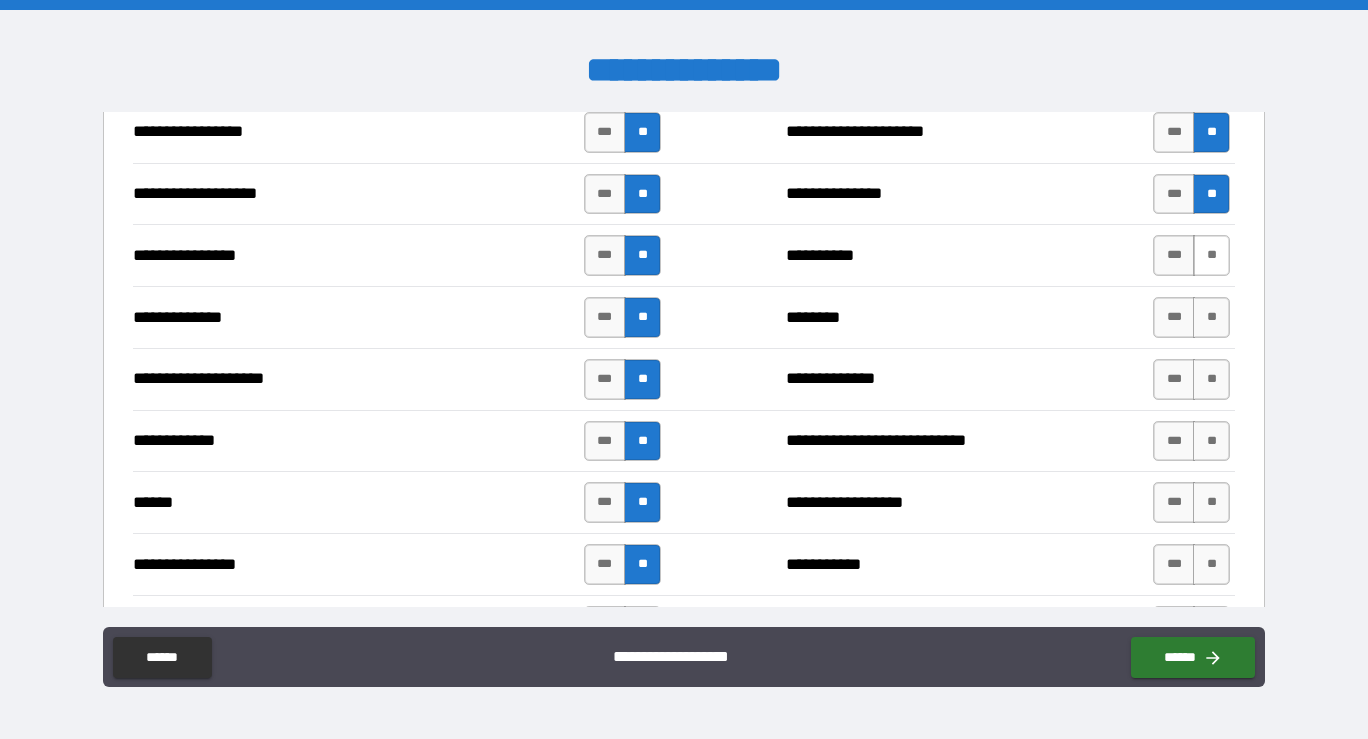 click on "**" at bounding box center (1211, 255) 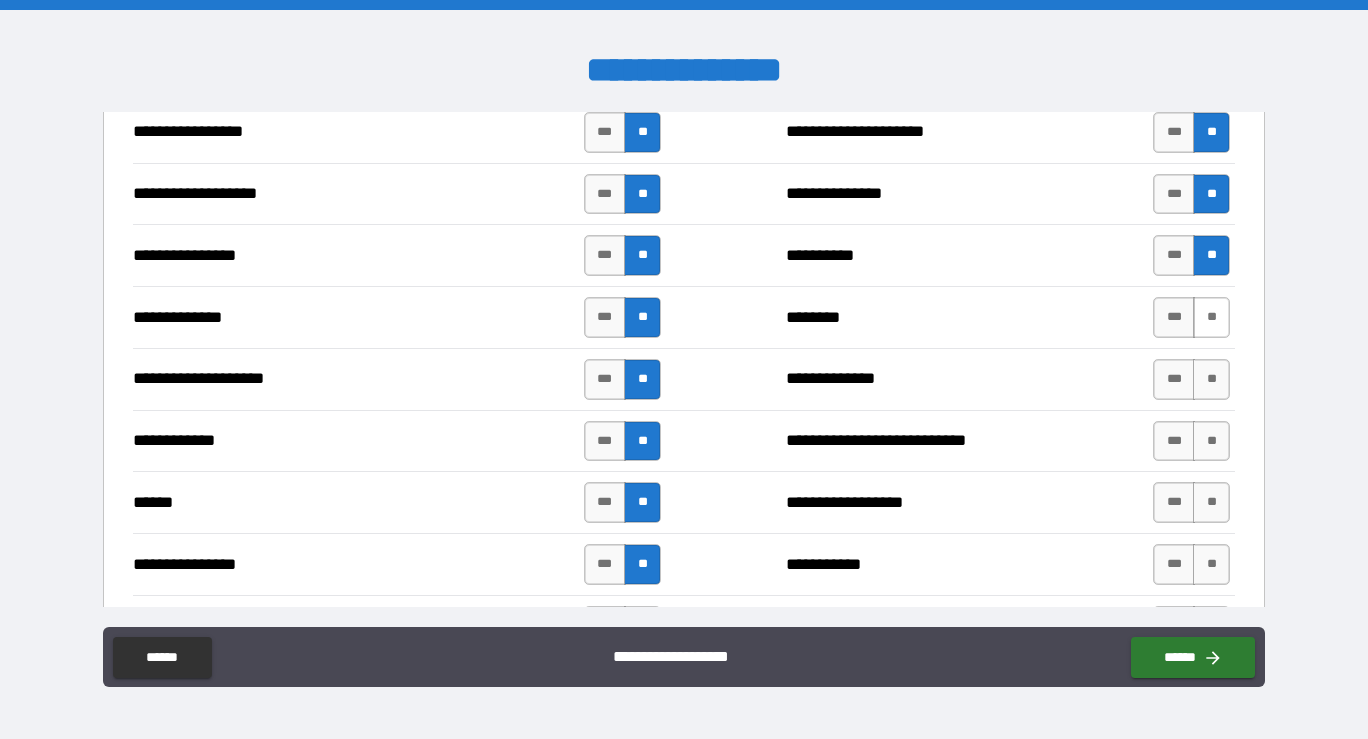 click on "**" at bounding box center (1211, 317) 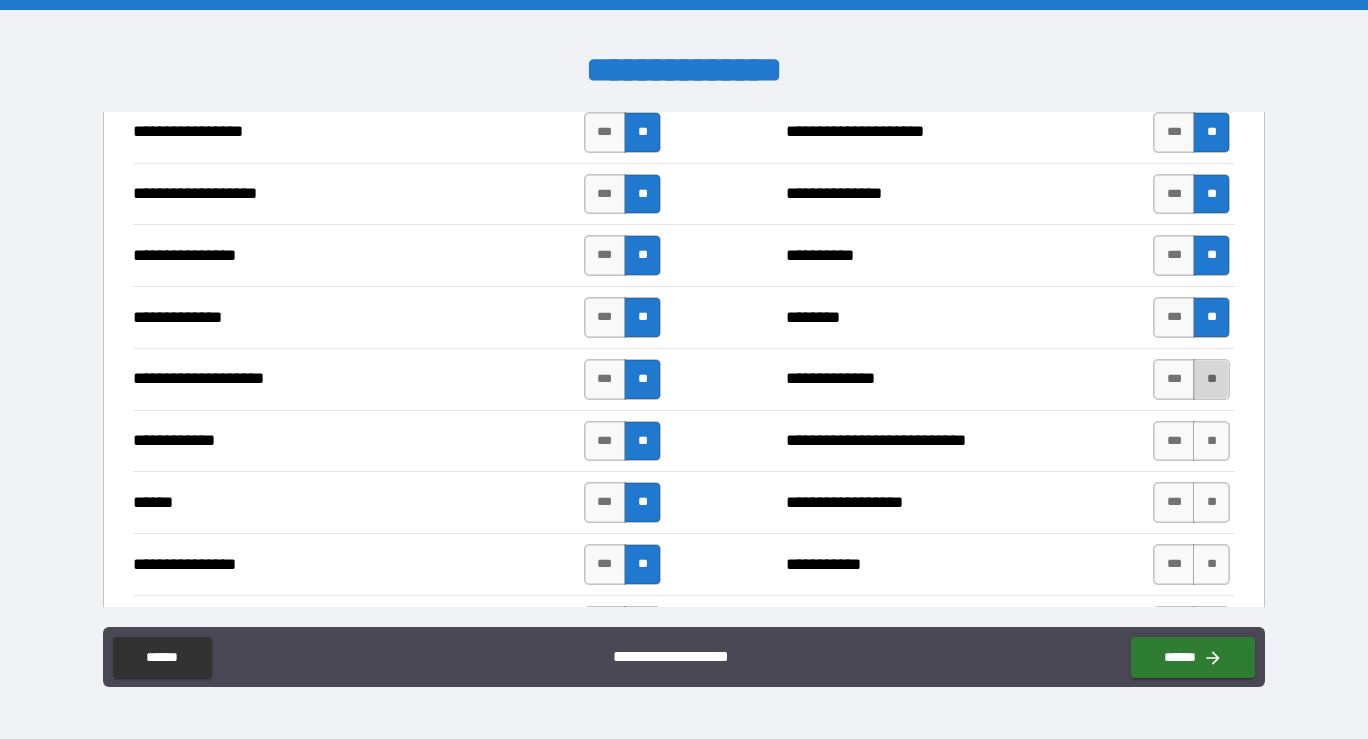 click on "**" at bounding box center [1211, 379] 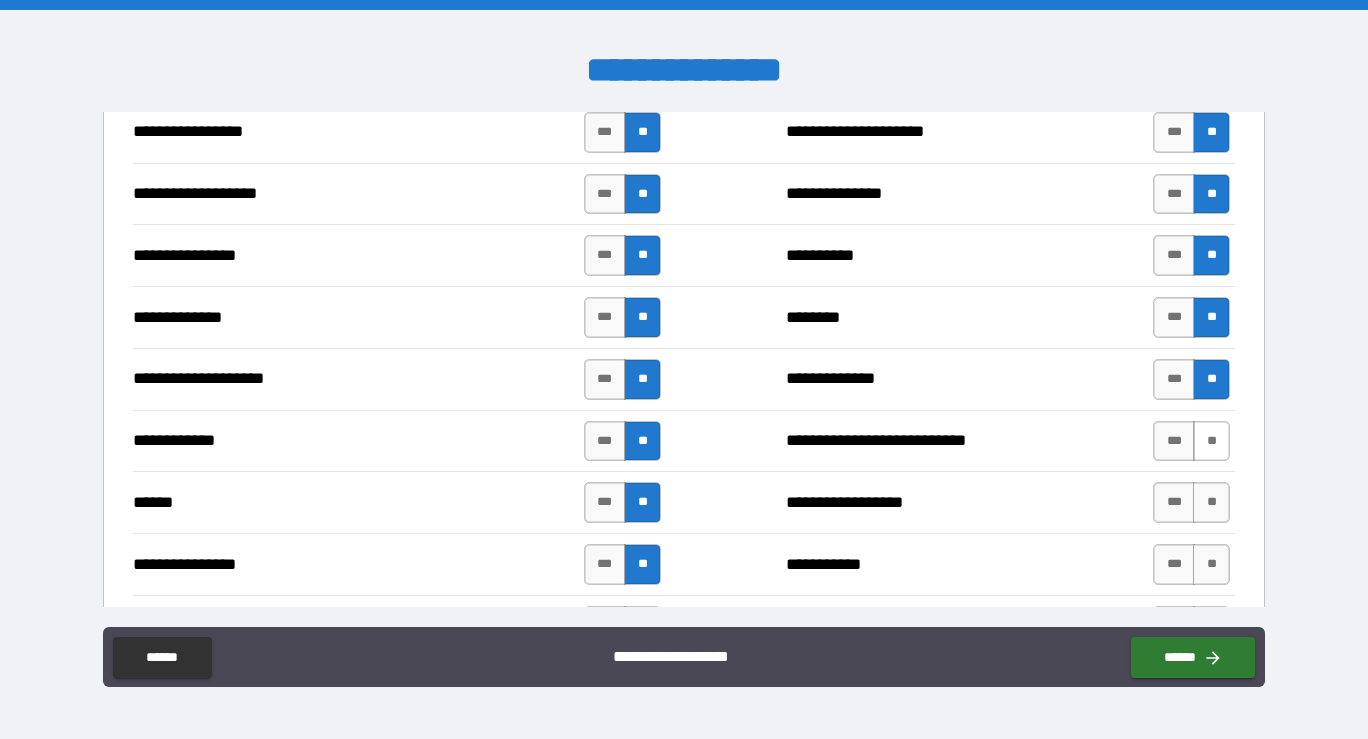 click on "**" at bounding box center (1211, 441) 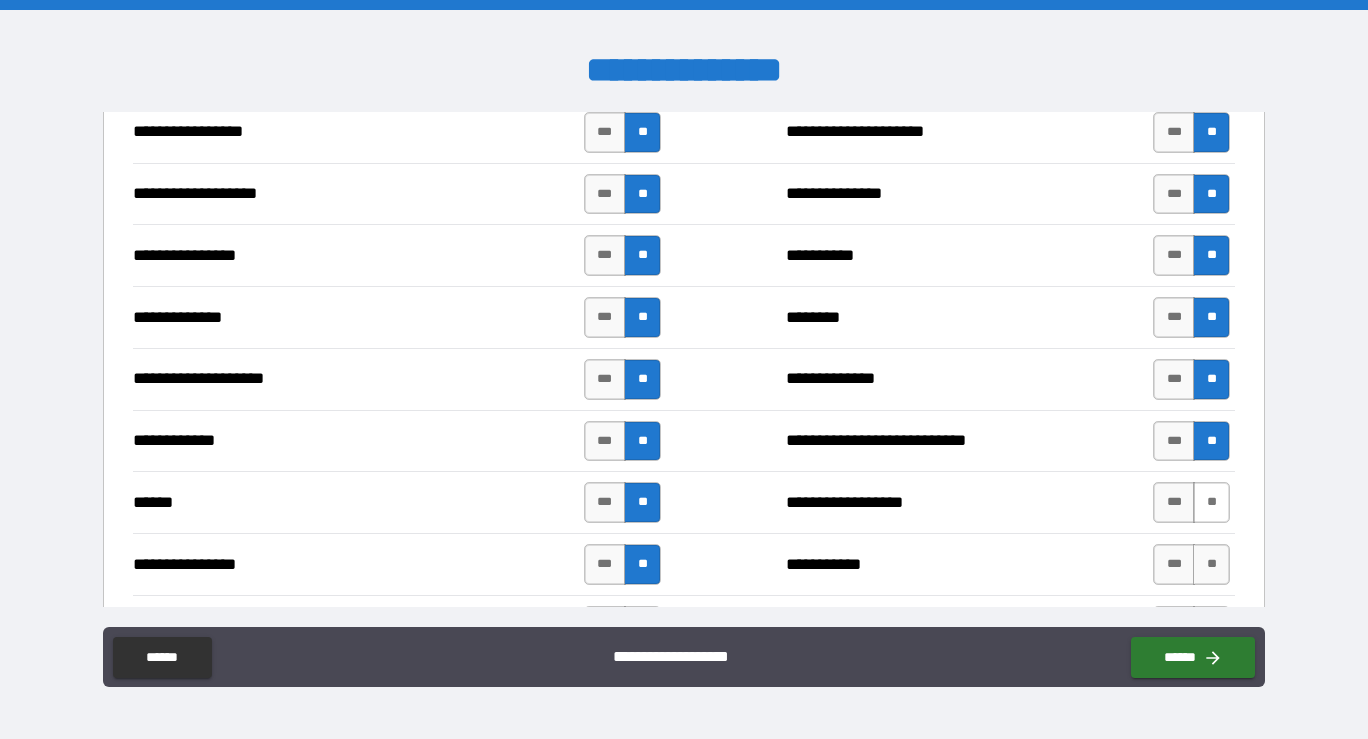 click on "**" at bounding box center (1211, 502) 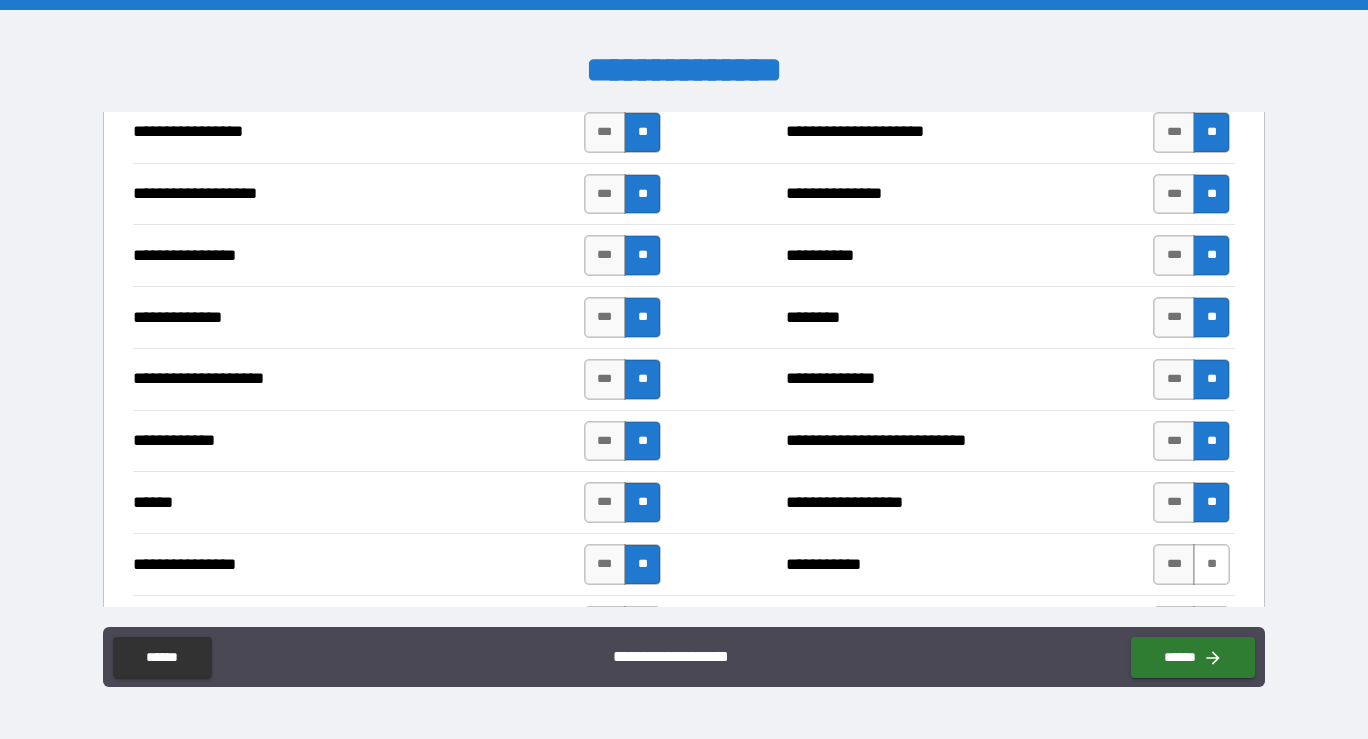 click on "**" at bounding box center (1211, 564) 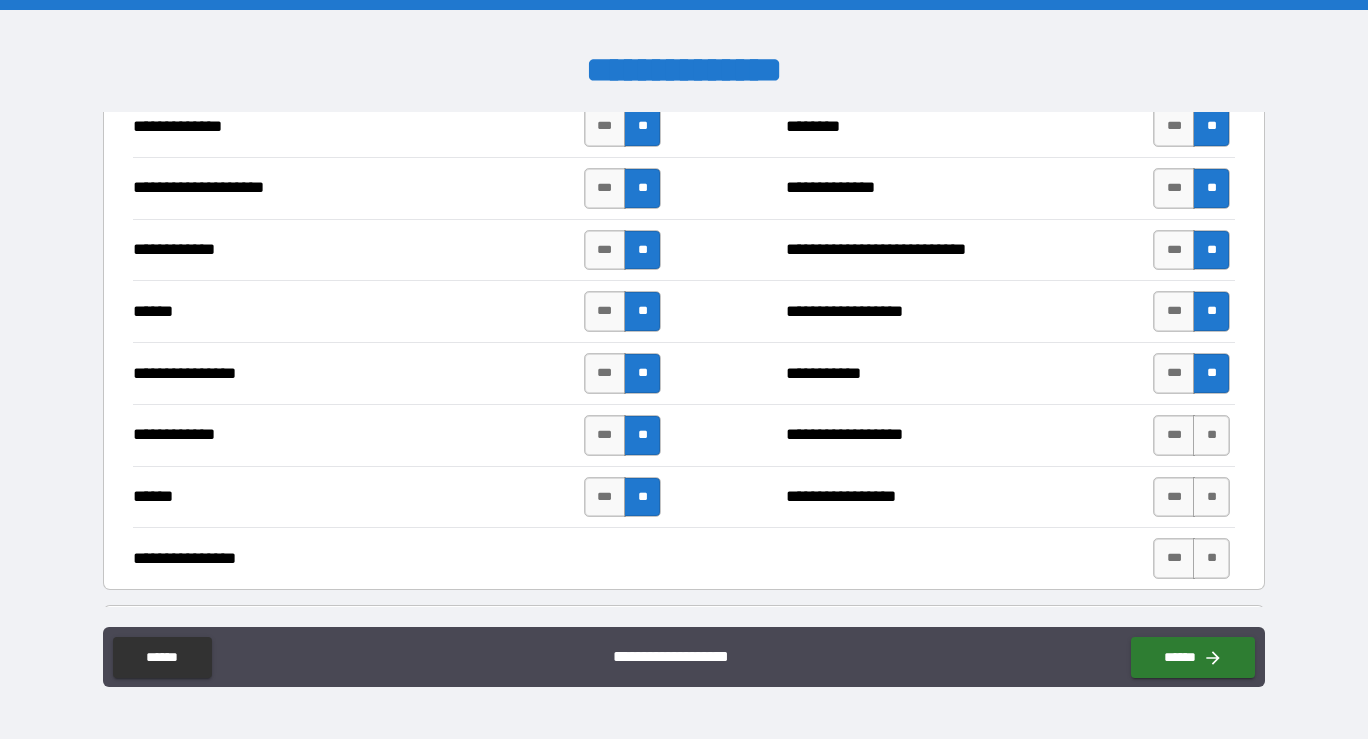 scroll, scrollTop: 3763, scrollLeft: 0, axis: vertical 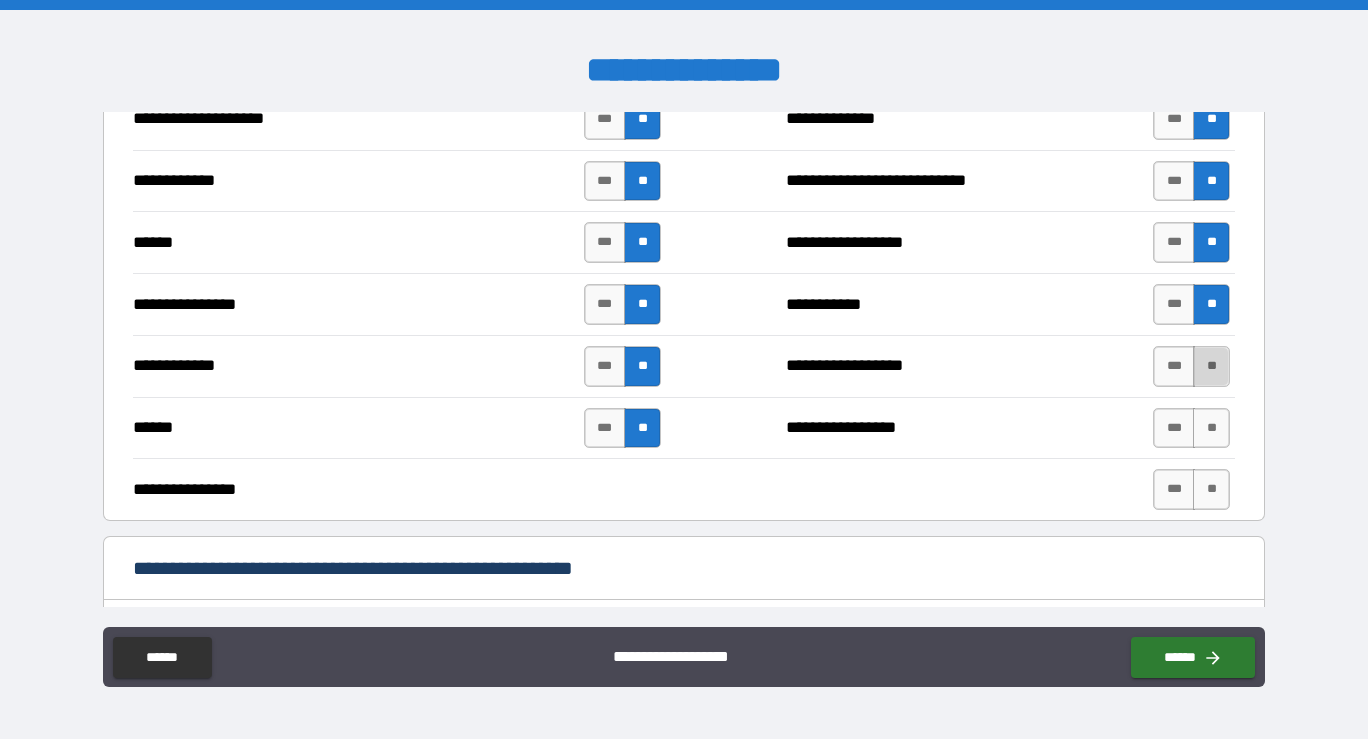 click on "**" at bounding box center (1211, 366) 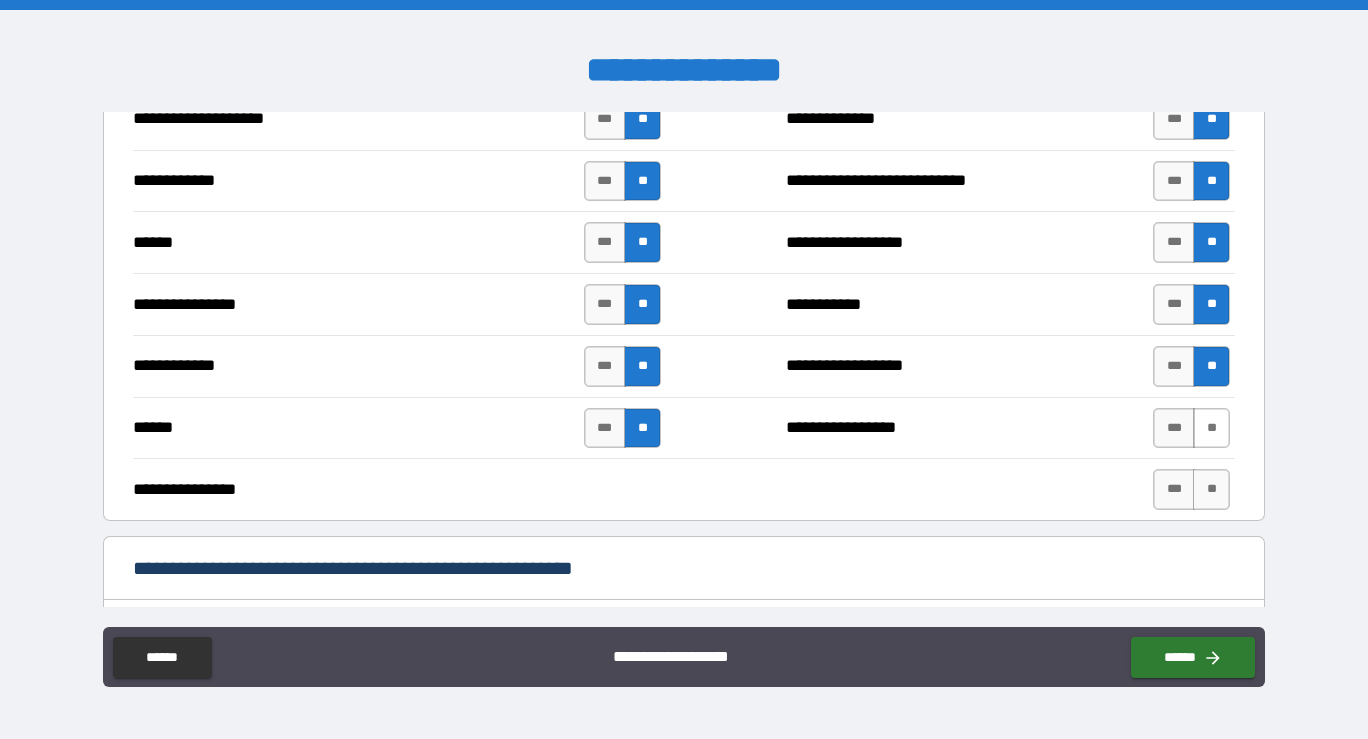 click on "**" at bounding box center [1211, 428] 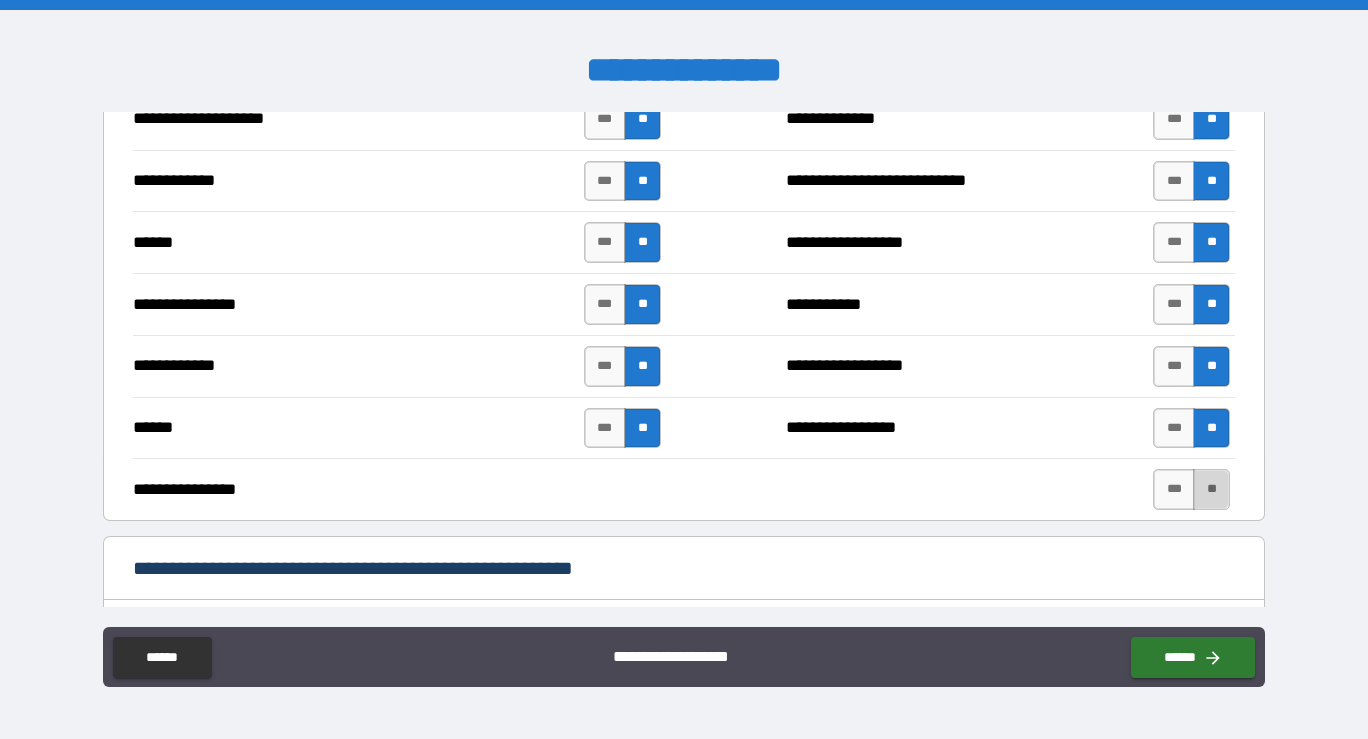 click on "**" at bounding box center (1211, 489) 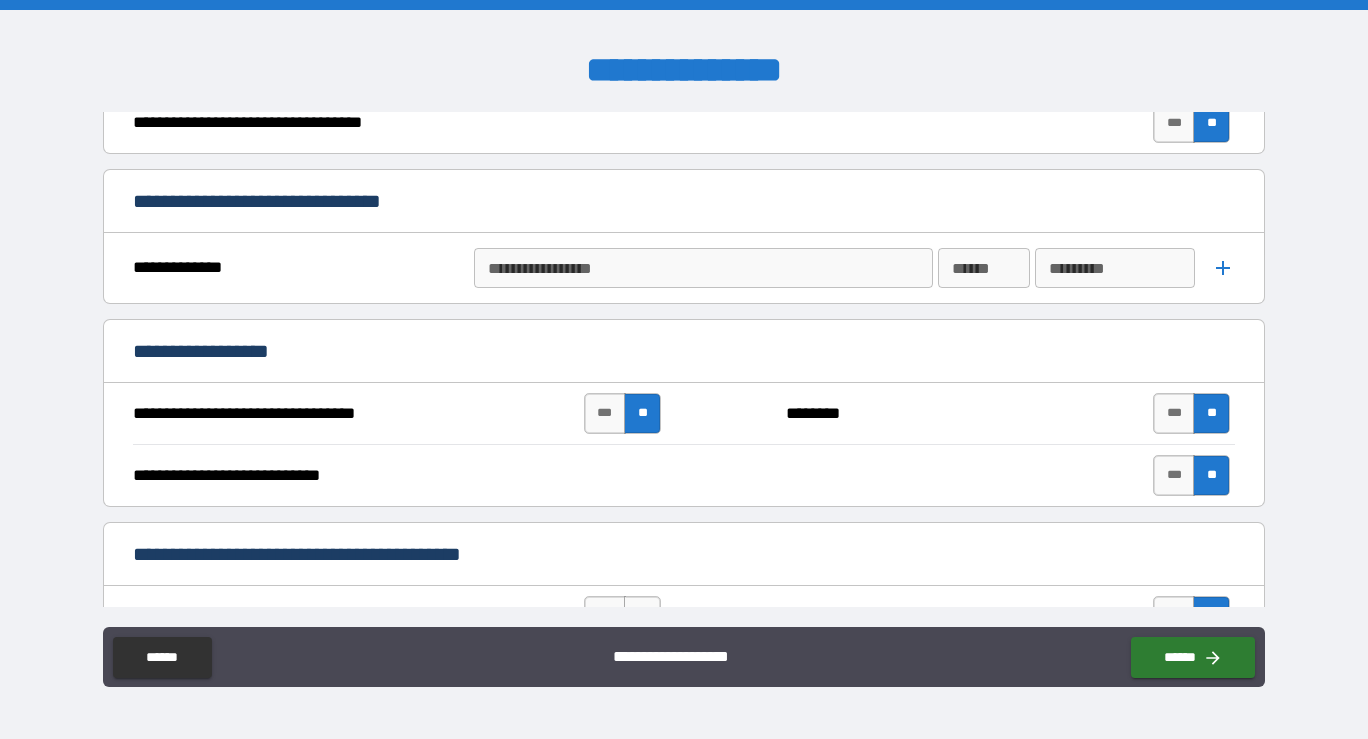 scroll, scrollTop: 836, scrollLeft: 0, axis: vertical 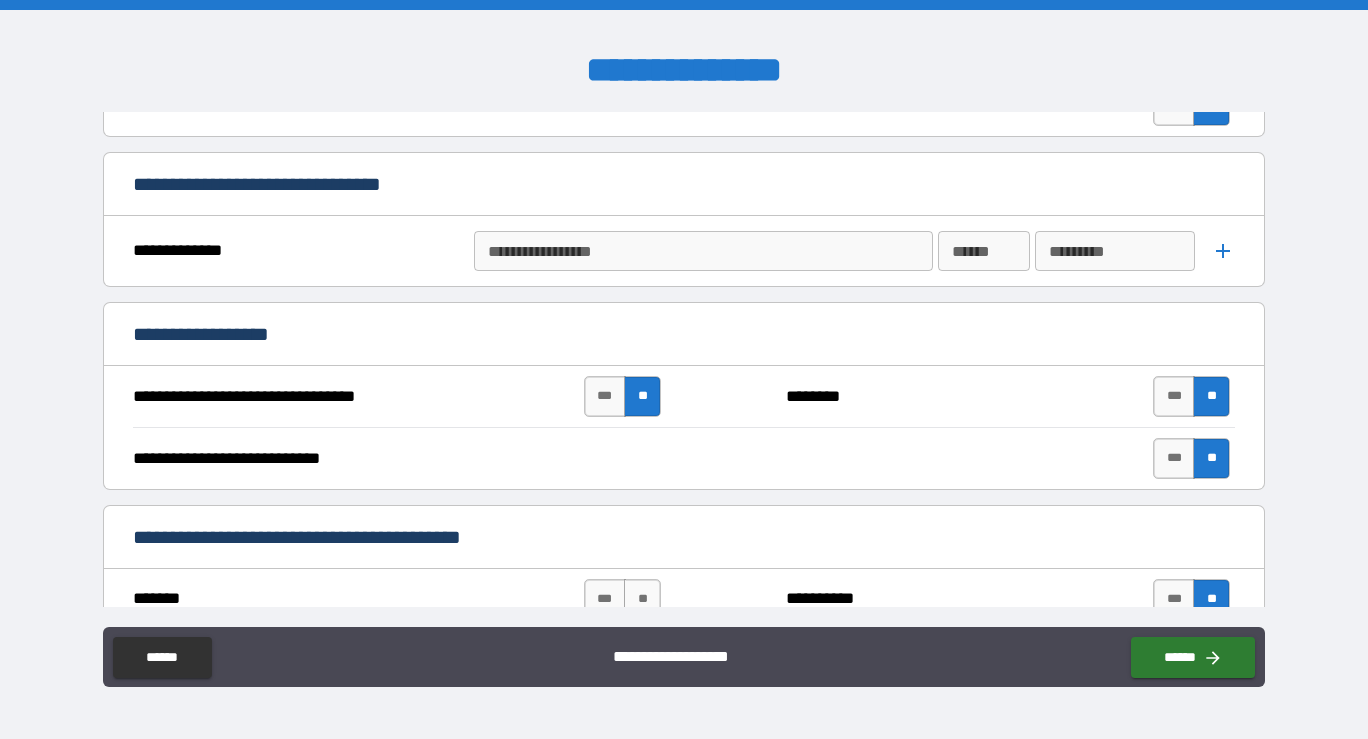 click on "**********" at bounding box center [702, 251] 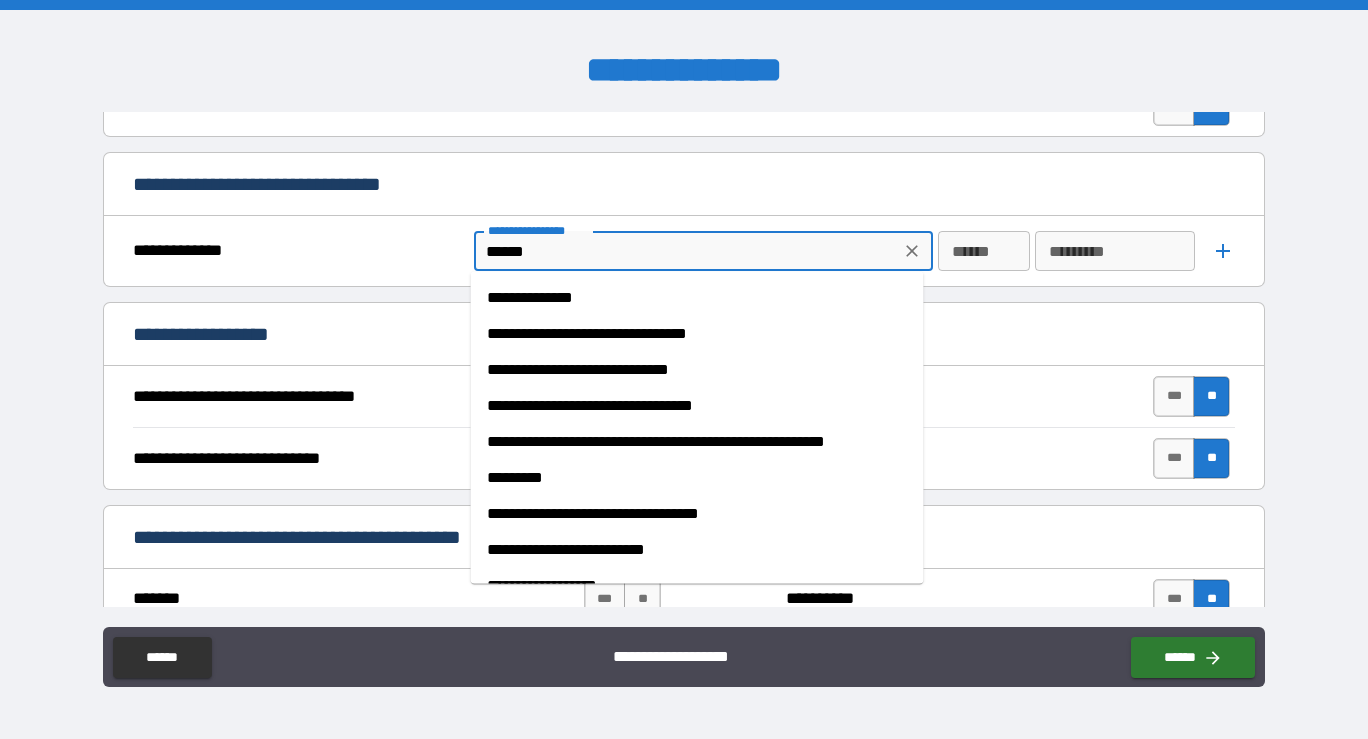 click on "*********" at bounding box center [697, 478] 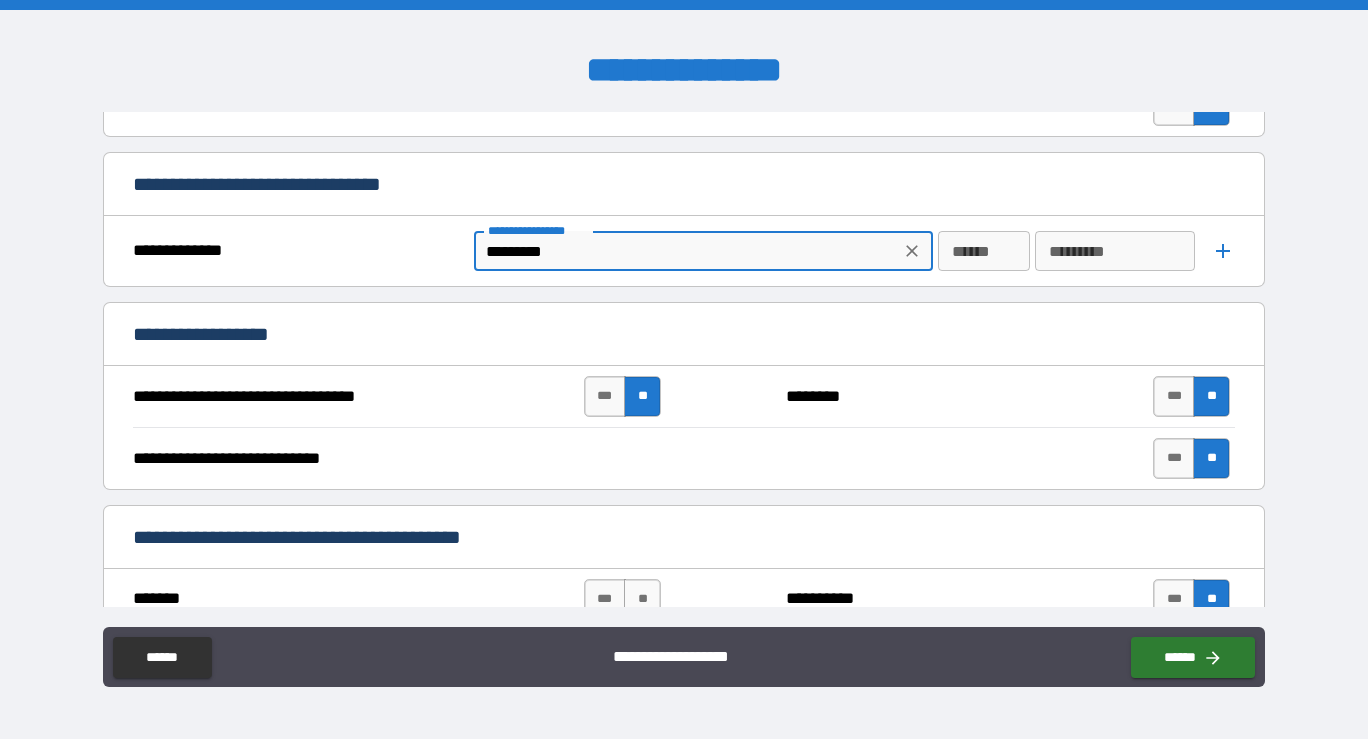 type on "*********" 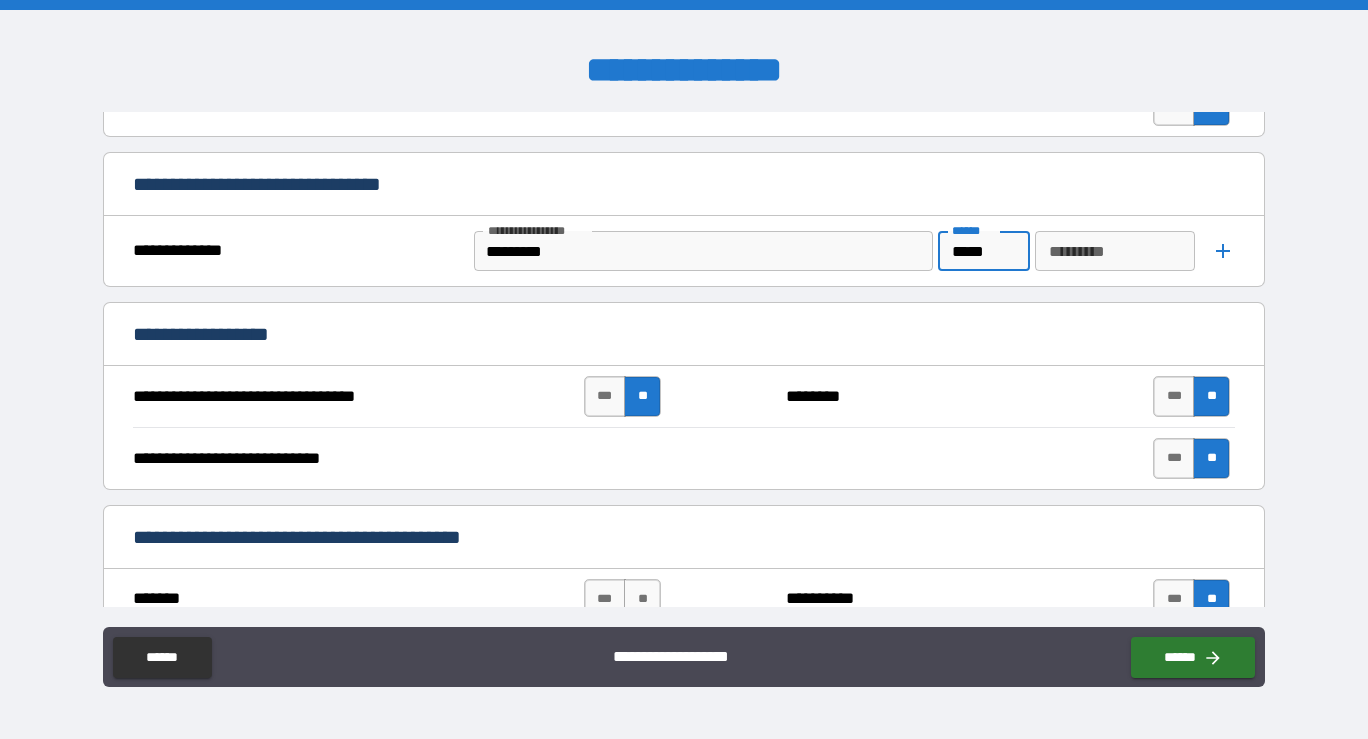 type on "*****" 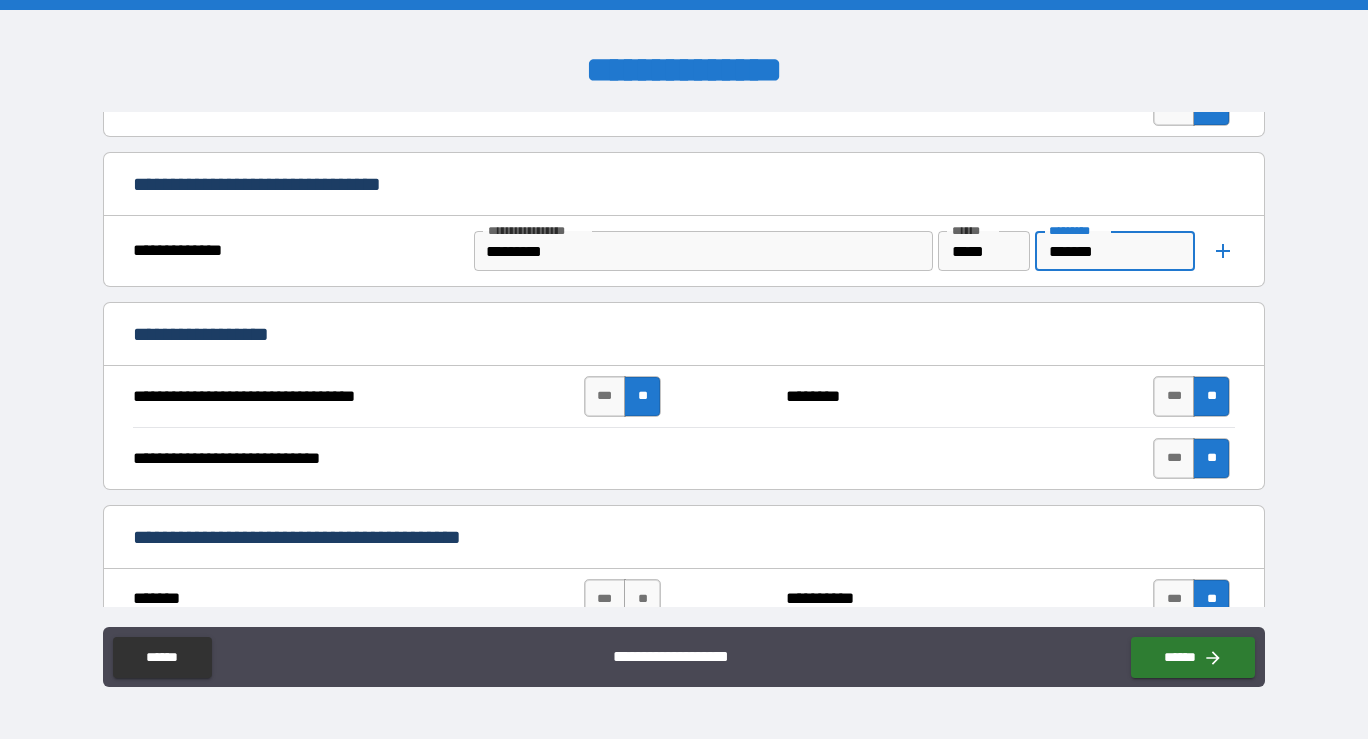 type on "*******" 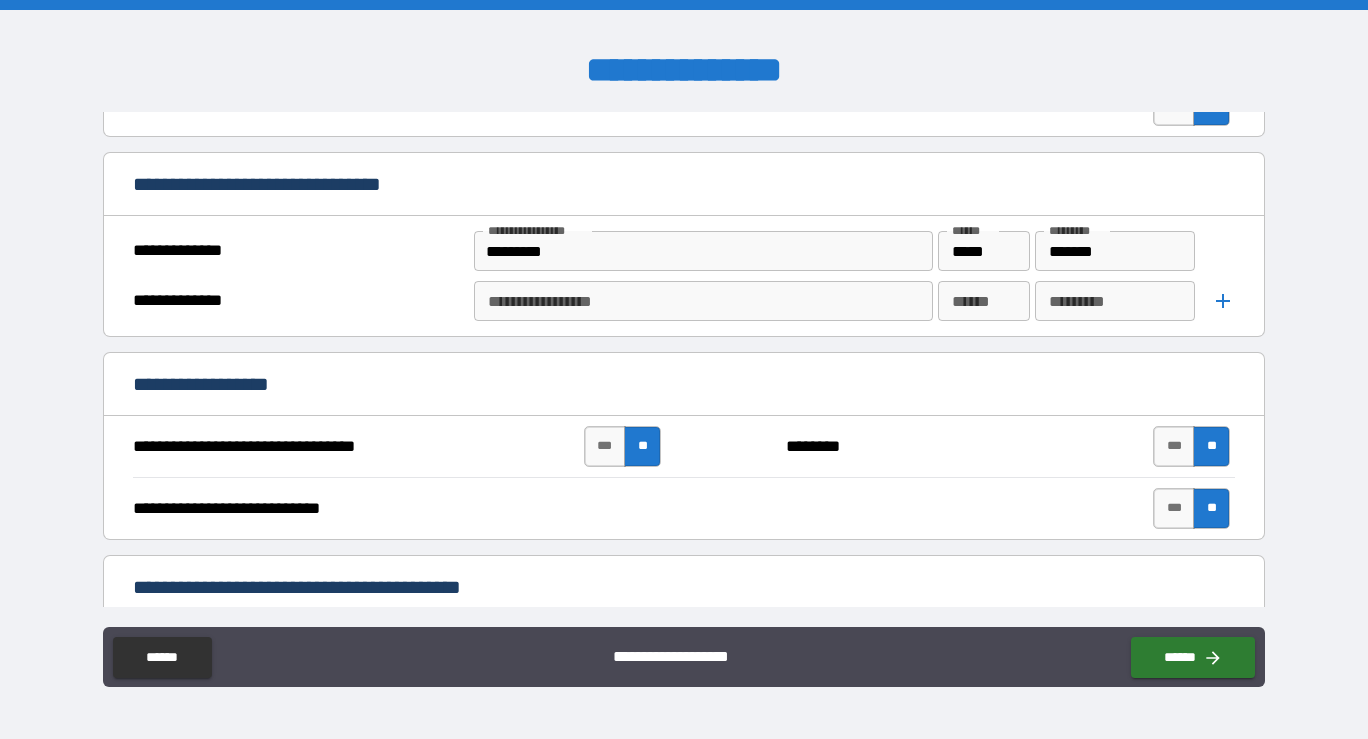 click on "**********" at bounding box center (702, 301) 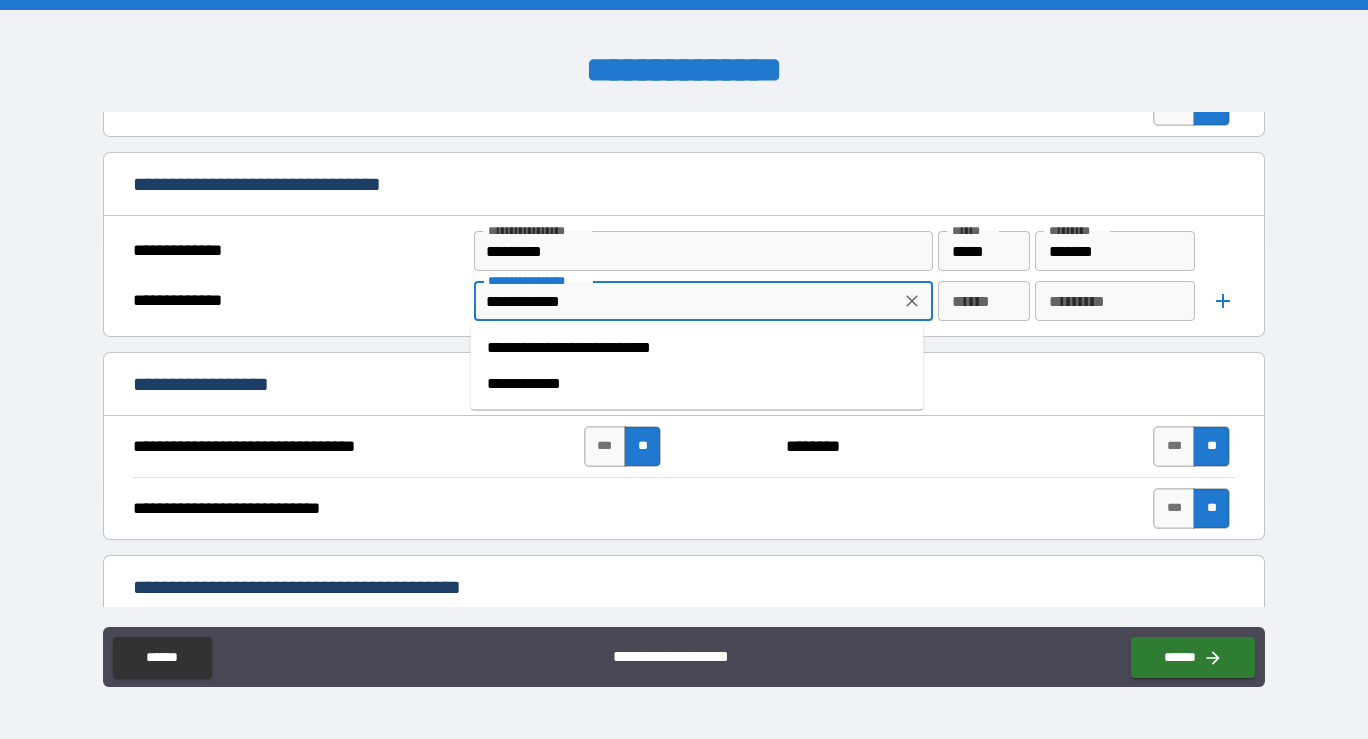 type on "**********" 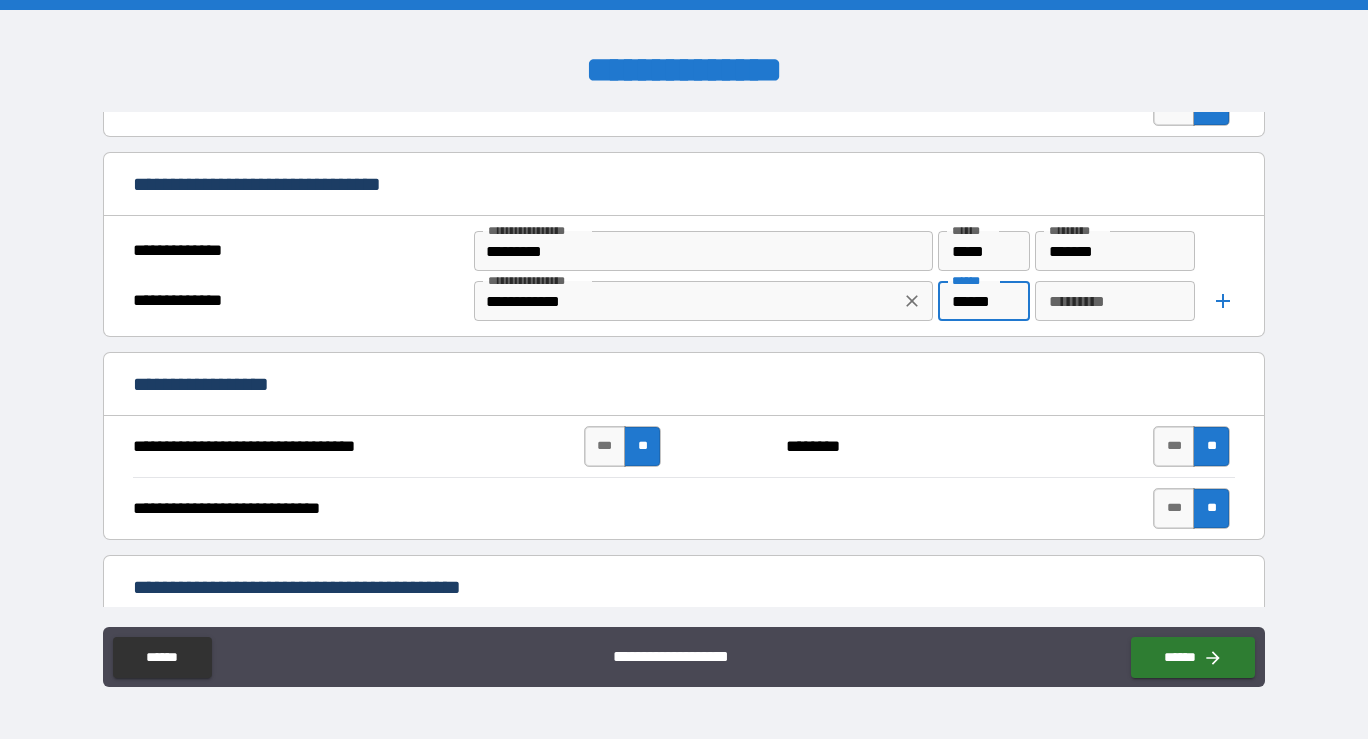type on "******" 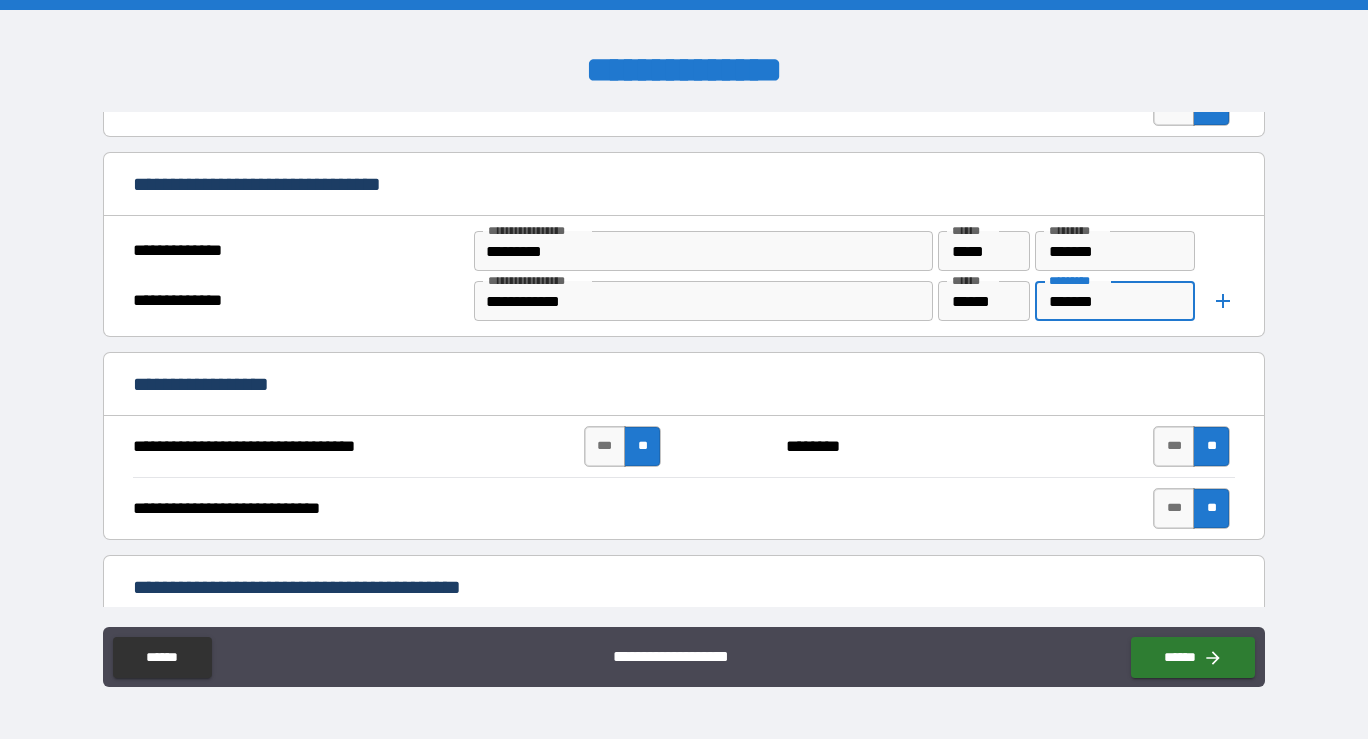 type on "*******" 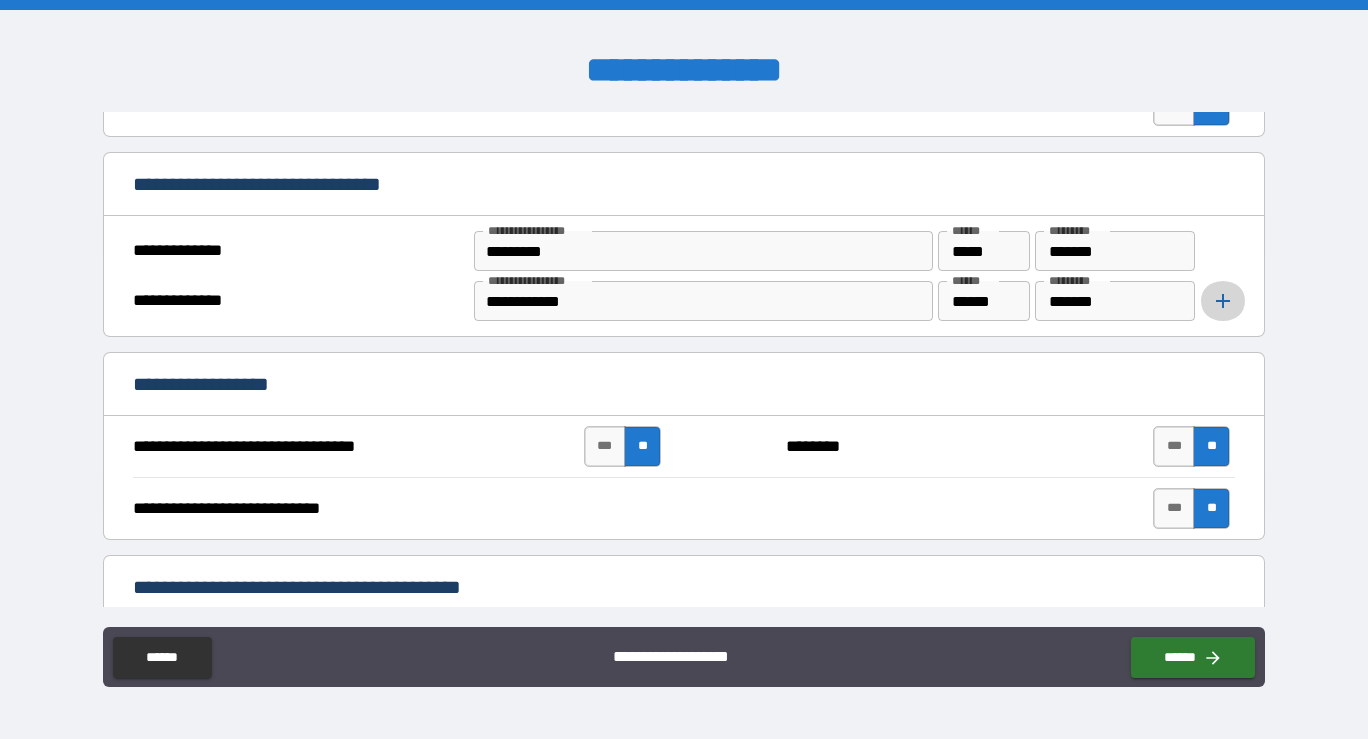 click 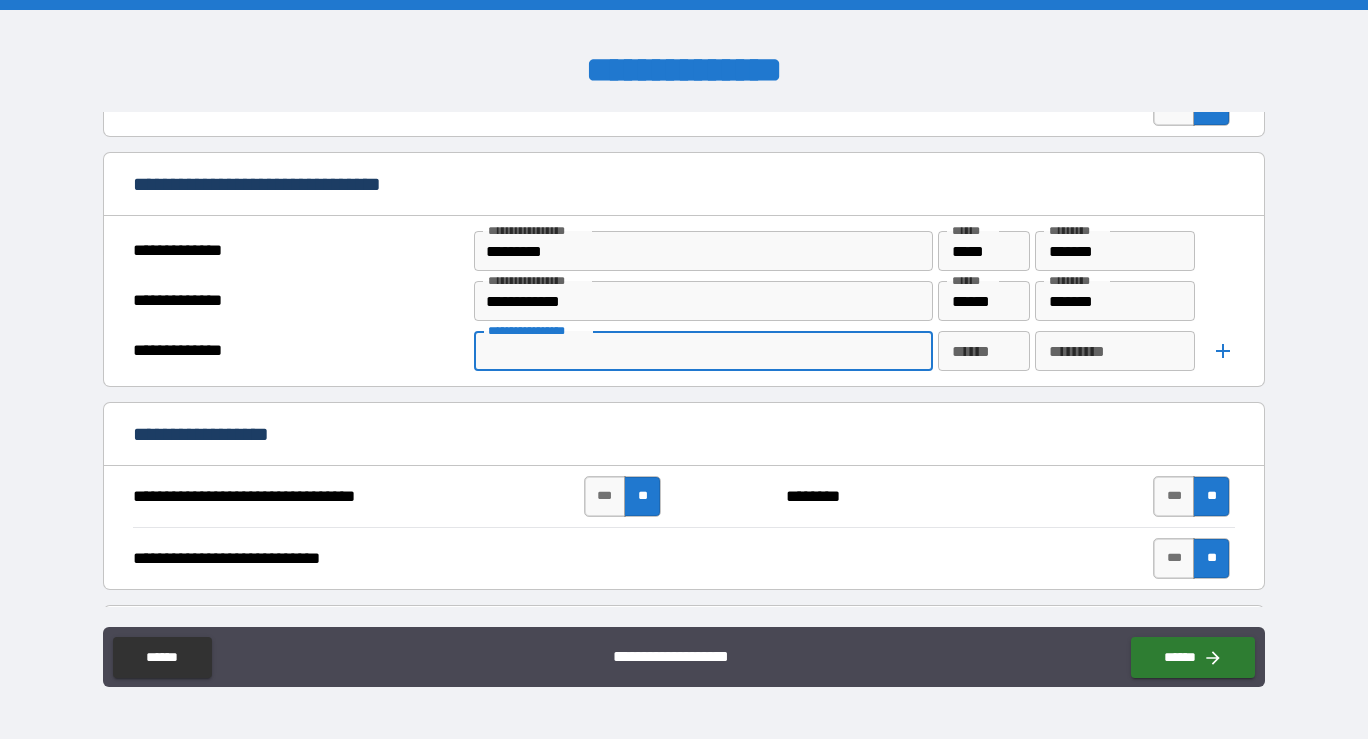 click on "**********" at bounding box center (702, 351) 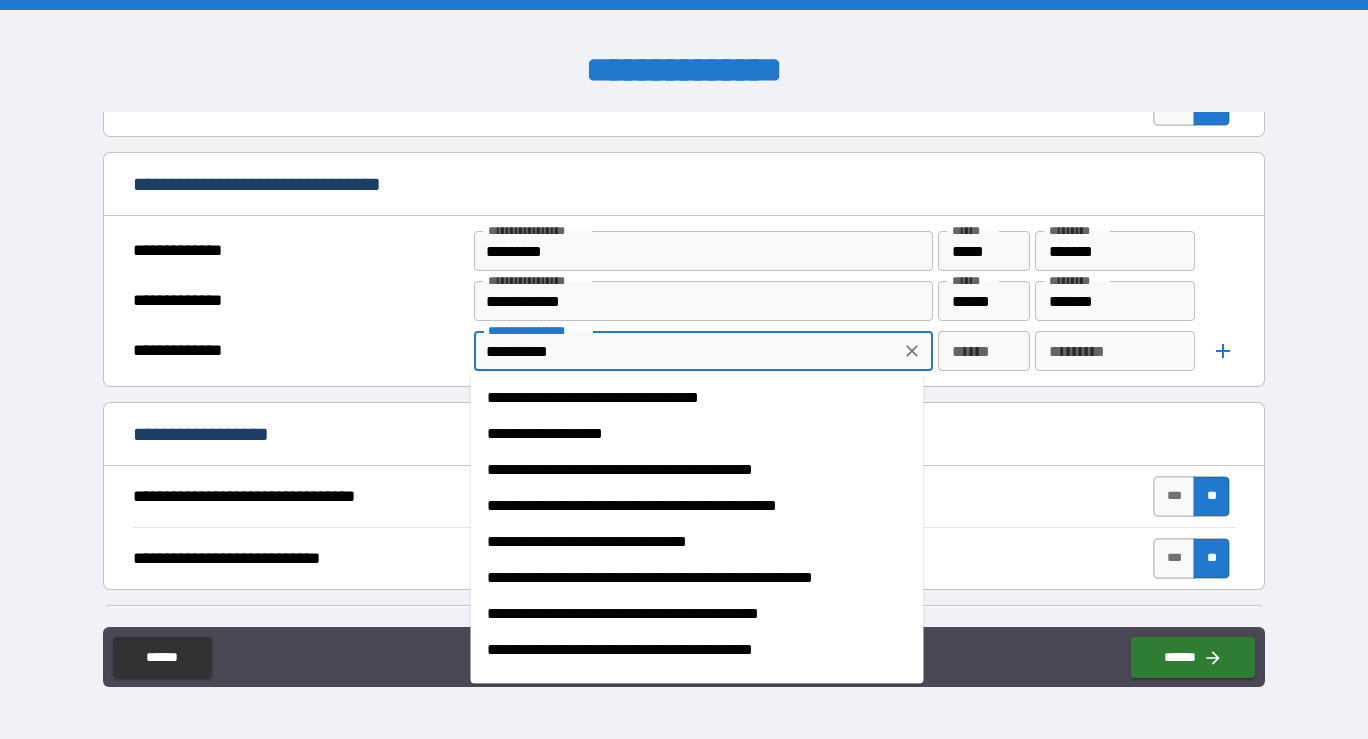 click on "**********" at bounding box center (697, 434) 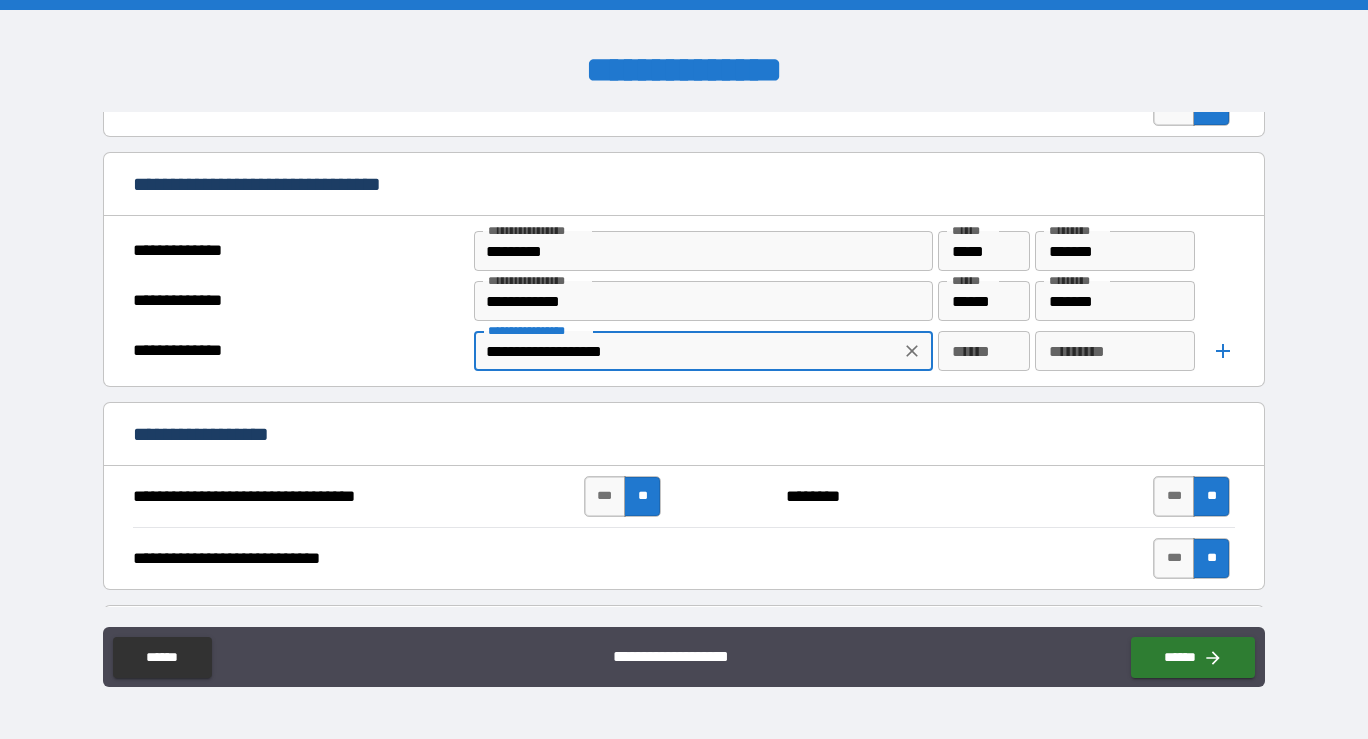 type on "**********" 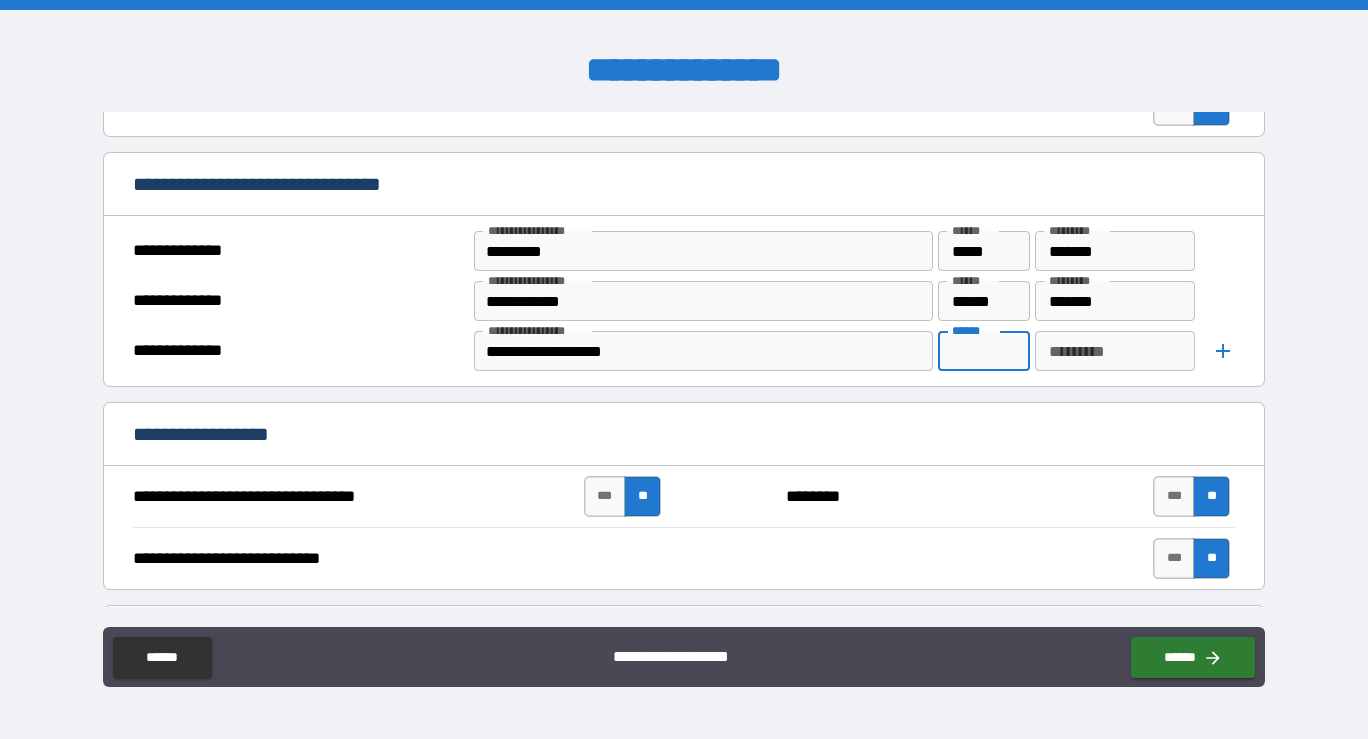click on "******" at bounding box center [984, 351] 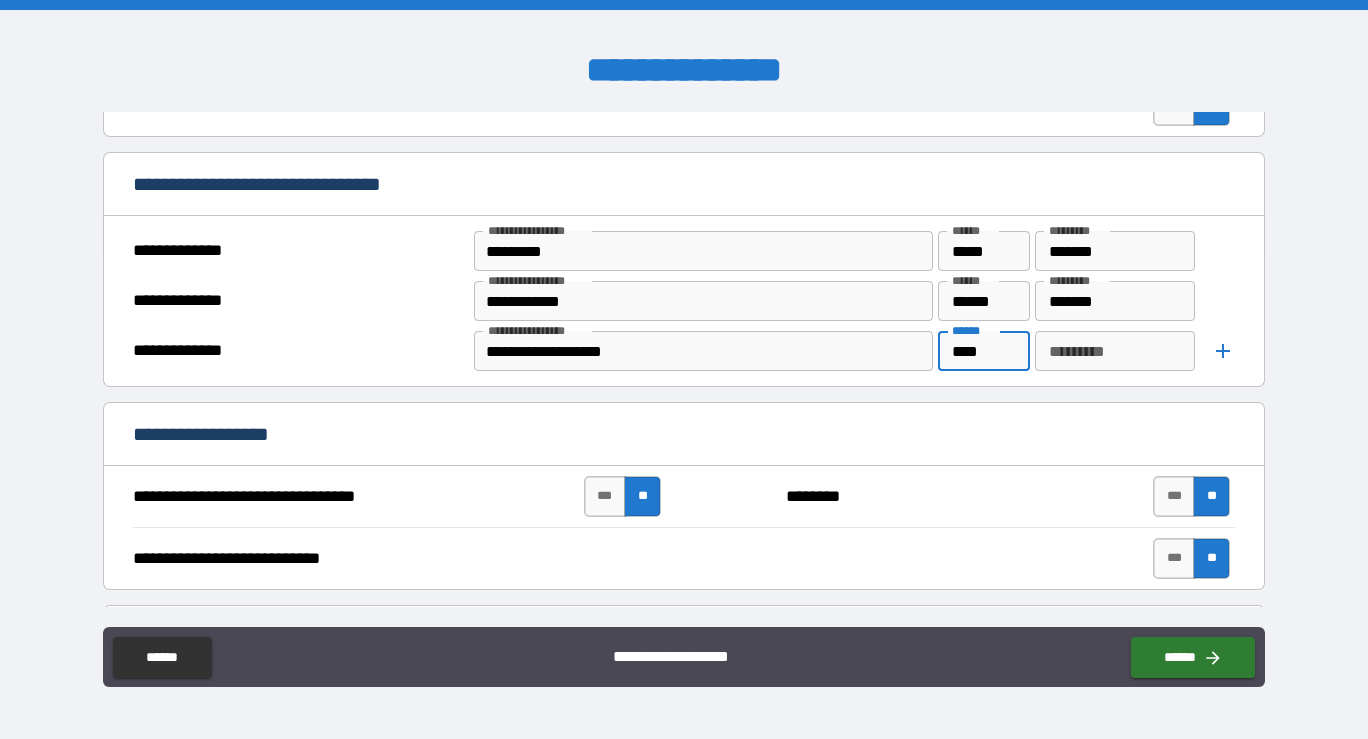type on "****" 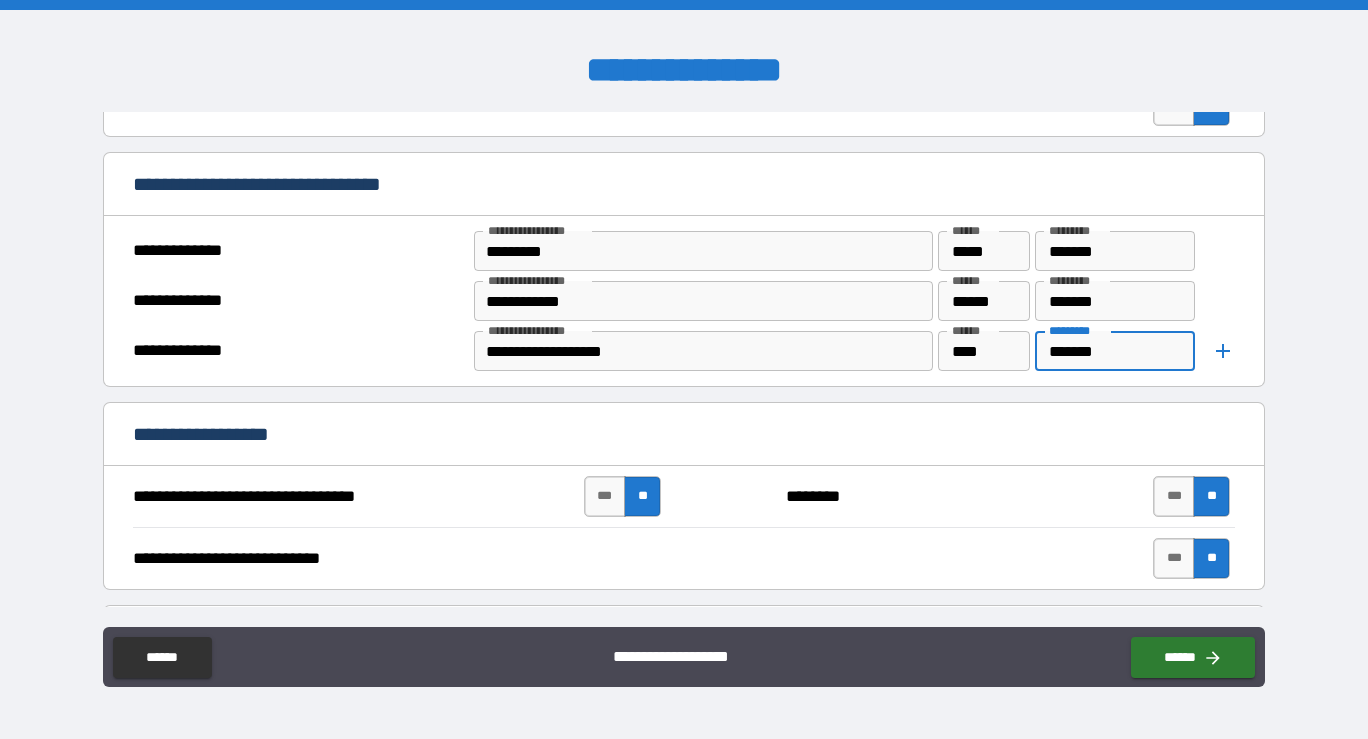 type on "*******" 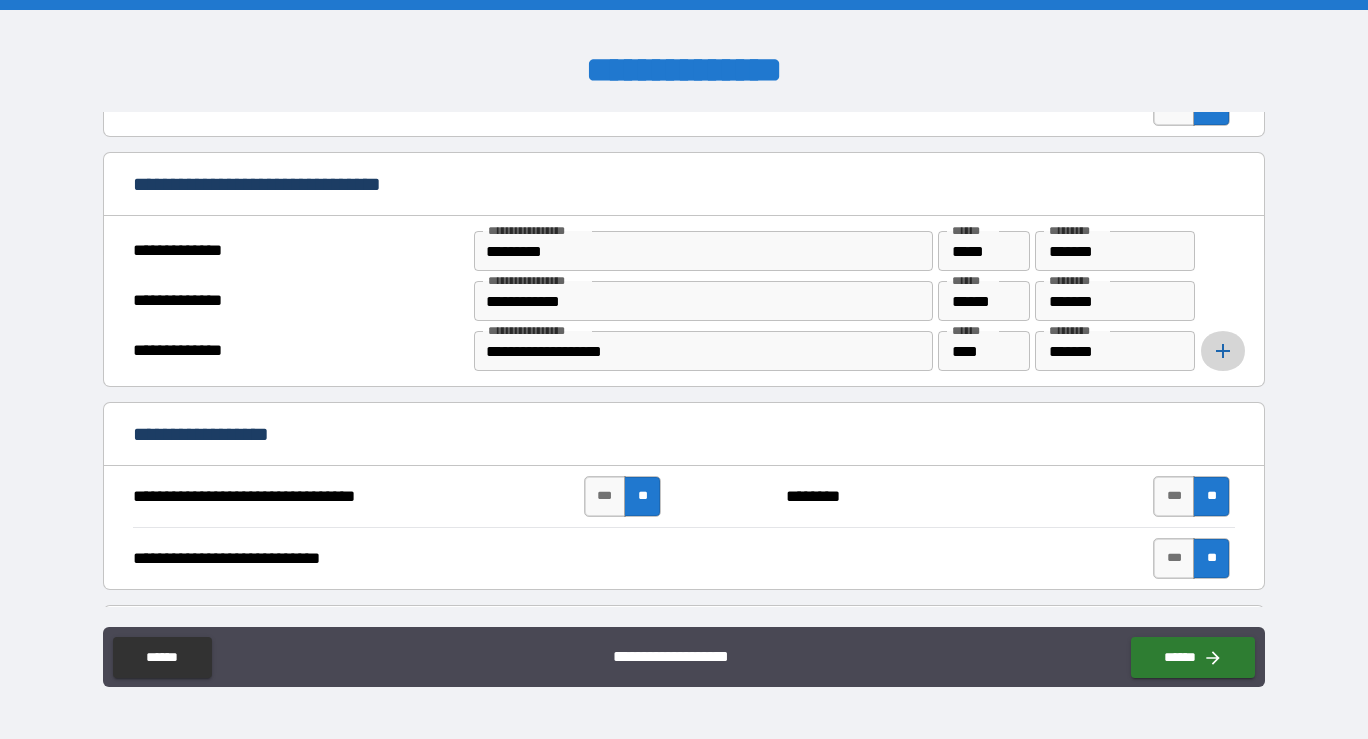 click 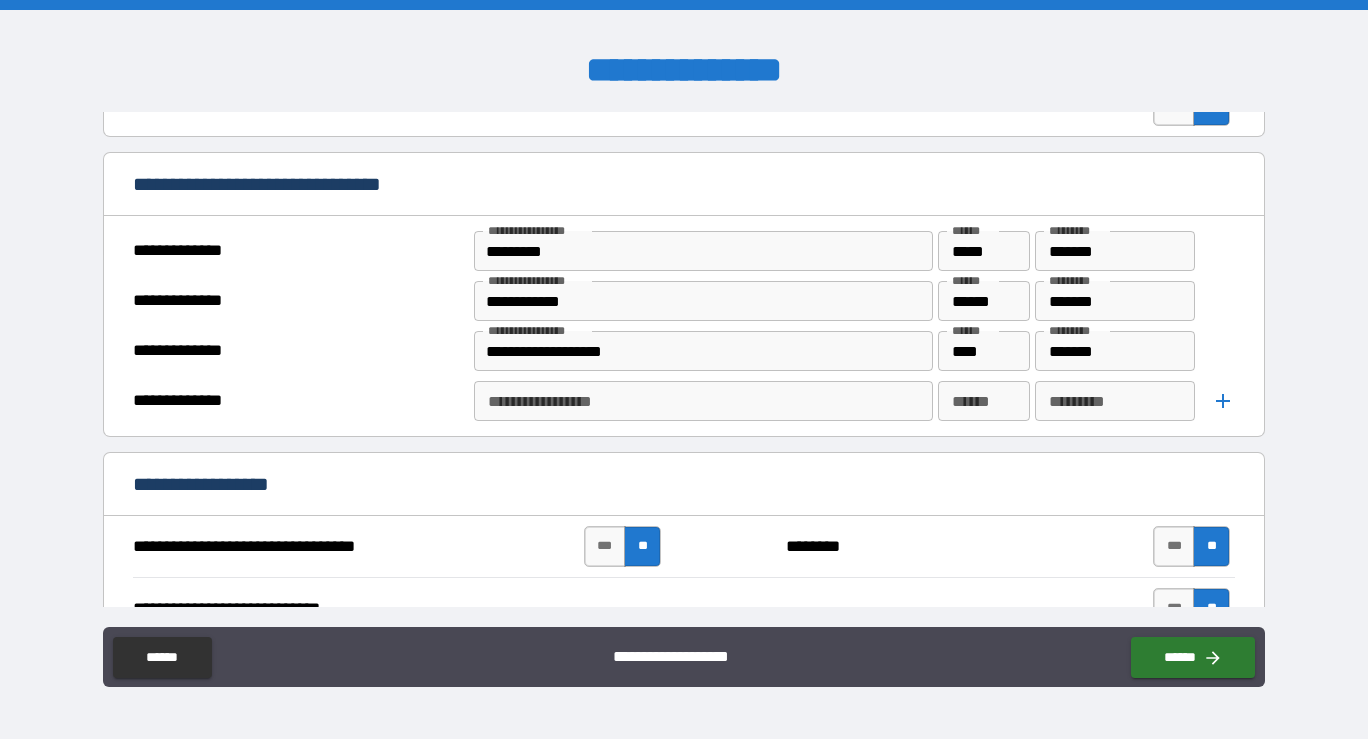 click on "**********" at bounding box center (702, 401) 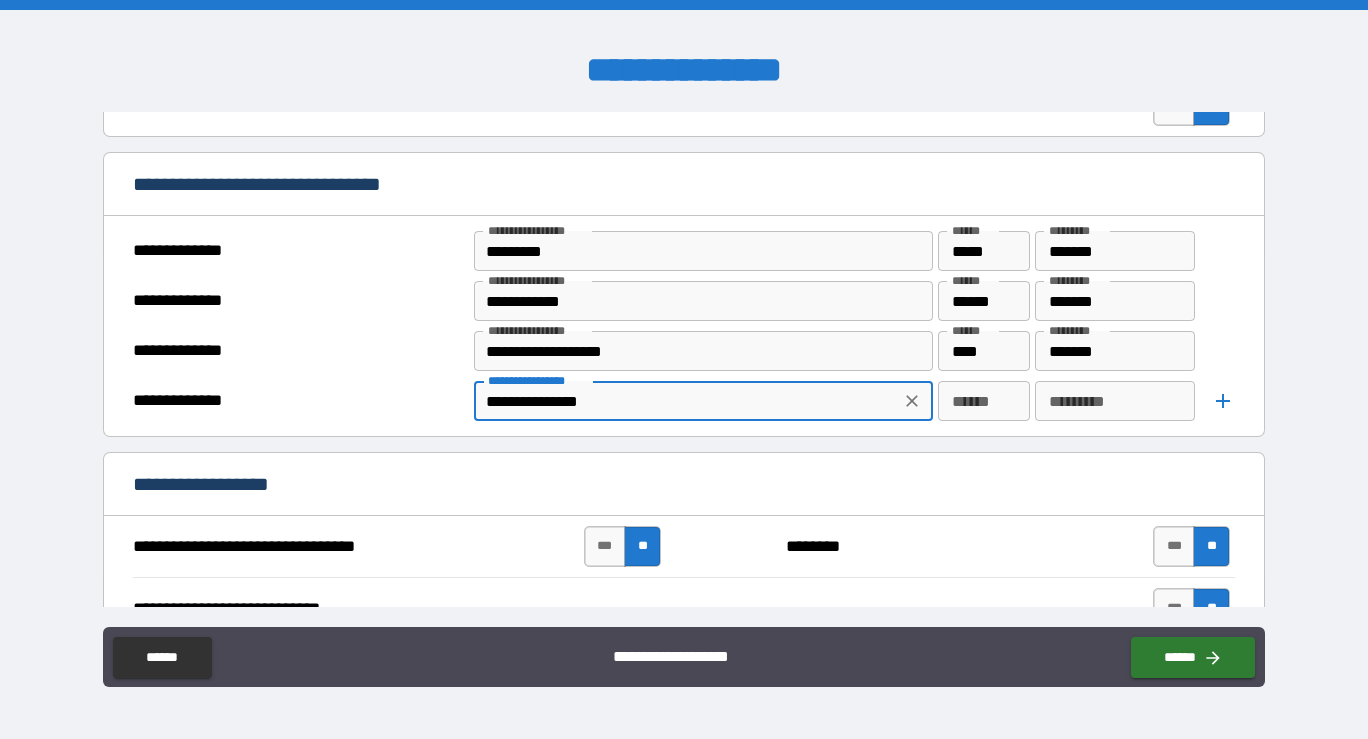 type on "**********" 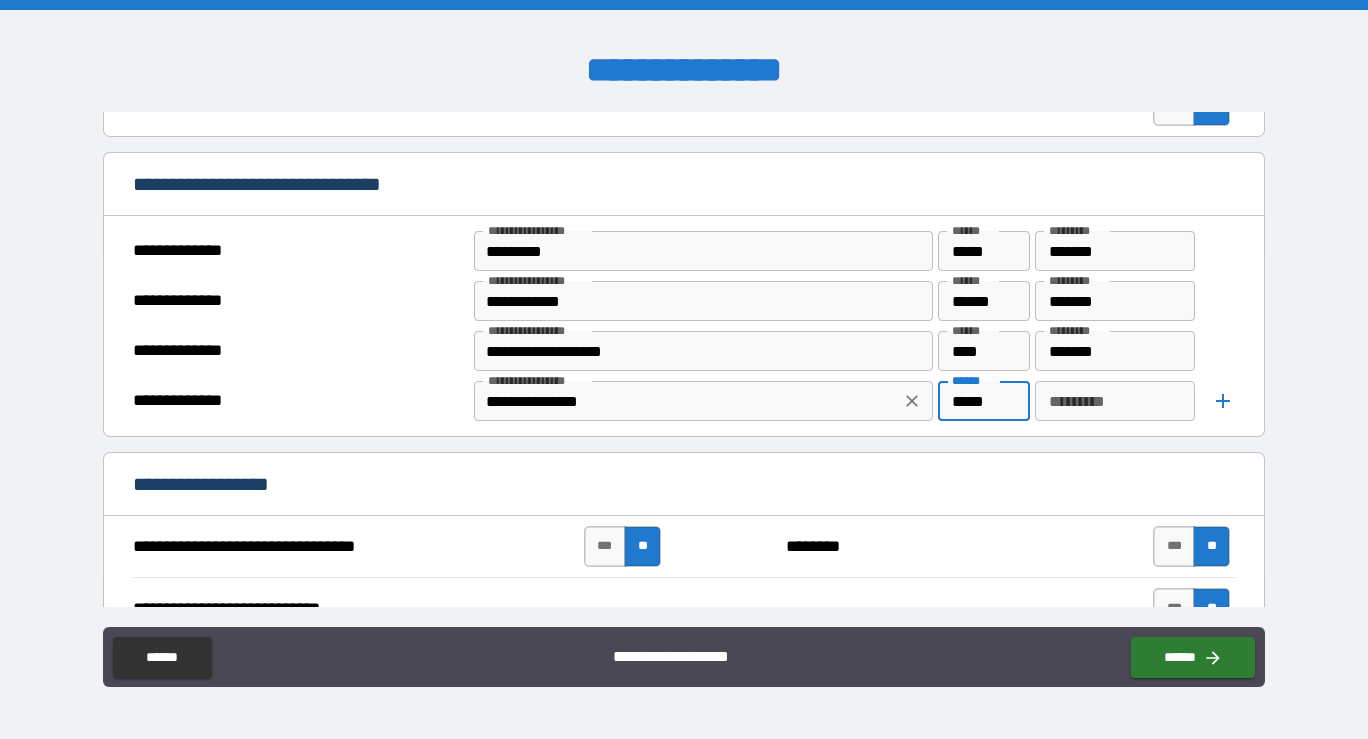 type on "*****" 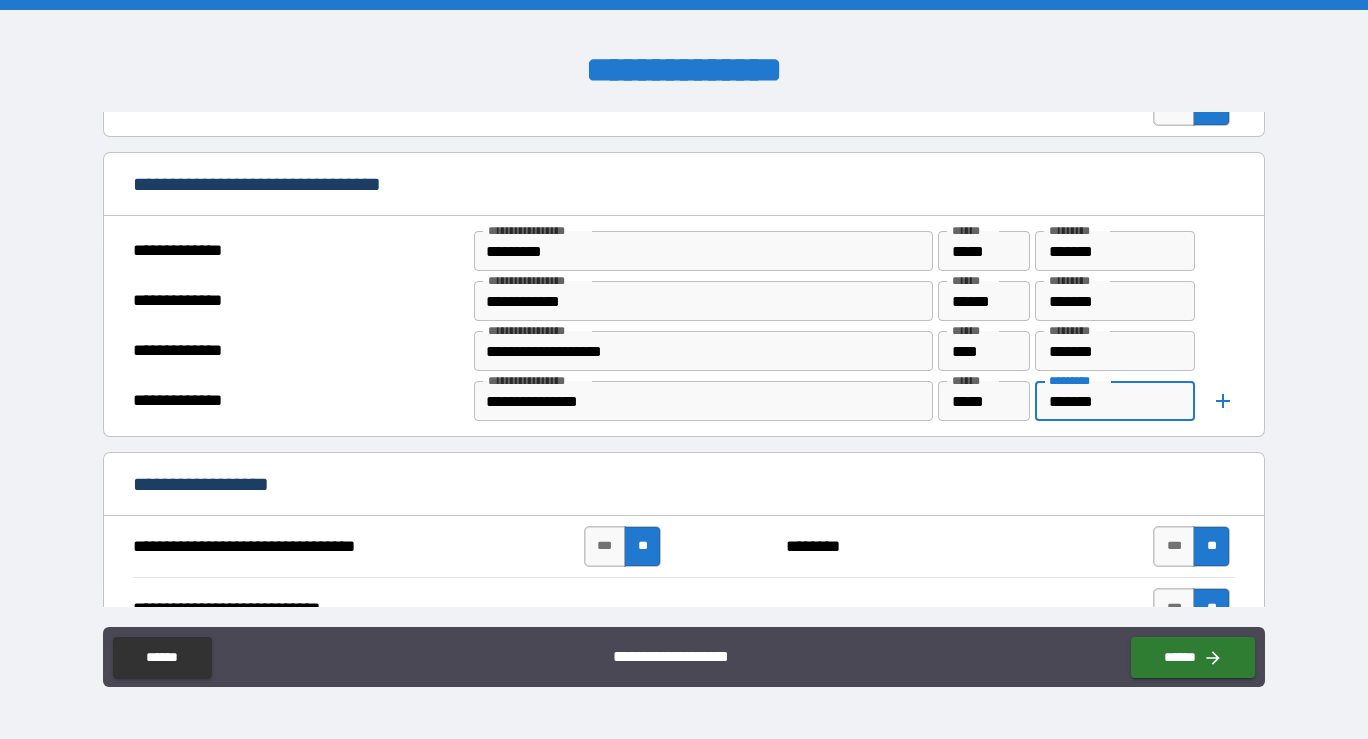 type on "*******" 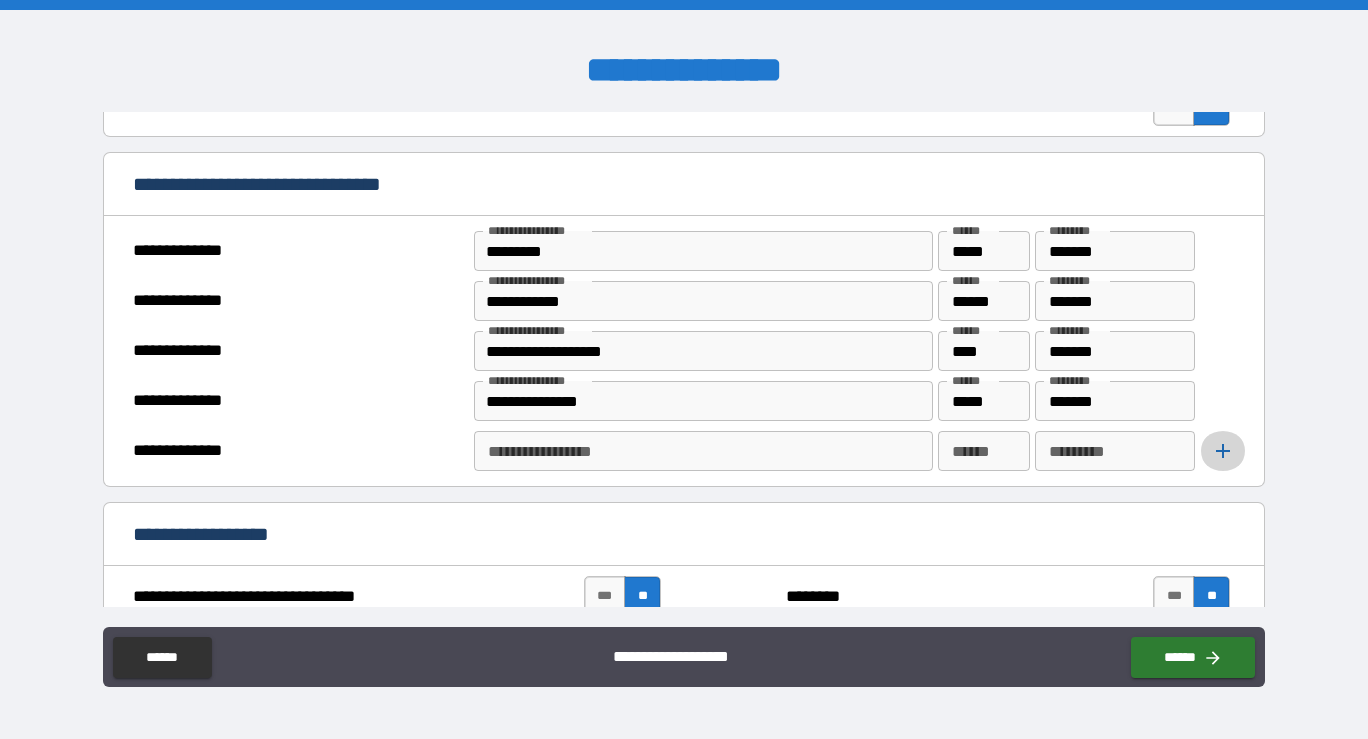 click 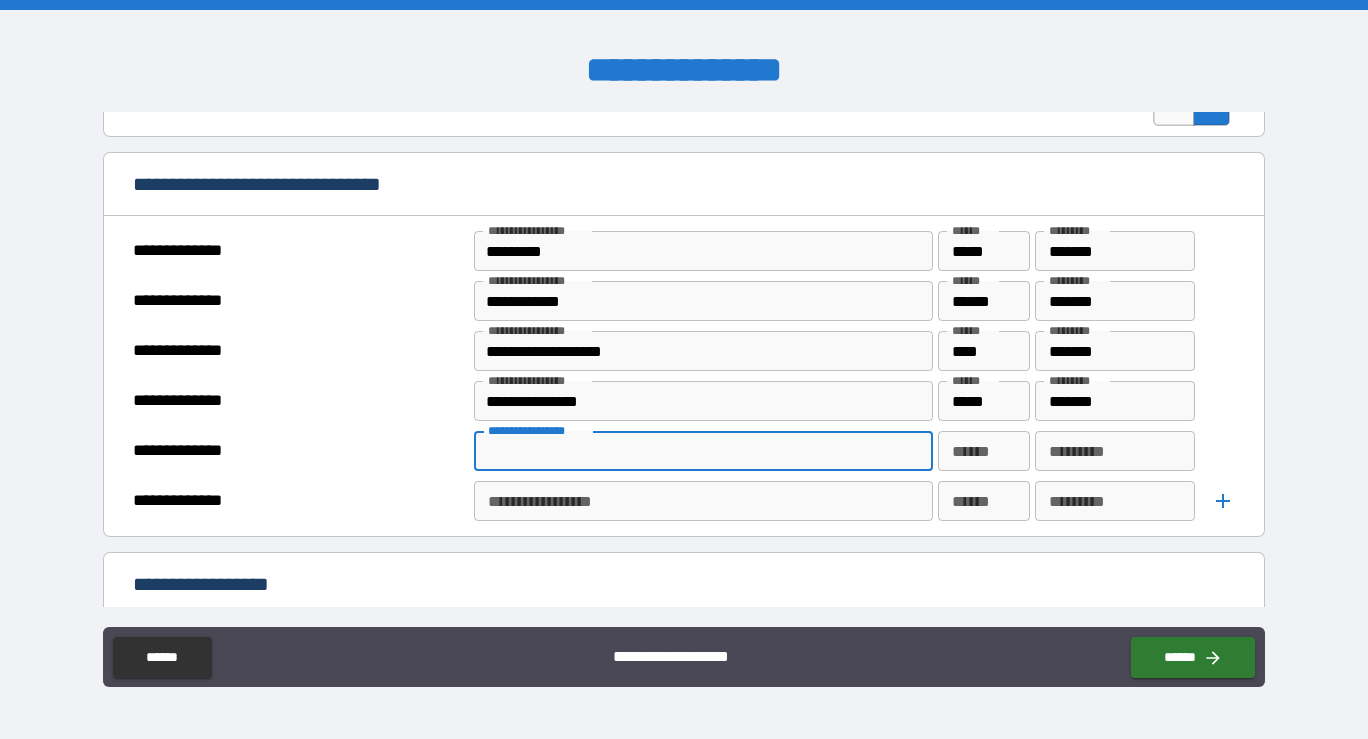click on "**********" at bounding box center (702, 451) 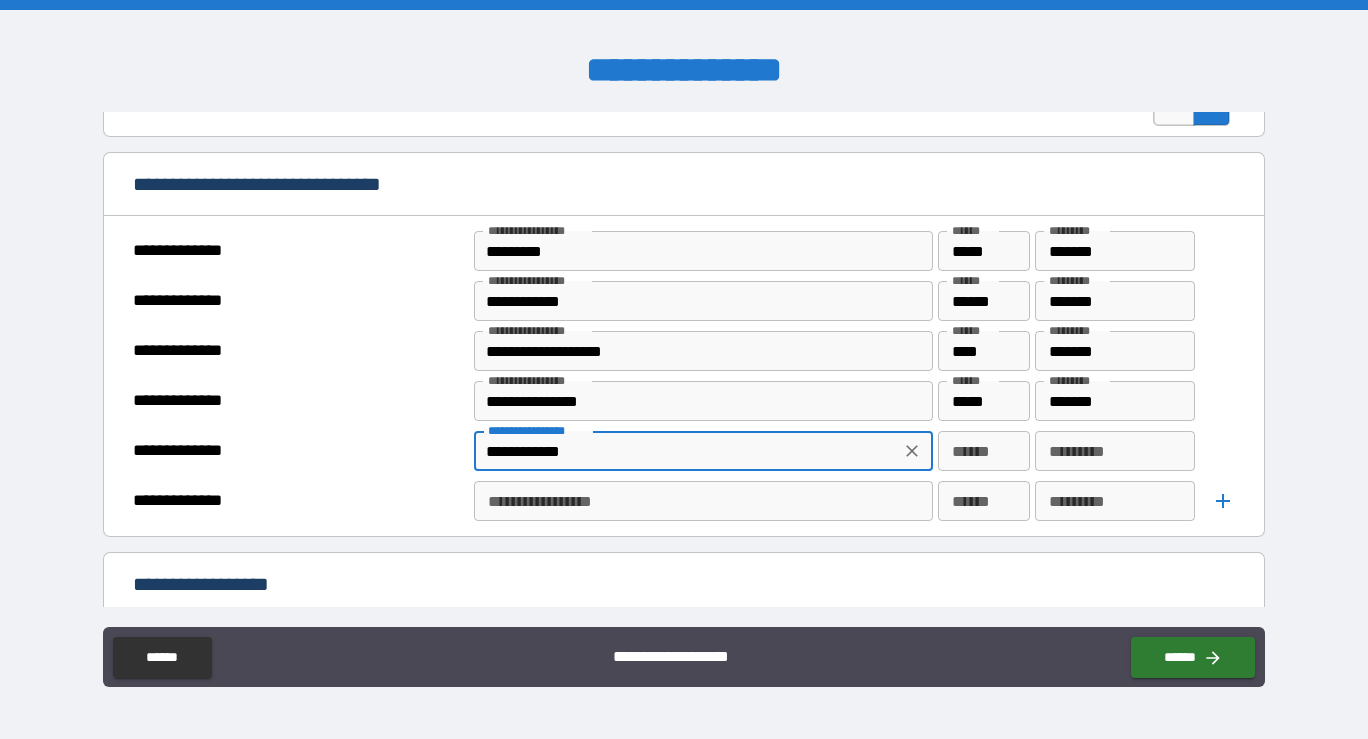 type on "**********" 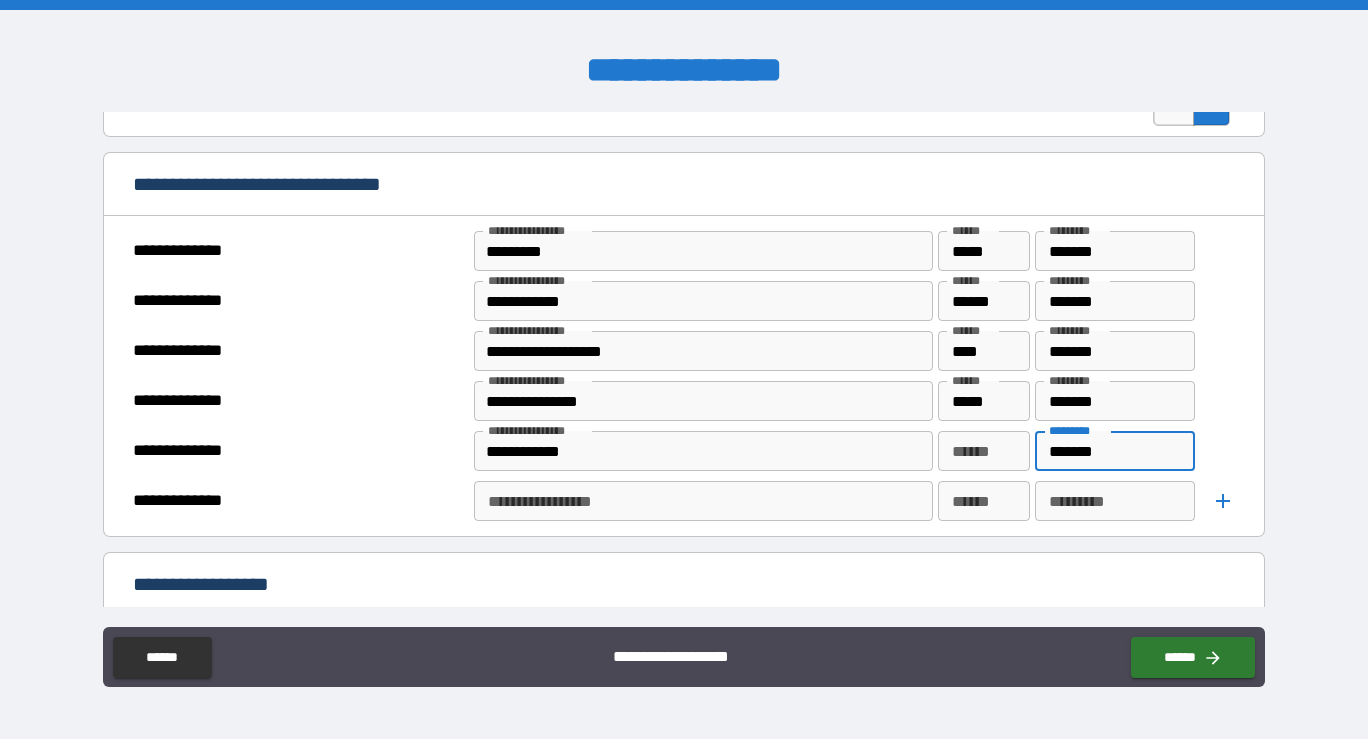 type on "*******" 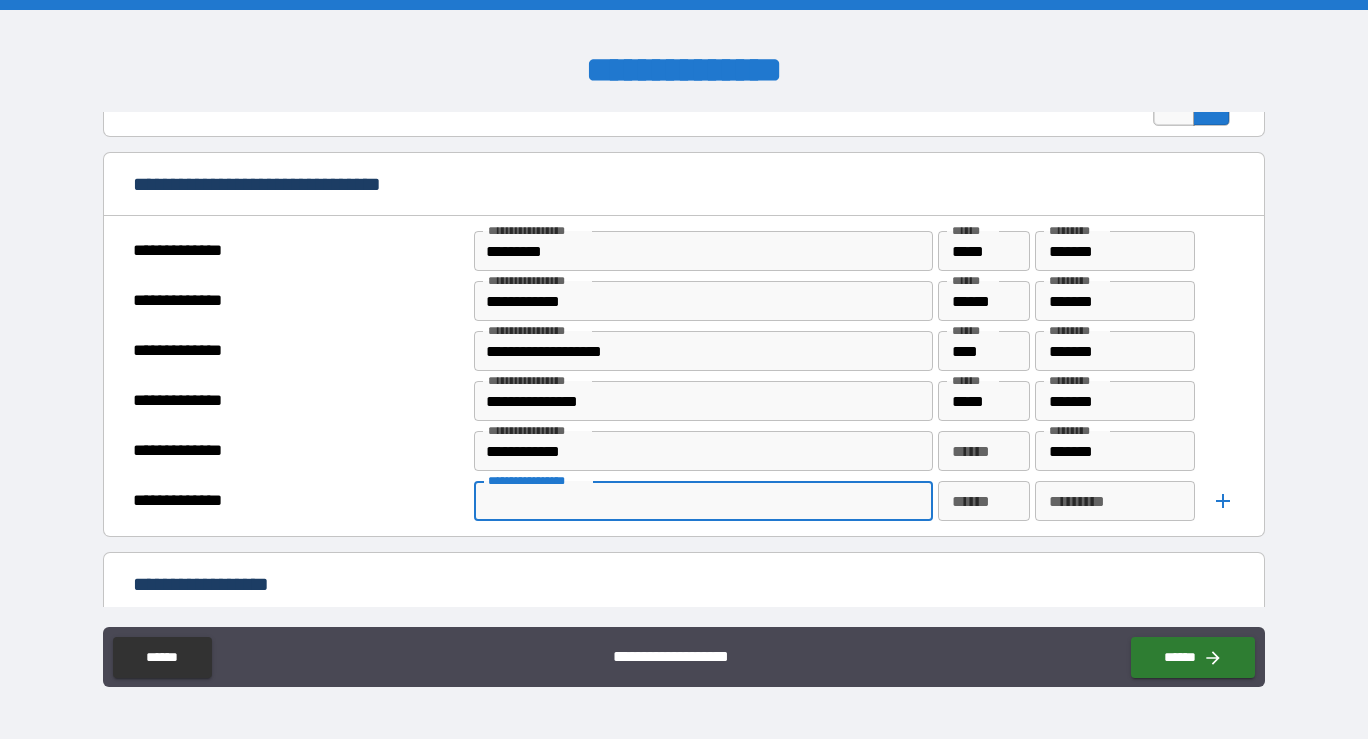 click on "**********" at bounding box center (703, 501) 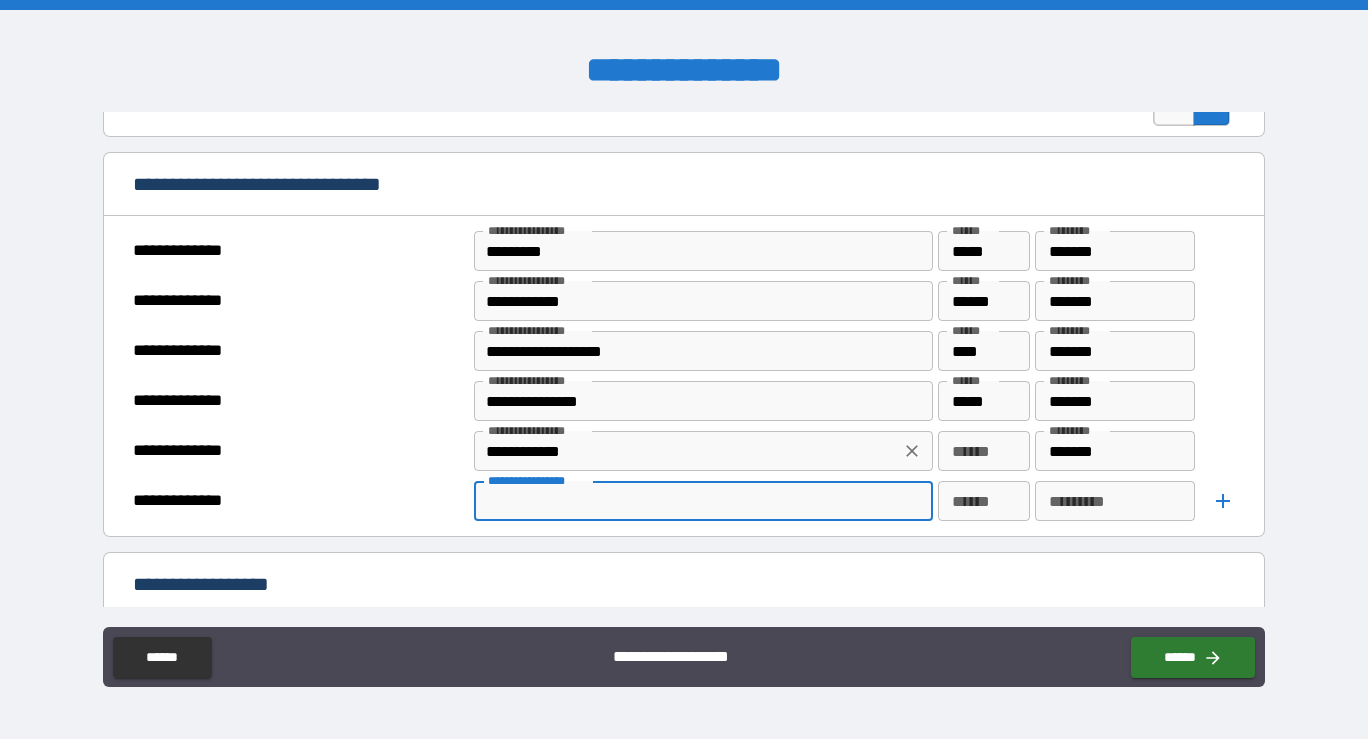 click on "**********" at bounding box center [687, 451] 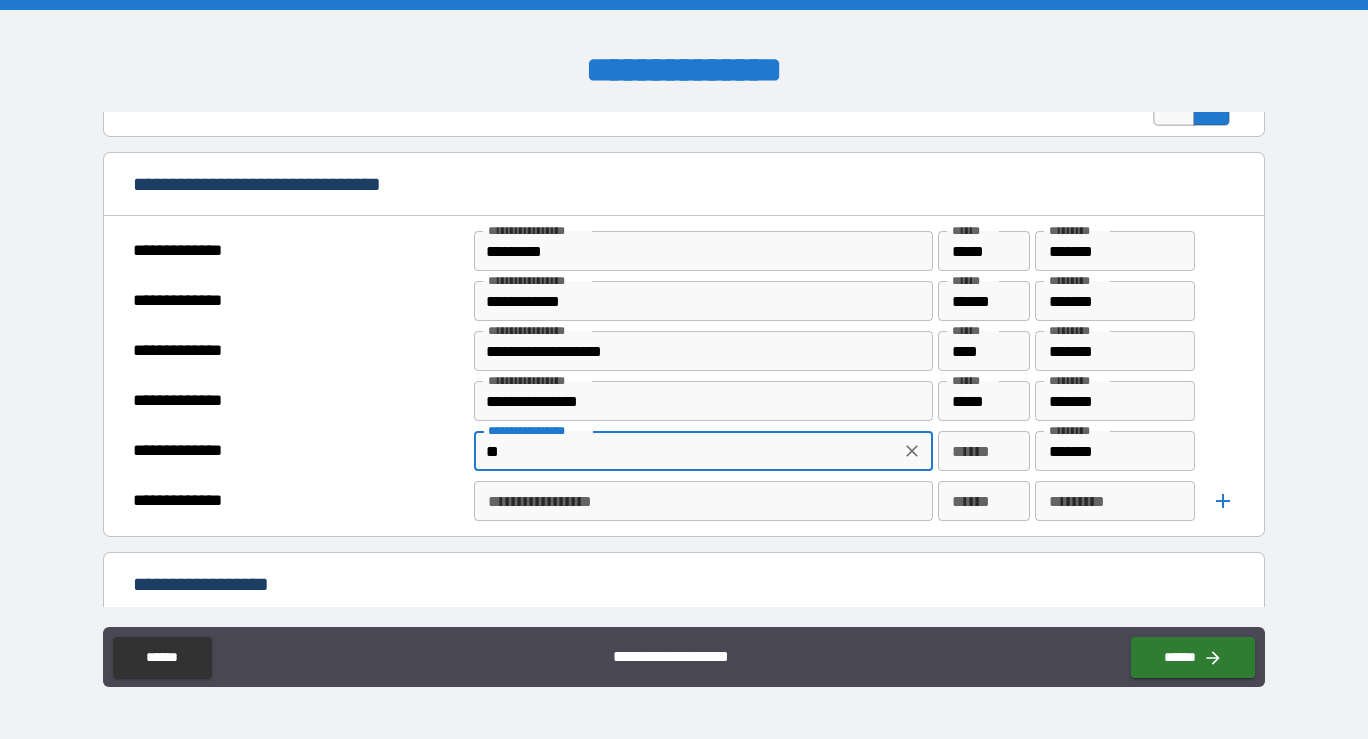 type on "*" 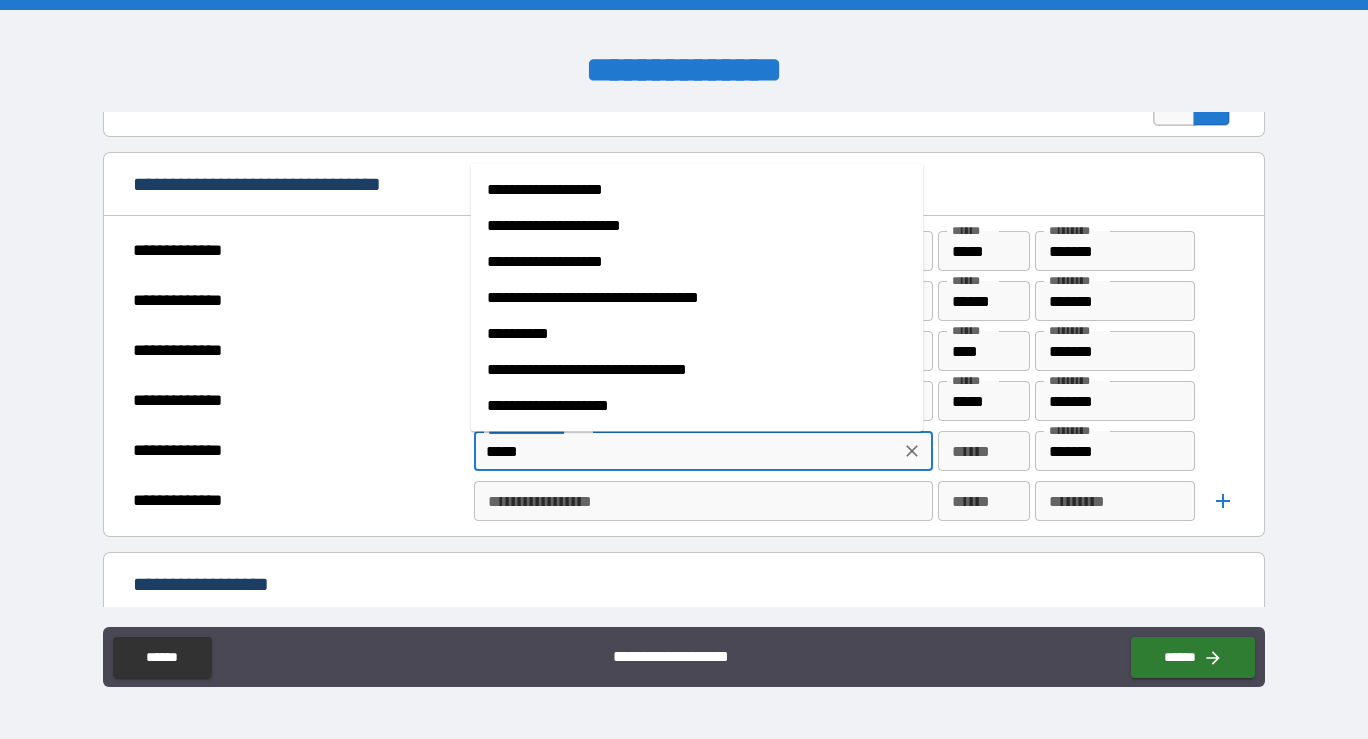 click on "**********" at bounding box center [697, 334] 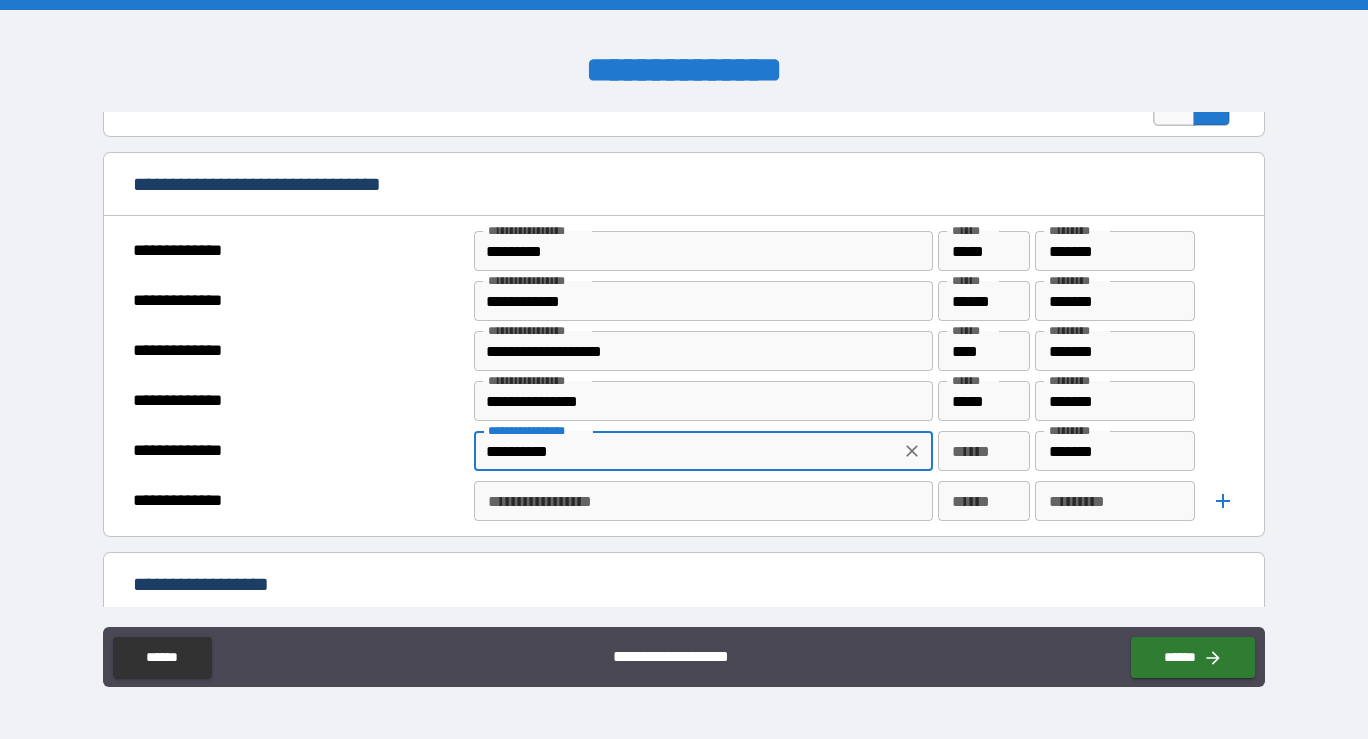 type on "**********" 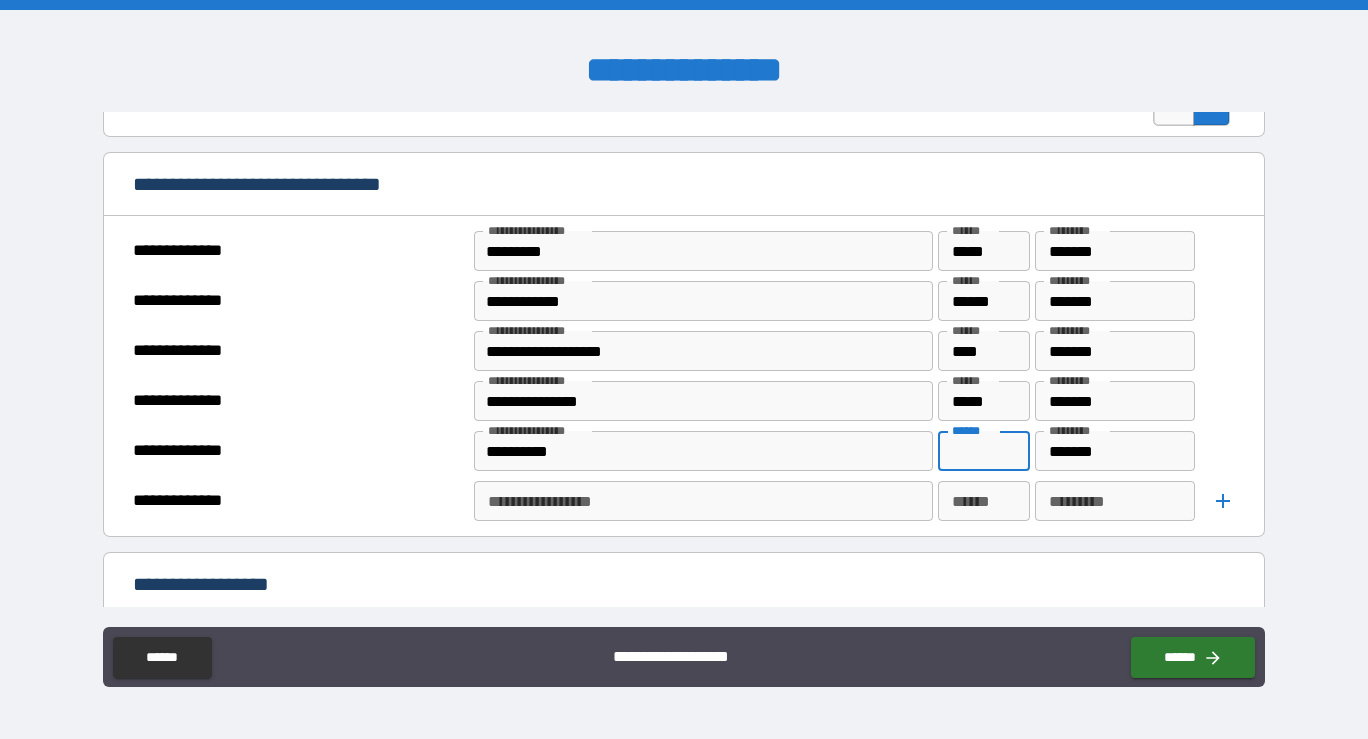 click on "**********" at bounding box center (703, 501) 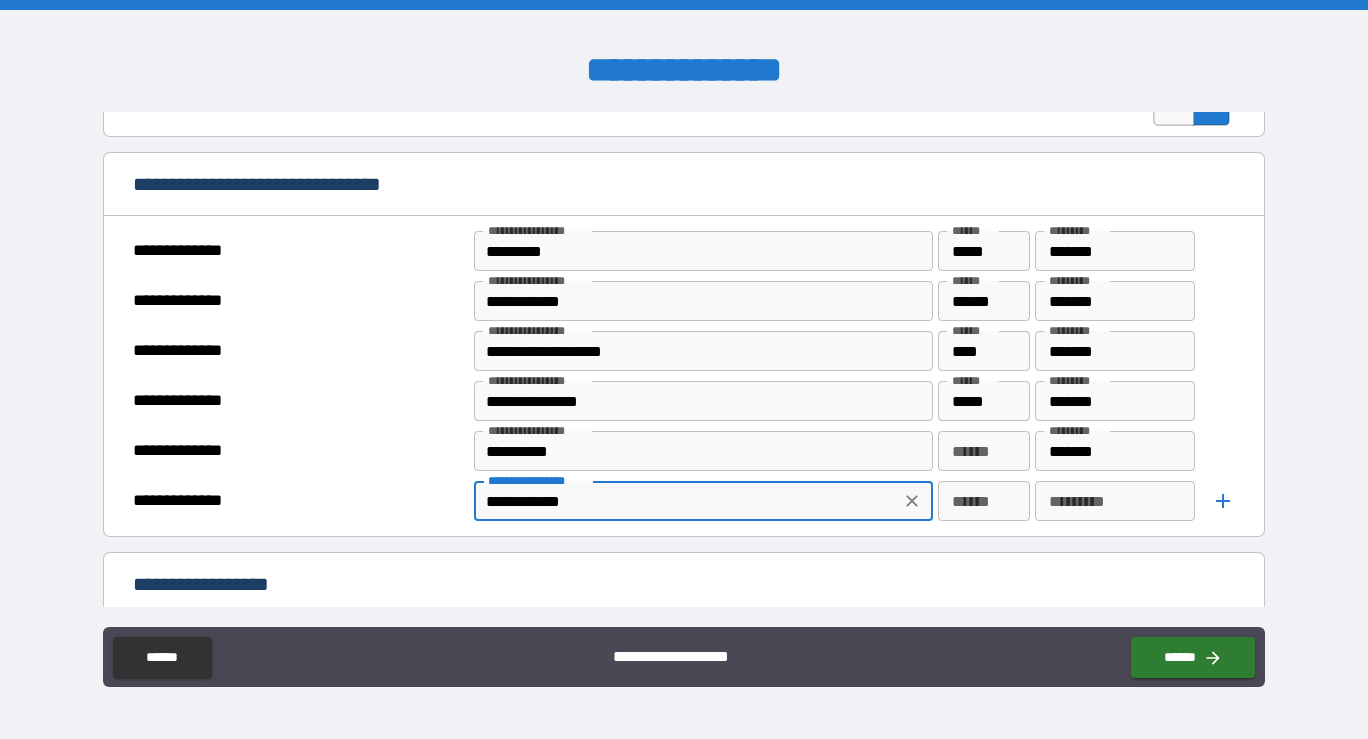 type on "**********" 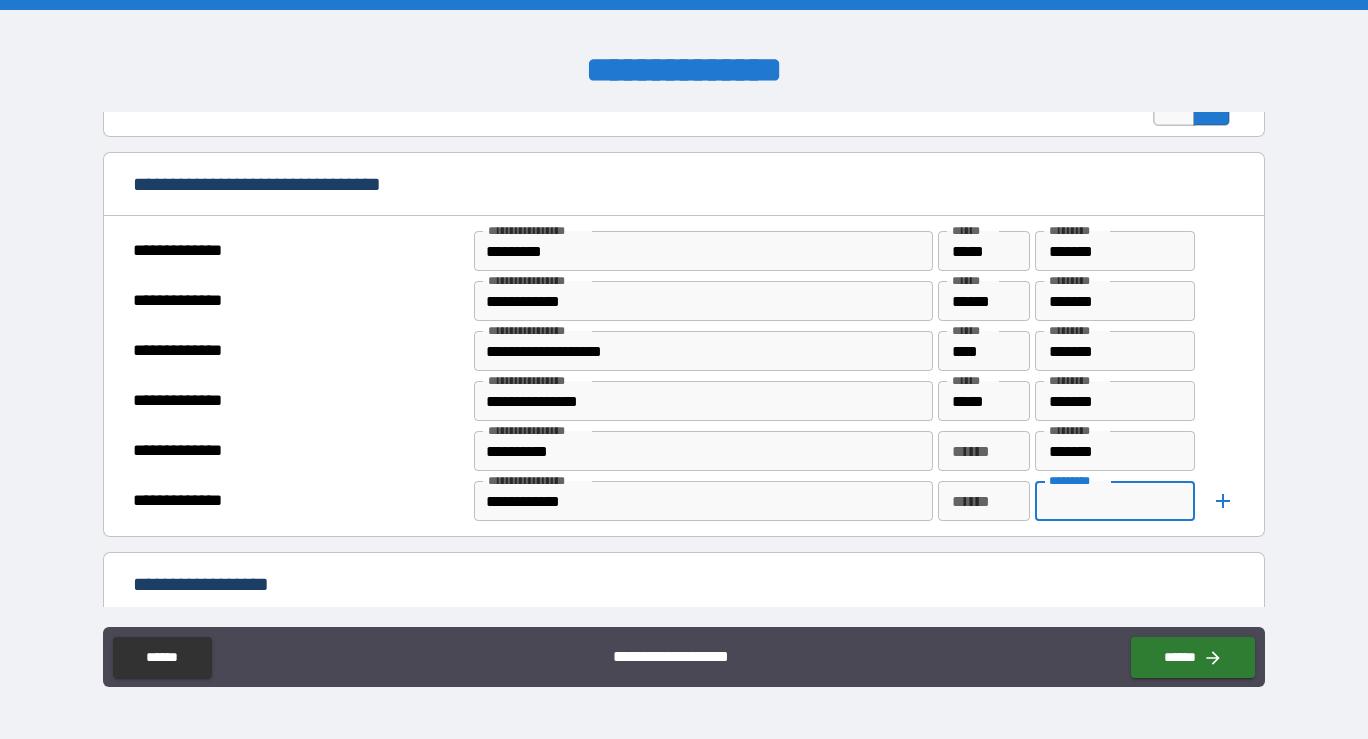 click on "*********" at bounding box center [1115, 501] 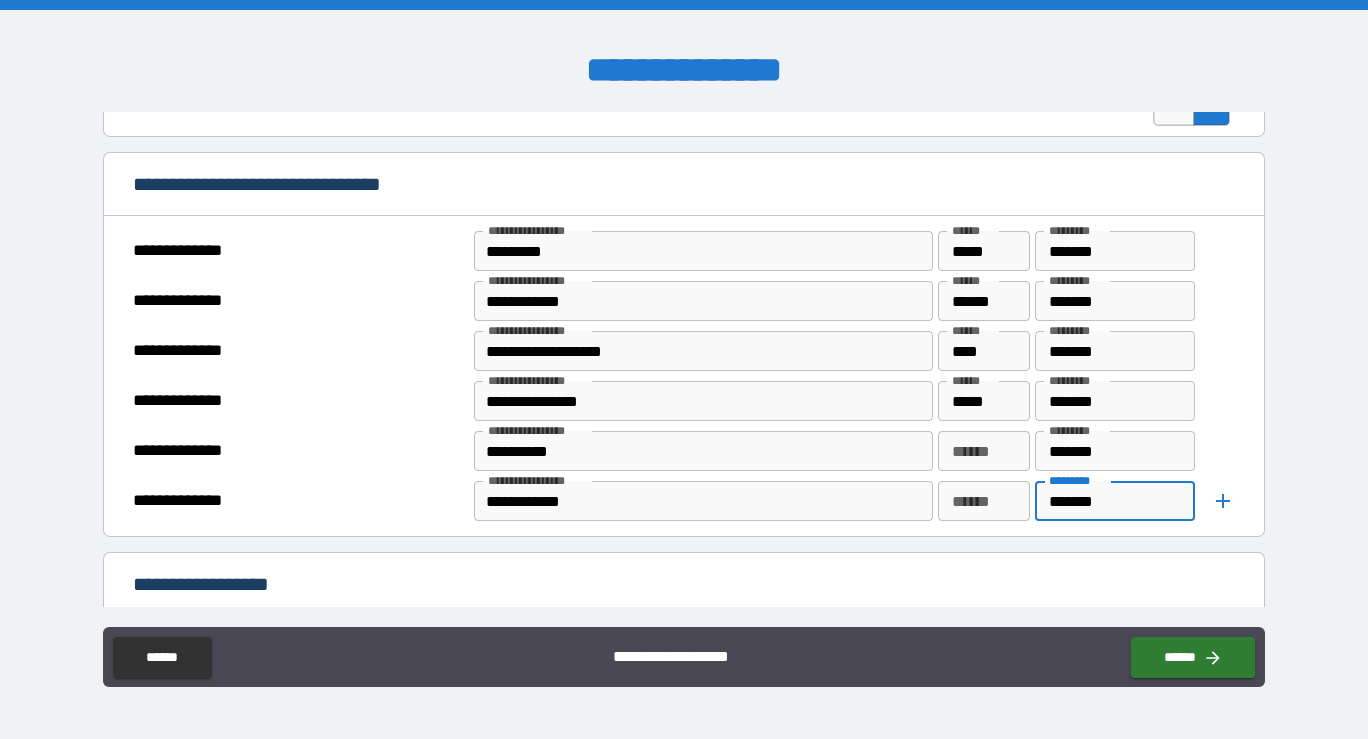 type on "*******" 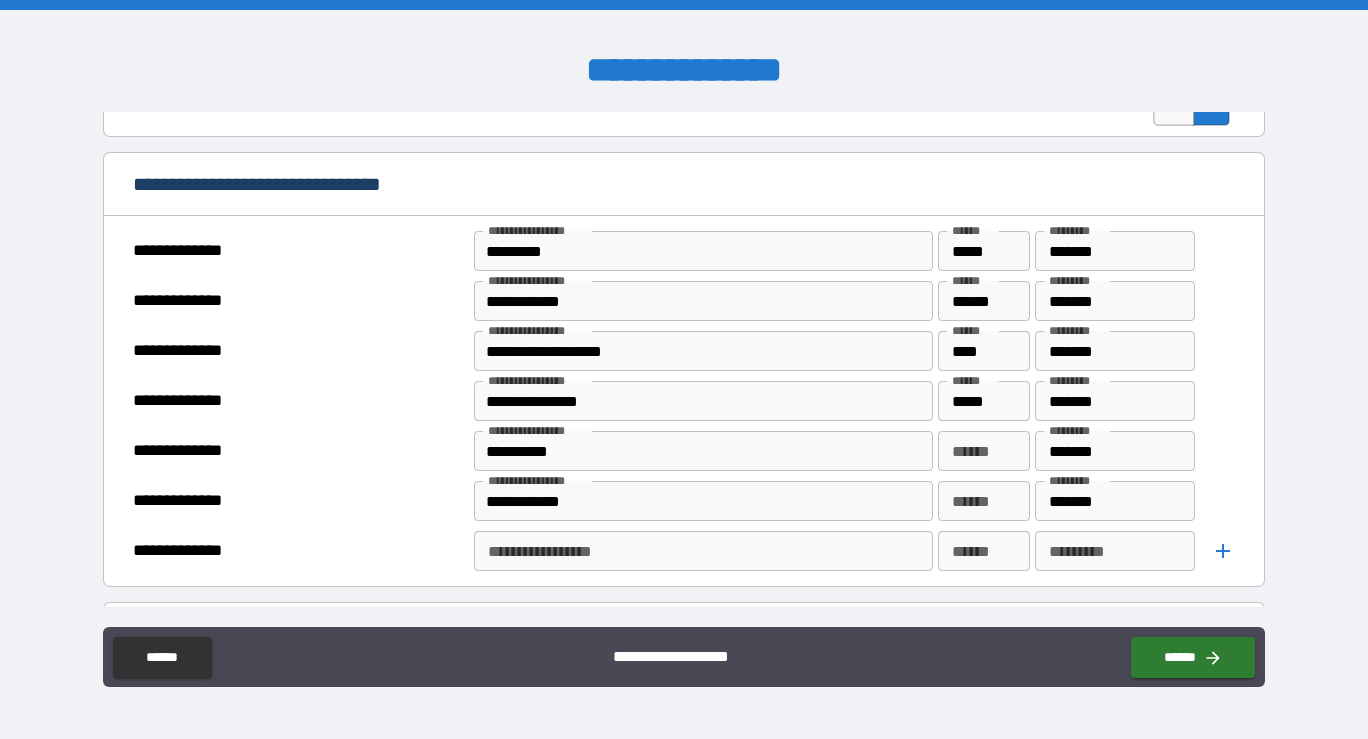 click on "**********" at bounding box center [702, 551] 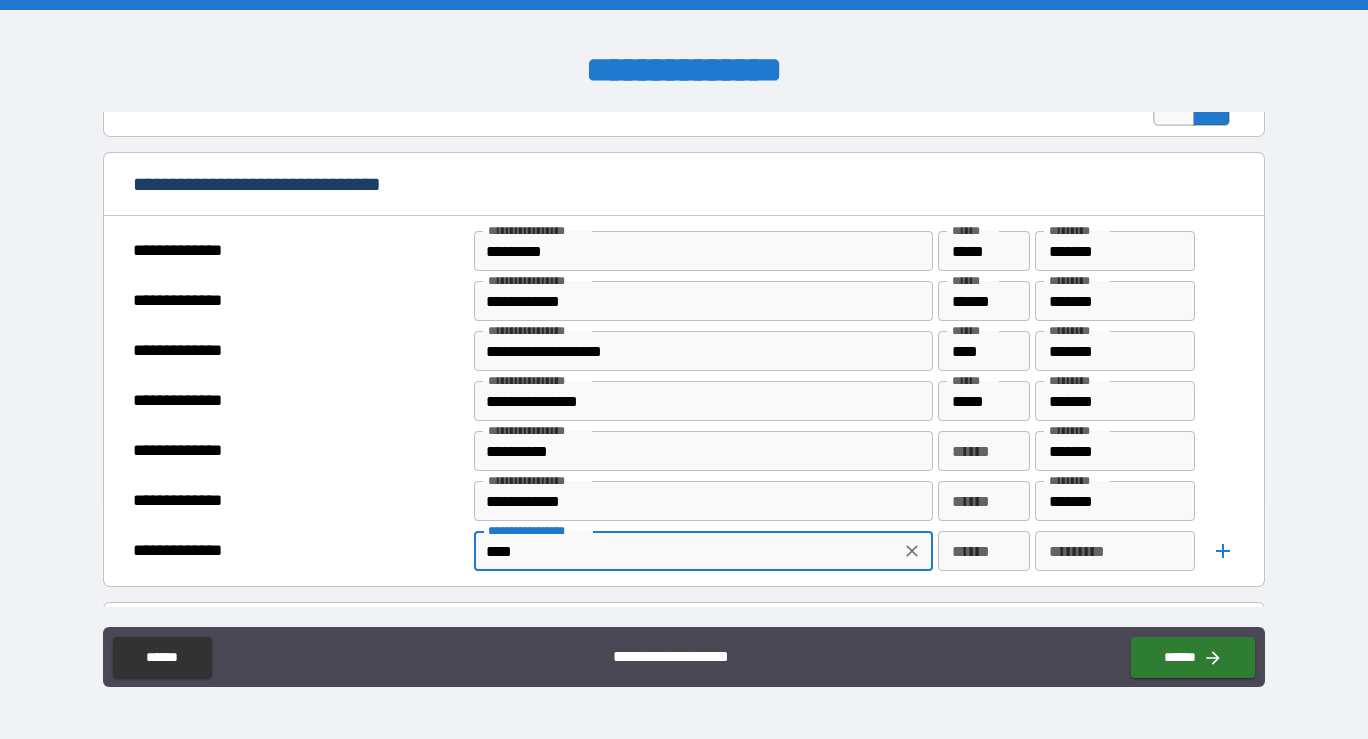 type on "****" 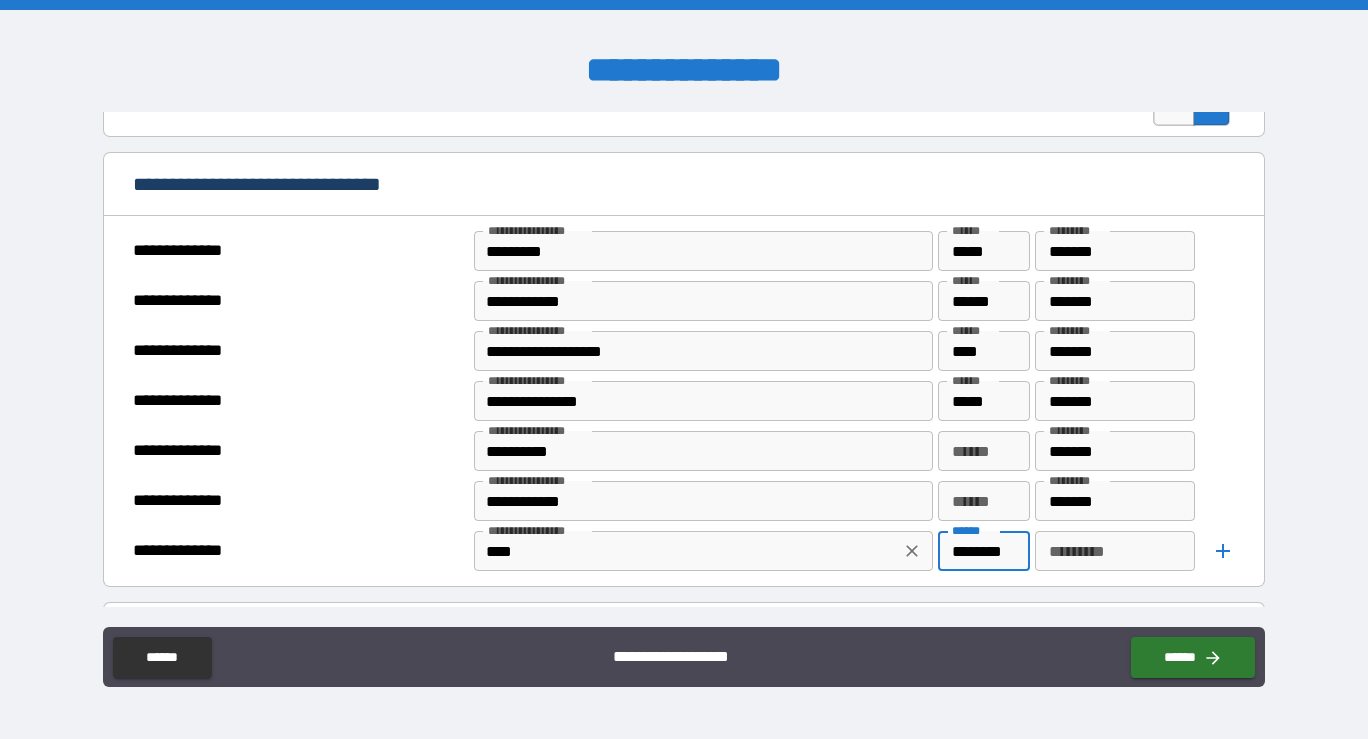 scroll, scrollTop: 0, scrollLeft: 10, axis: horizontal 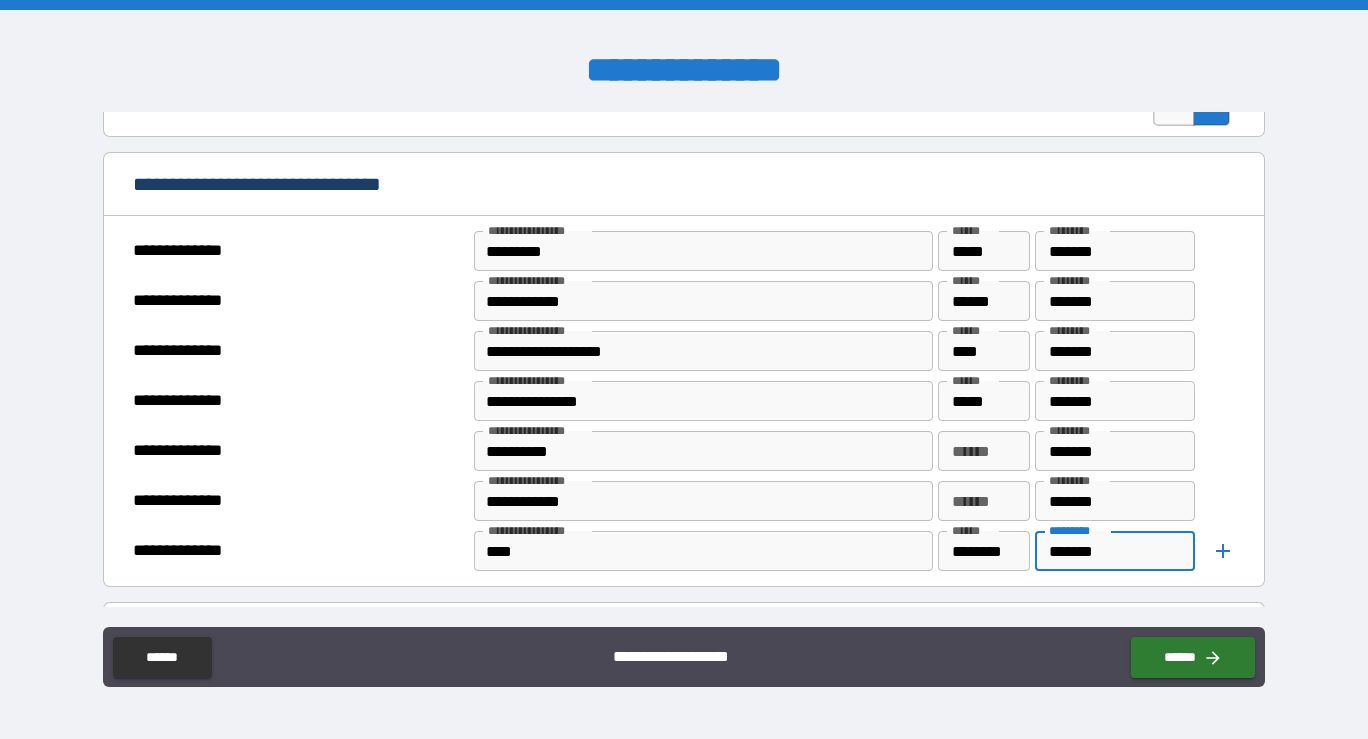 type on "*******" 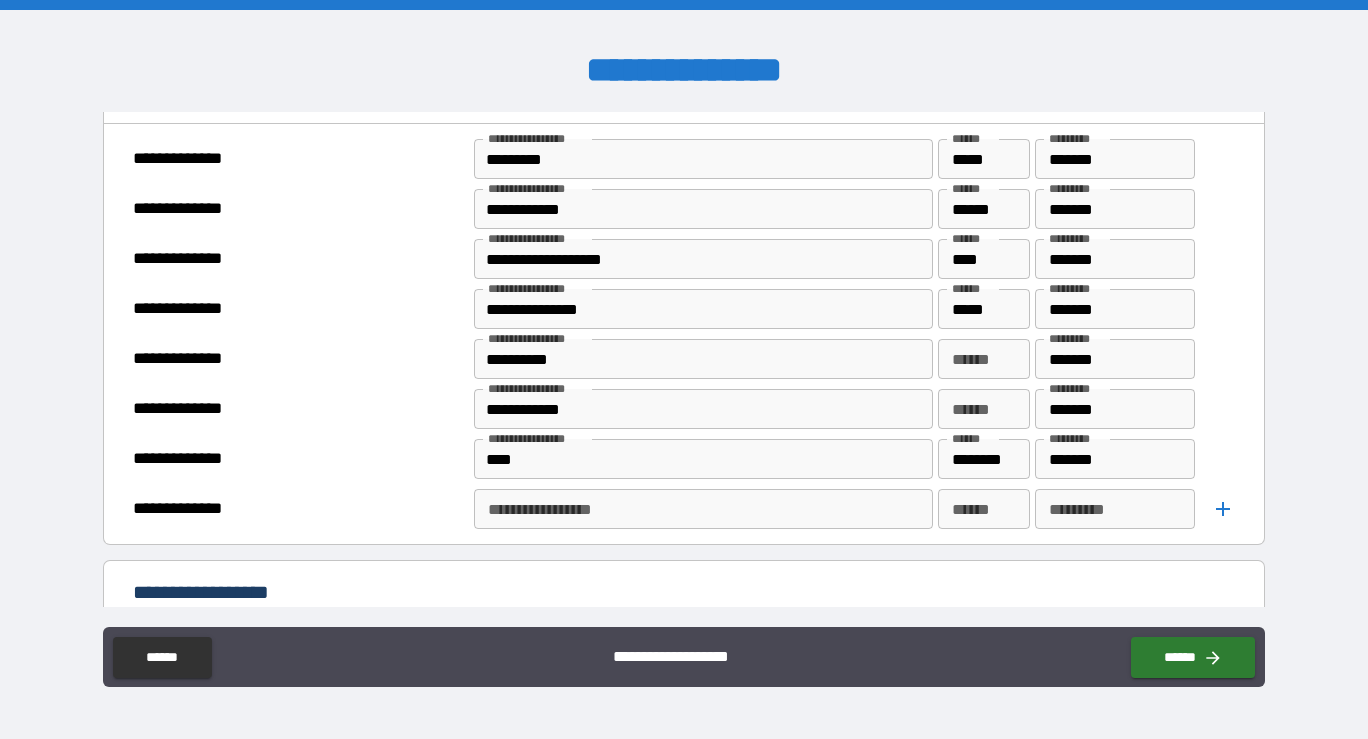 scroll, scrollTop: 950, scrollLeft: 0, axis: vertical 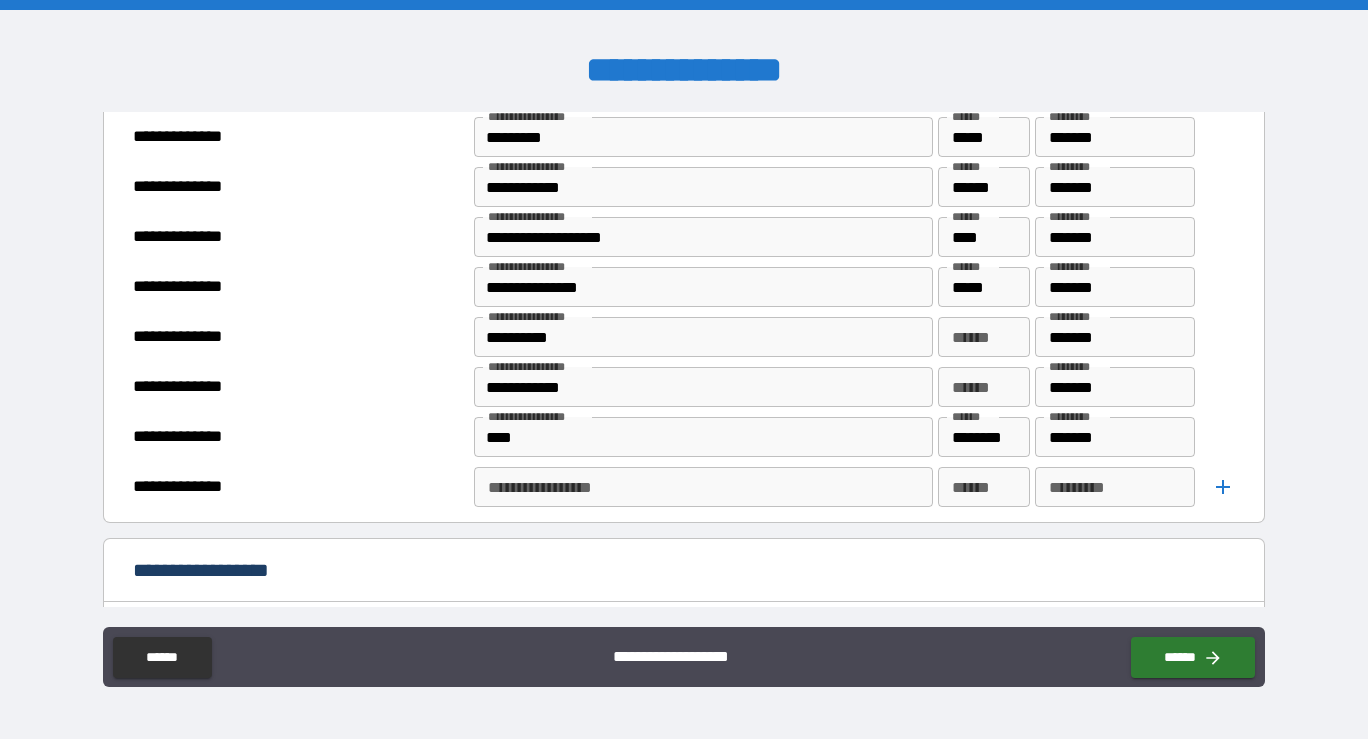click 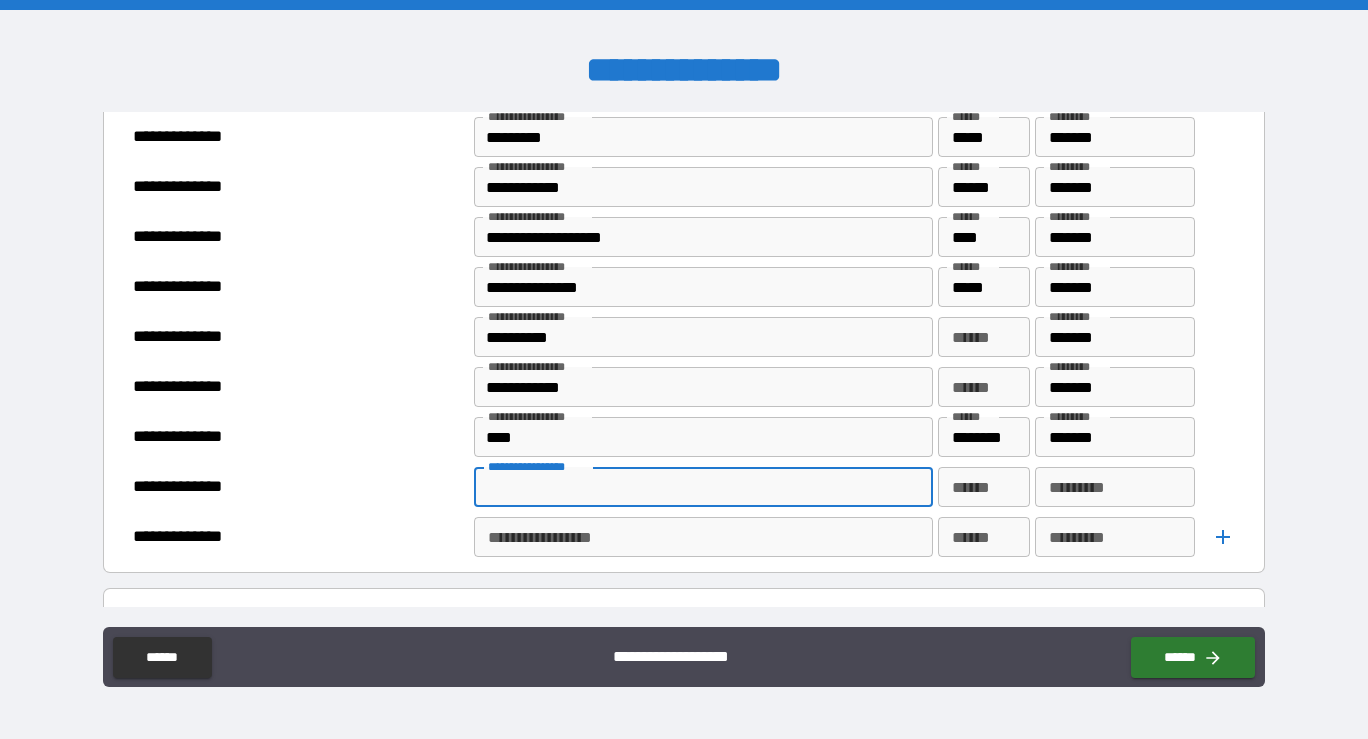 click on "**********" at bounding box center (702, 487) 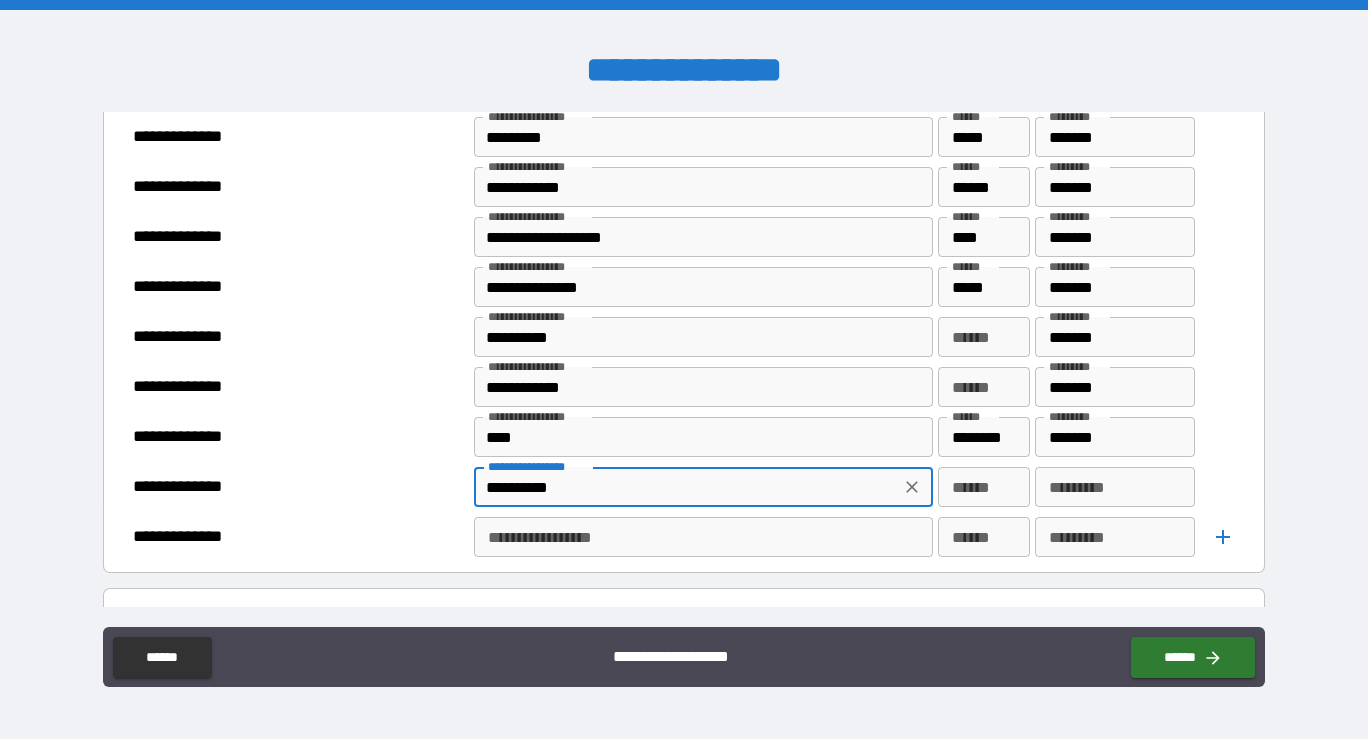 type on "**********" 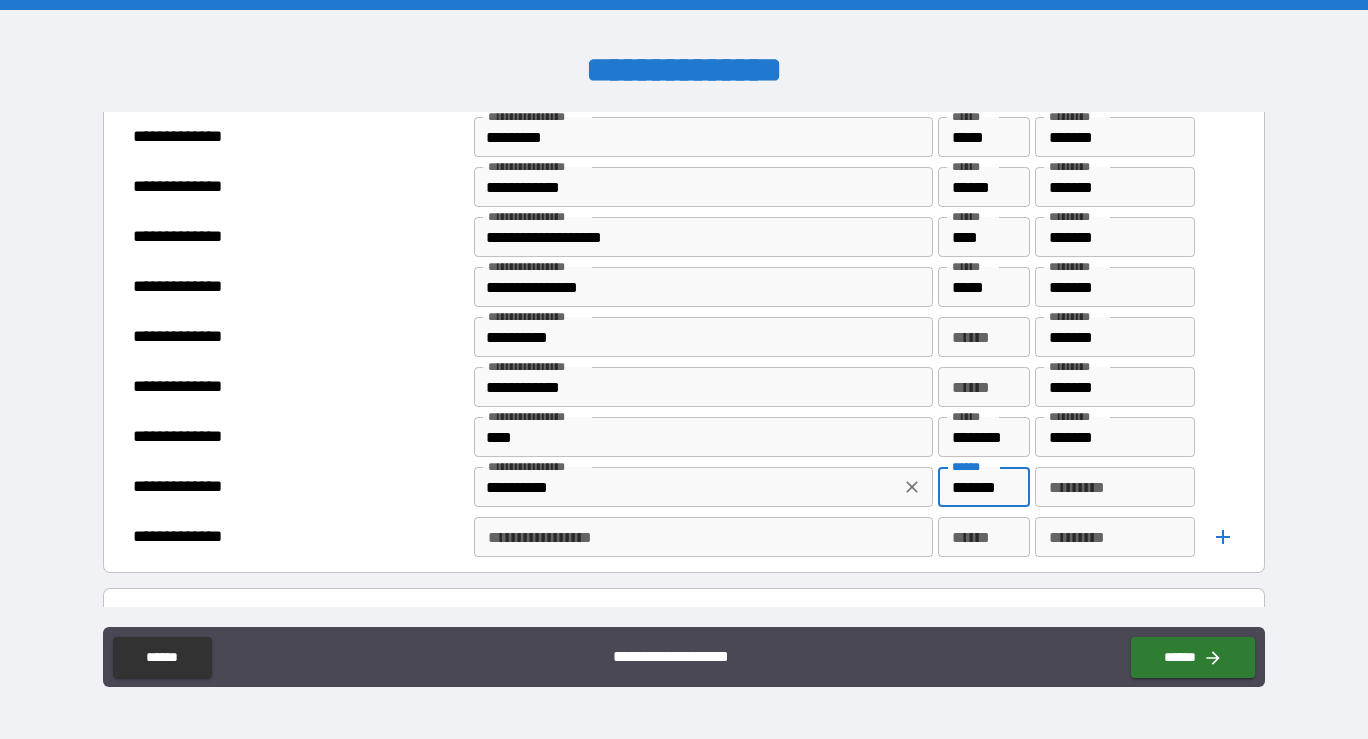scroll, scrollTop: 0, scrollLeft: 0, axis: both 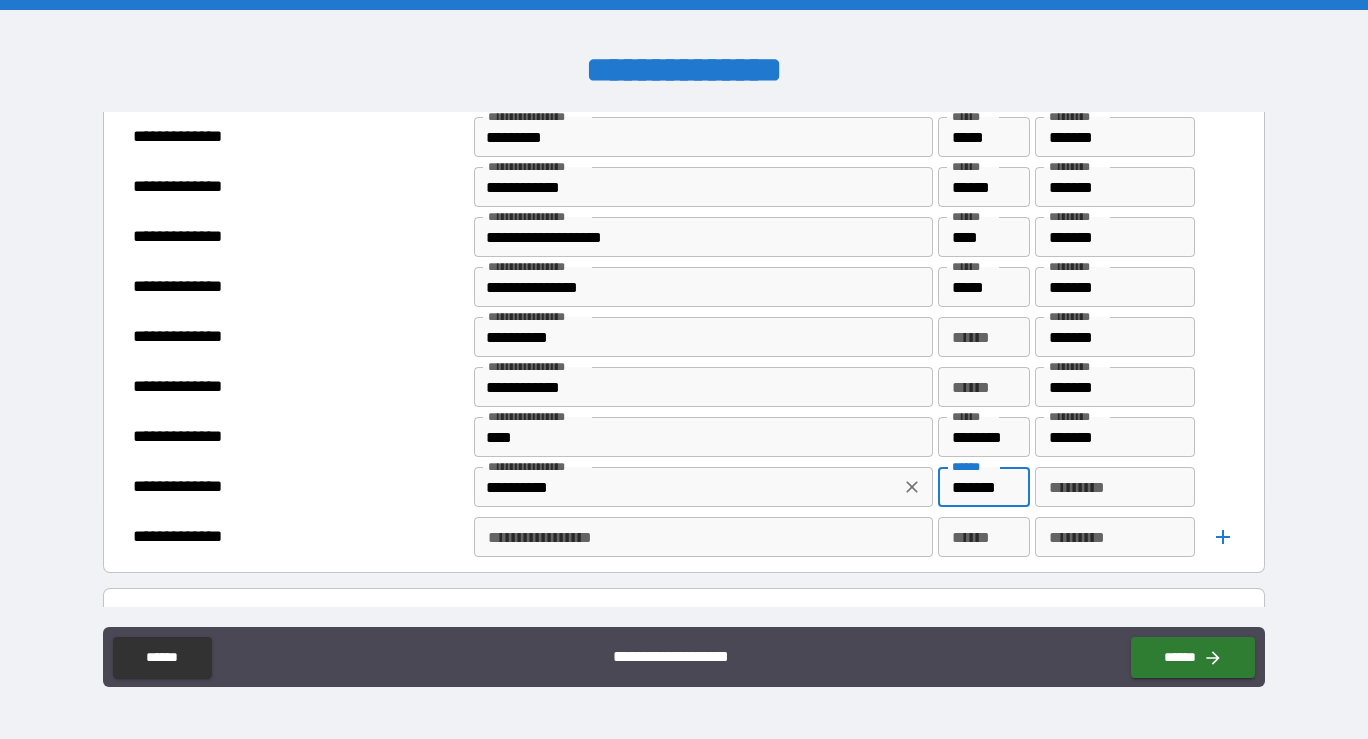 type on "*******" 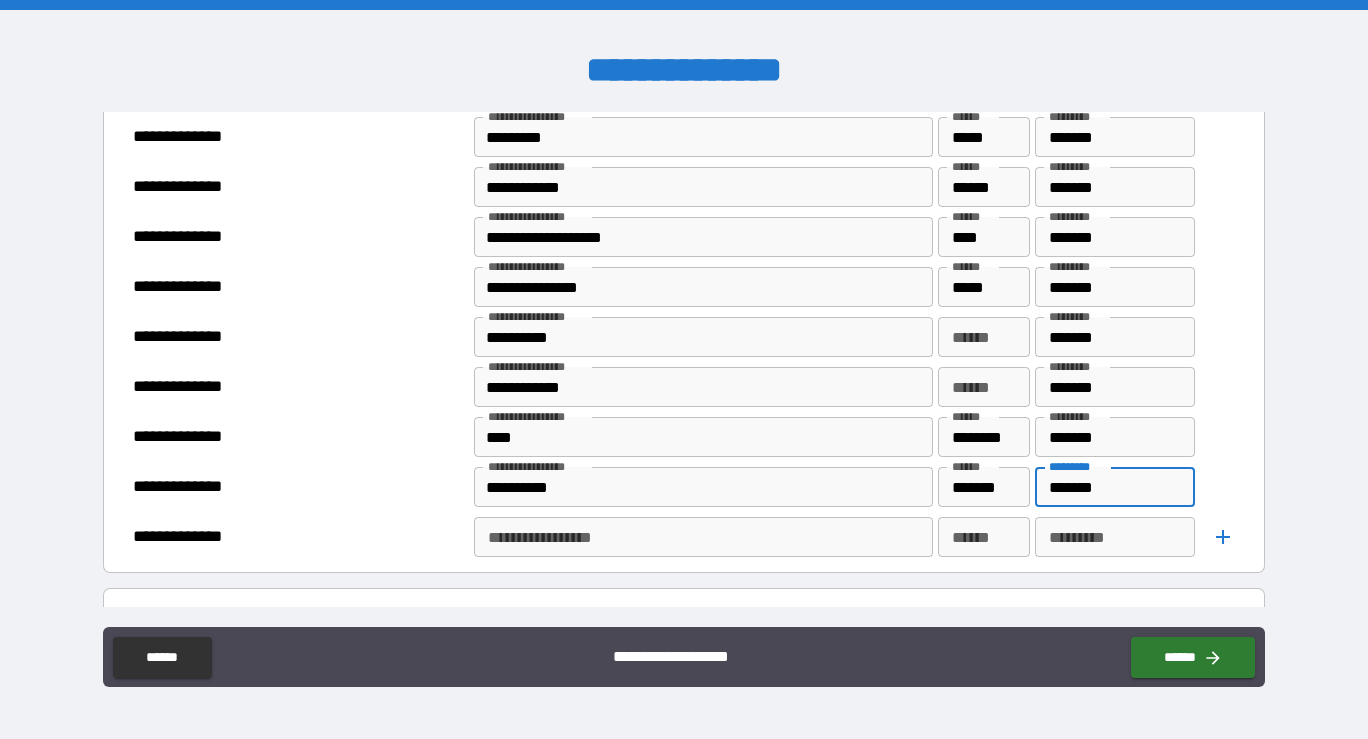 type on "*******" 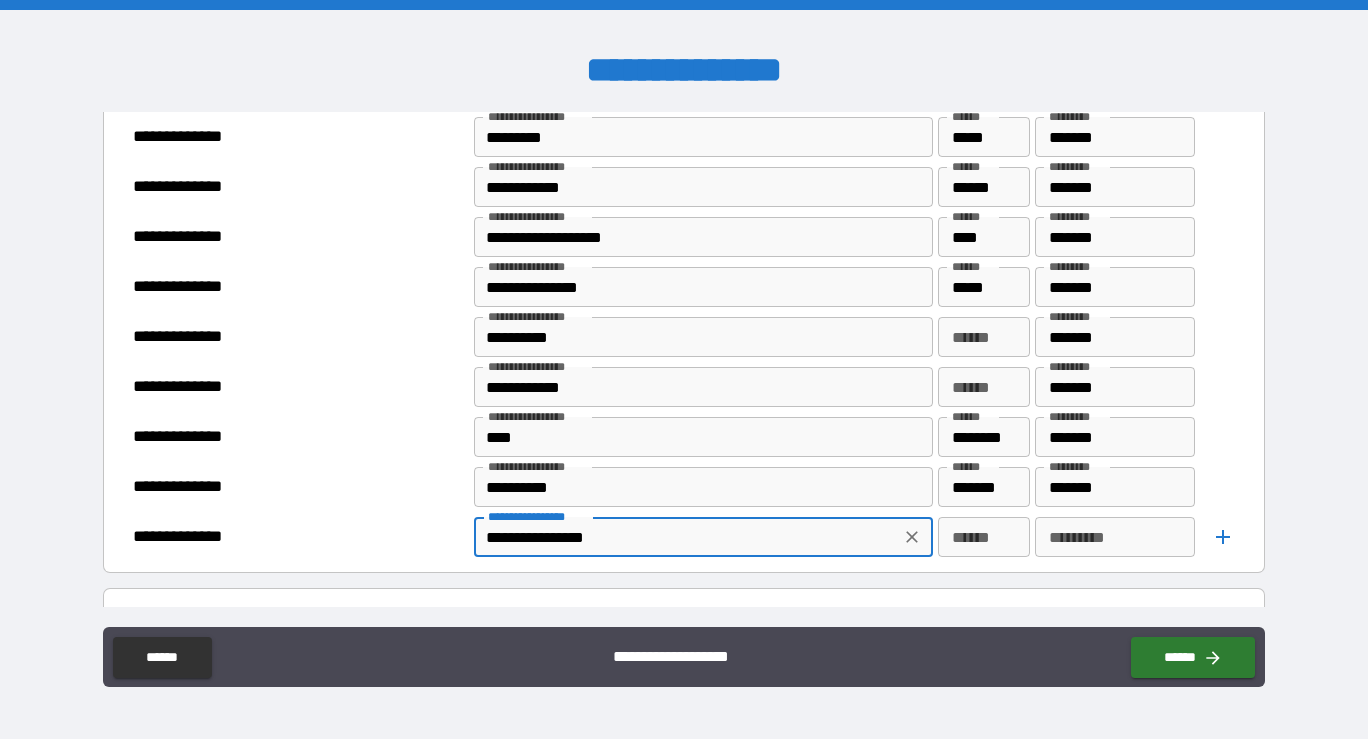 type on "**********" 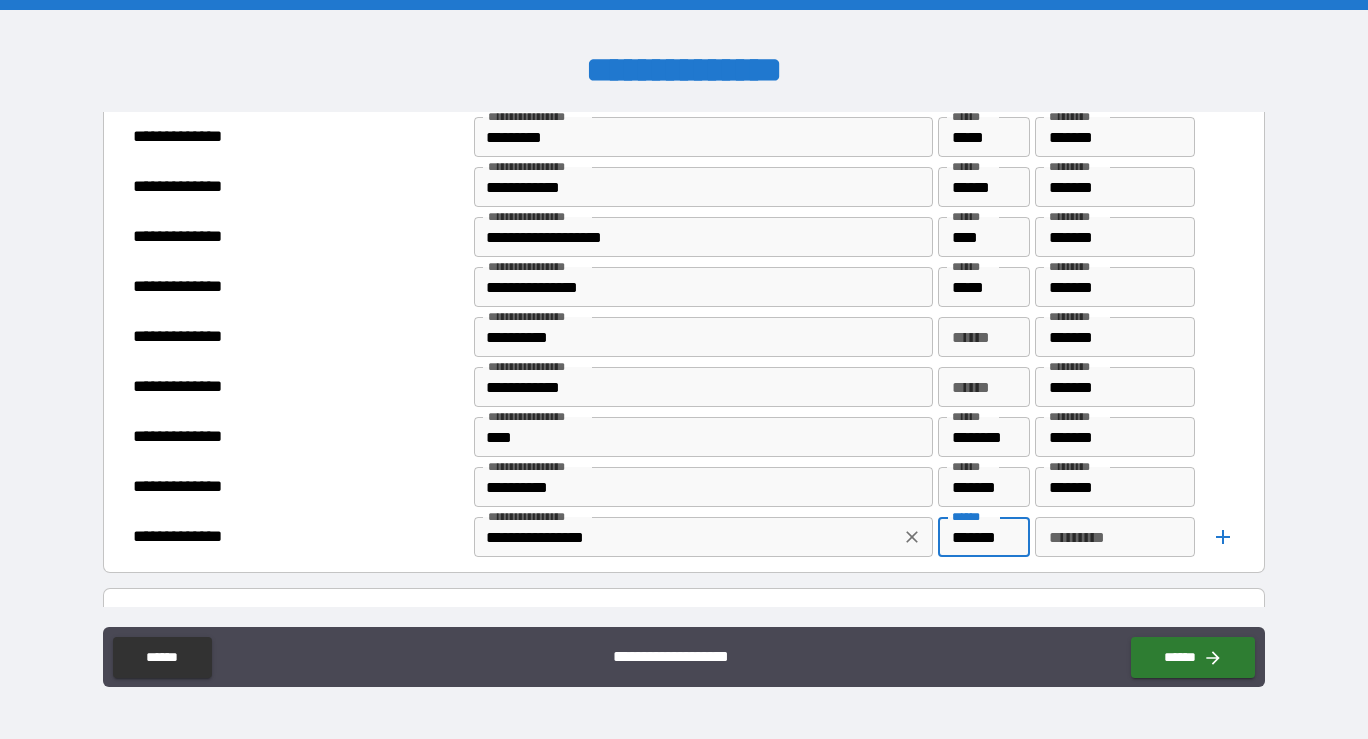 scroll, scrollTop: 0, scrollLeft: 1, axis: horizontal 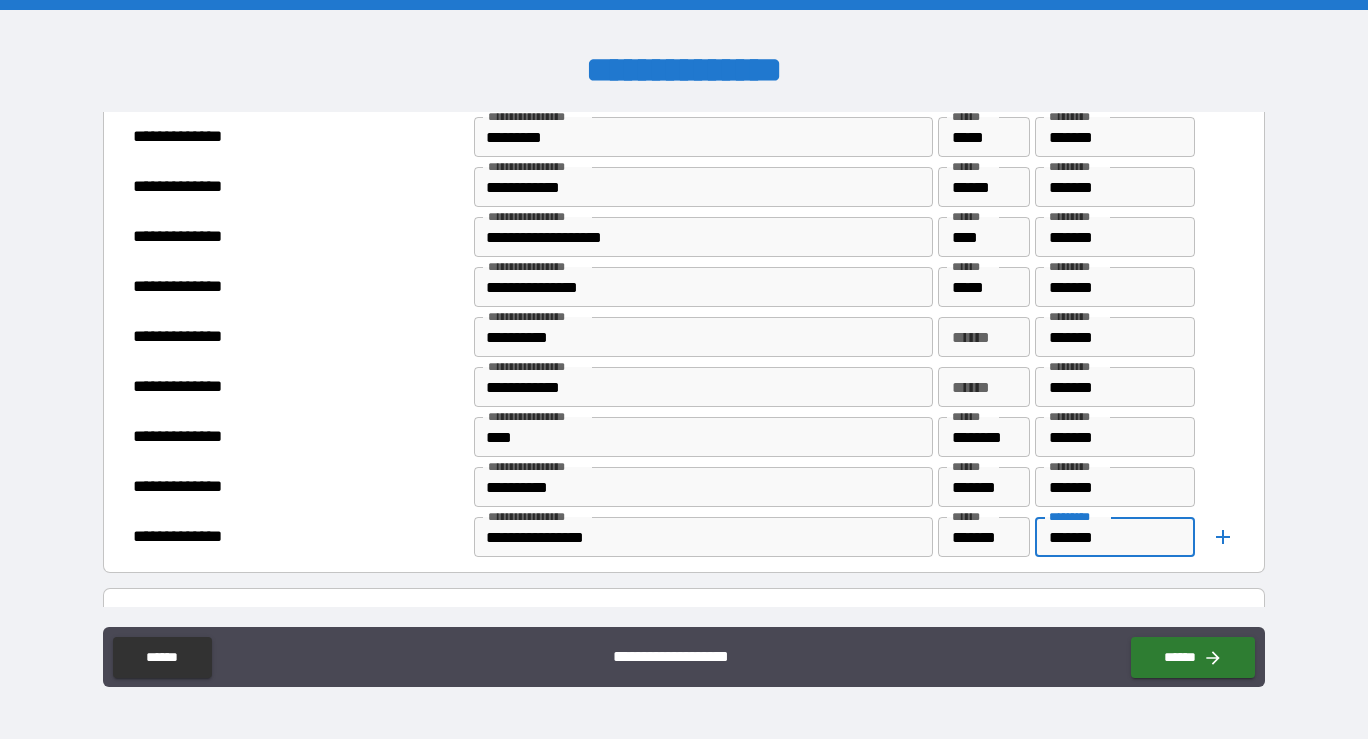 type on "*******" 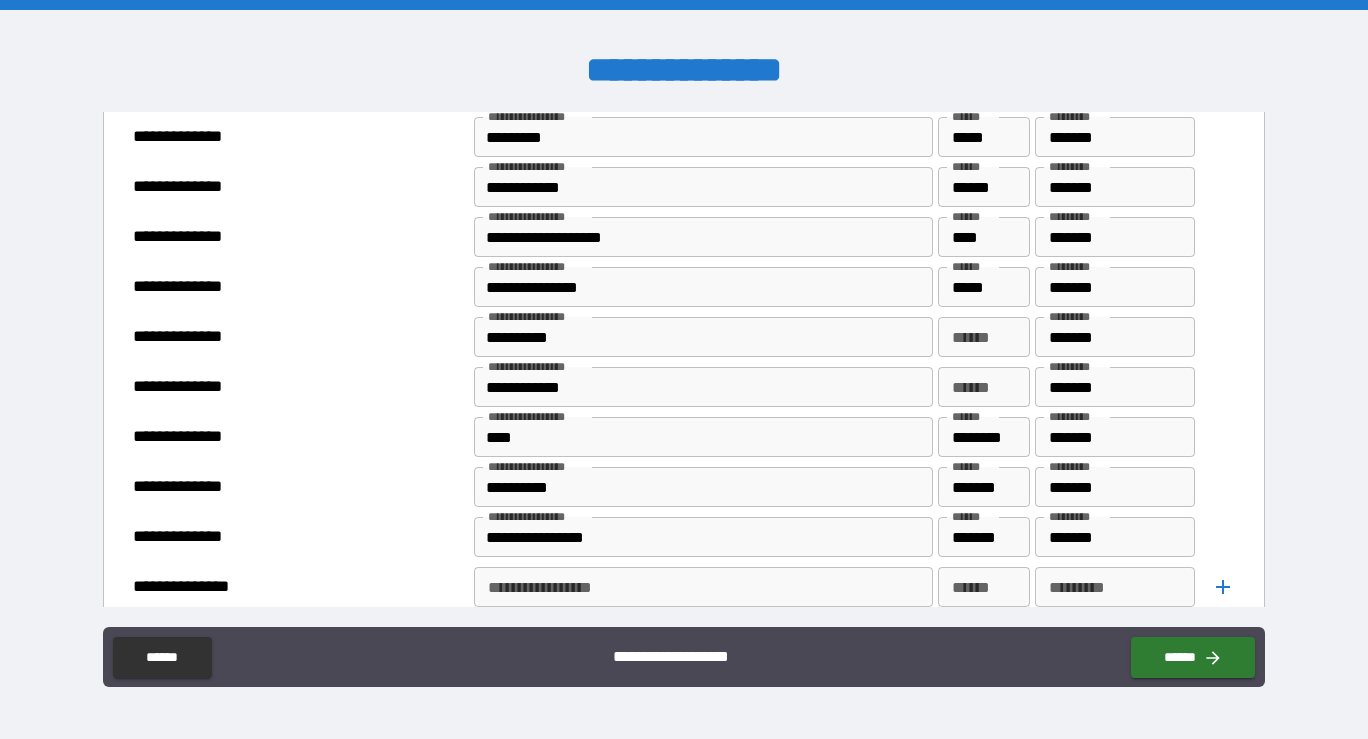 click on "**********" at bounding box center (703, 587) 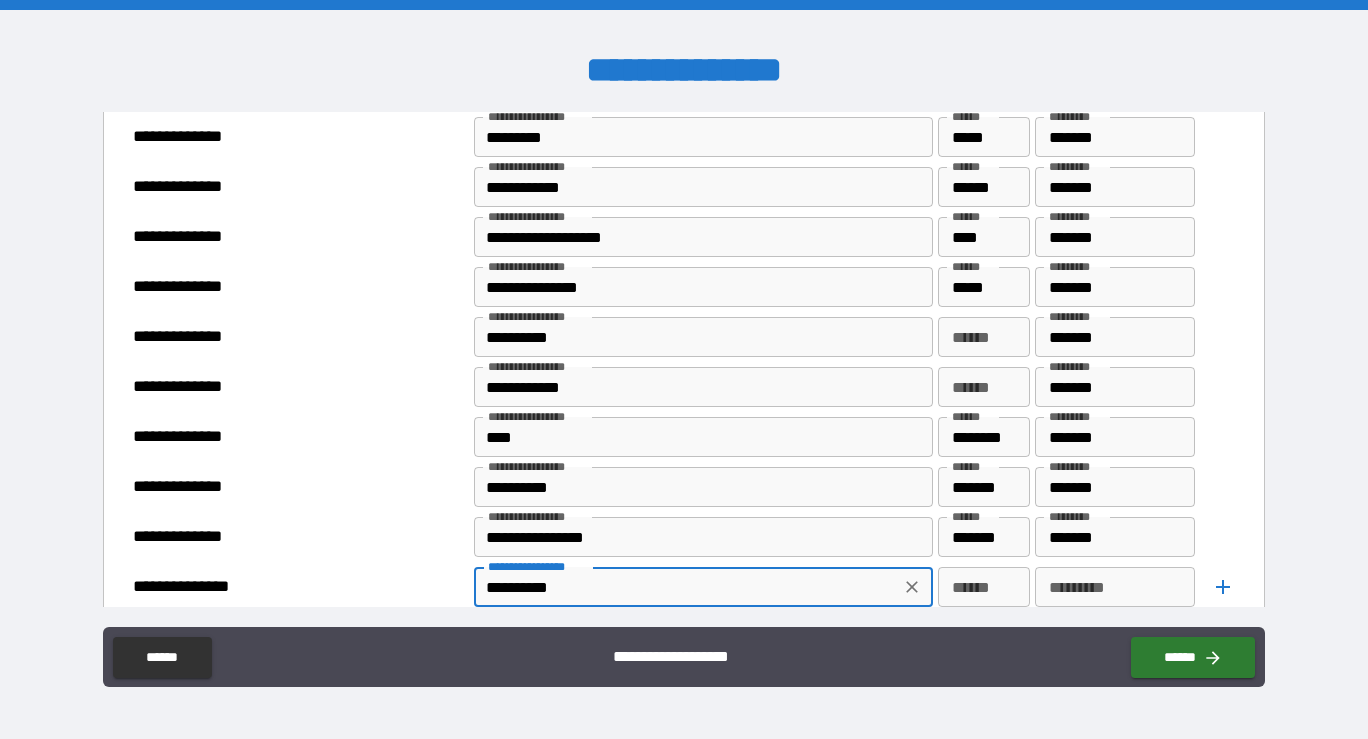 type on "**********" 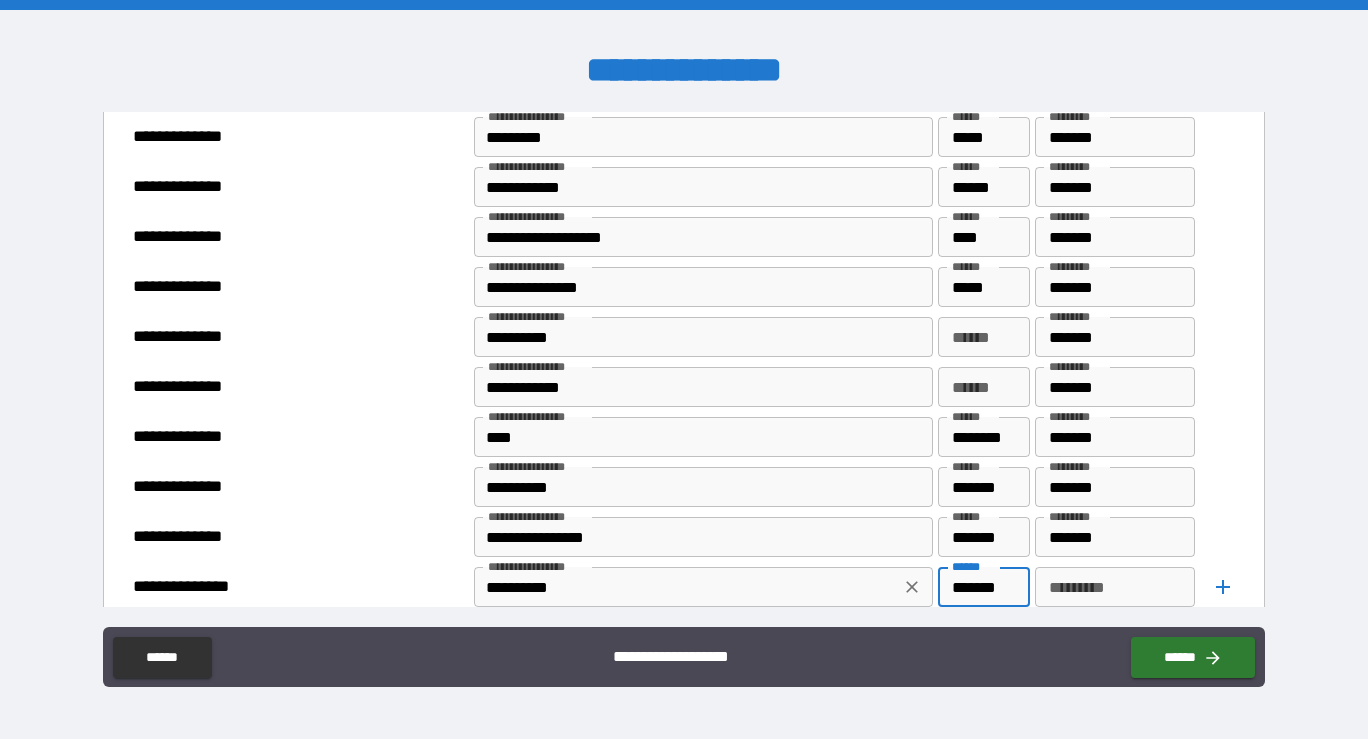 scroll, scrollTop: 0, scrollLeft: 0, axis: both 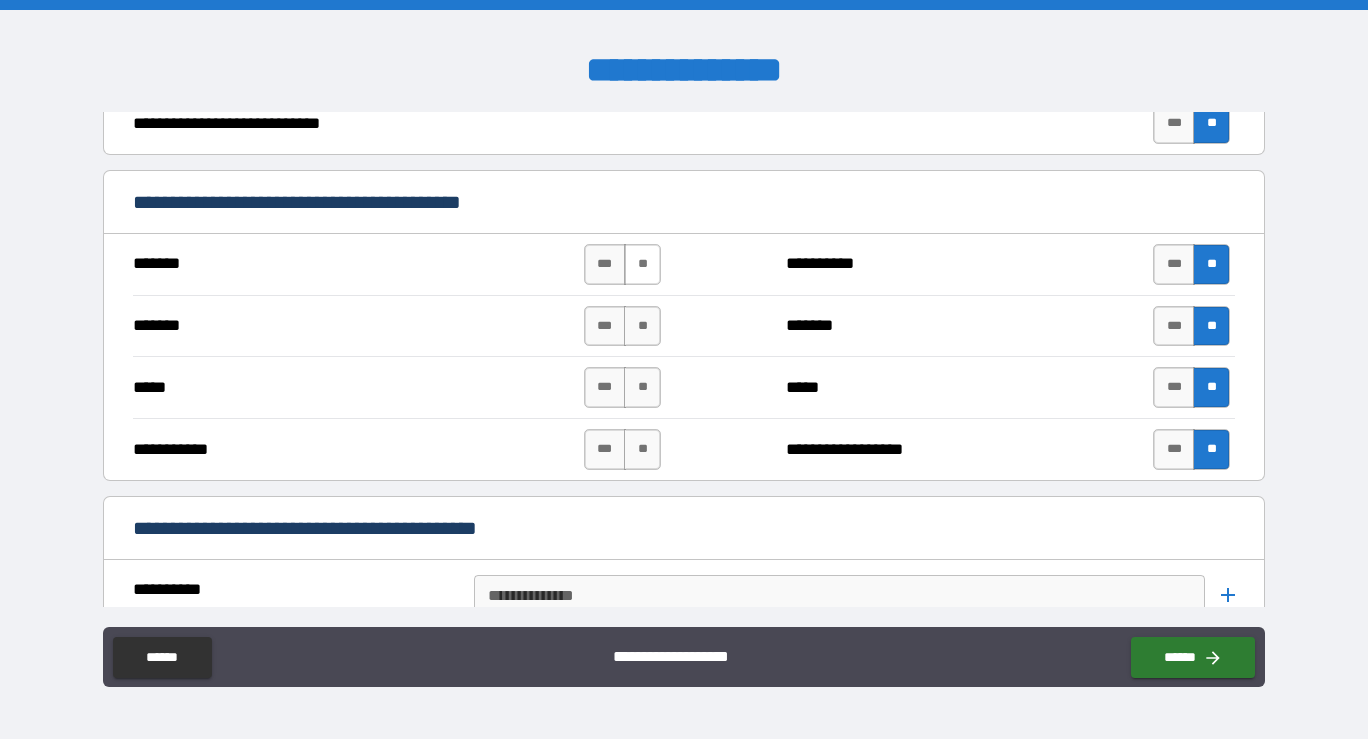 type on "*******" 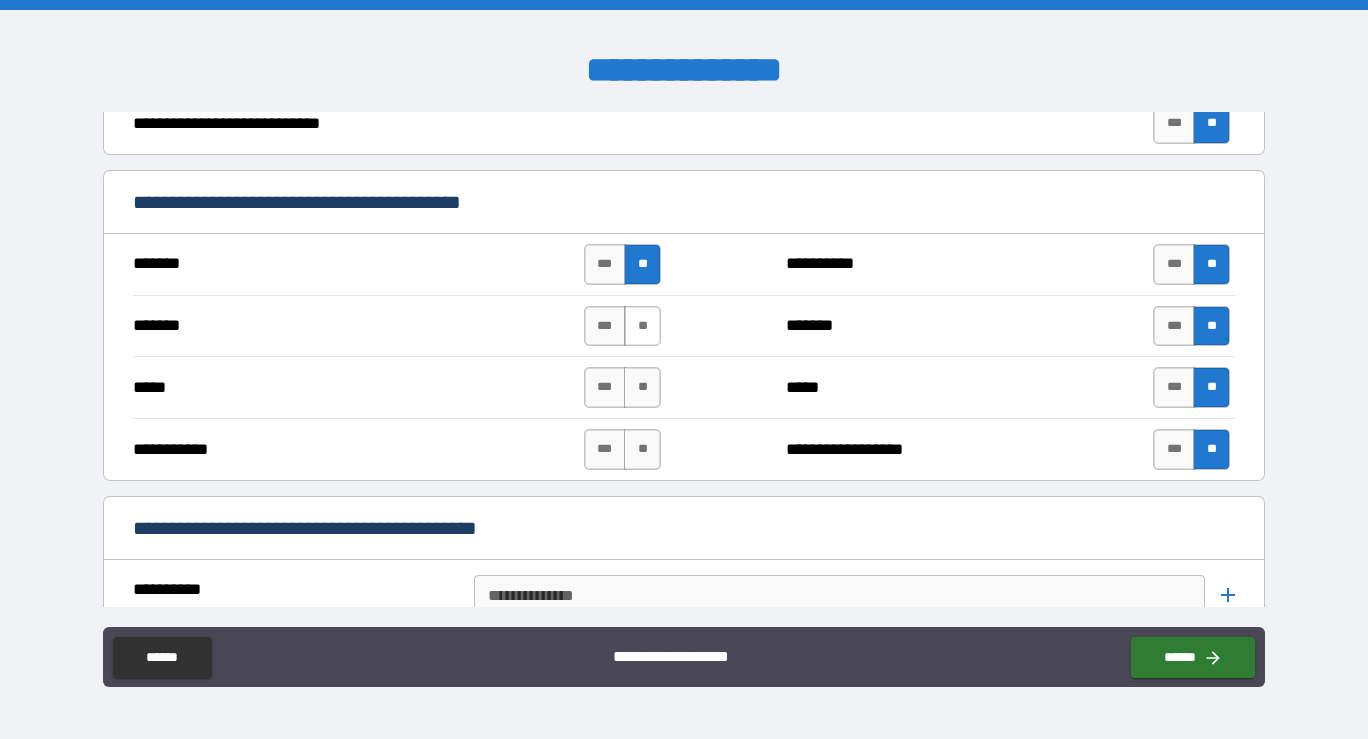 click on "**" at bounding box center [642, 326] 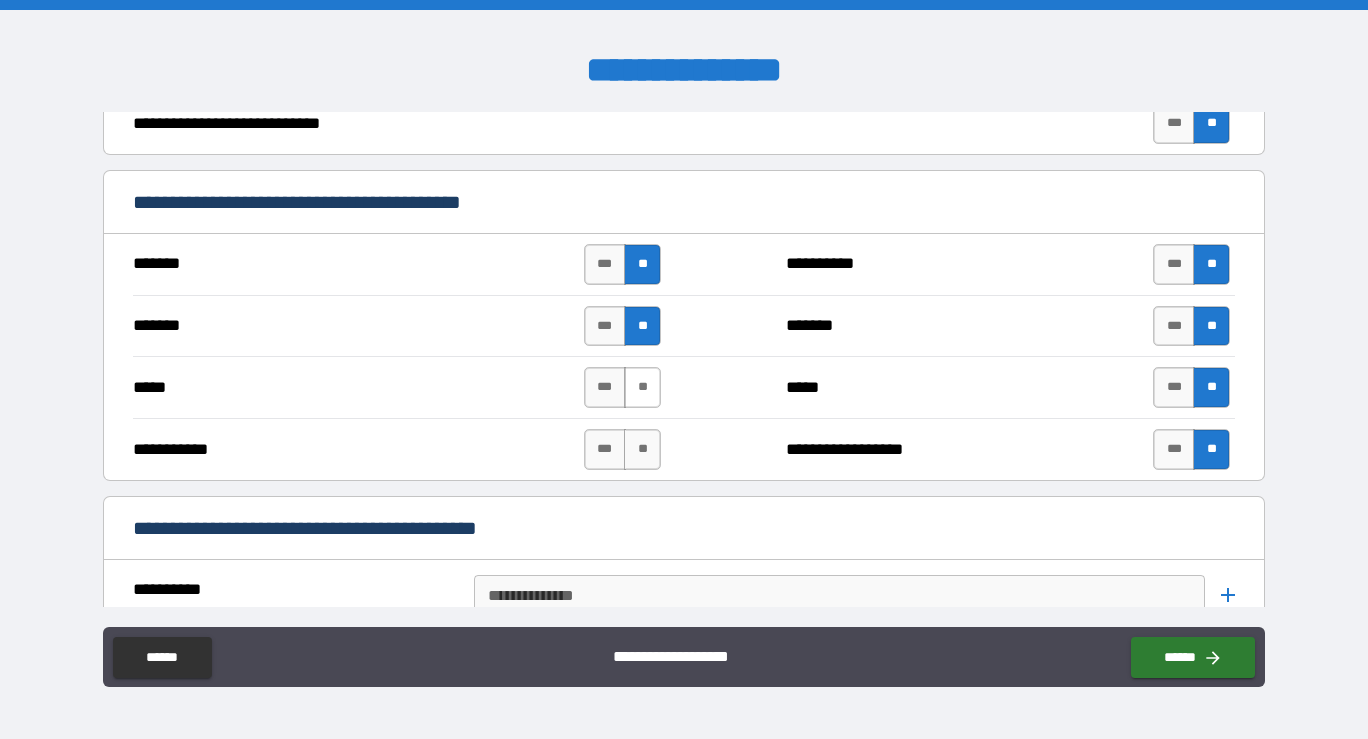 click on "**" at bounding box center [642, 387] 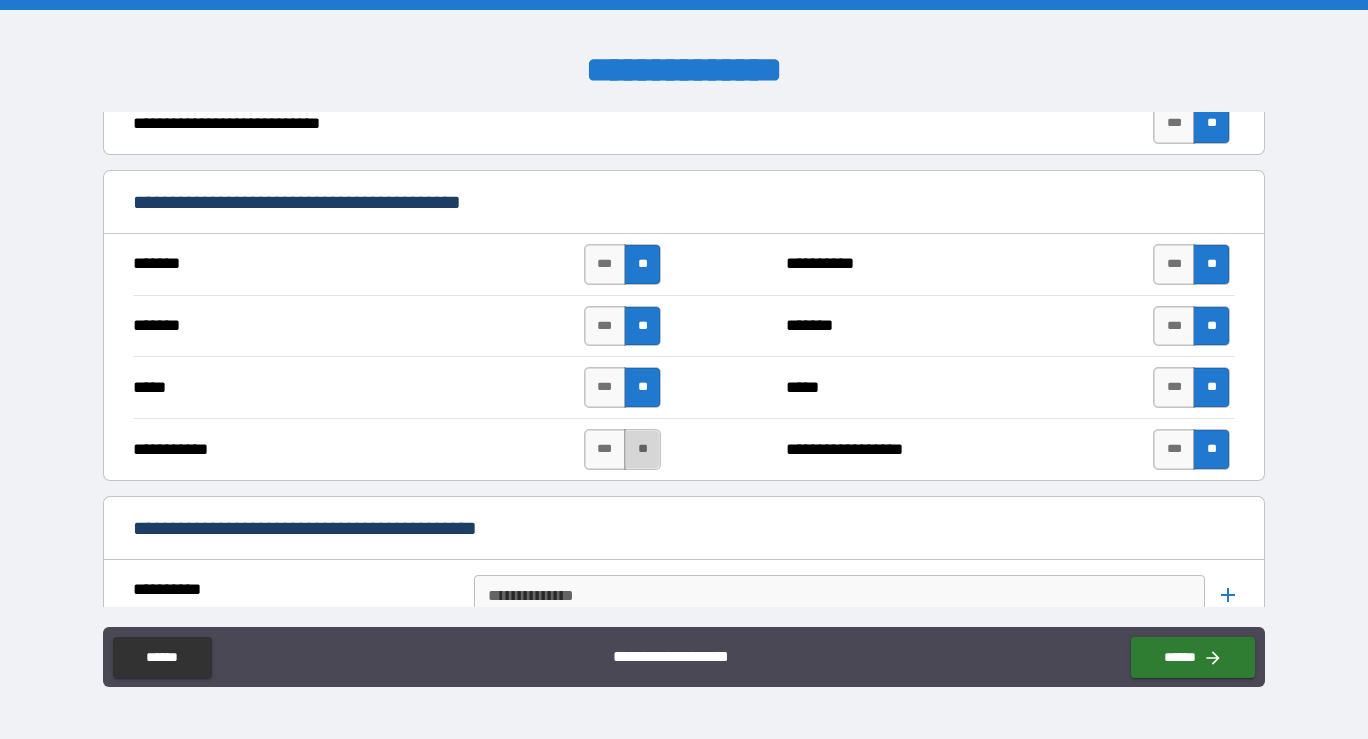 click on "**" at bounding box center [642, 449] 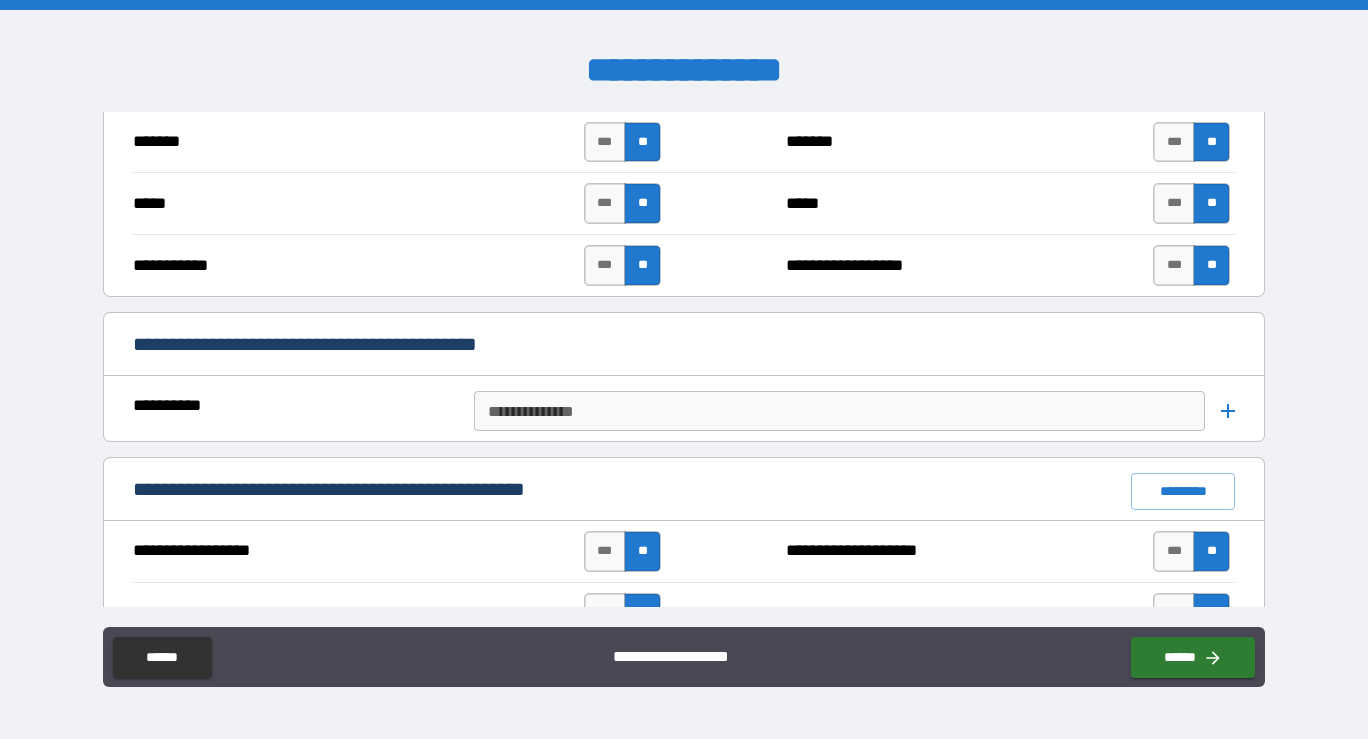 scroll, scrollTop: 1808, scrollLeft: 0, axis: vertical 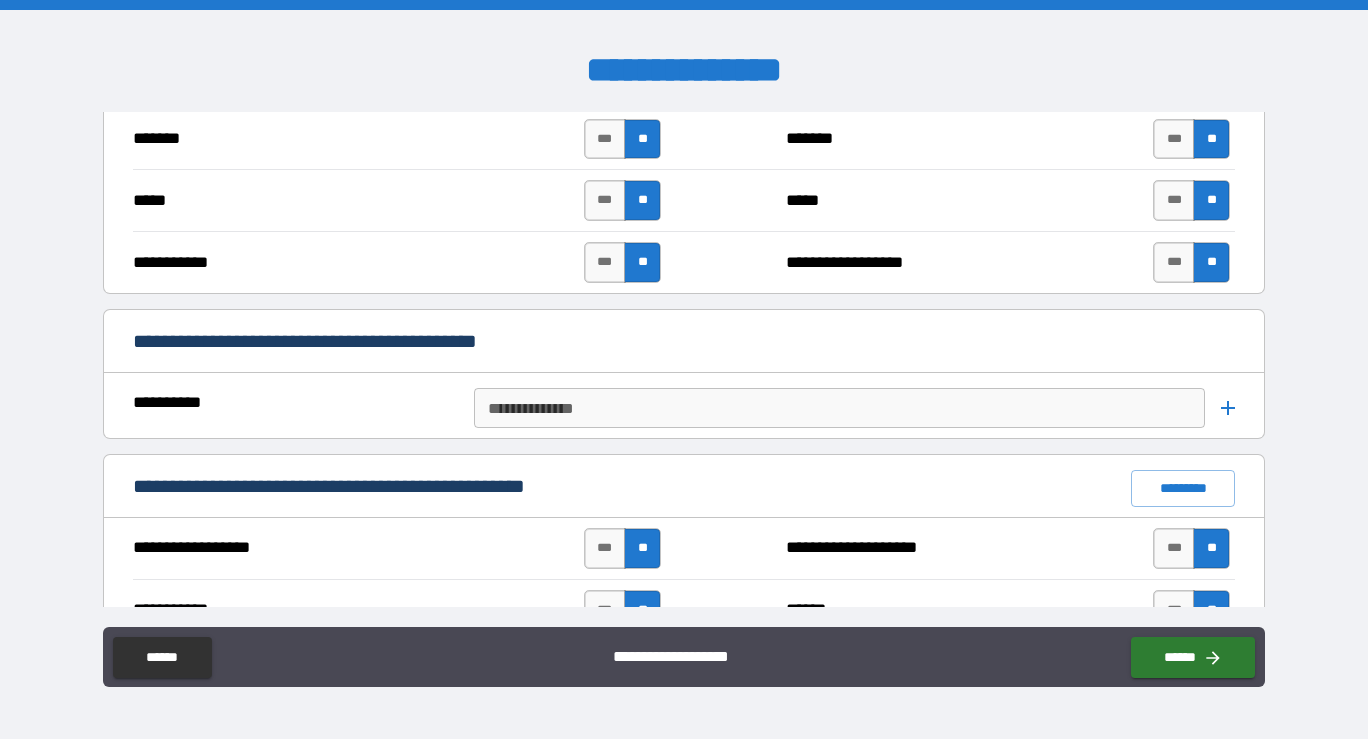 click on "**********" at bounding box center (839, 408) 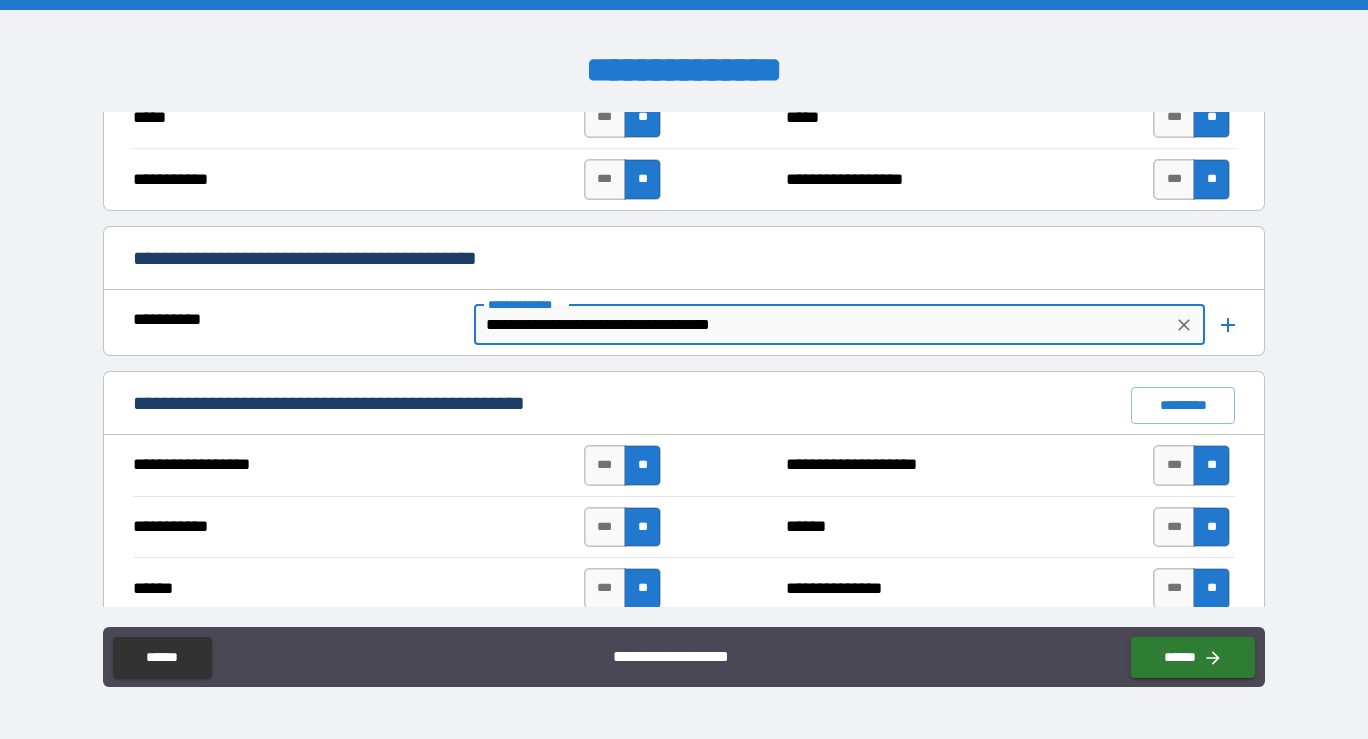 scroll, scrollTop: 1897, scrollLeft: 0, axis: vertical 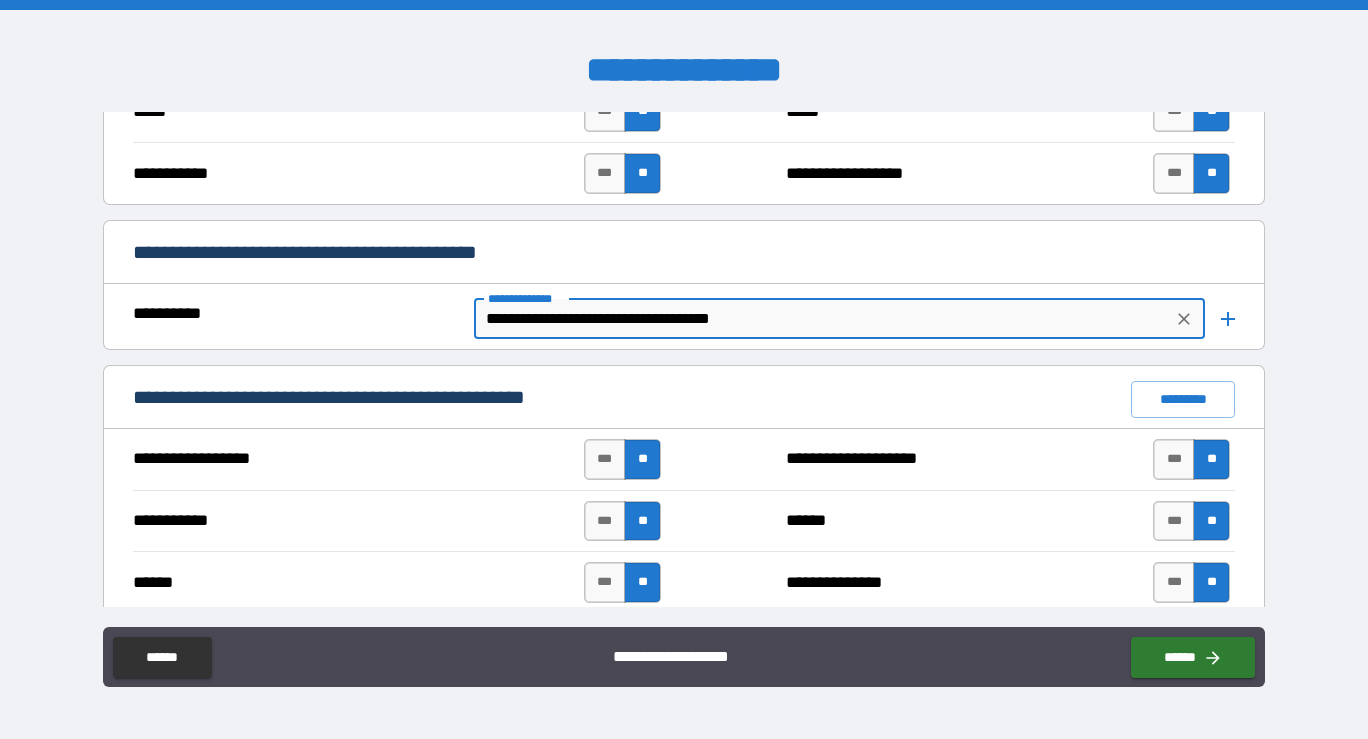 type on "**********" 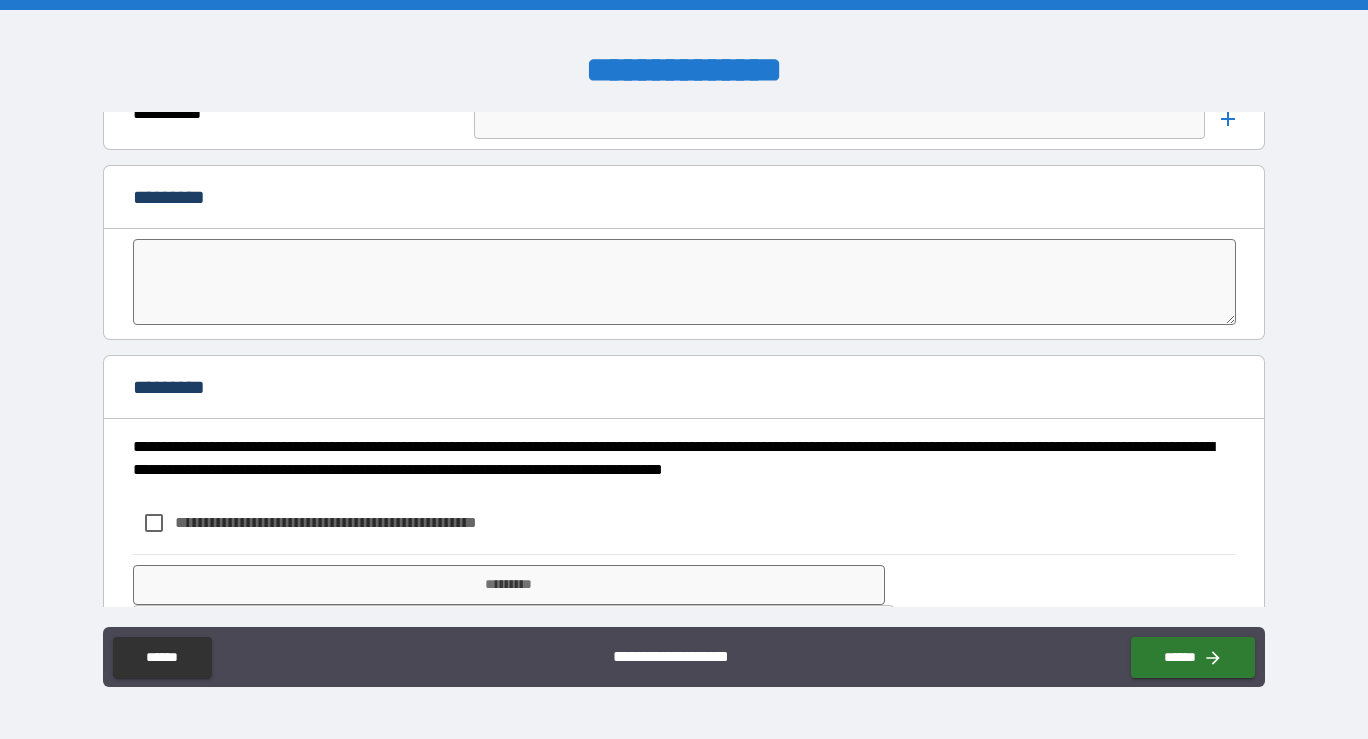 scroll, scrollTop: 4797, scrollLeft: 0, axis: vertical 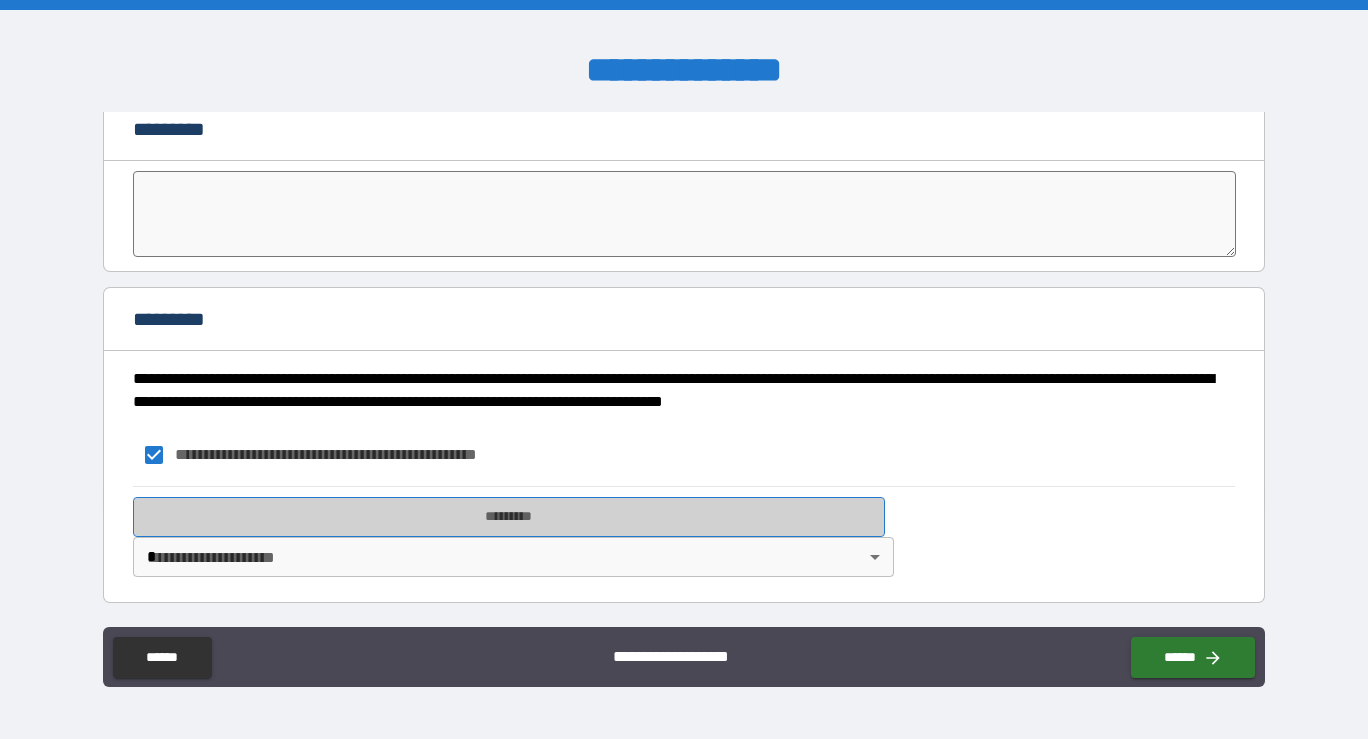 click on "*********" at bounding box center (509, 517) 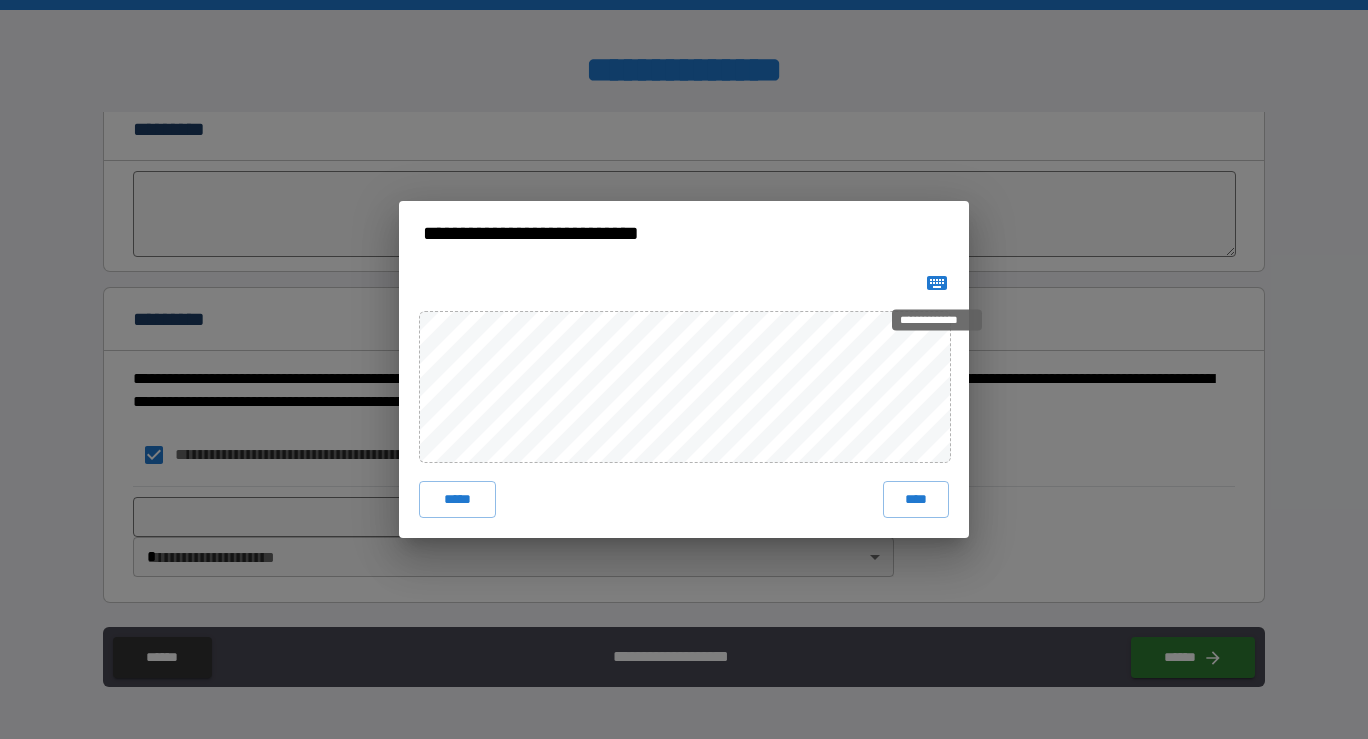 click 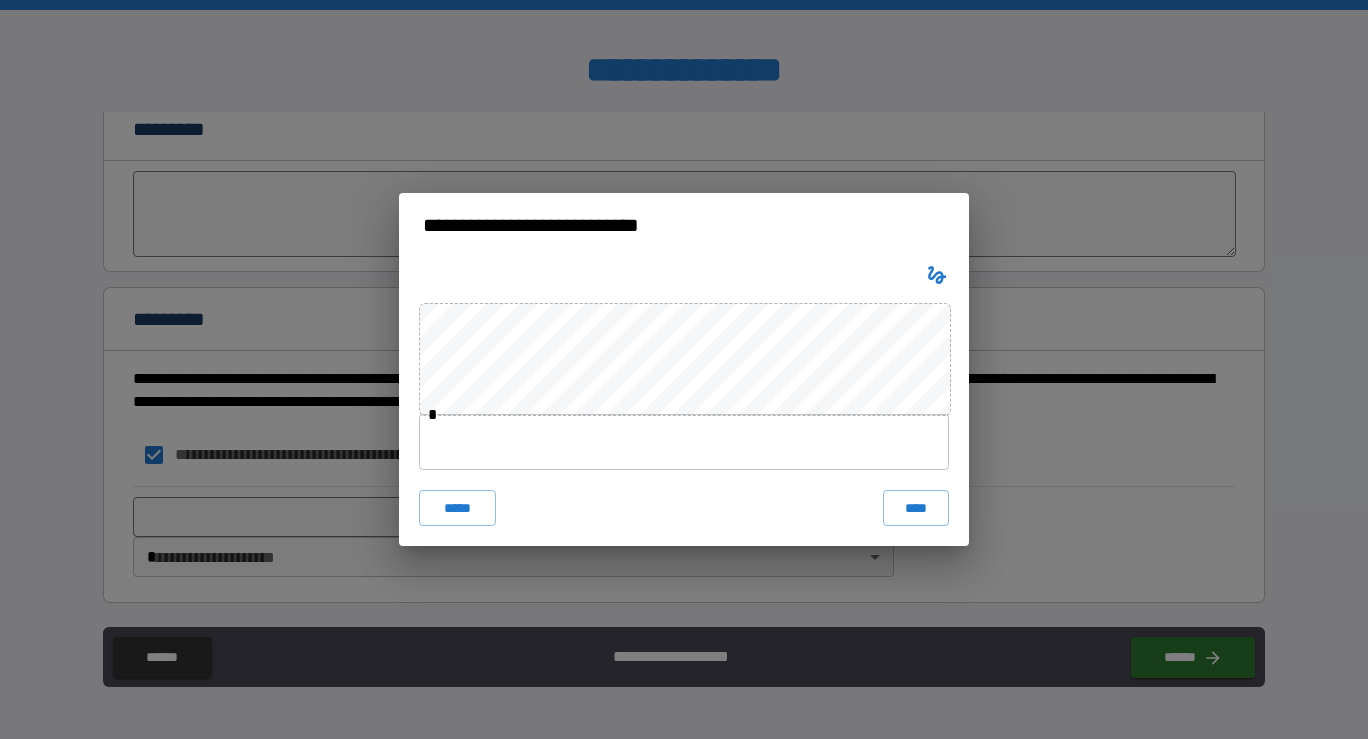 type 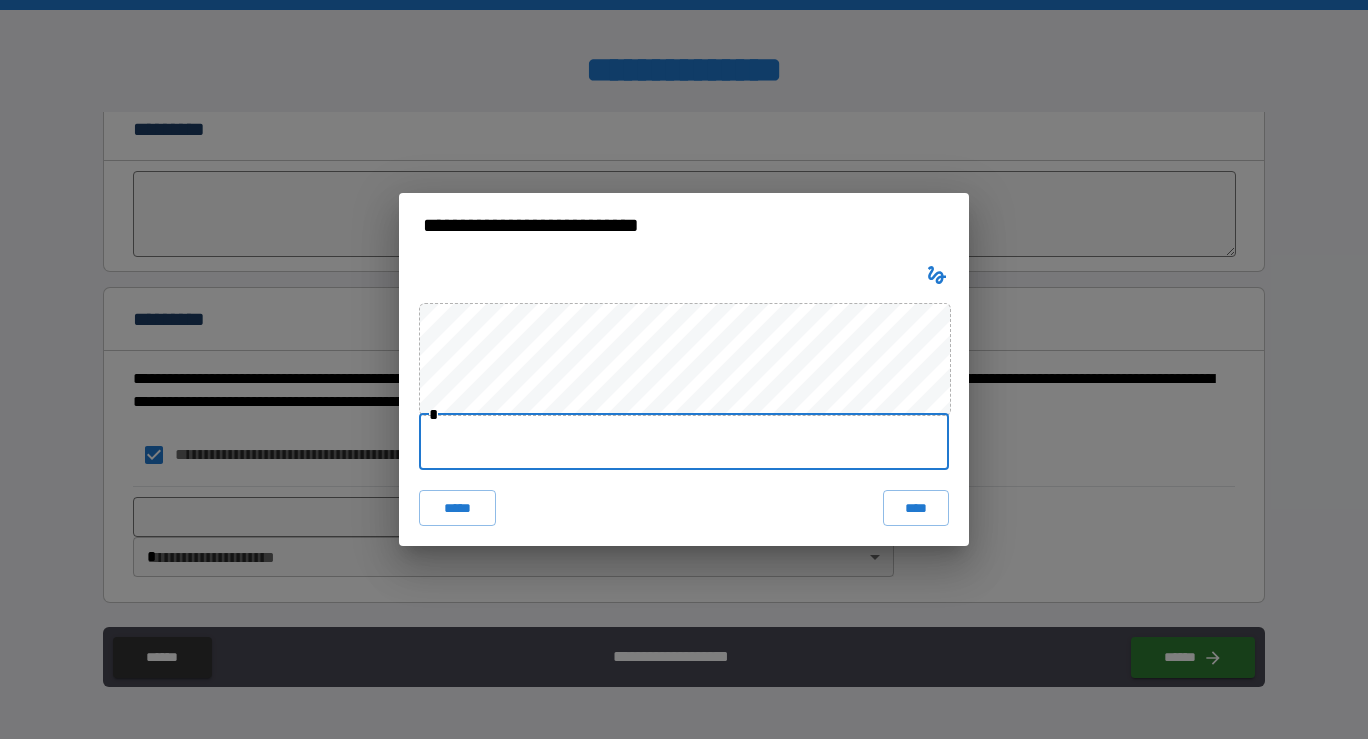 click at bounding box center (684, 442) 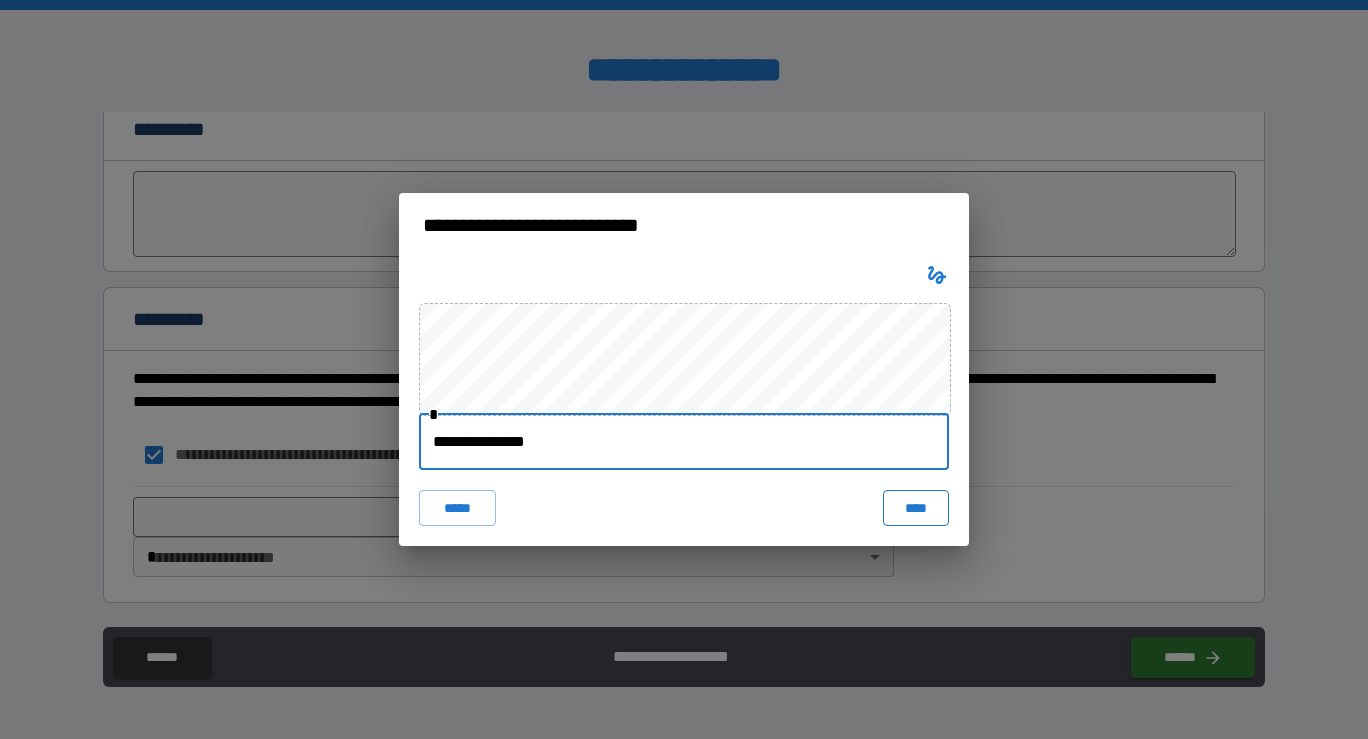 type on "**********" 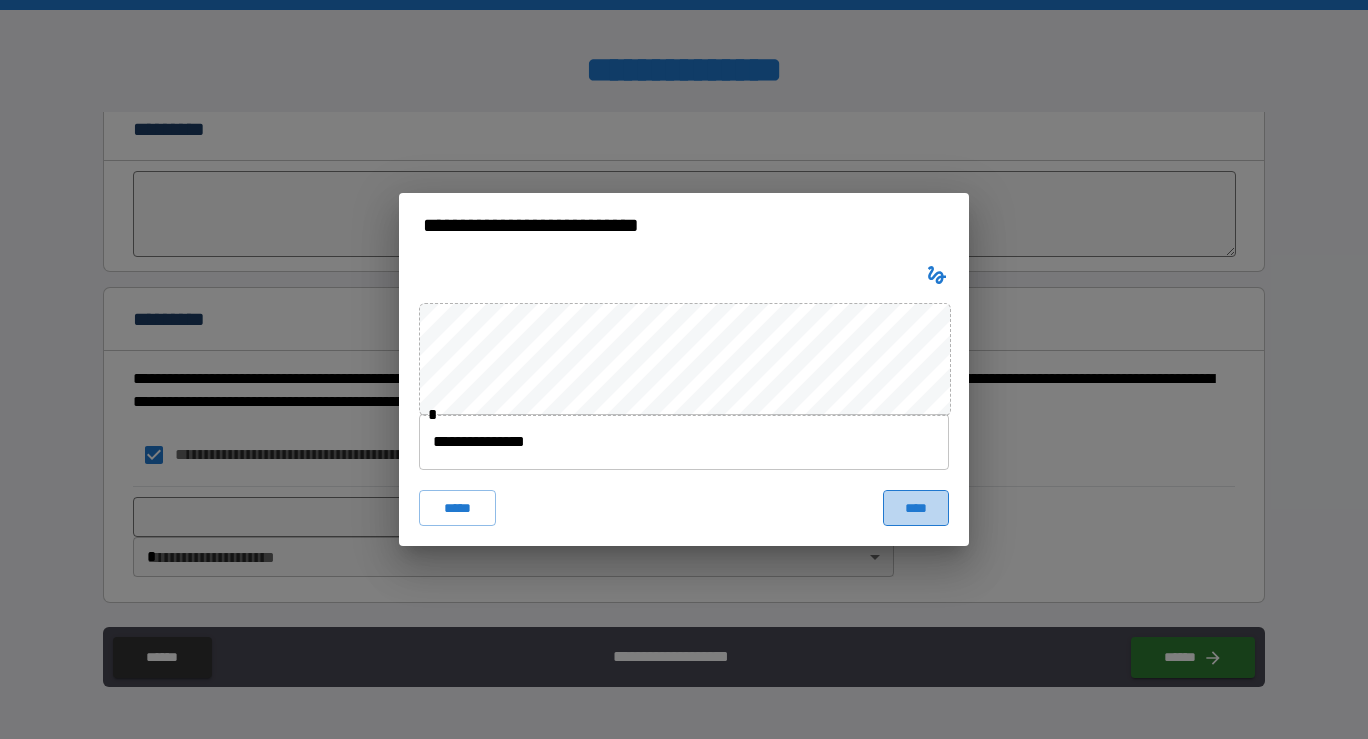 click on "****" at bounding box center (916, 508) 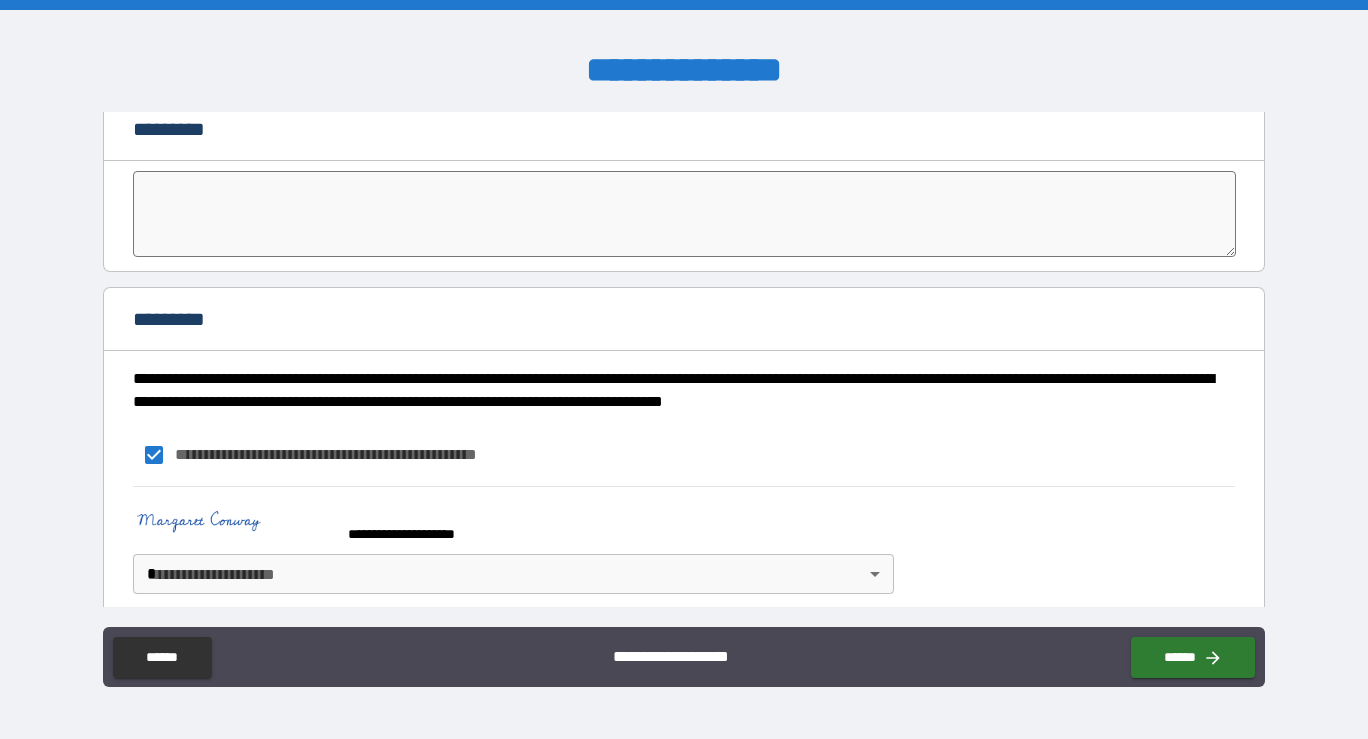 scroll, scrollTop: 4814, scrollLeft: 0, axis: vertical 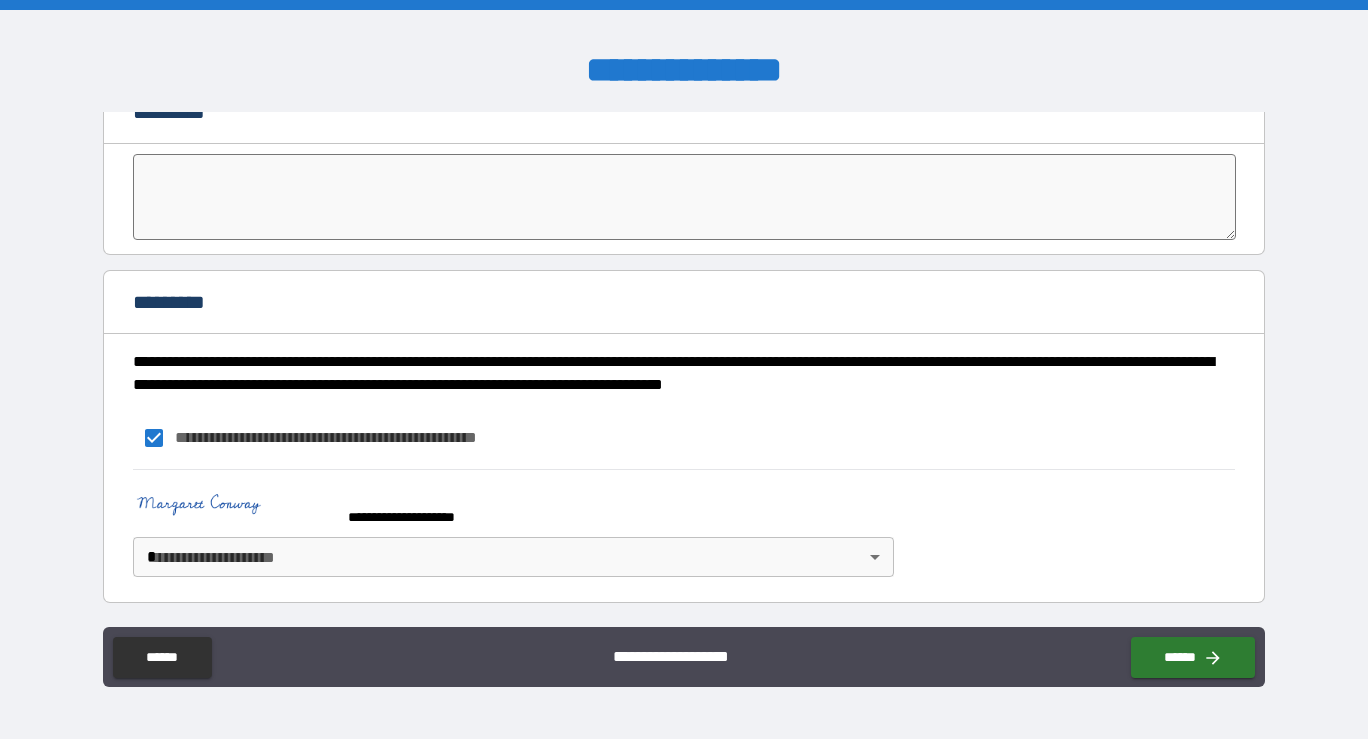 click on "**********" at bounding box center [684, 369] 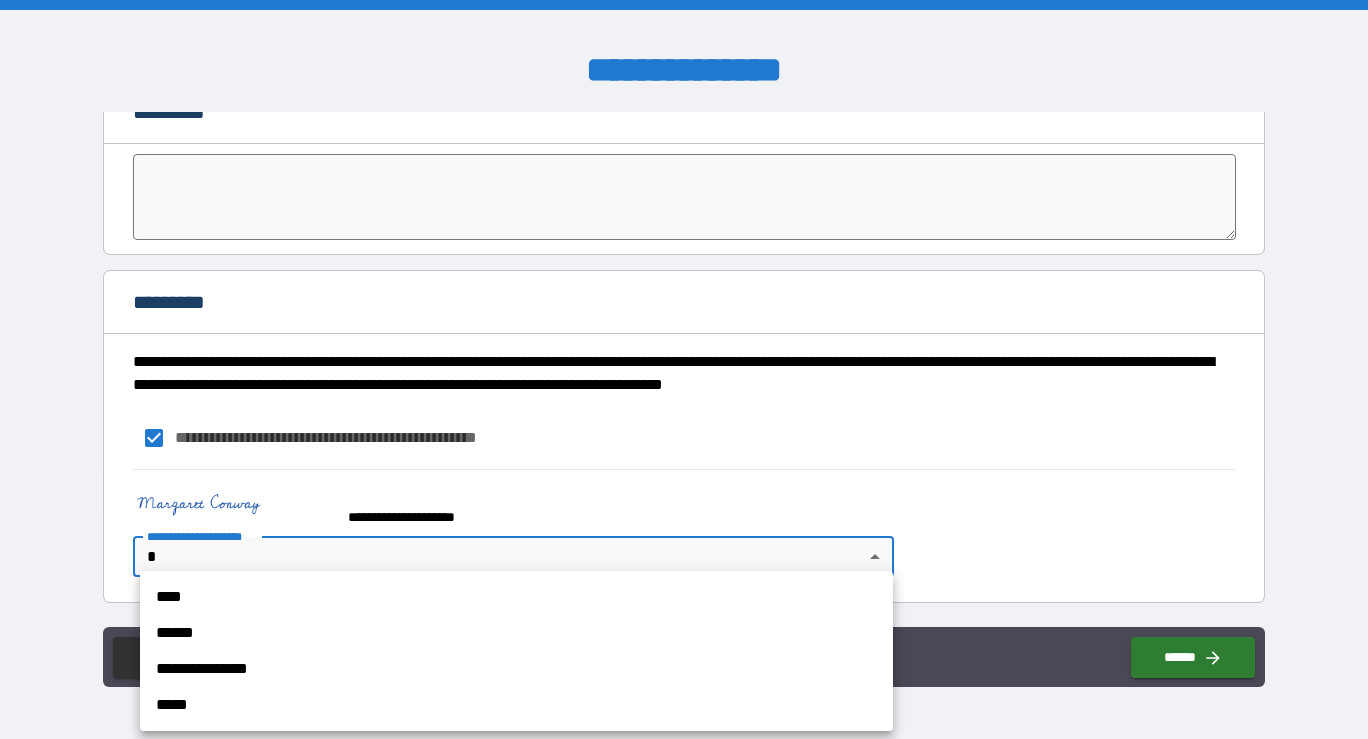 click on "****" at bounding box center (516, 597) 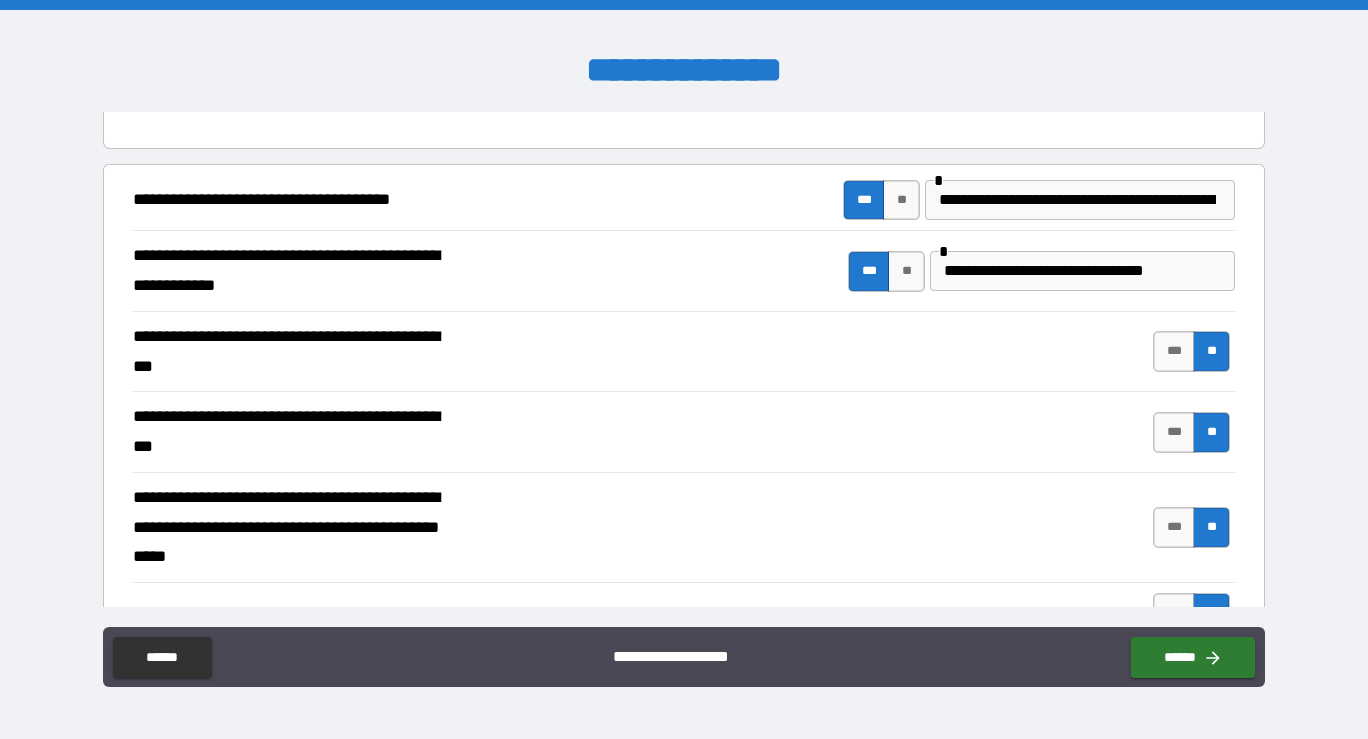 scroll, scrollTop: 206, scrollLeft: 0, axis: vertical 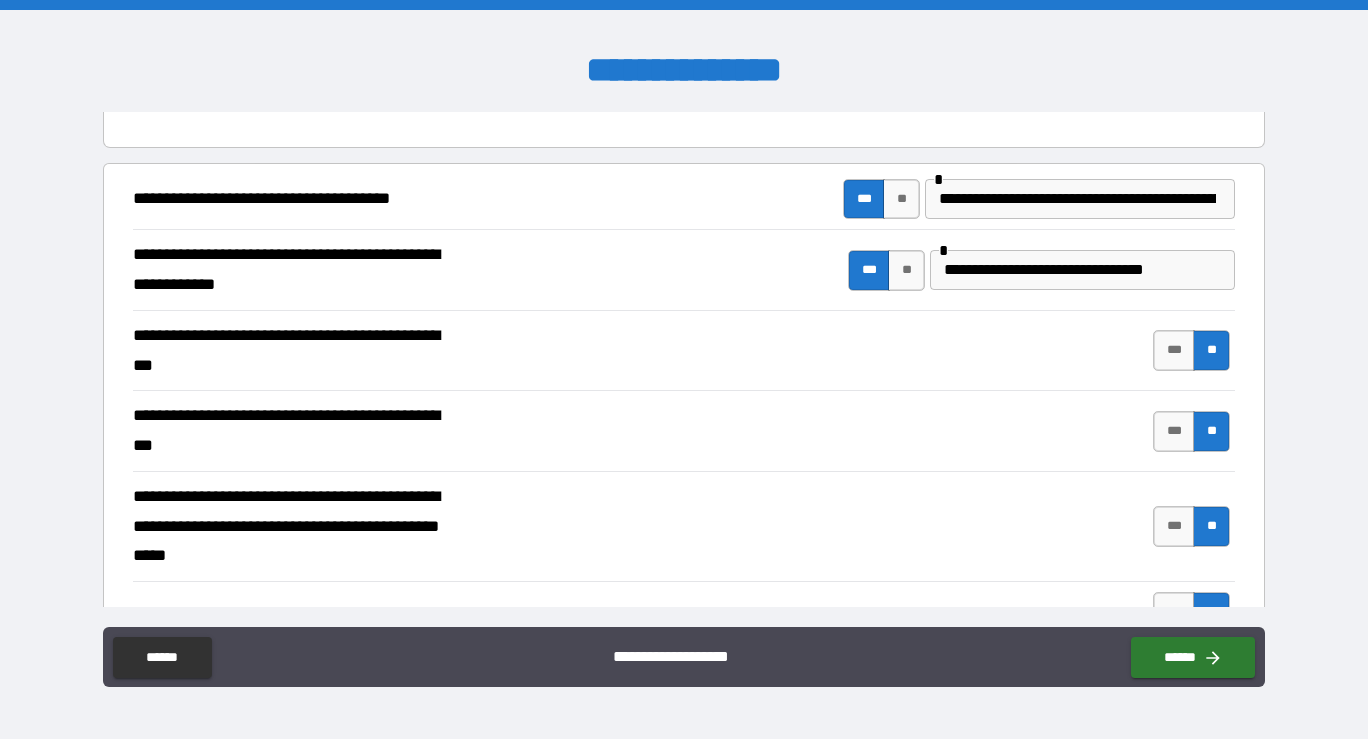 click on "**********" at bounding box center [1082, 270] 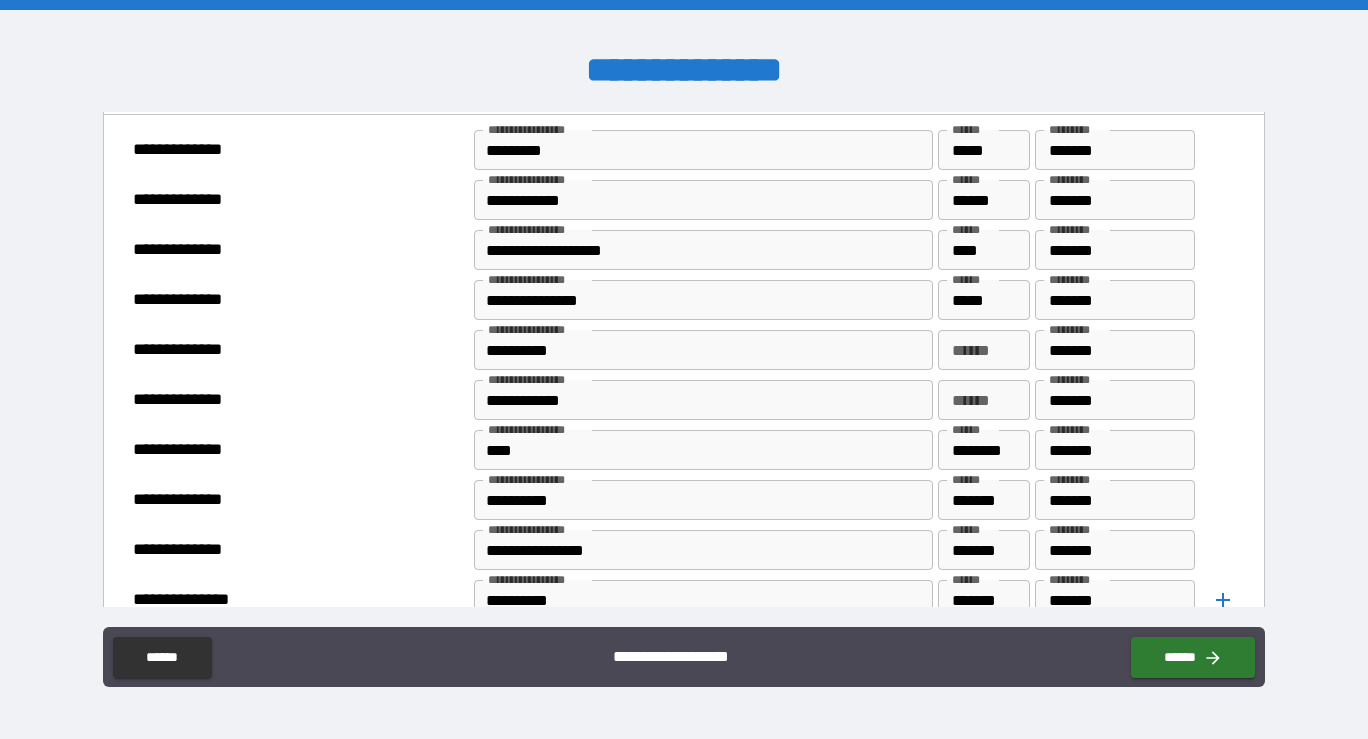 scroll, scrollTop: 936, scrollLeft: 0, axis: vertical 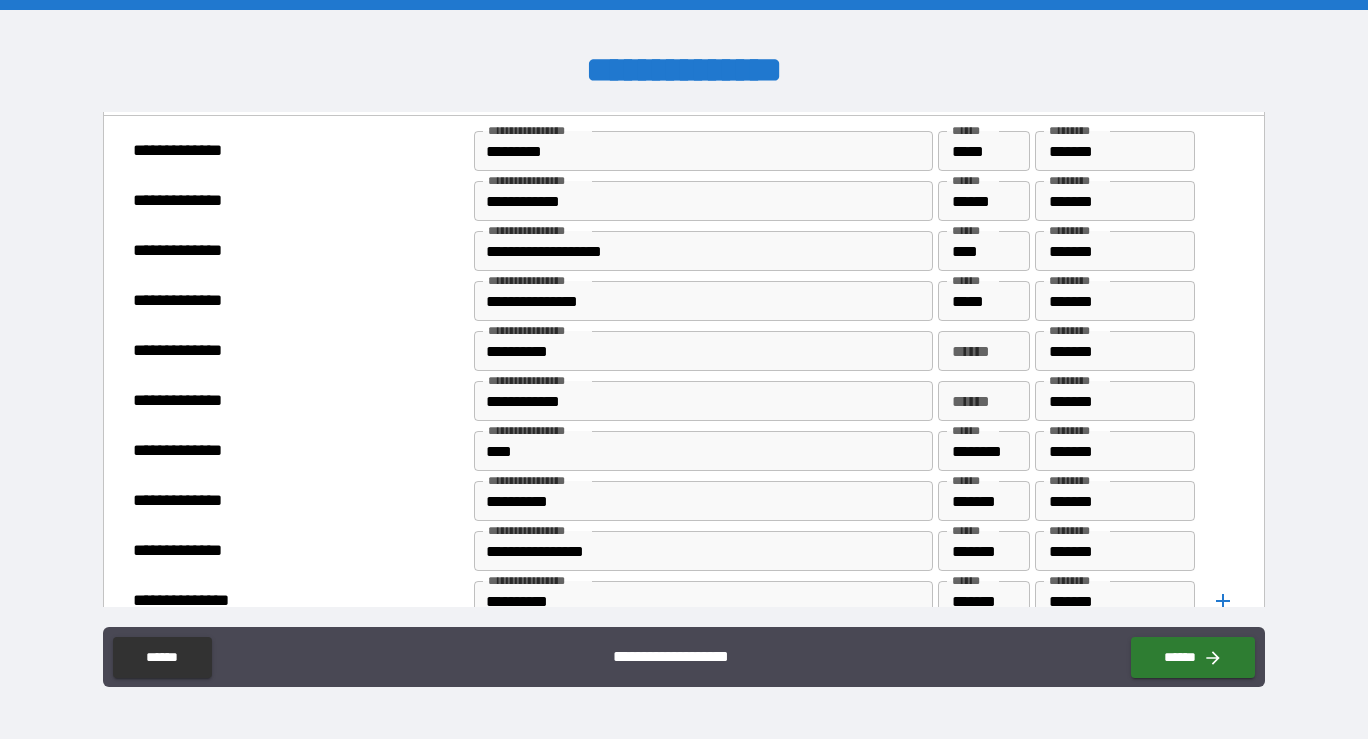 type on "**********" 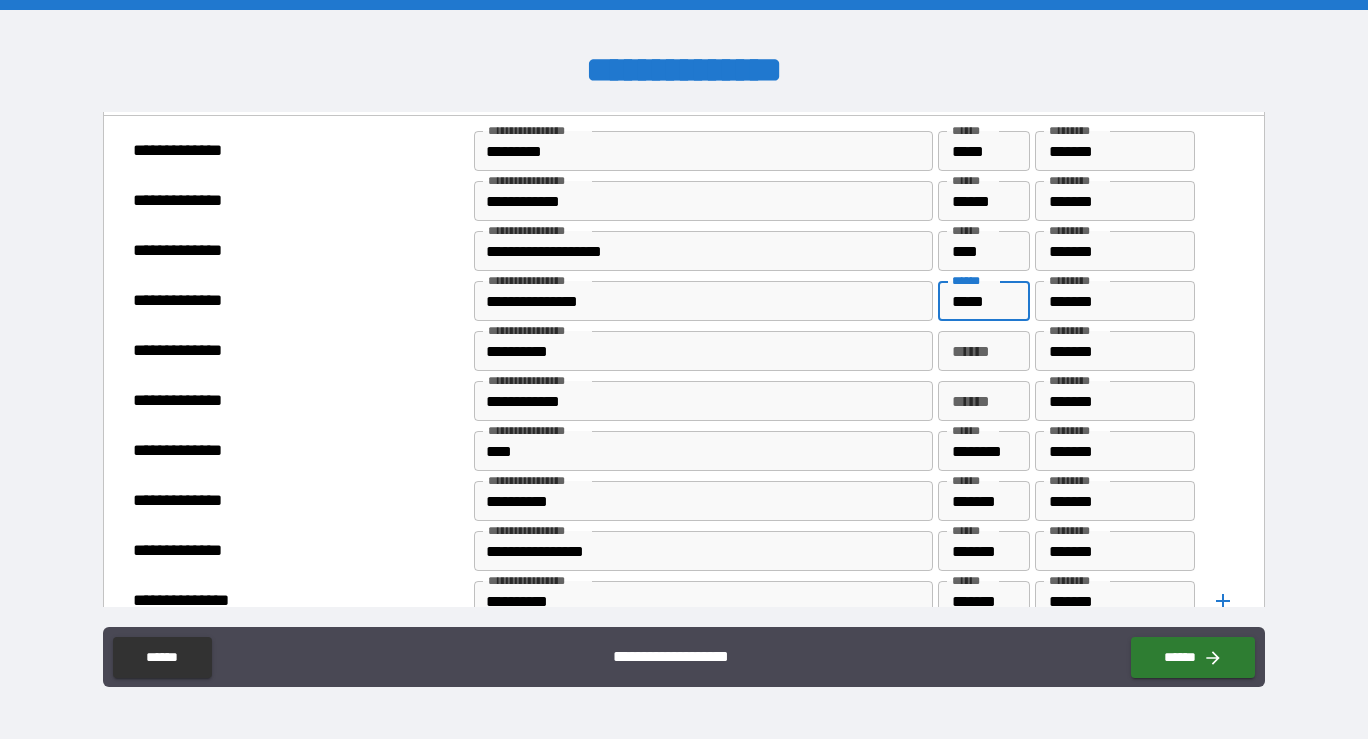click on "*****" at bounding box center [984, 301] 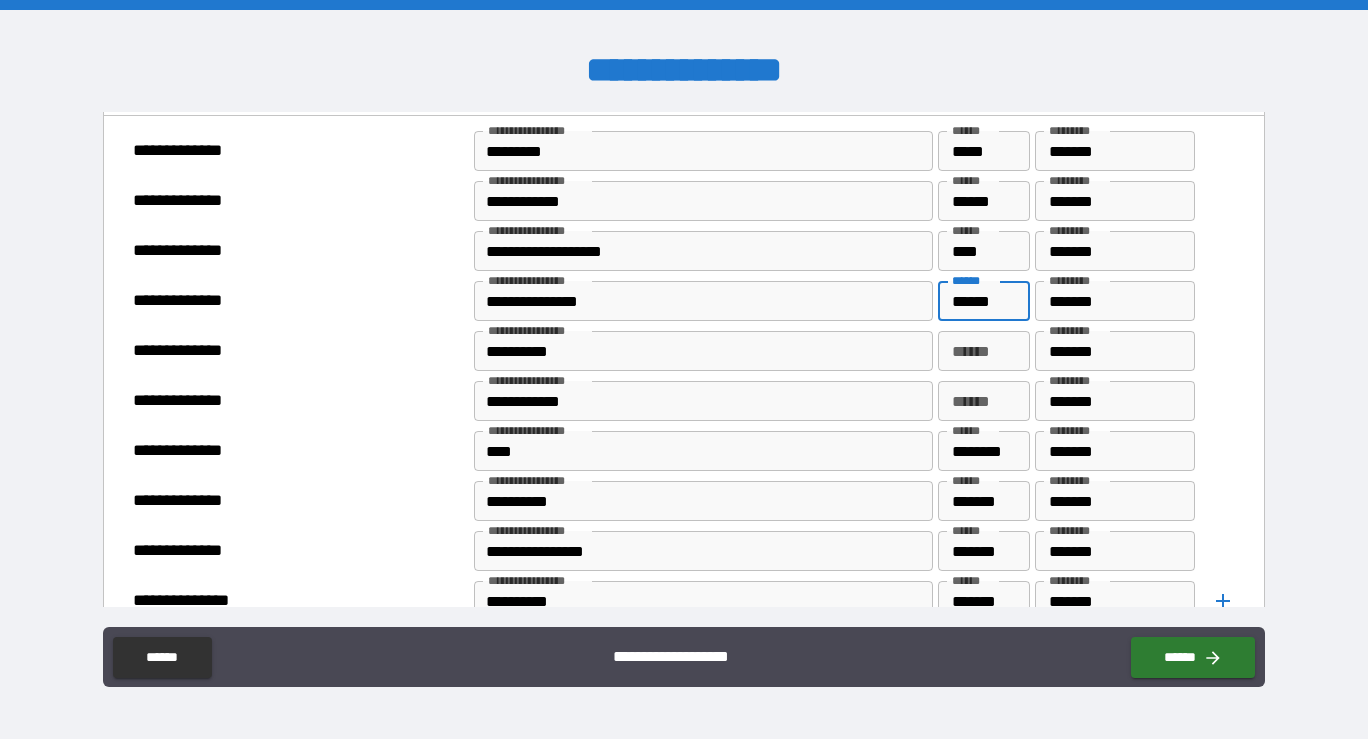 type on "******" 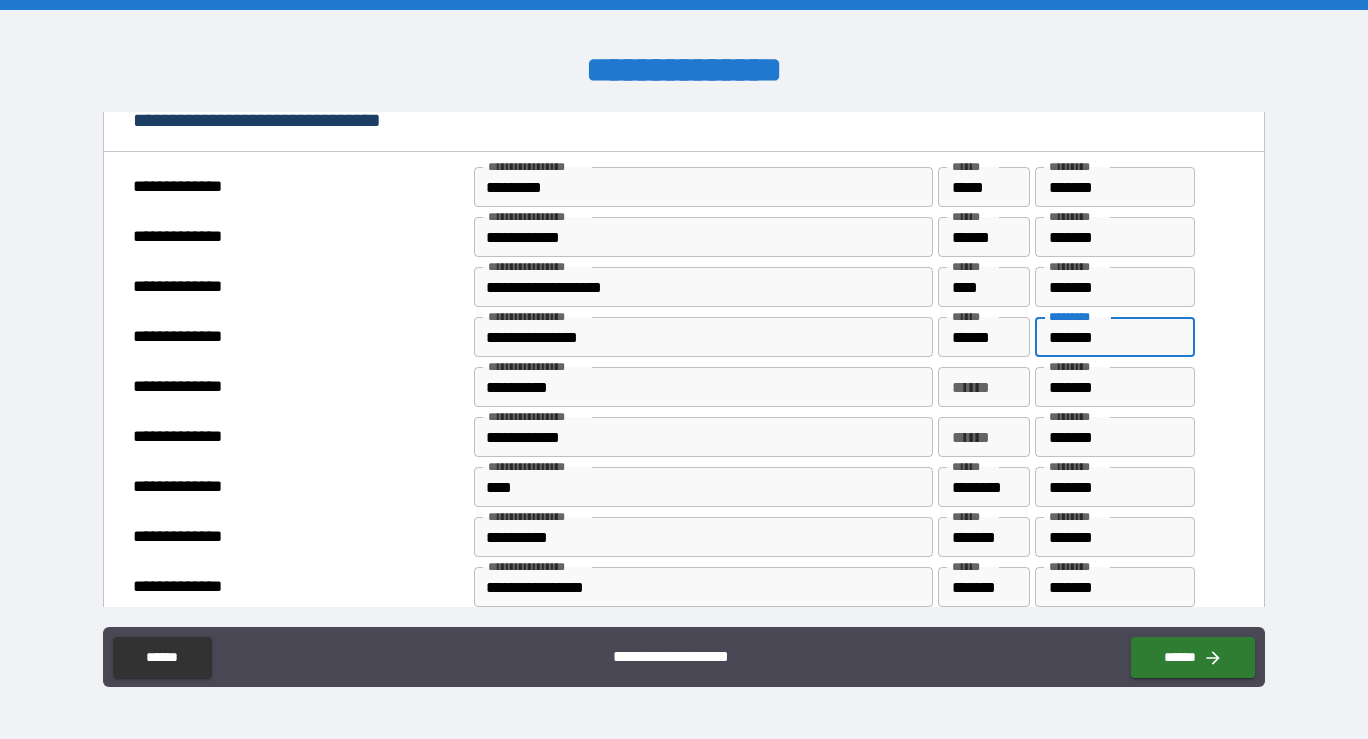 scroll, scrollTop: 895, scrollLeft: 0, axis: vertical 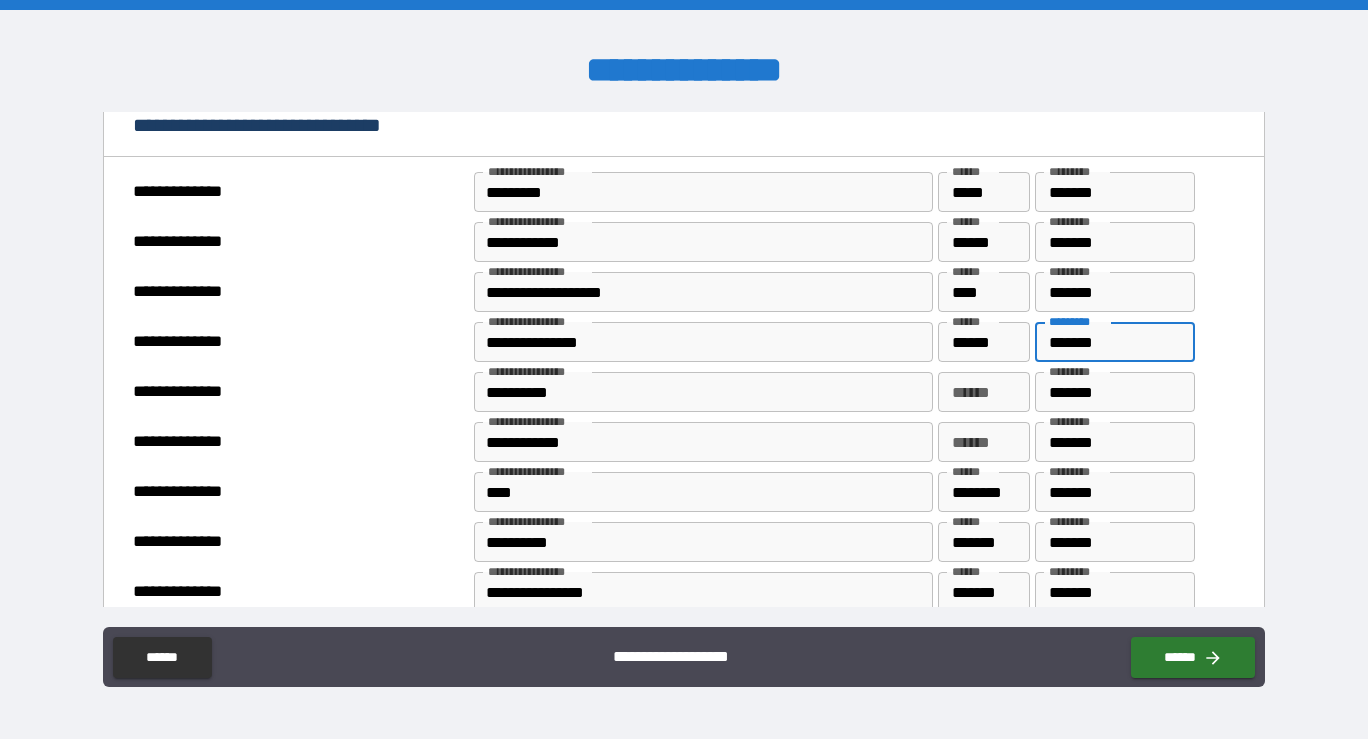 click on "*****" at bounding box center (984, 192) 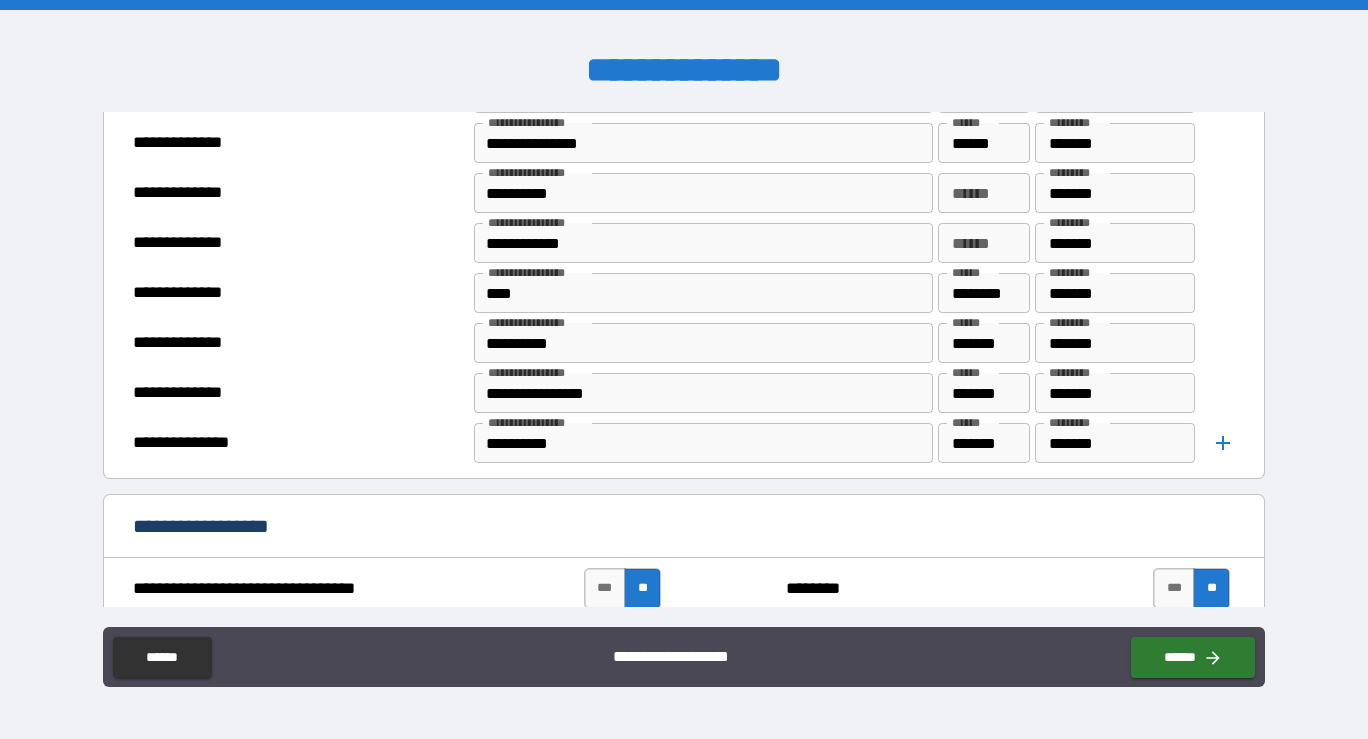 scroll, scrollTop: 1099, scrollLeft: 0, axis: vertical 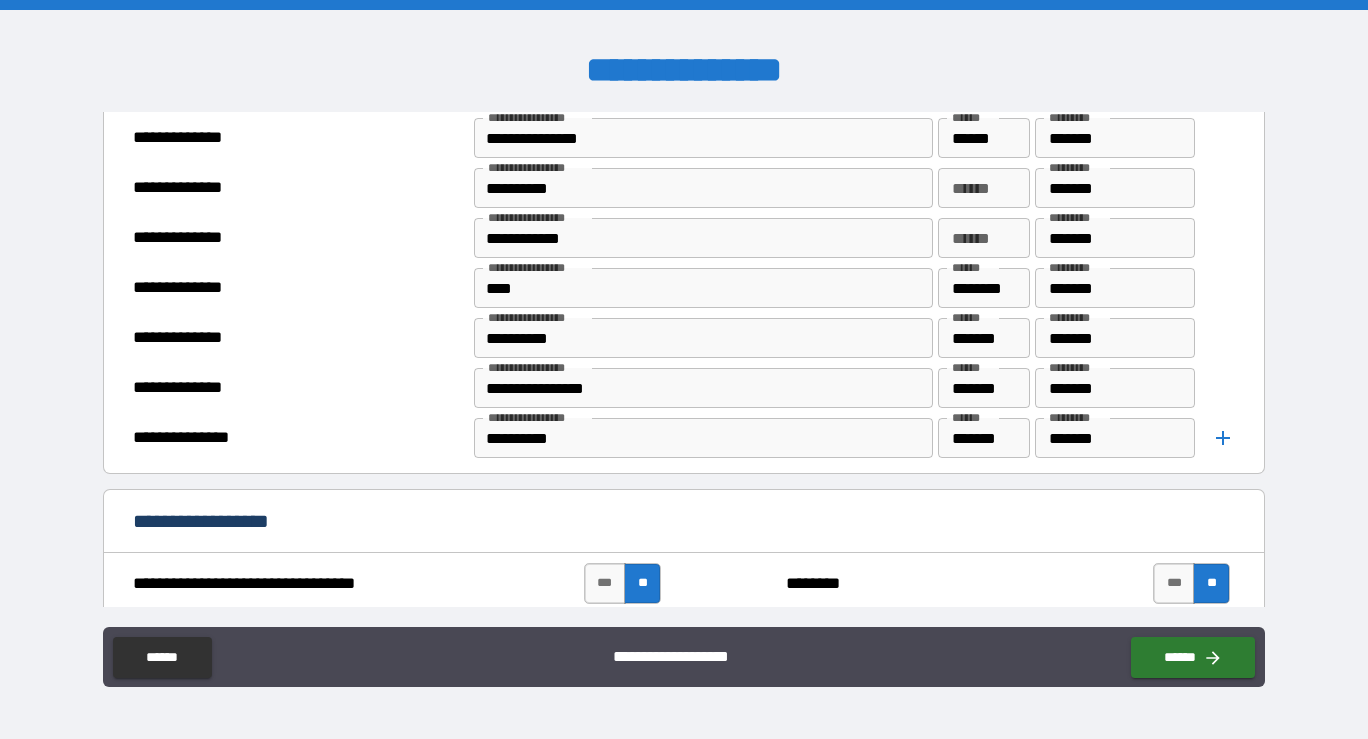 type on "******" 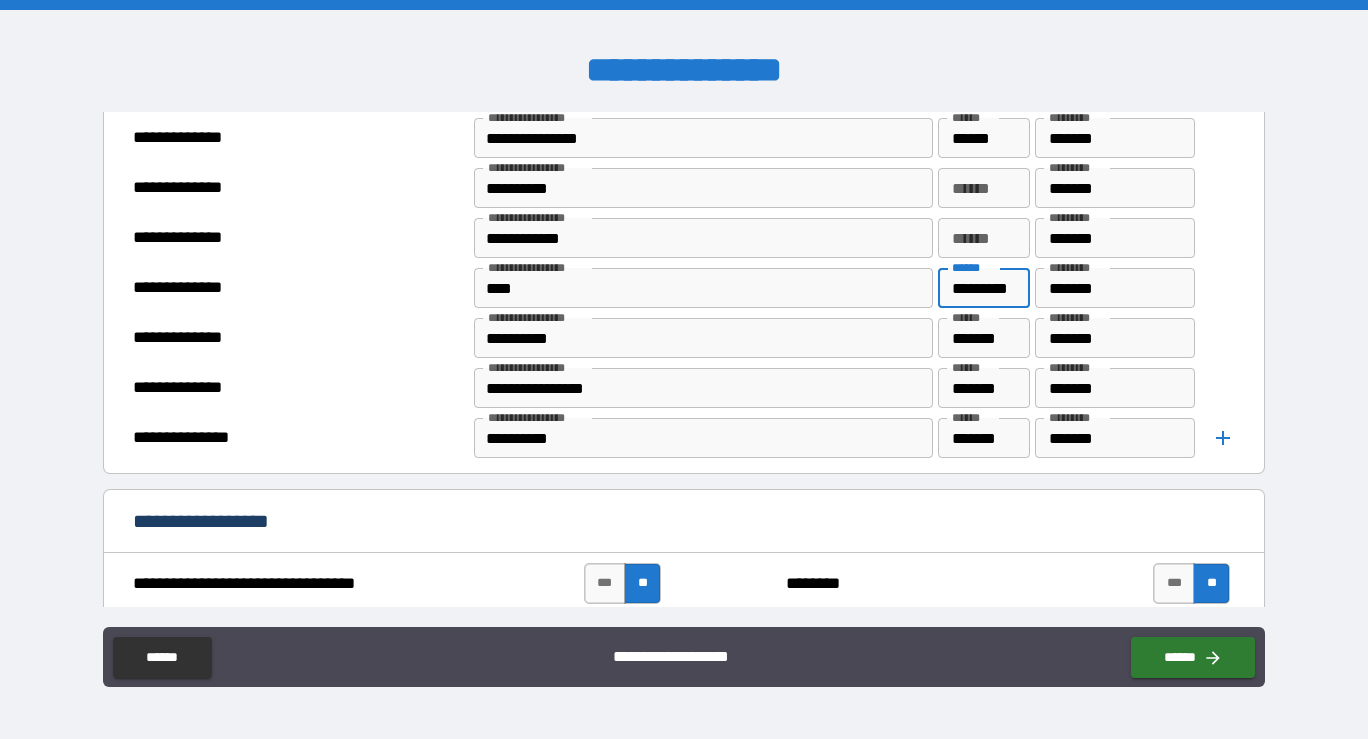 scroll, scrollTop: 0, scrollLeft: 19, axis: horizontal 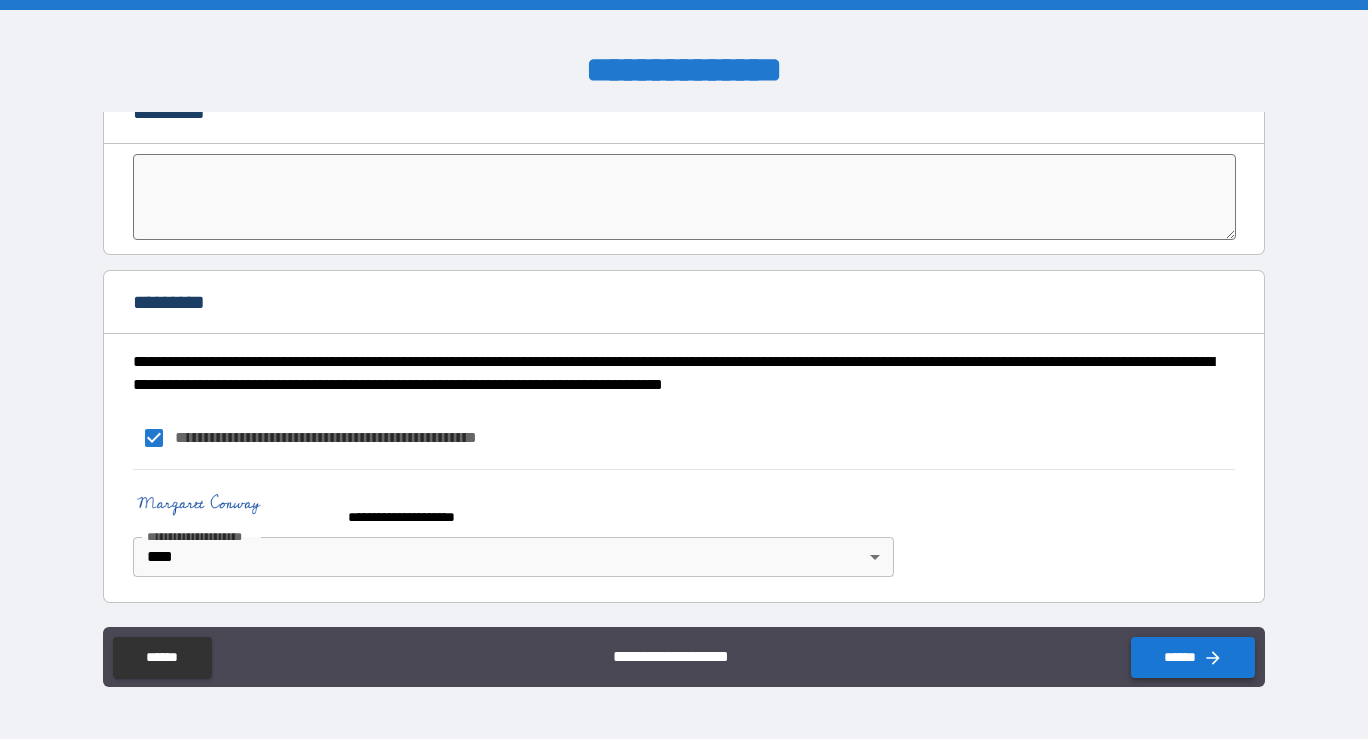 click on "******" at bounding box center [1193, 657] 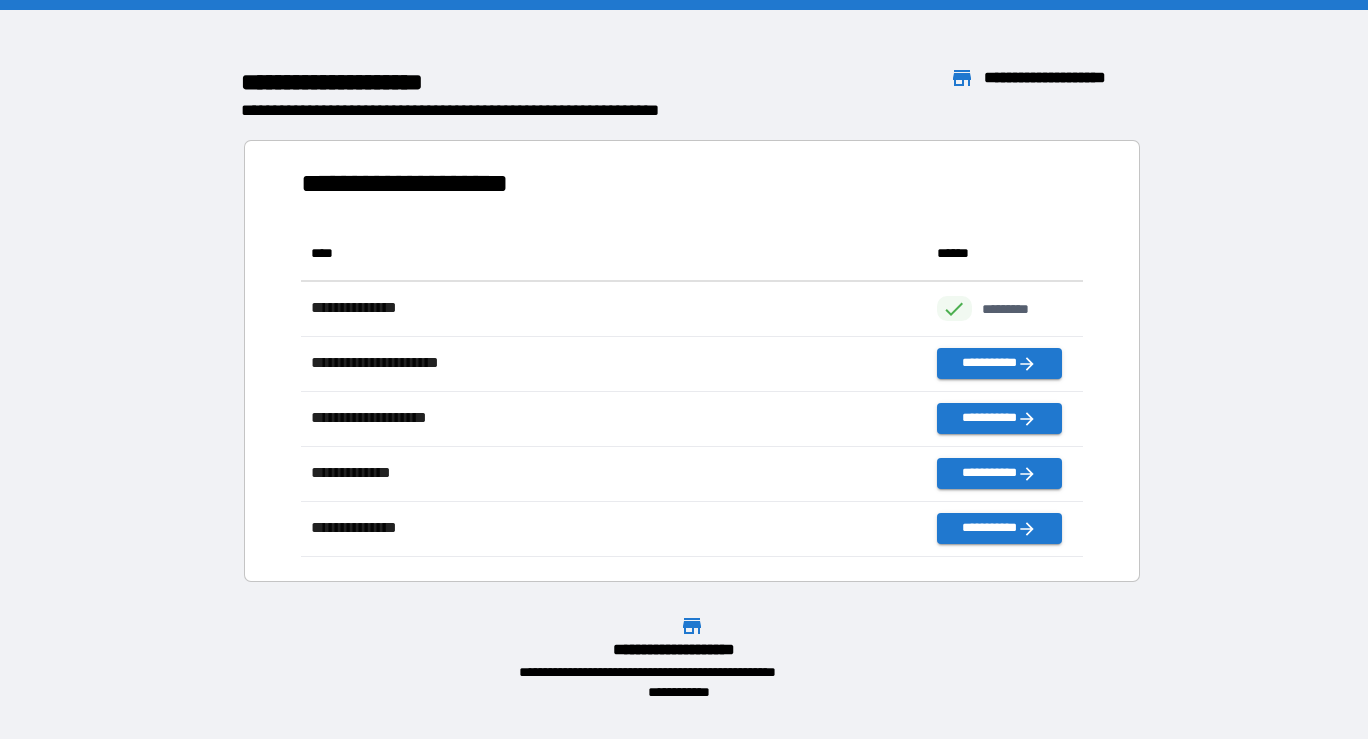 scroll, scrollTop: 1, scrollLeft: 1, axis: both 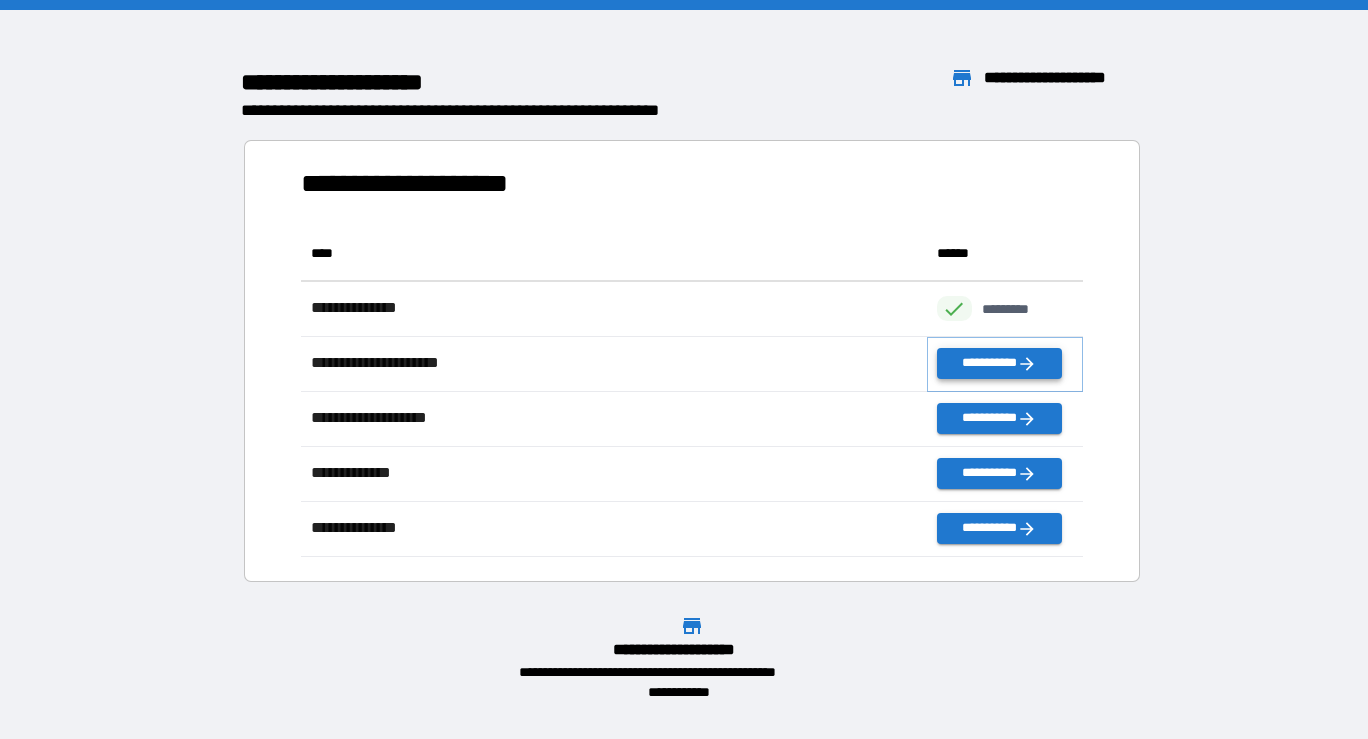 click on "**********" at bounding box center (999, 363) 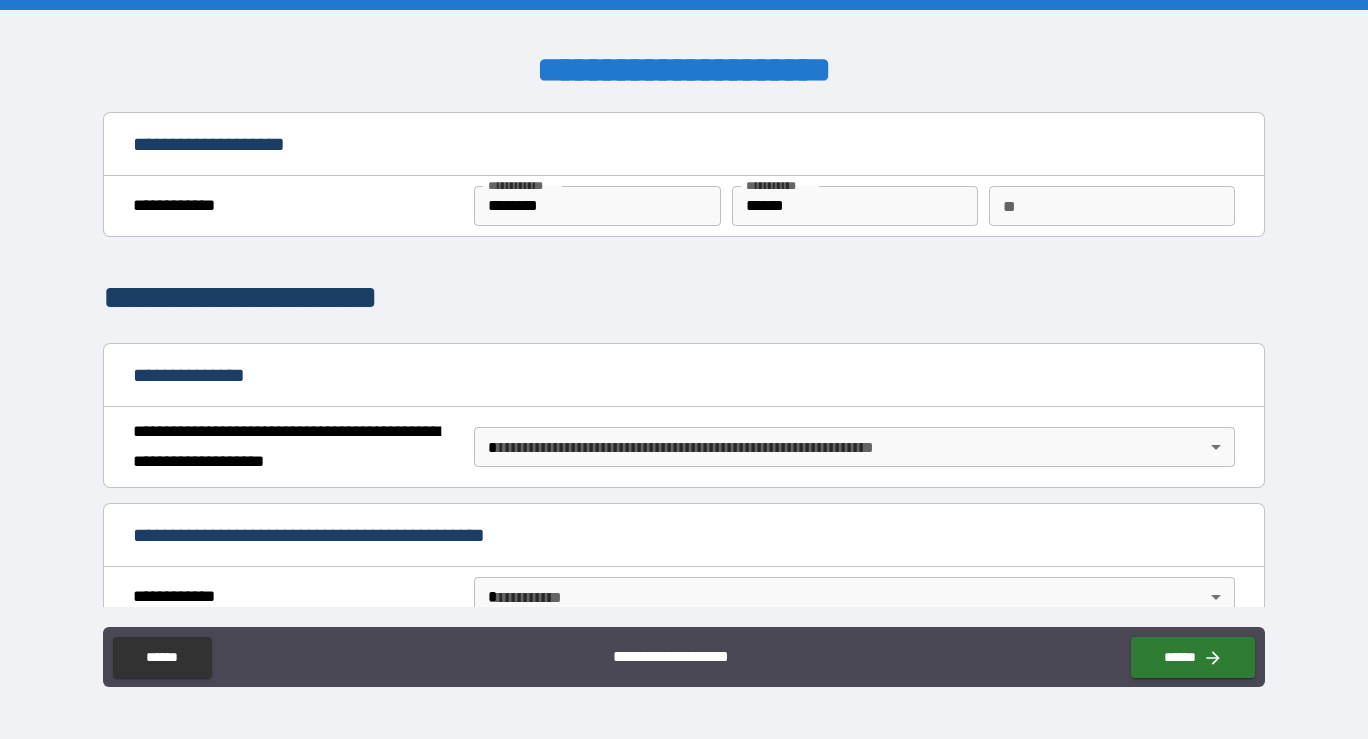 click on "**********" at bounding box center (684, 369) 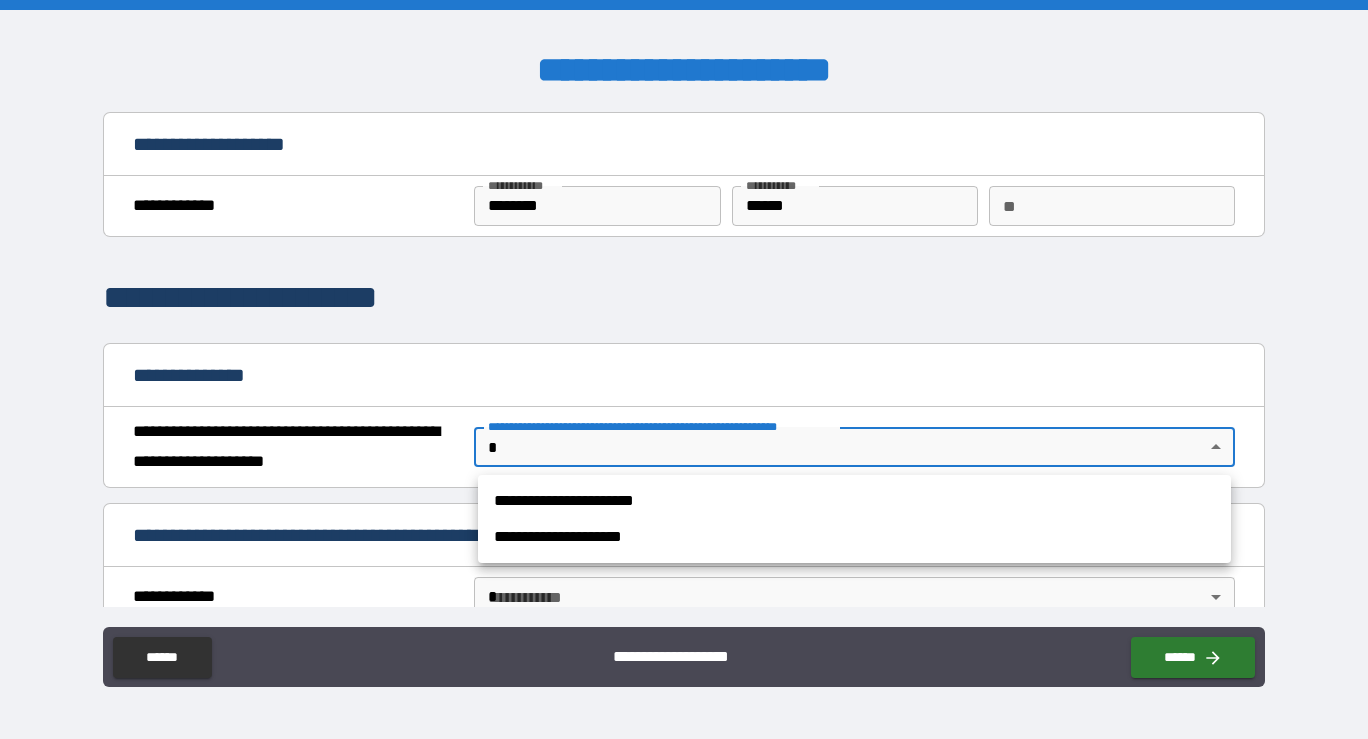 click on "**********" at bounding box center [854, 501] 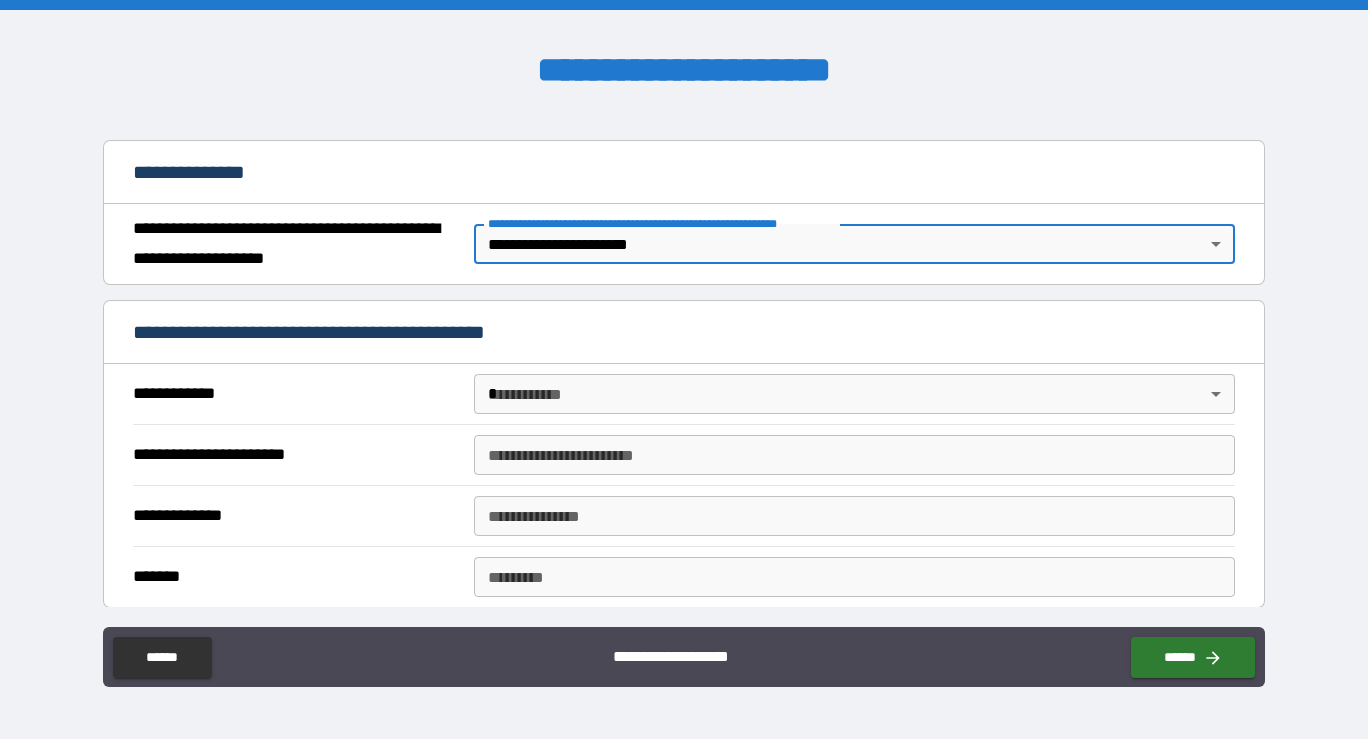 scroll, scrollTop: 204, scrollLeft: 0, axis: vertical 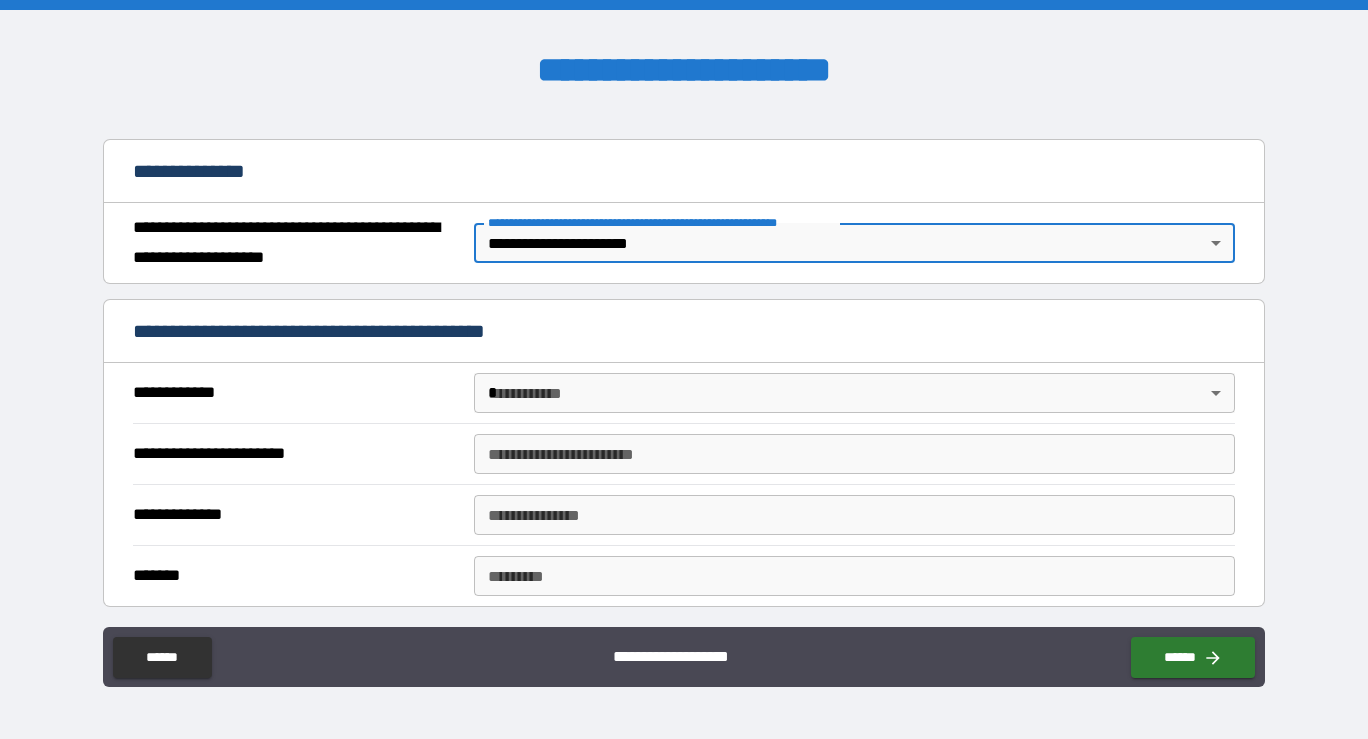 click on "**********" at bounding box center (684, 369) 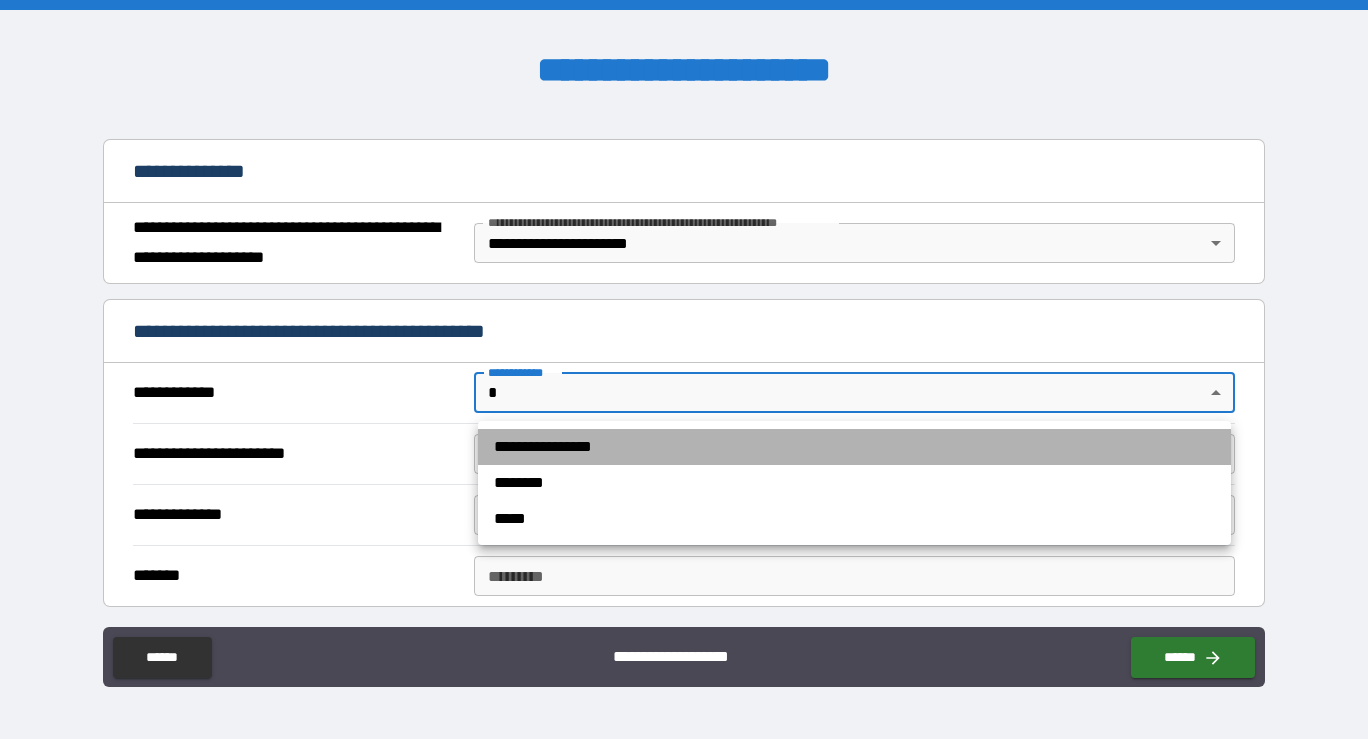 click on "**********" at bounding box center [854, 447] 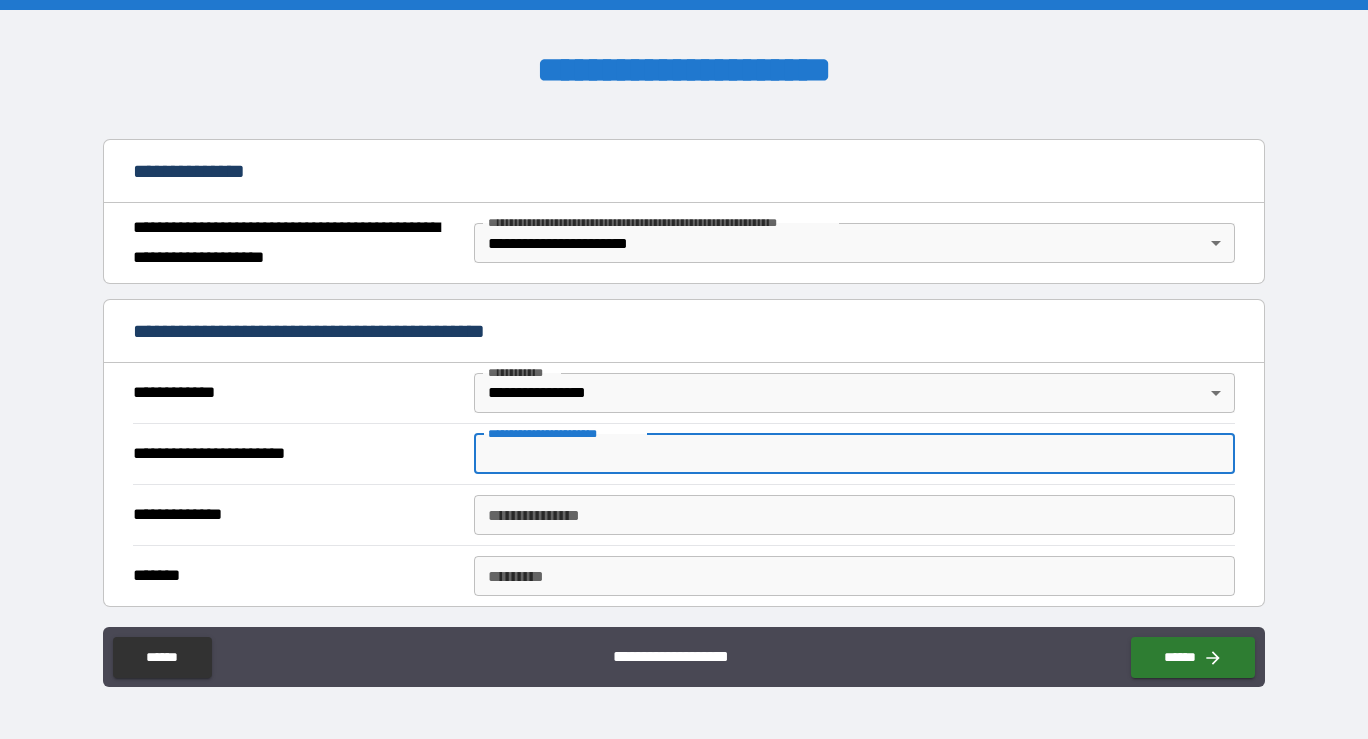 click on "**********" at bounding box center (854, 454) 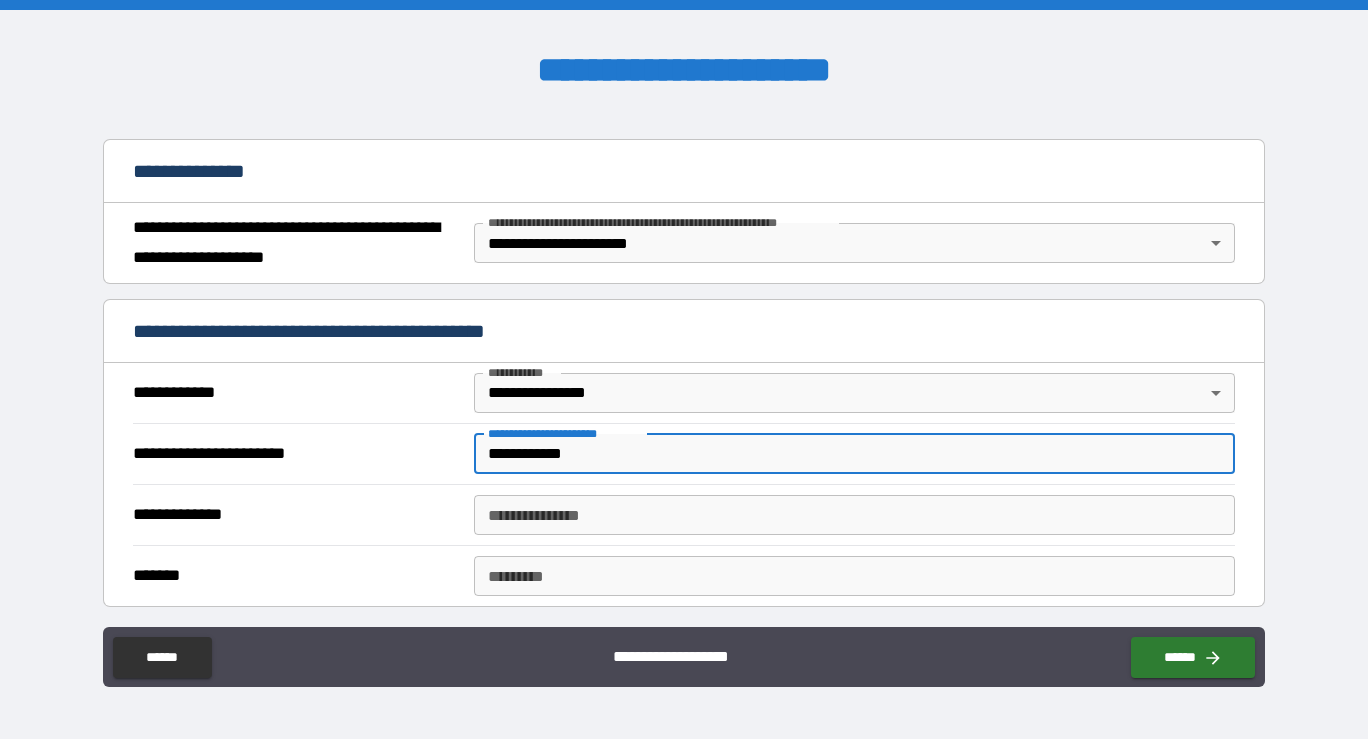 type on "**********" 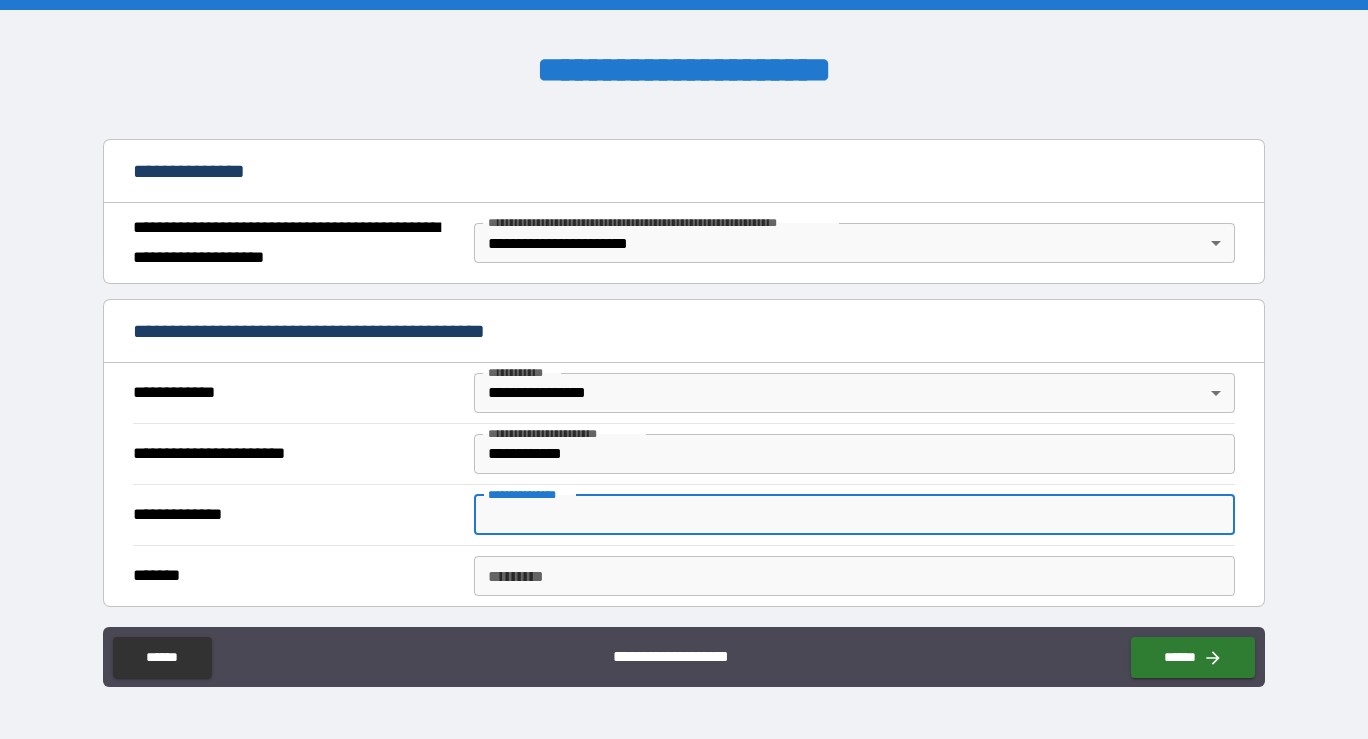 click on "**********" at bounding box center [854, 515] 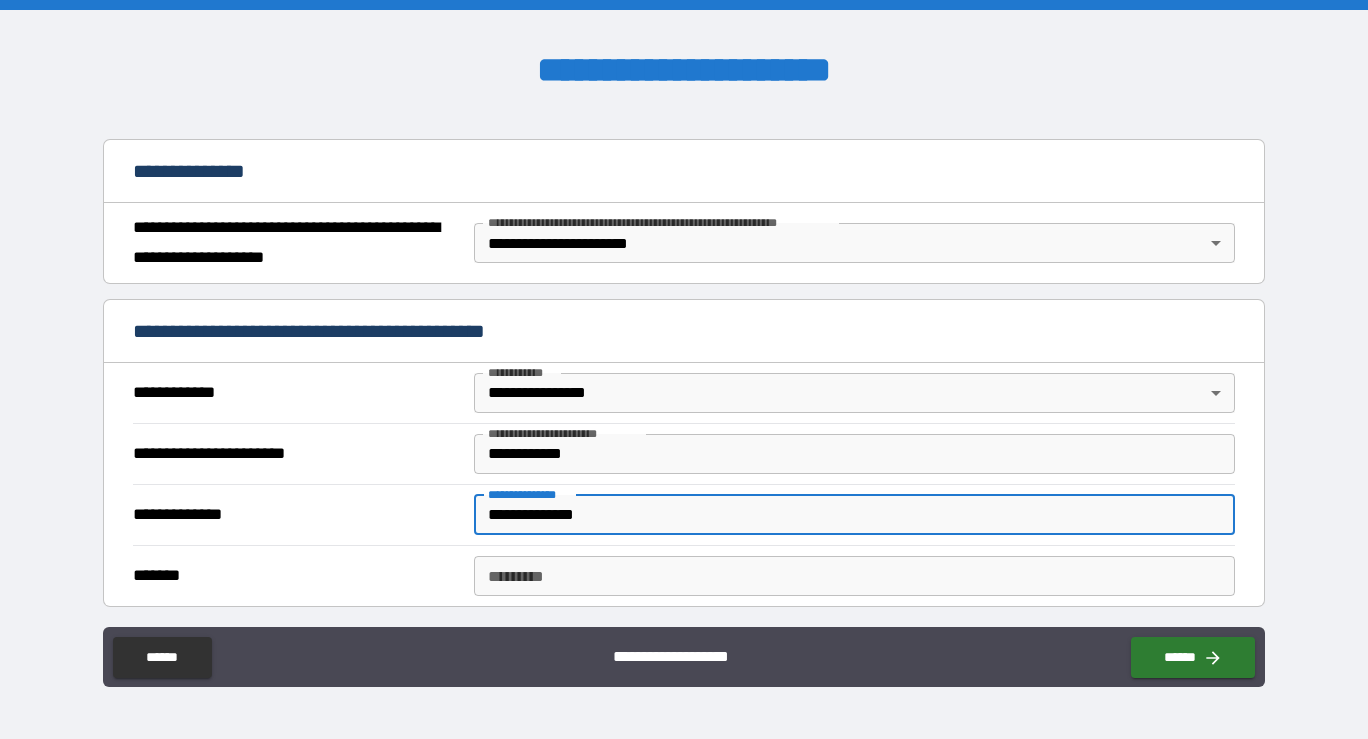 type on "**********" 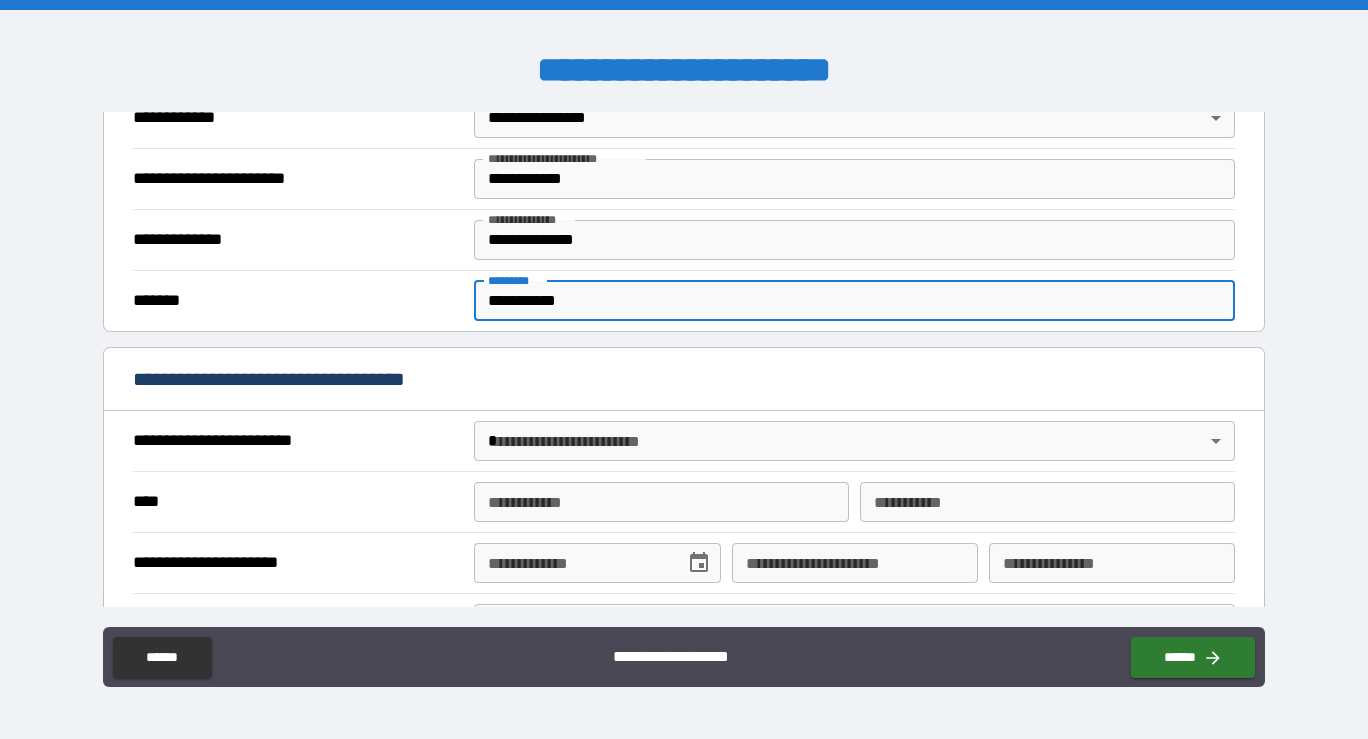 scroll, scrollTop: 485, scrollLeft: 0, axis: vertical 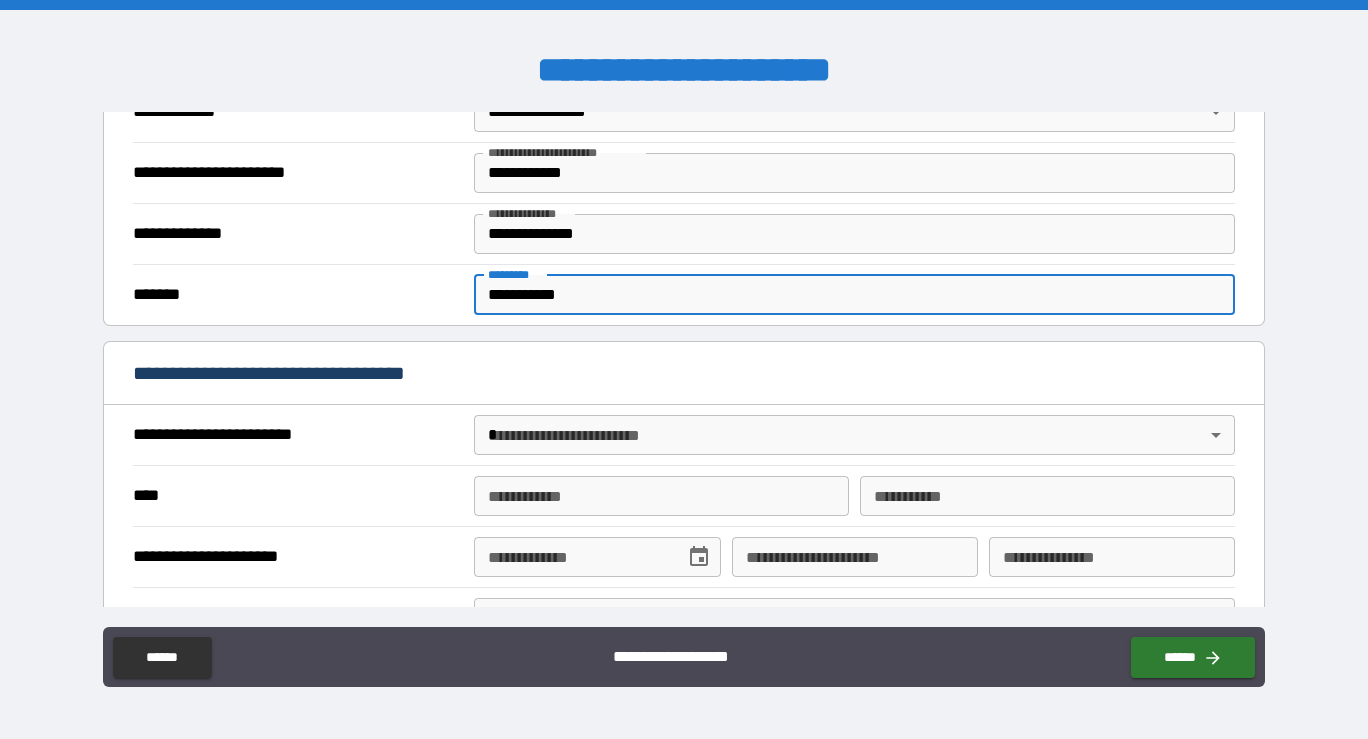 type on "**********" 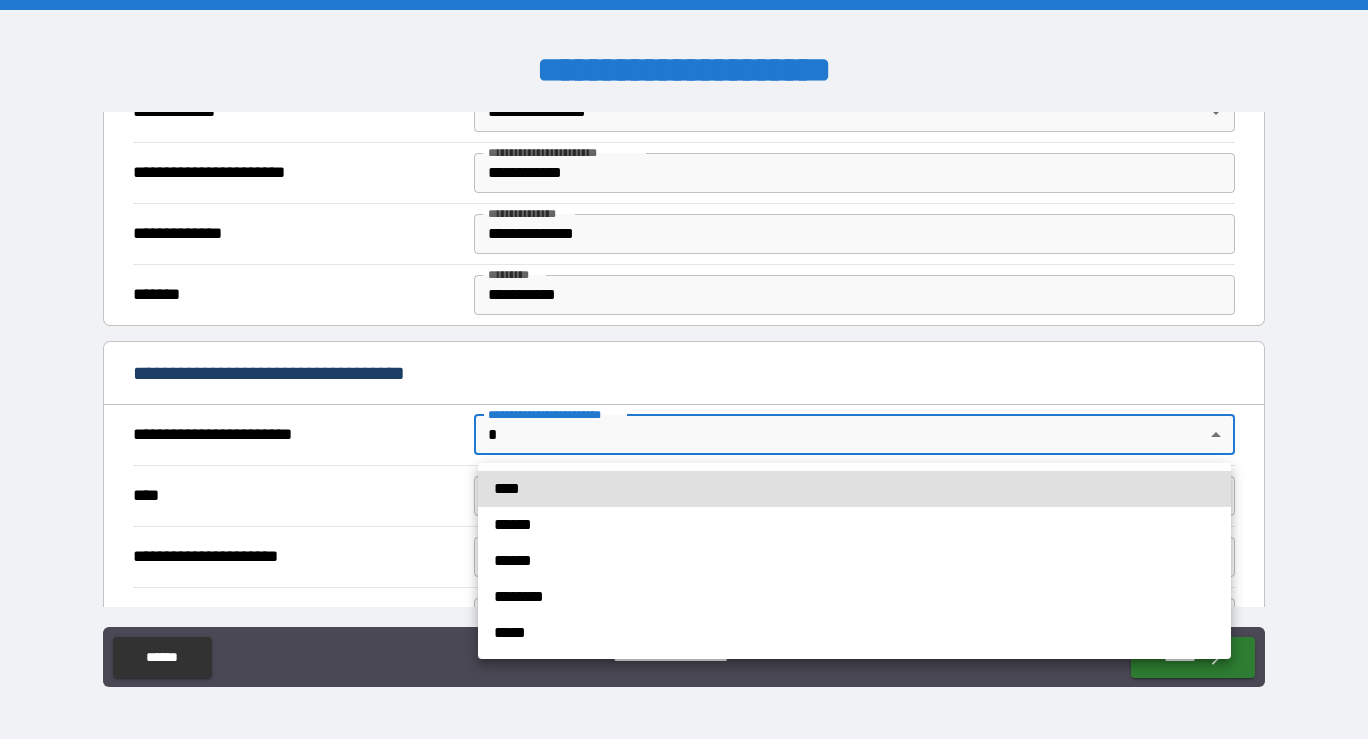 click on "****" at bounding box center [854, 489] 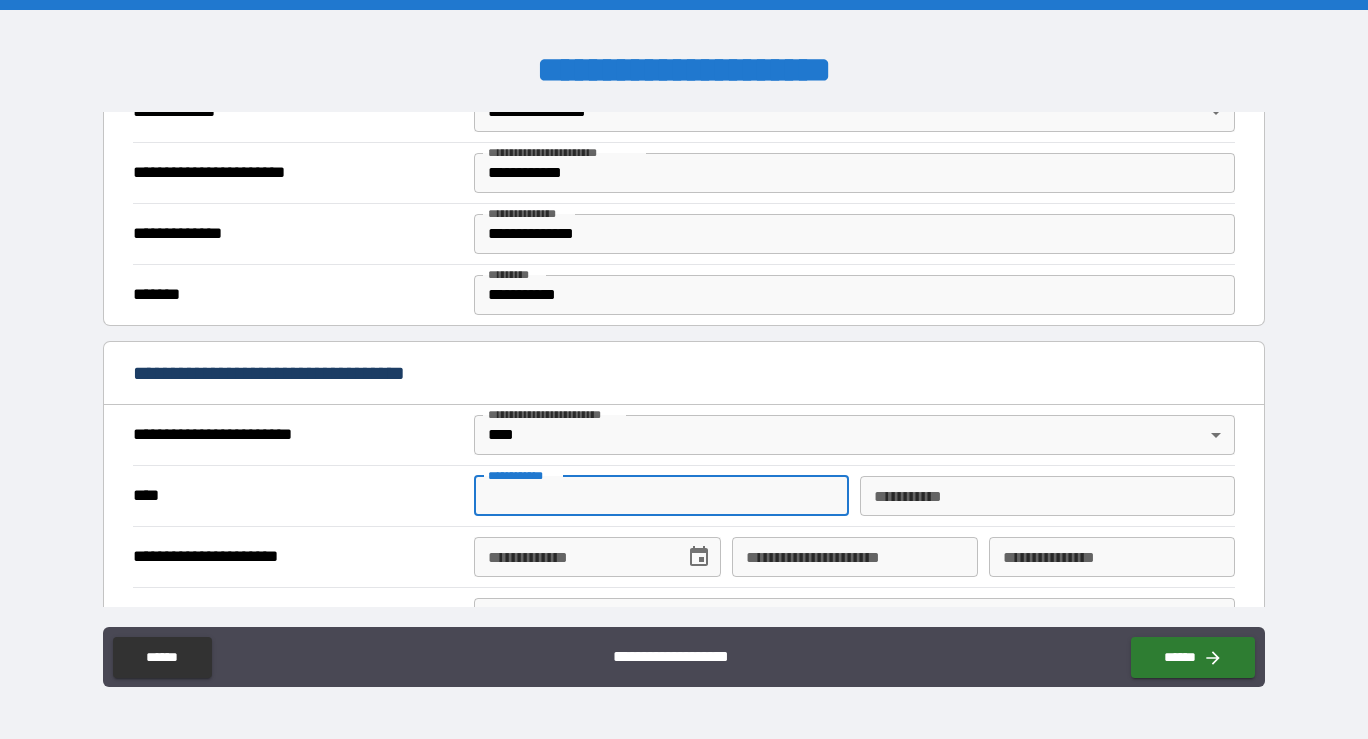 click on "**********" at bounding box center (661, 496) 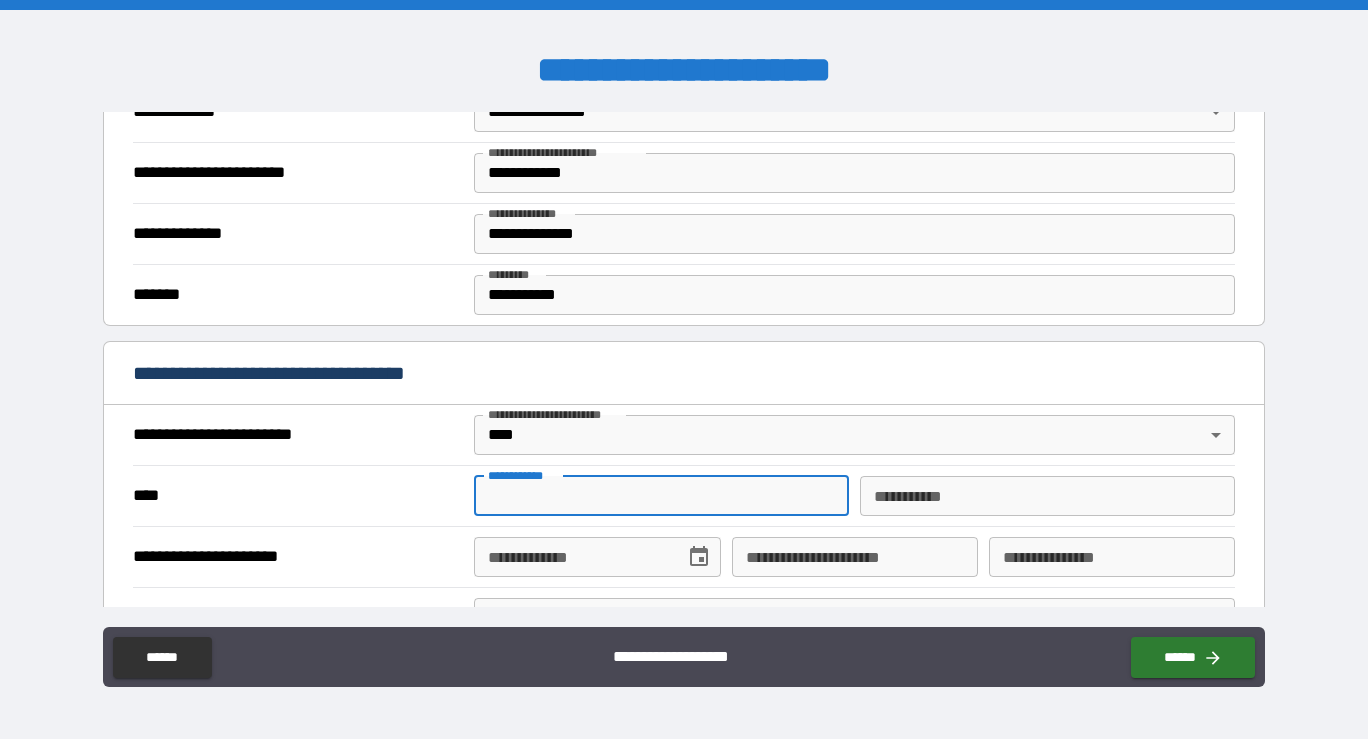 type on "********" 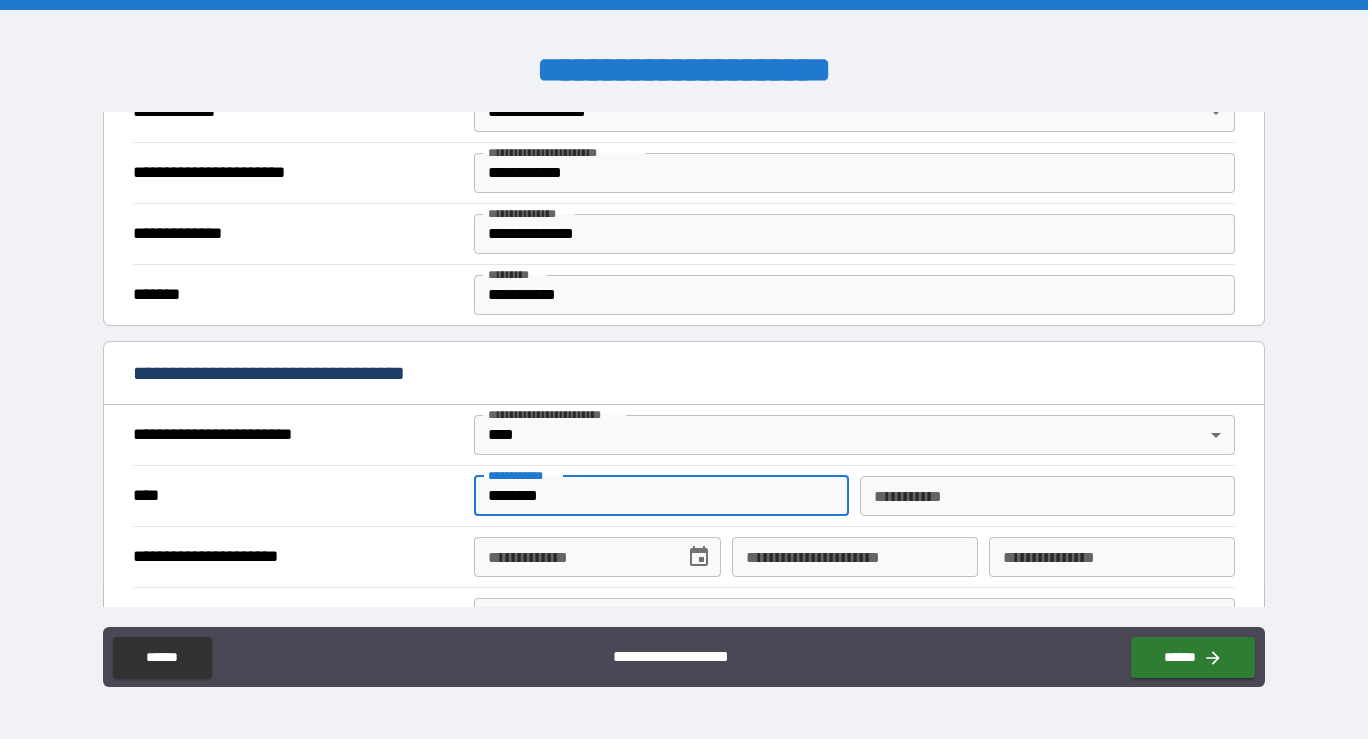 type on "******" 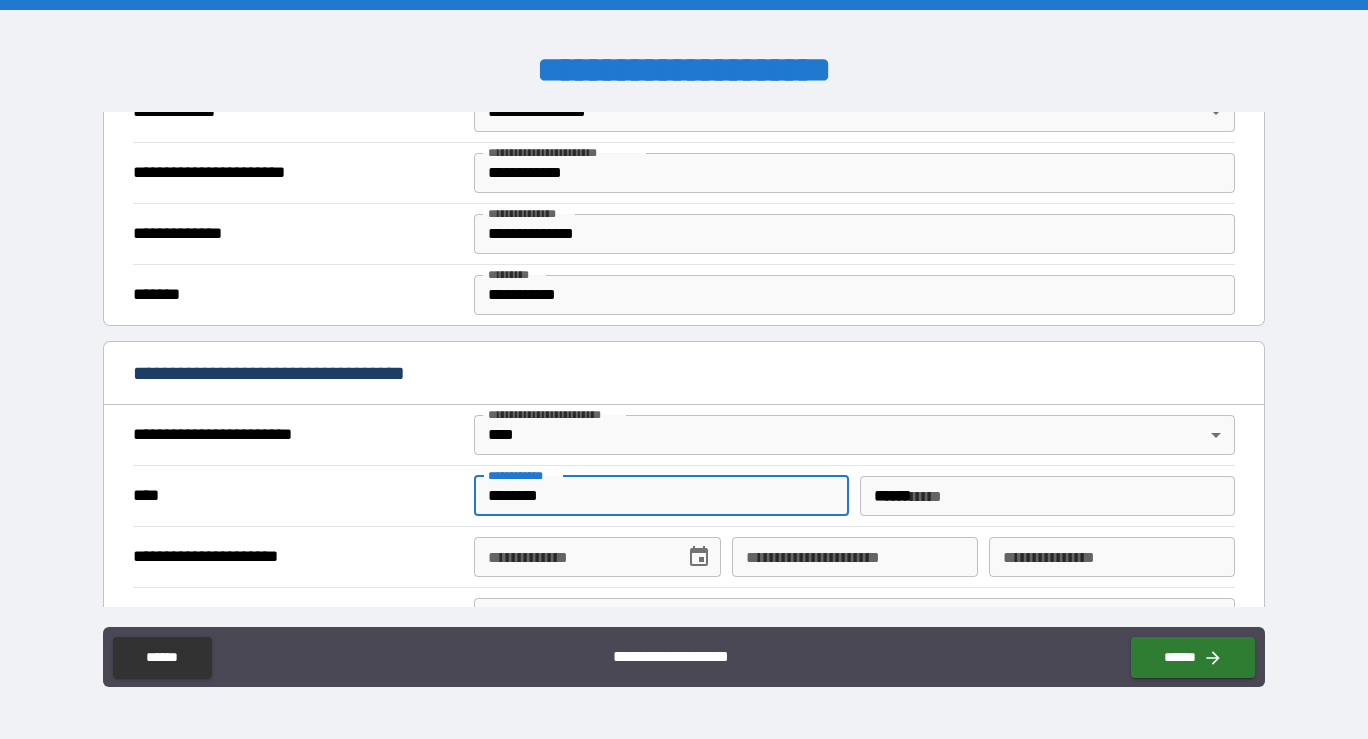 type on "**********" 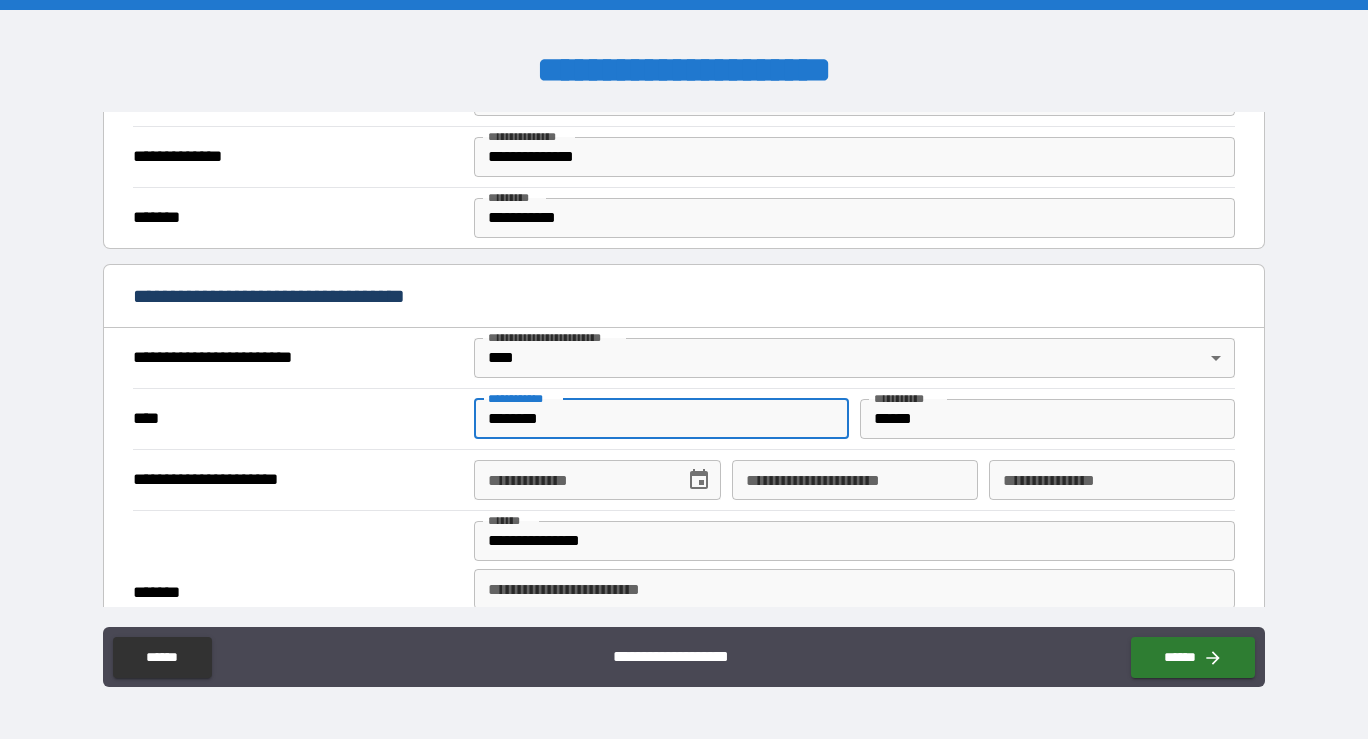 scroll, scrollTop: 577, scrollLeft: 0, axis: vertical 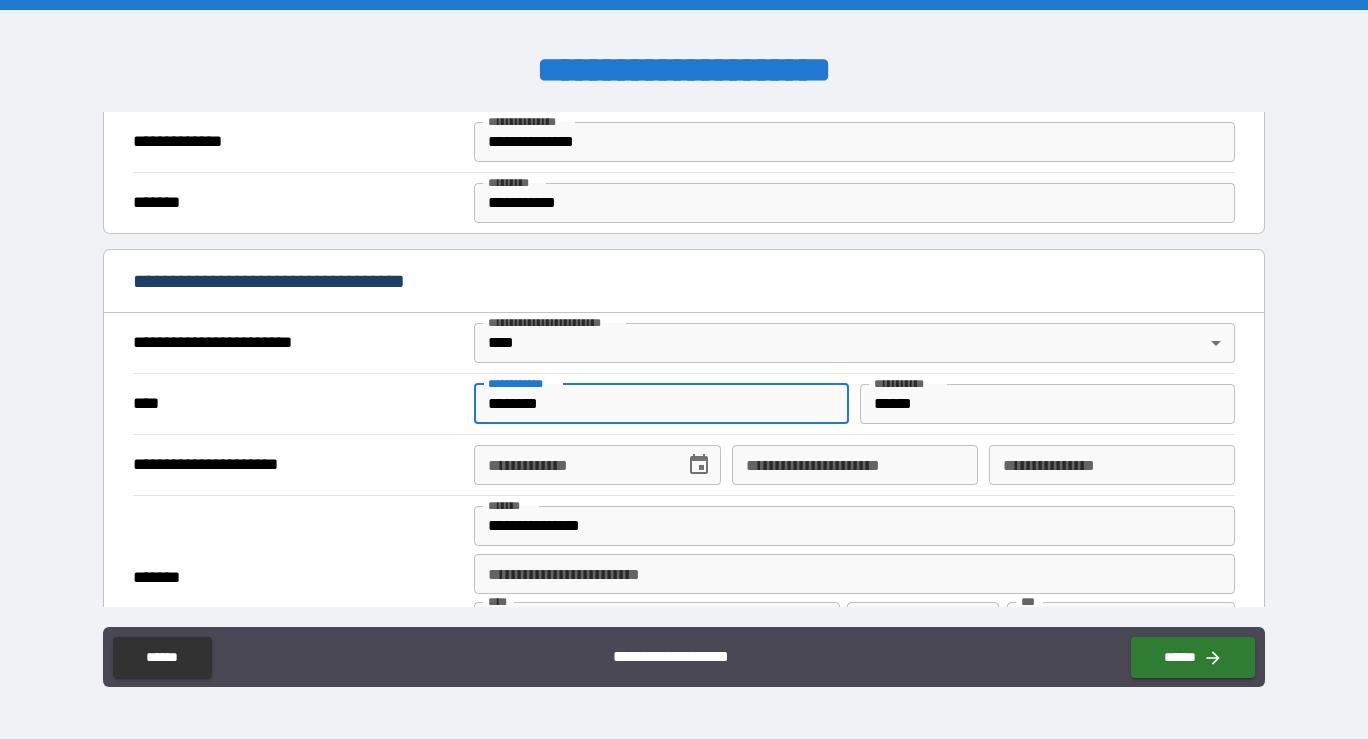 click on "**********" at bounding box center (572, 465) 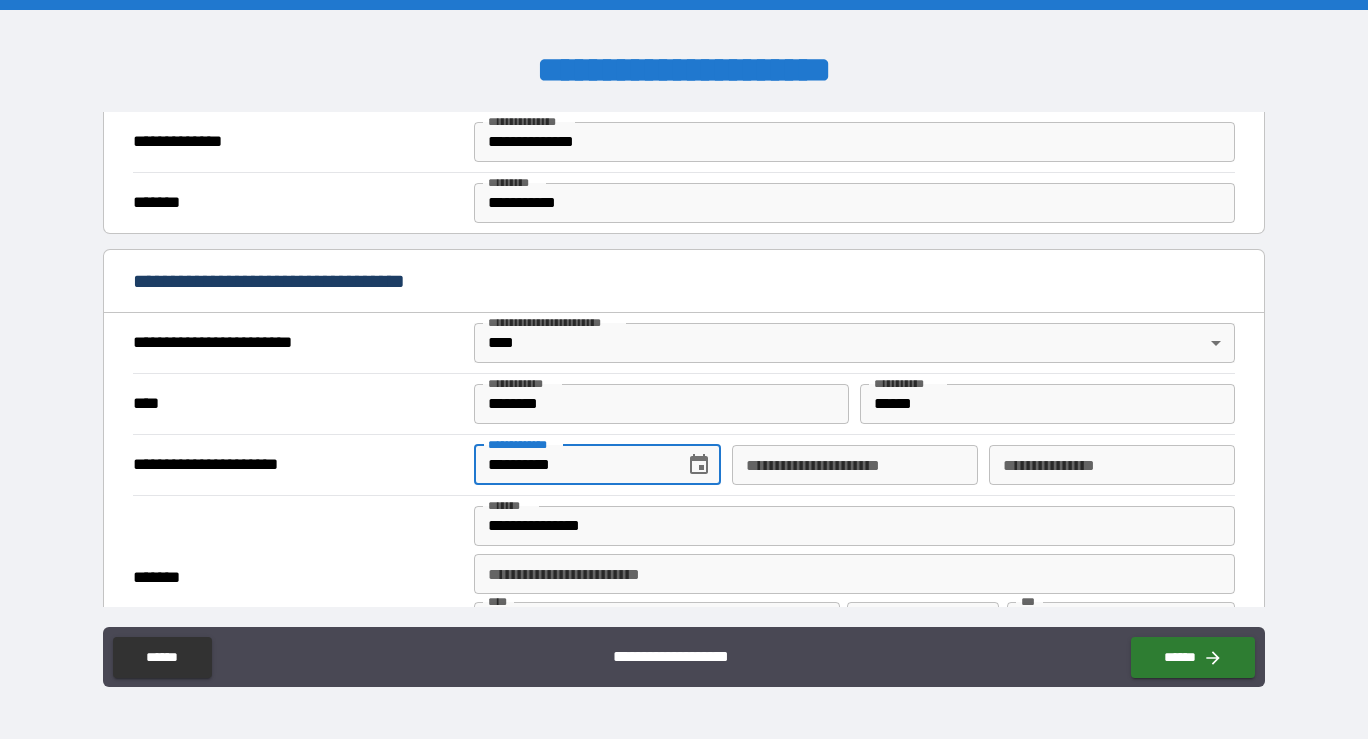 type on "**********" 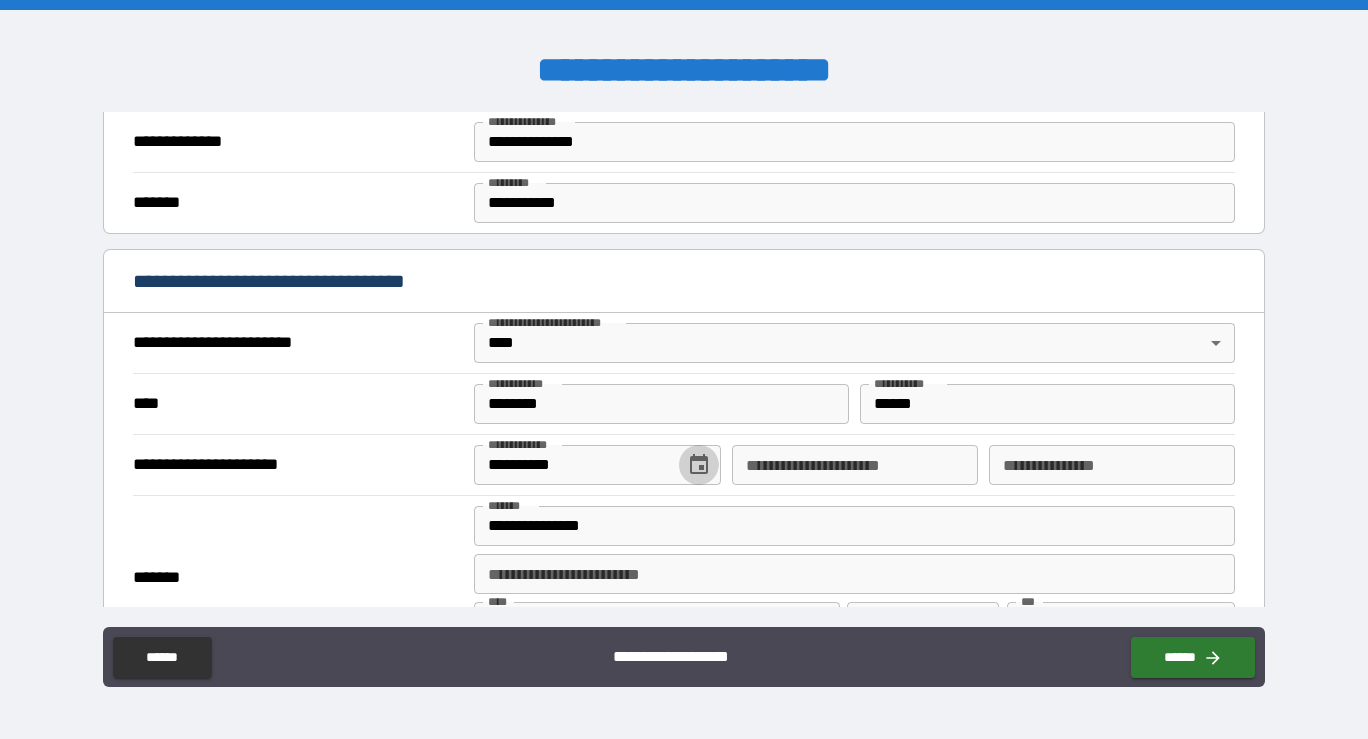 click on "**********" at bounding box center (855, 465) 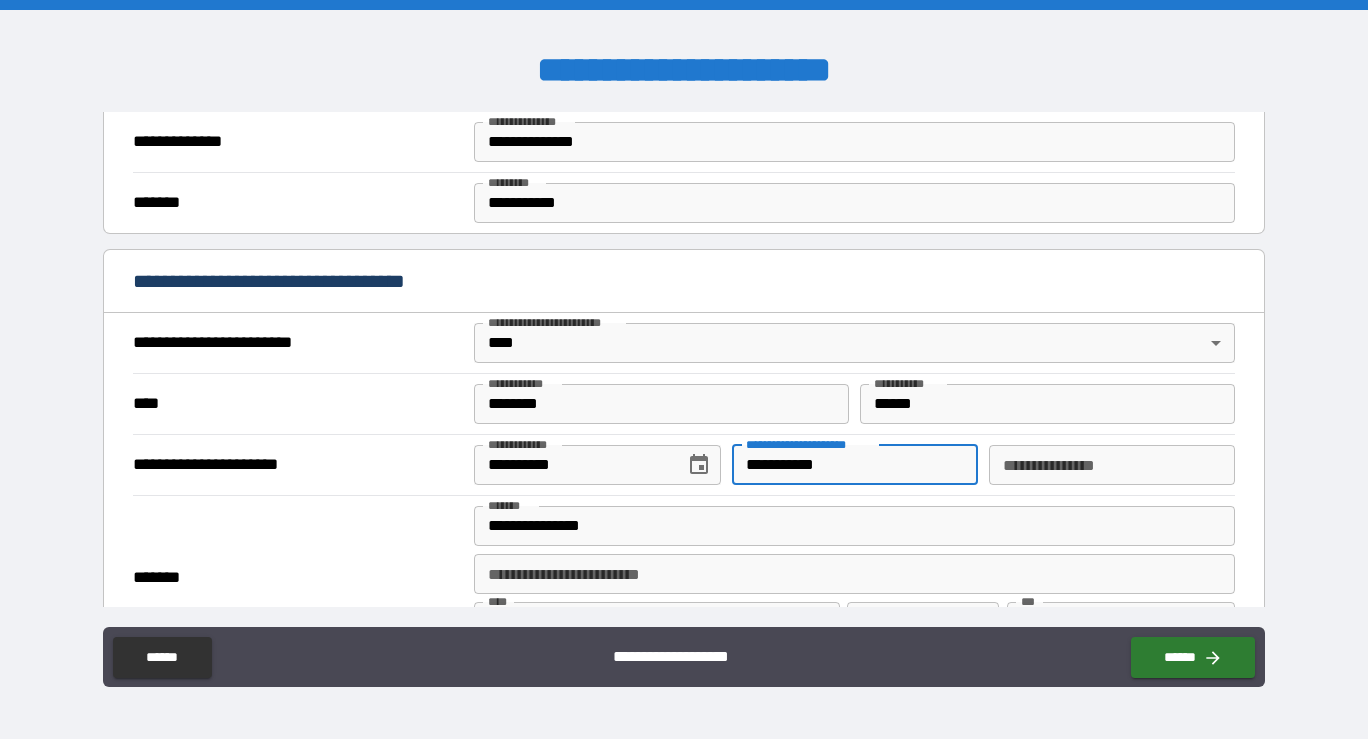 type on "**********" 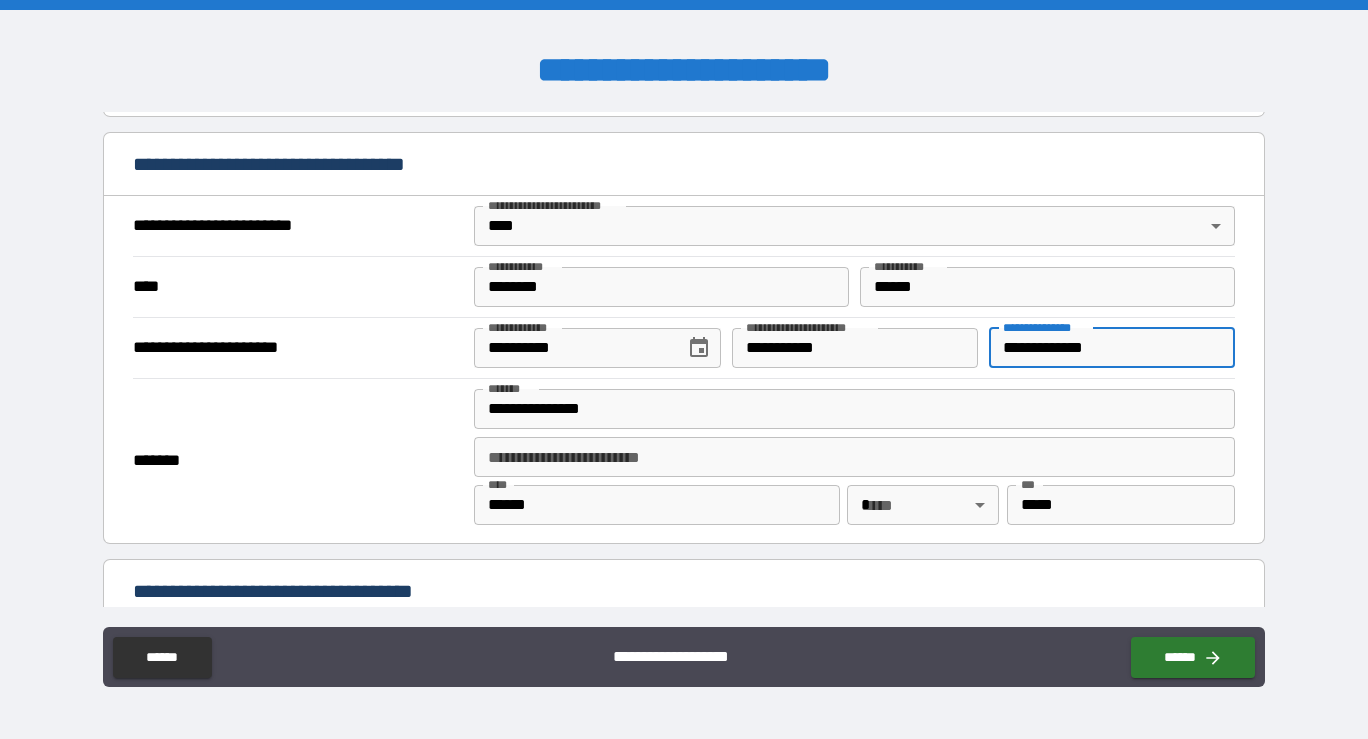 scroll, scrollTop: 708, scrollLeft: 0, axis: vertical 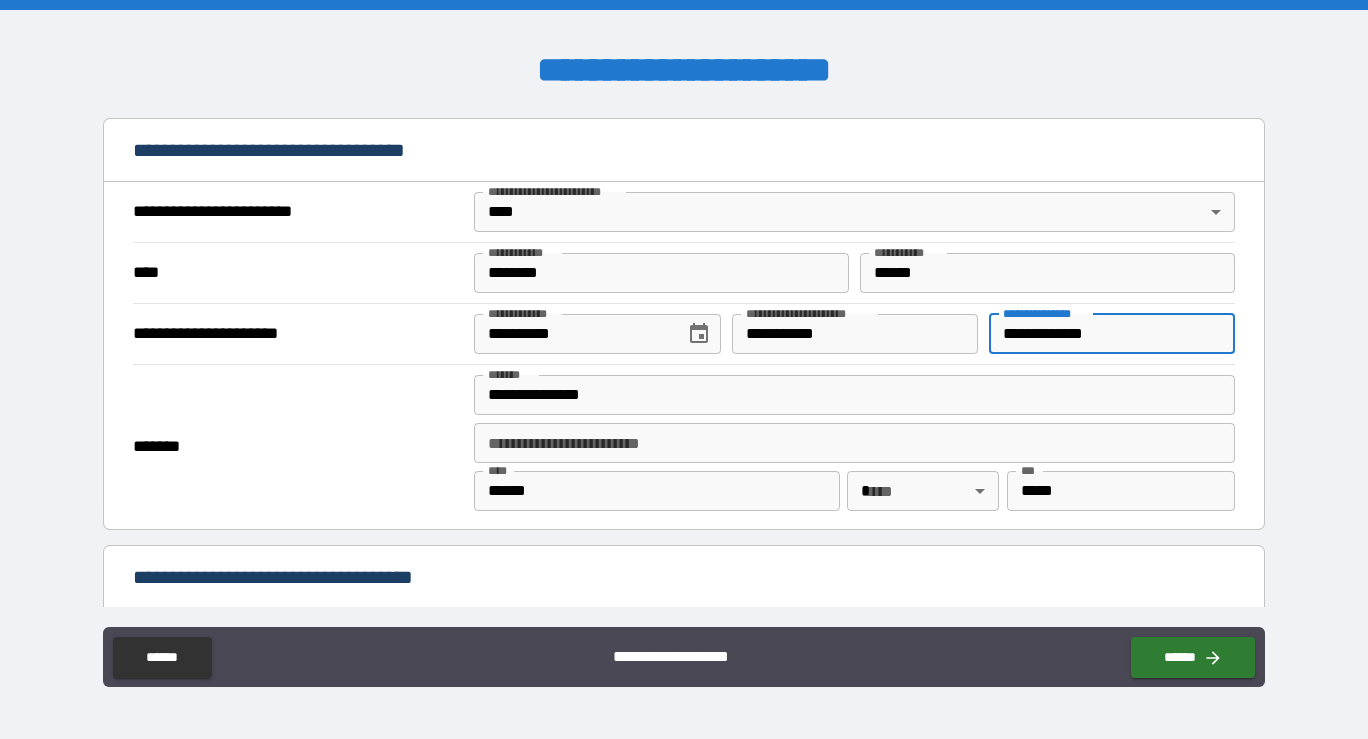 type on "**********" 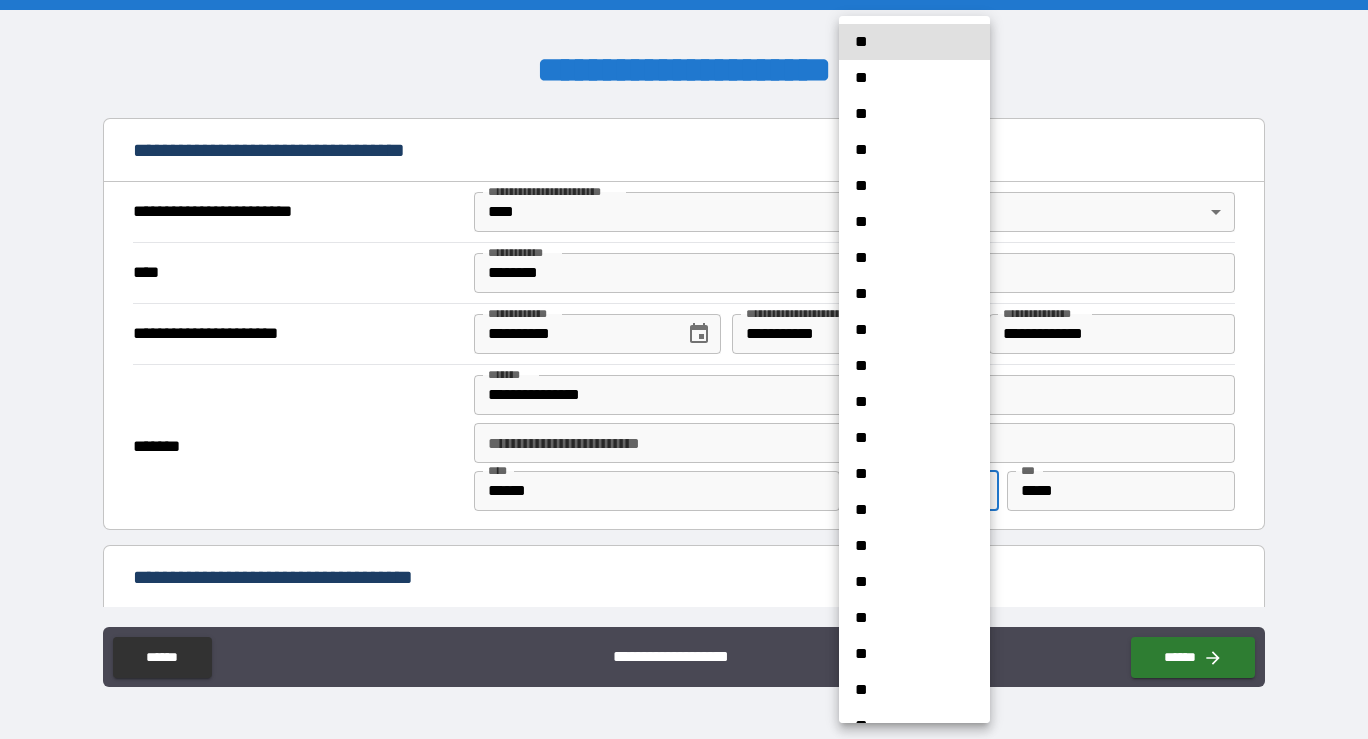 click on "**********" at bounding box center (684, 369) 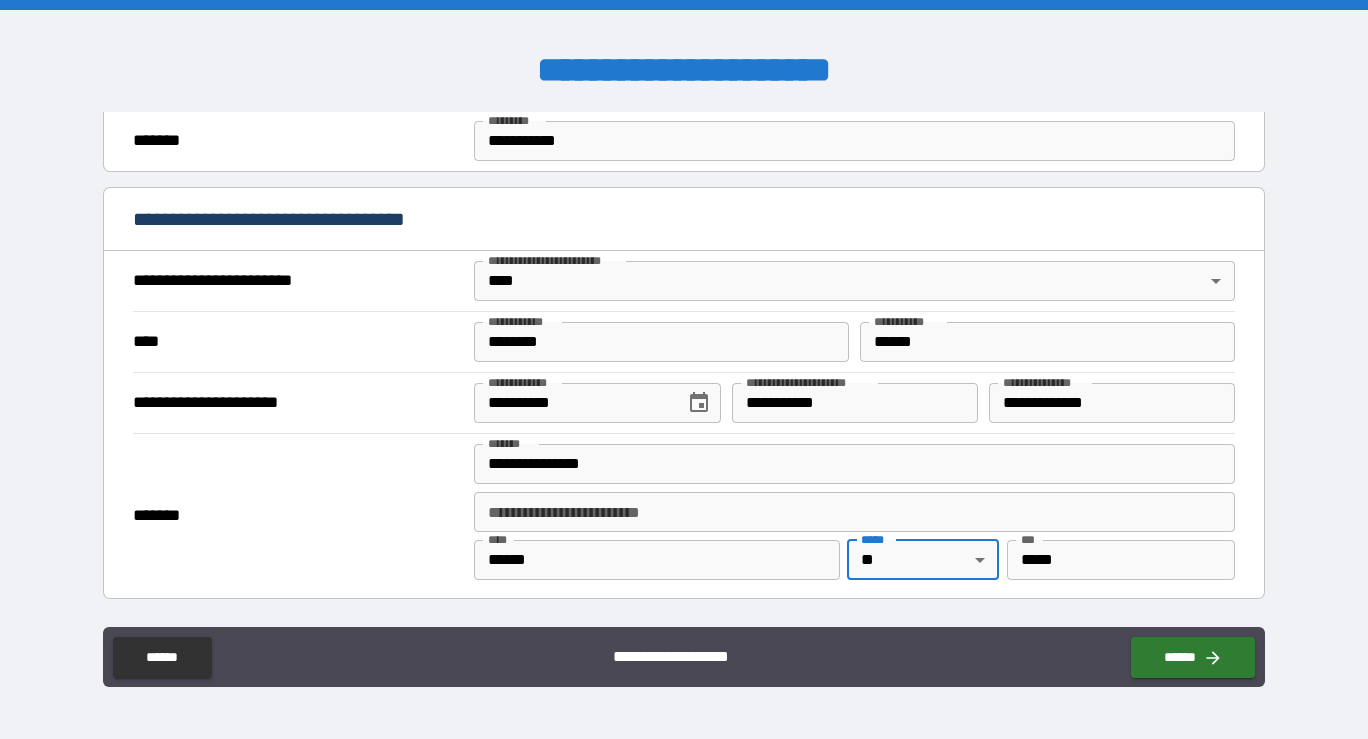 scroll, scrollTop: 636, scrollLeft: 0, axis: vertical 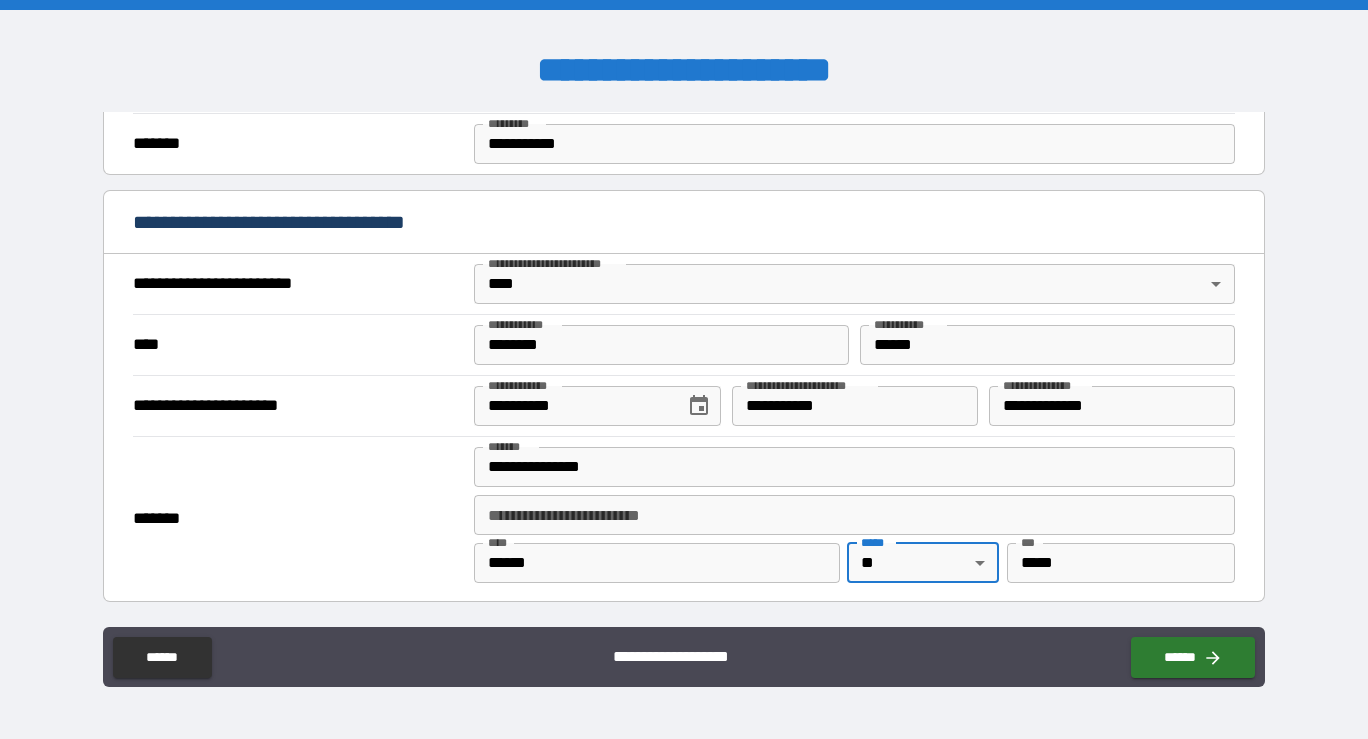 click on "**********" at bounding box center [1112, 406] 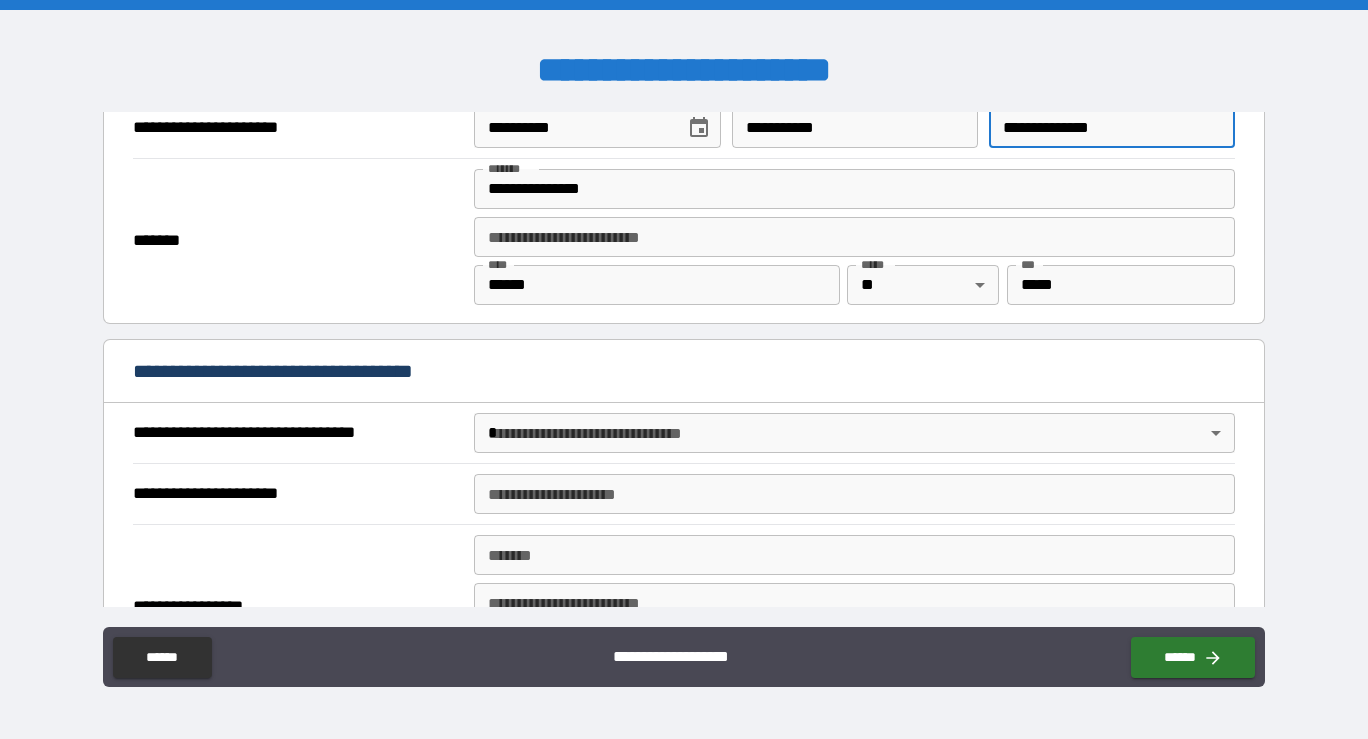 scroll, scrollTop: 916, scrollLeft: 0, axis: vertical 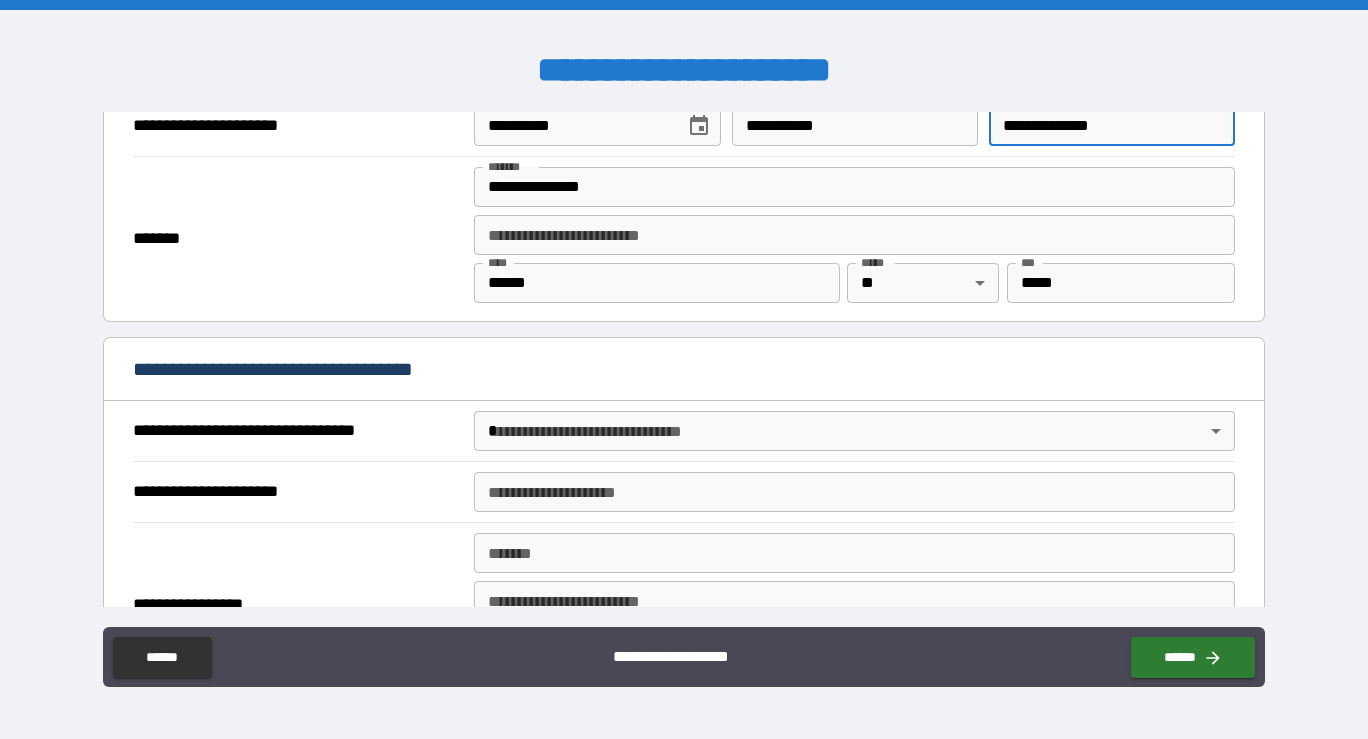 type on "**********" 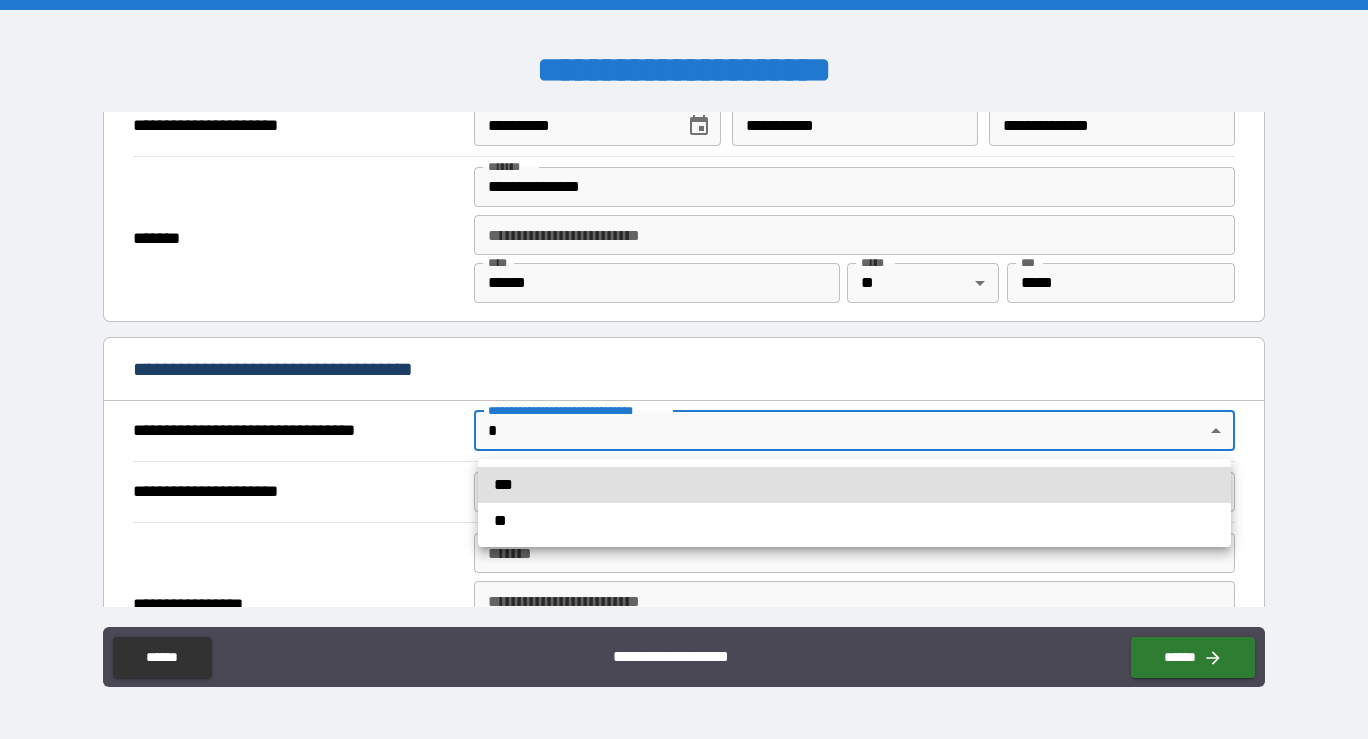 click on "**********" at bounding box center [684, 369] 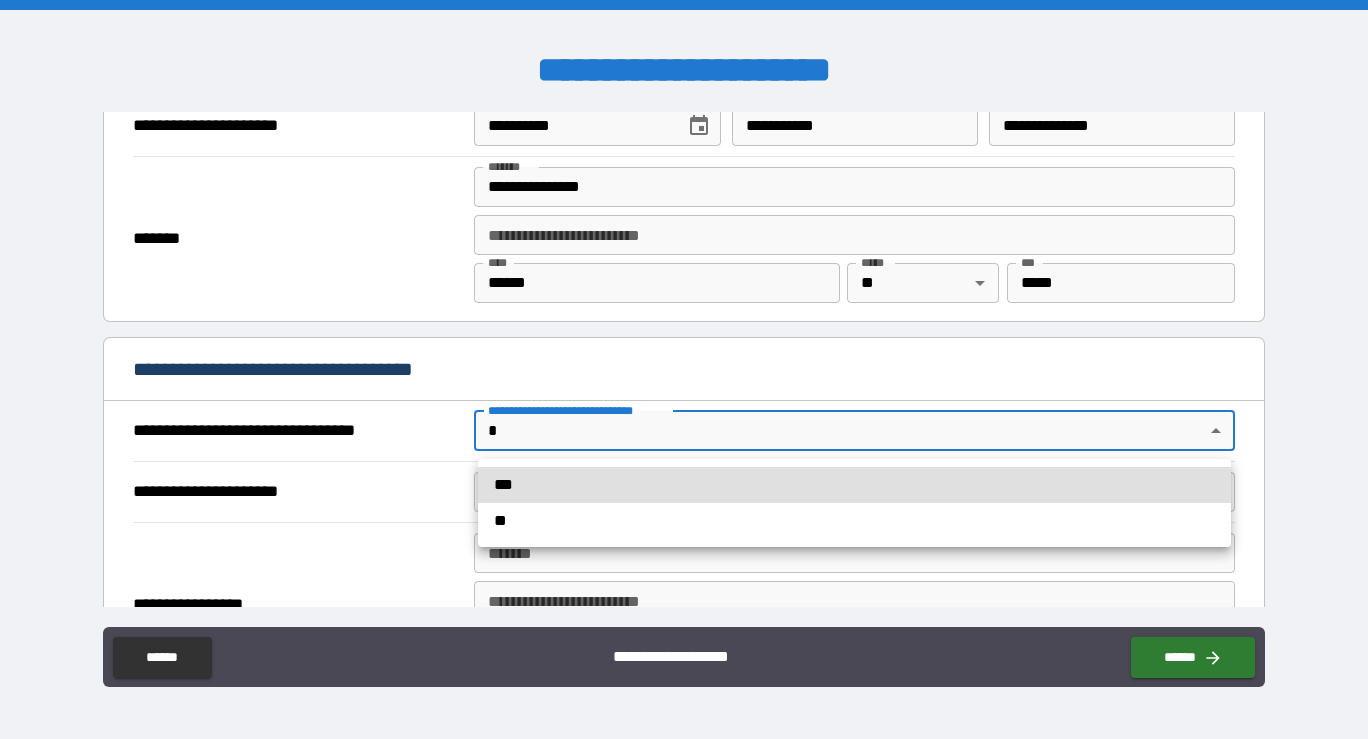 click on "***" at bounding box center [854, 485] 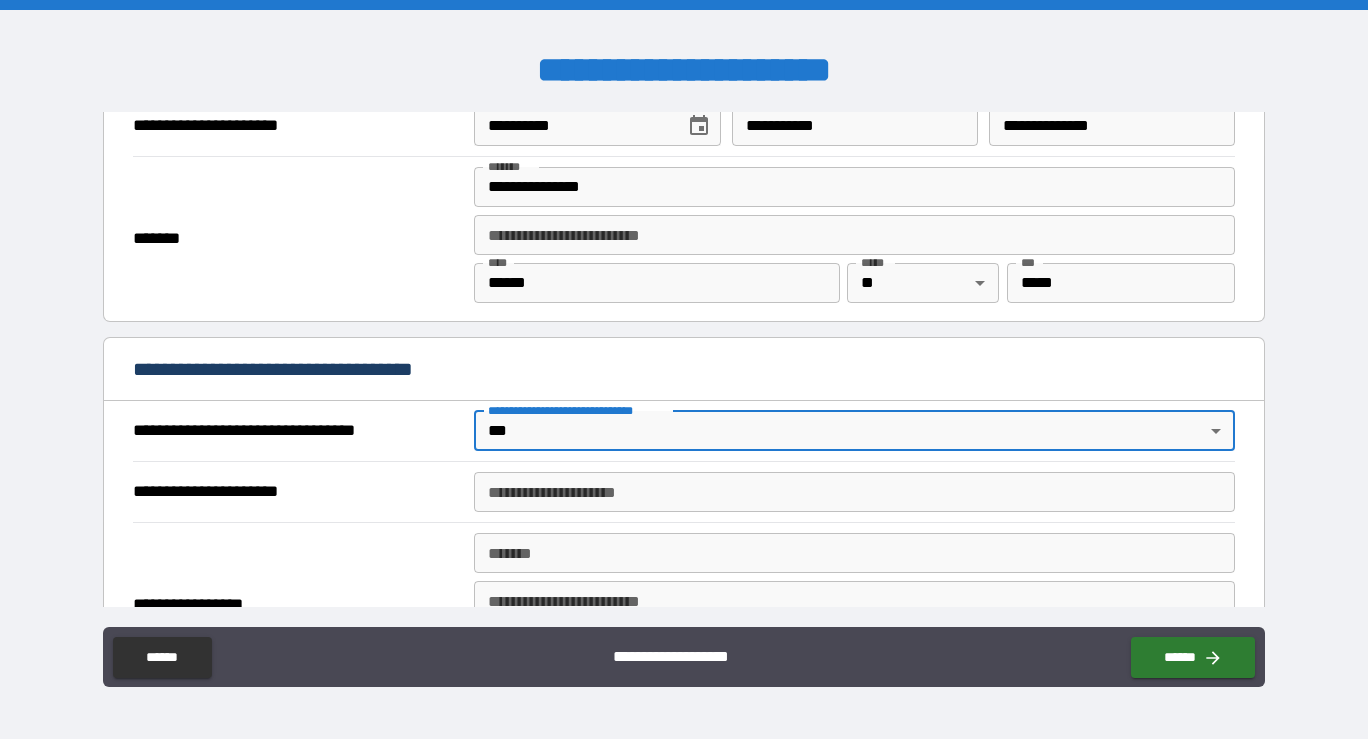 click on "**********" at bounding box center (854, 492) 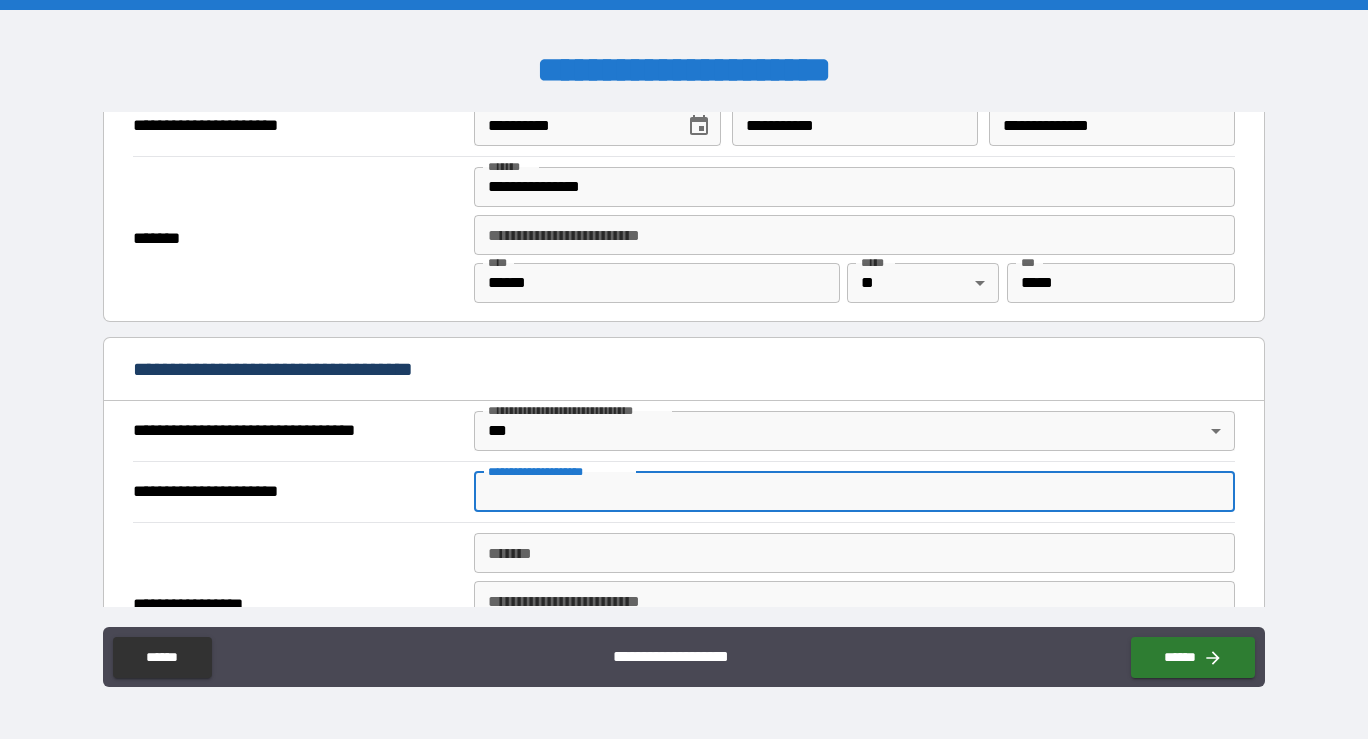 type on "**********" 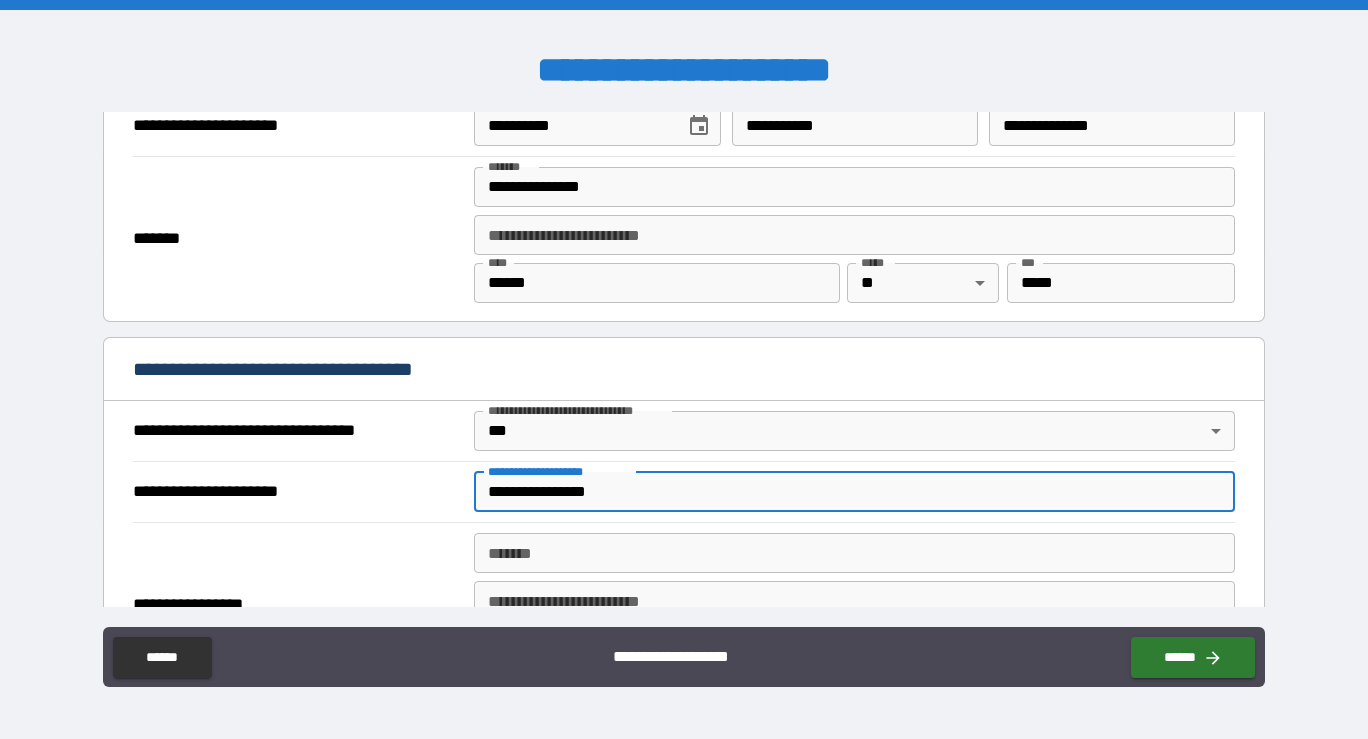 type on "**" 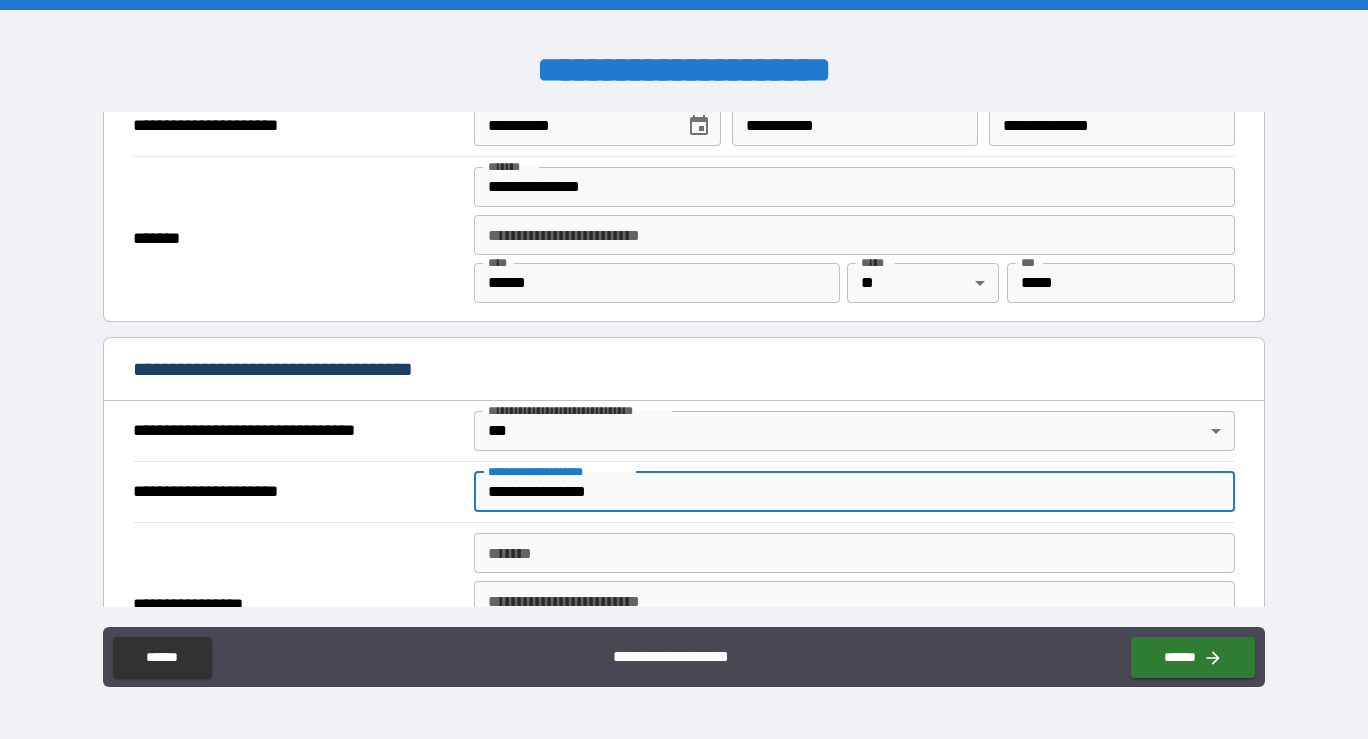 scroll, scrollTop: 988, scrollLeft: 0, axis: vertical 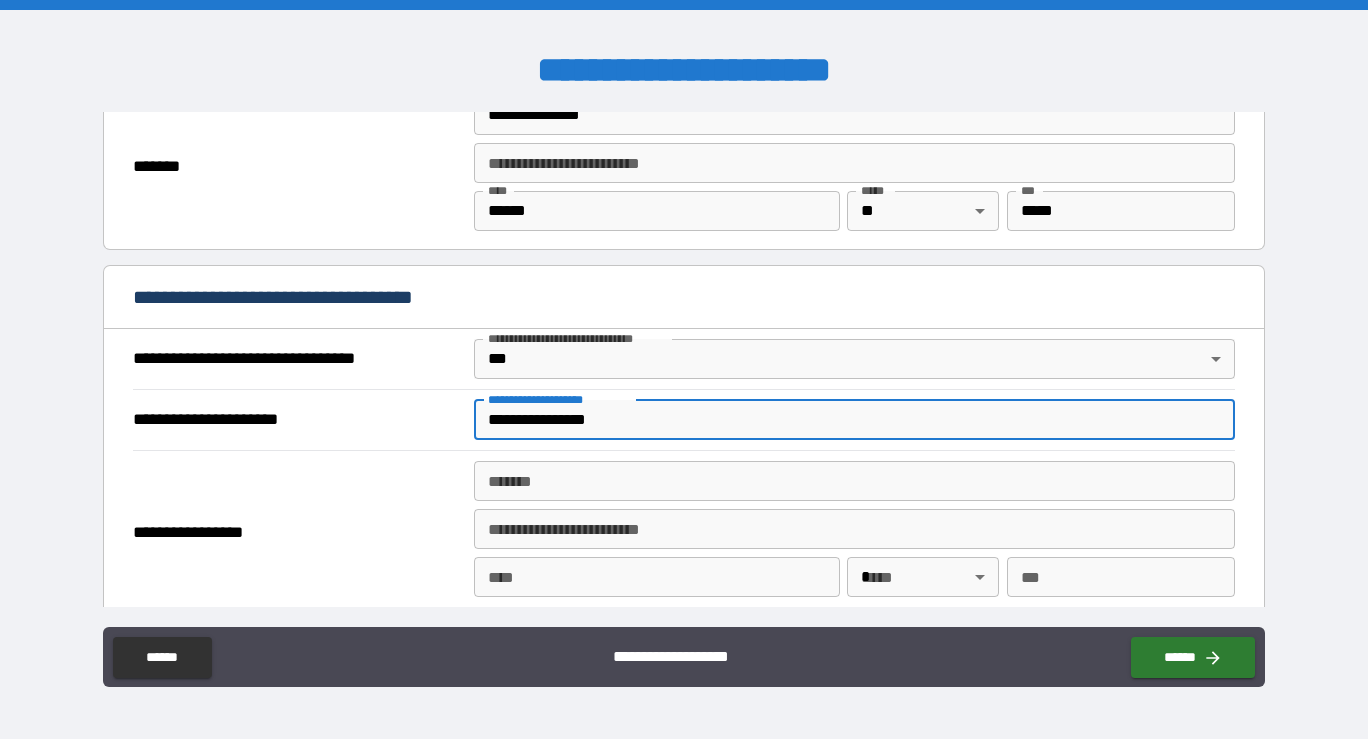 click on "*******" at bounding box center (854, 481) 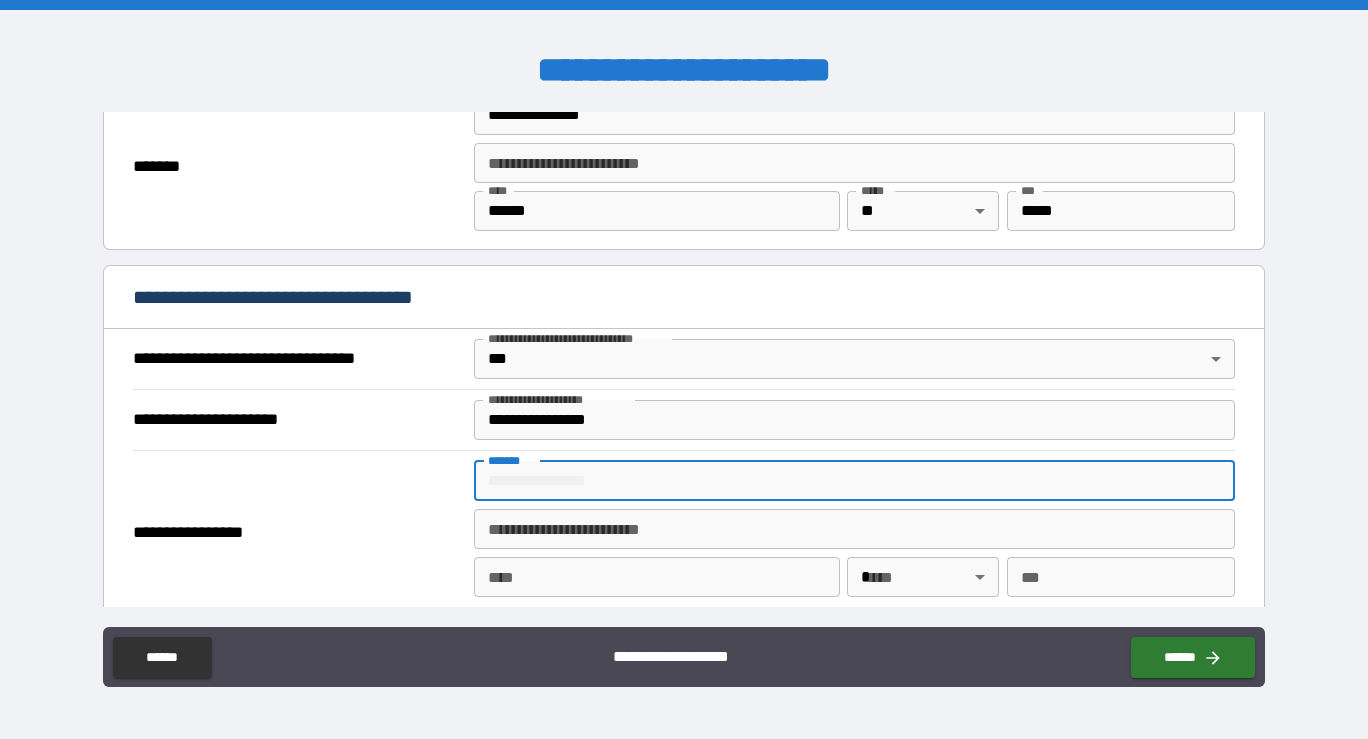 type on "**********" 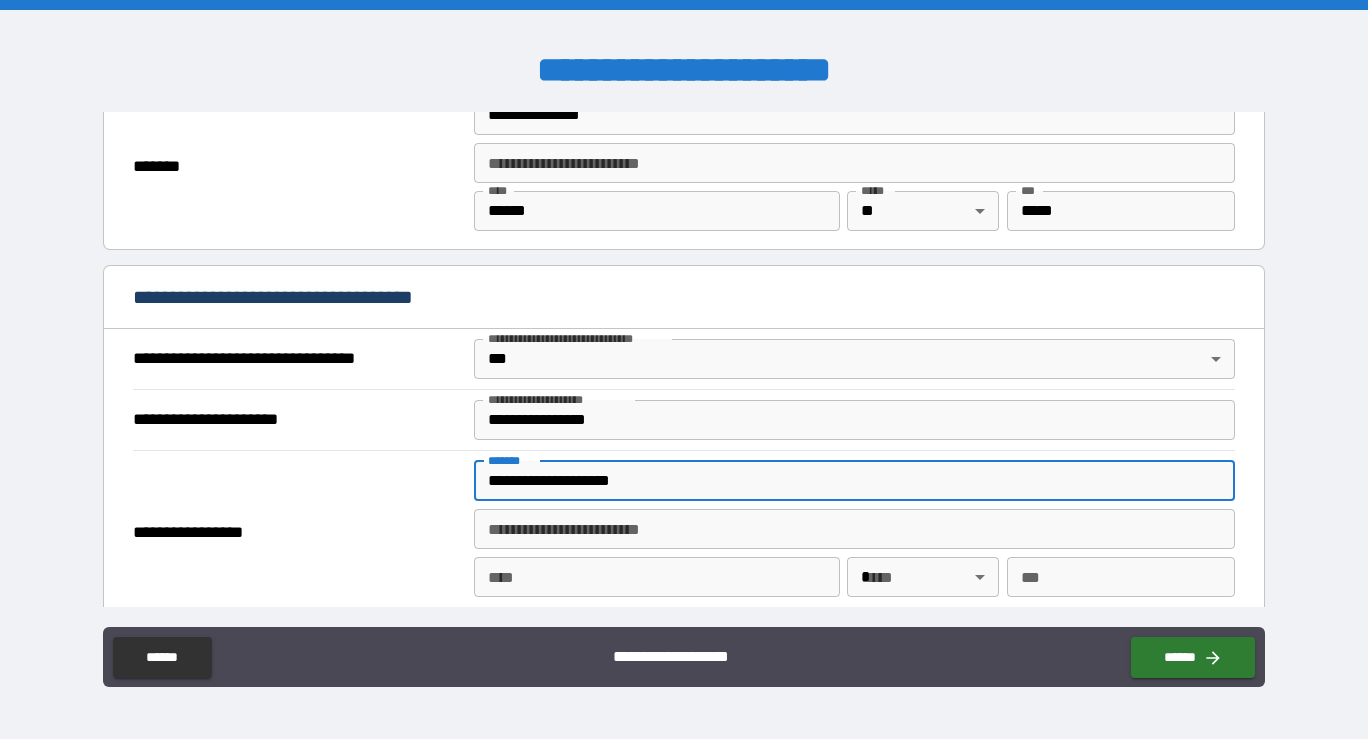 type on "*******" 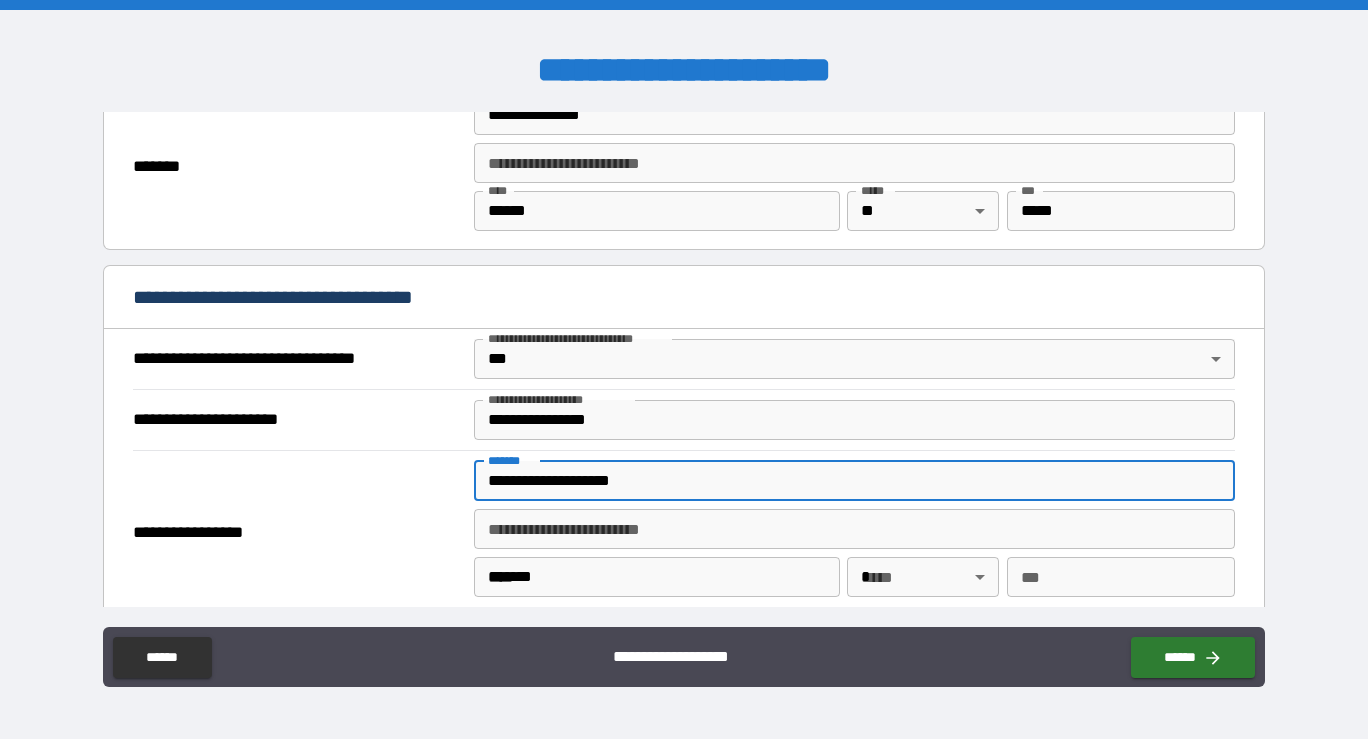 type 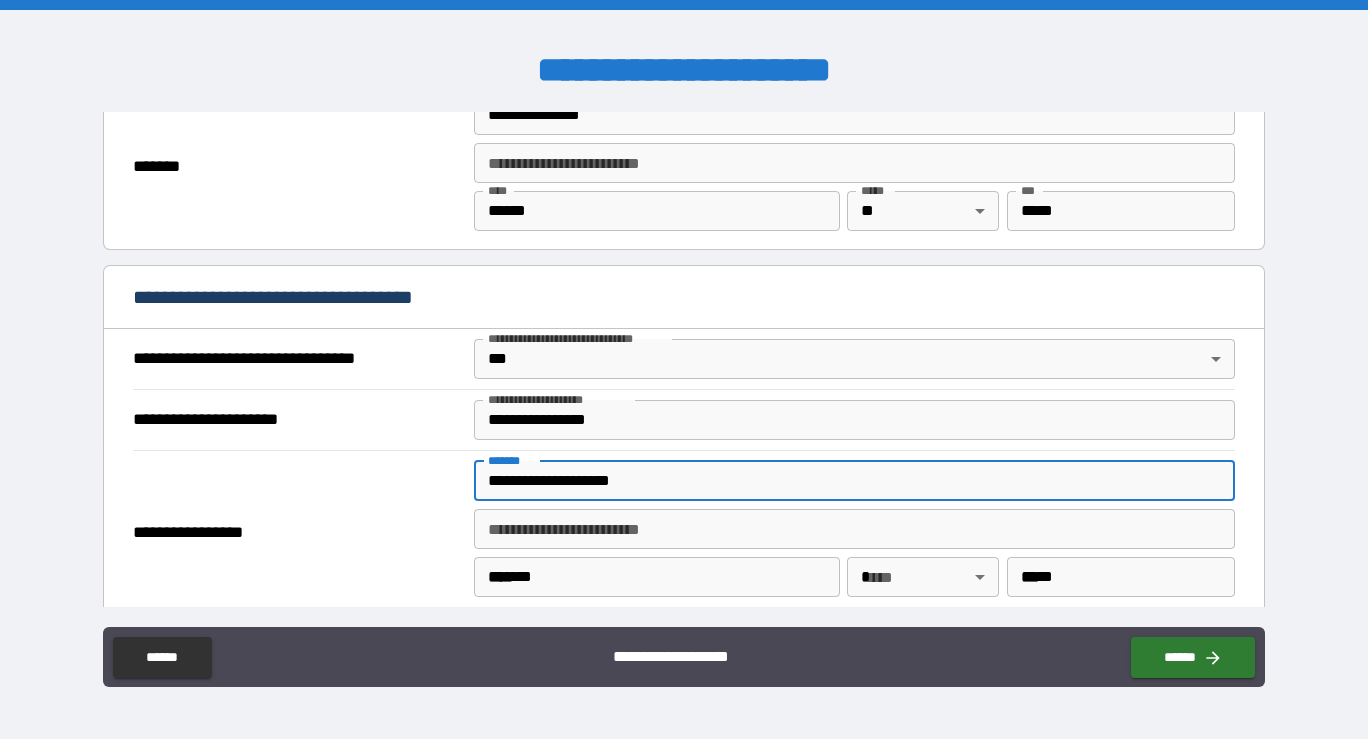 type on "**********" 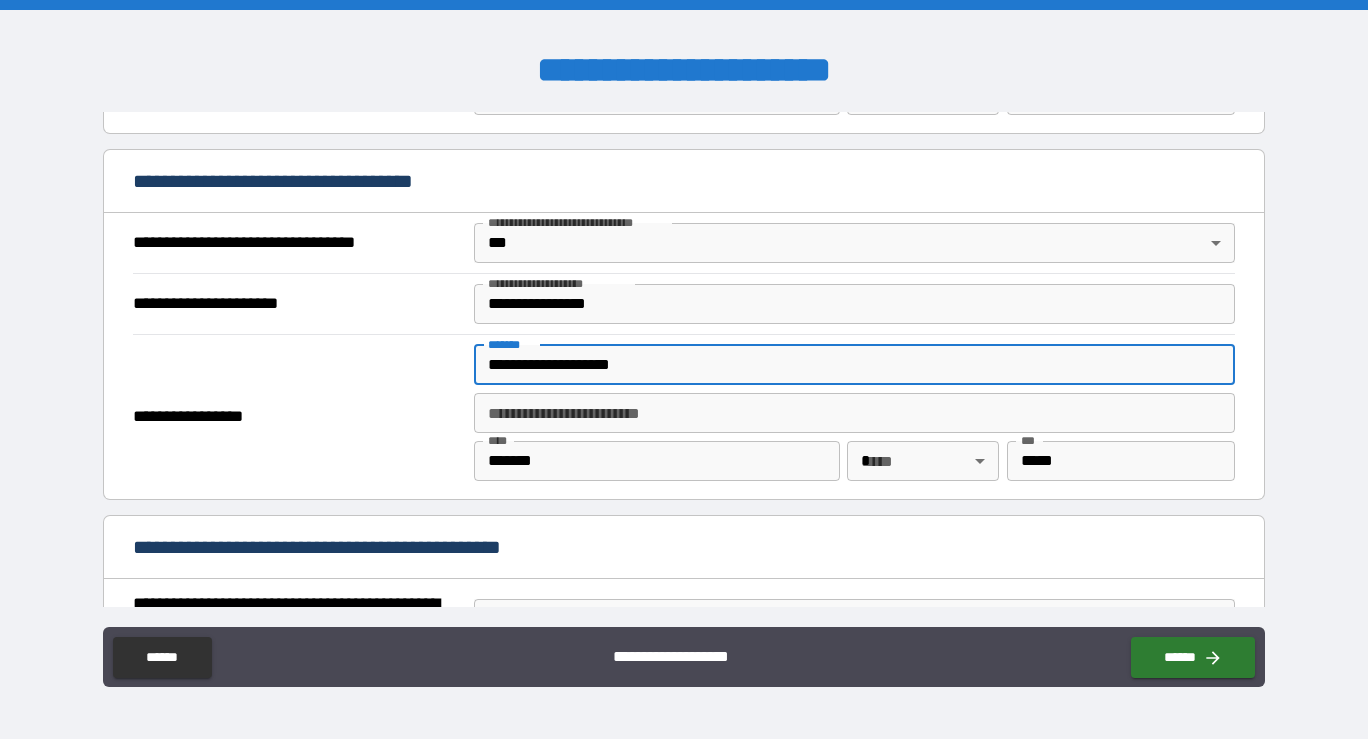 scroll, scrollTop: 1141, scrollLeft: 0, axis: vertical 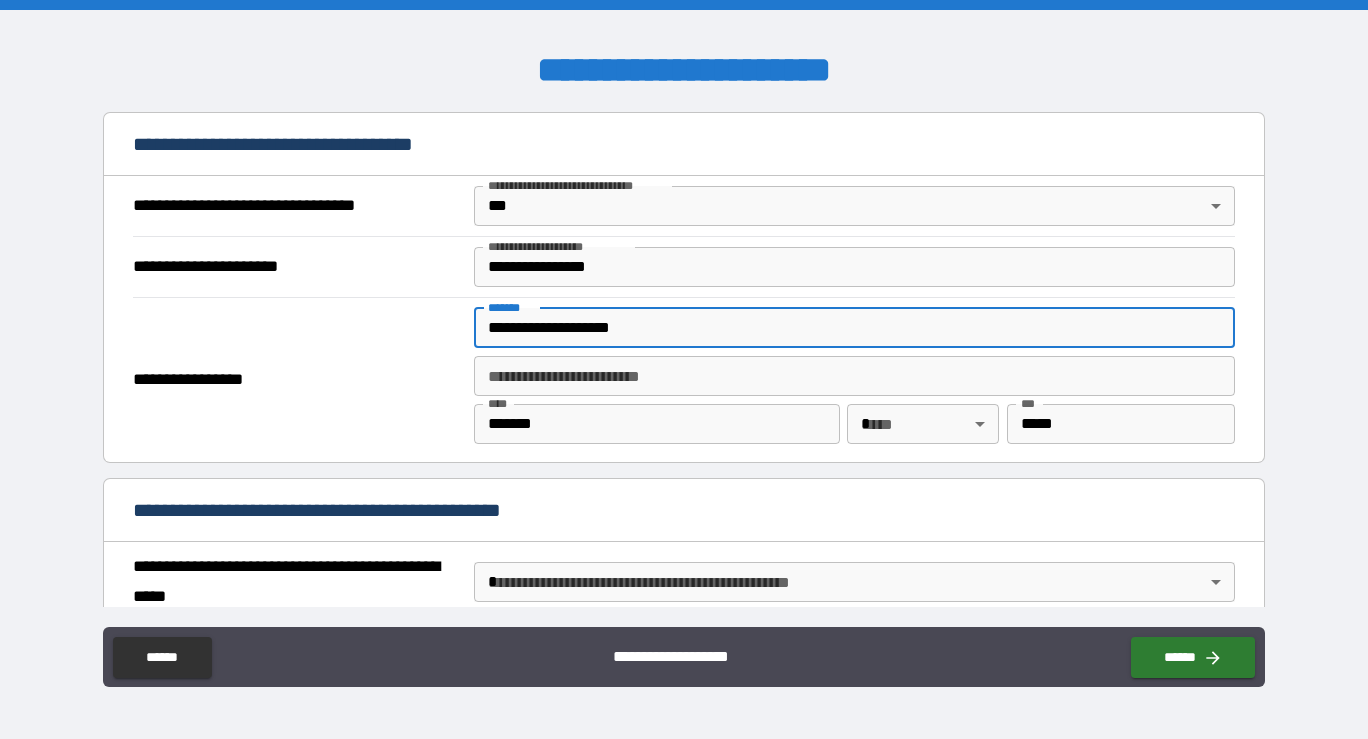 click on "**********" at bounding box center [684, 369] 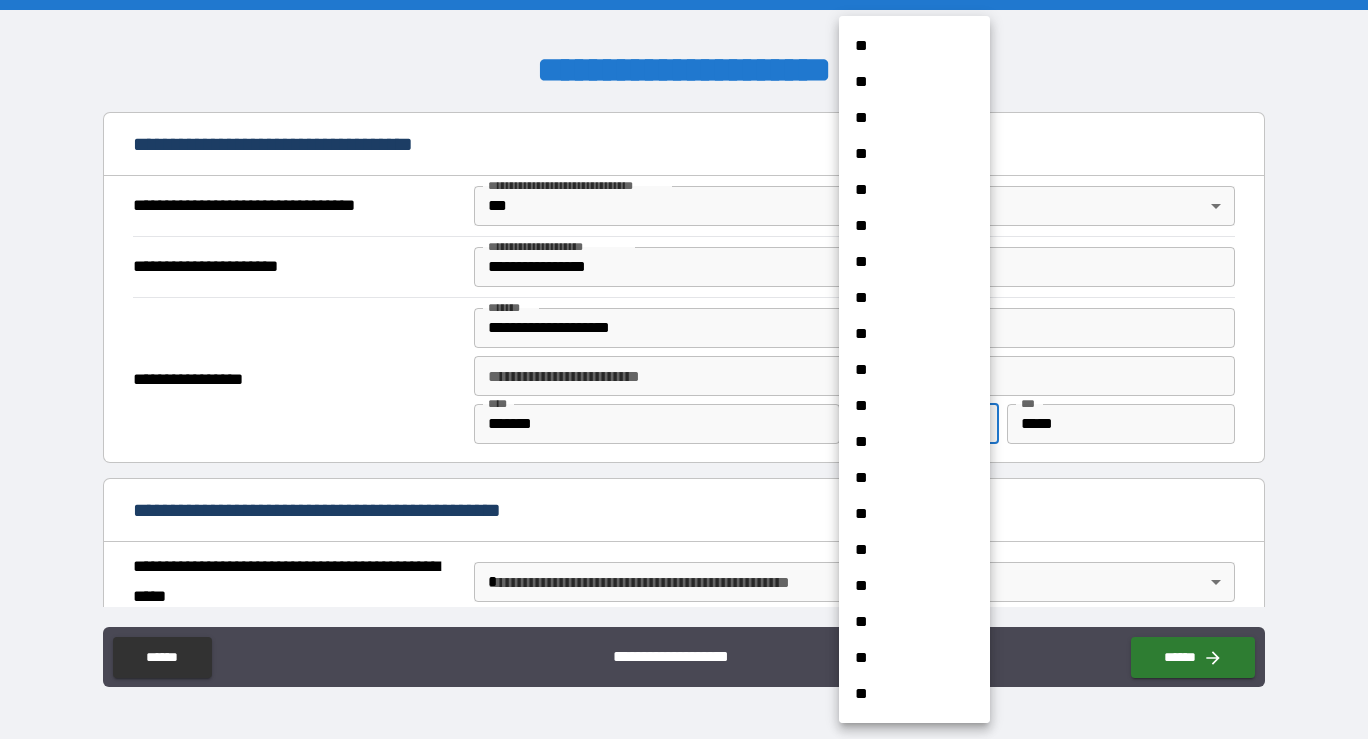 scroll, scrollTop: 646, scrollLeft: 0, axis: vertical 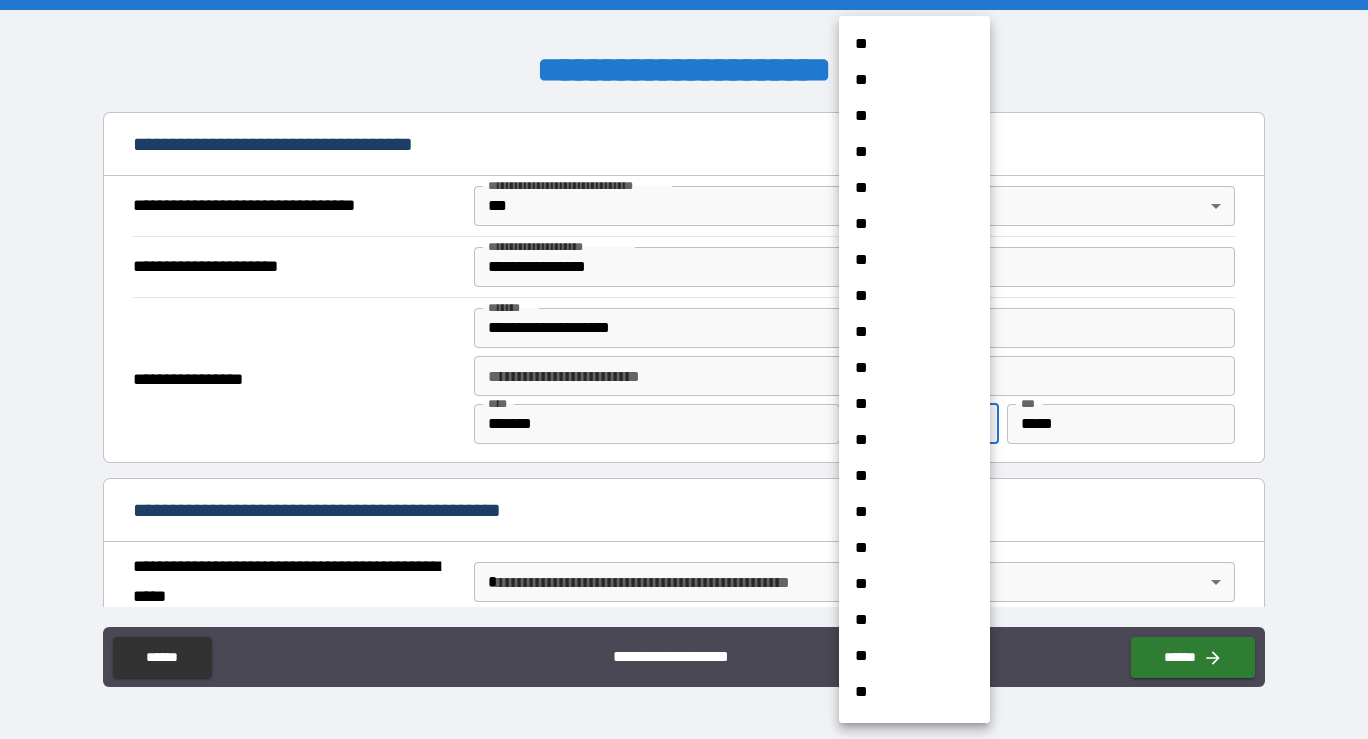 click on "**" at bounding box center (914, 584) 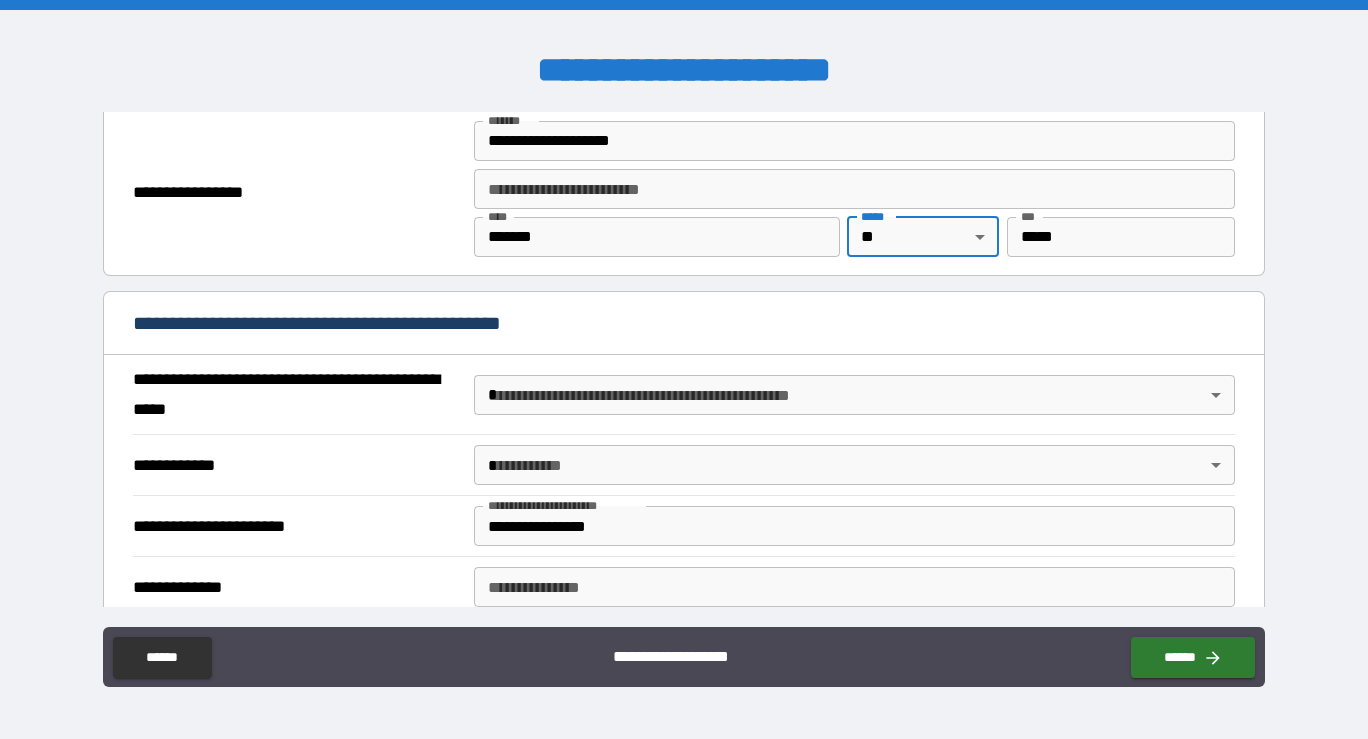 scroll, scrollTop: 1332, scrollLeft: 0, axis: vertical 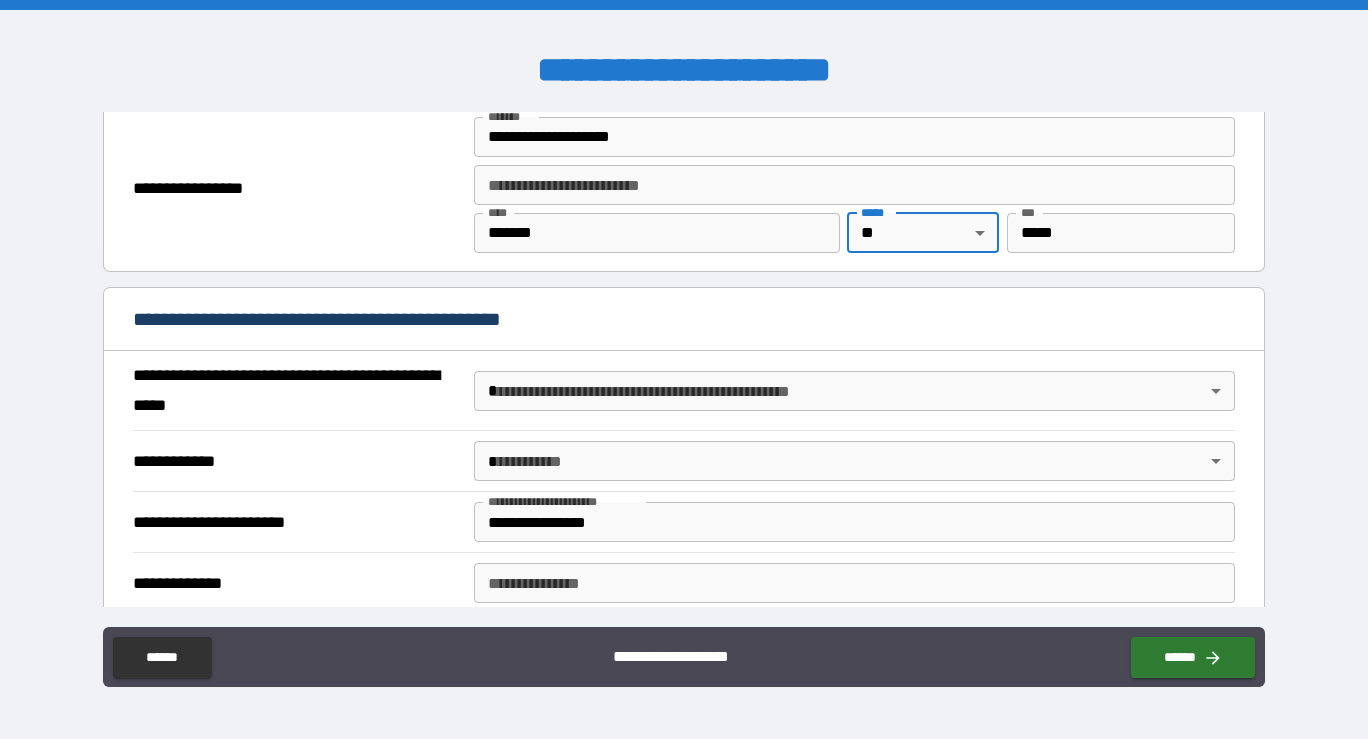 click on "**********" at bounding box center [684, 369] 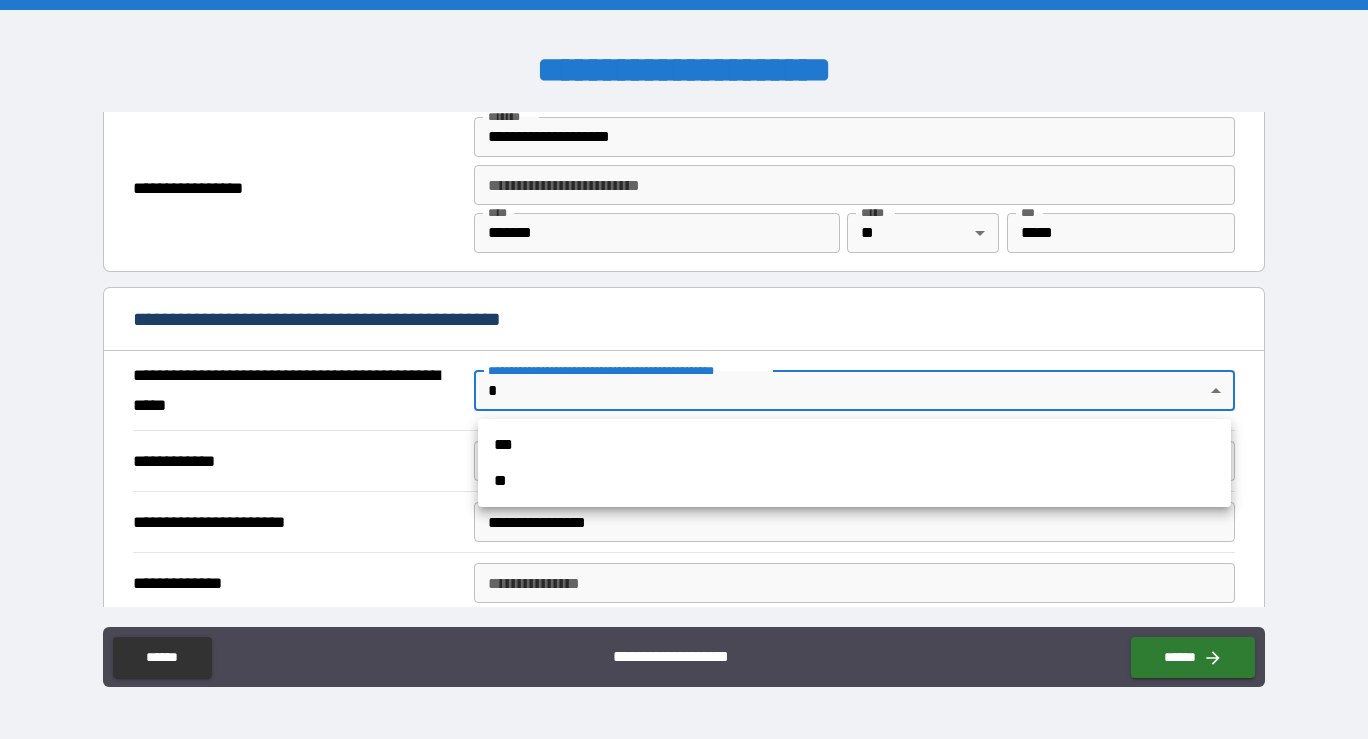 click on "**" at bounding box center (854, 481) 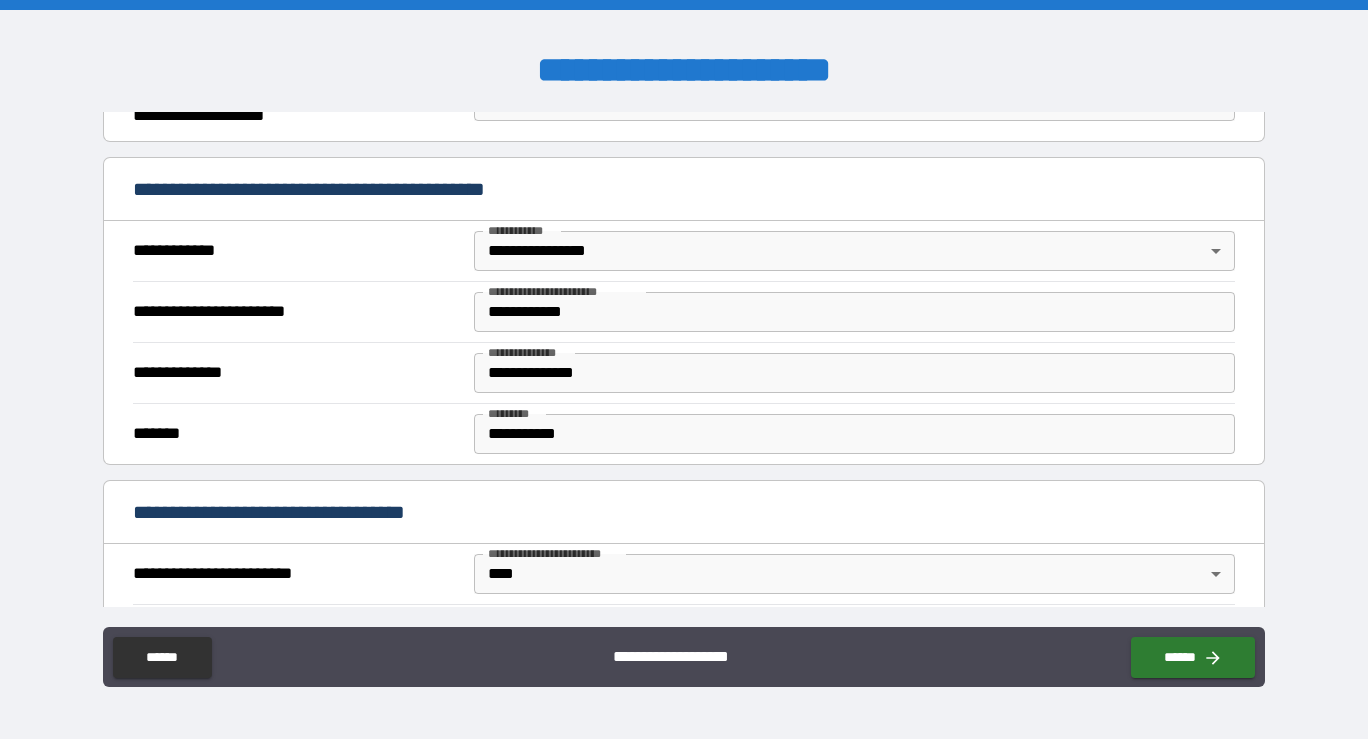 scroll, scrollTop: 348, scrollLeft: 0, axis: vertical 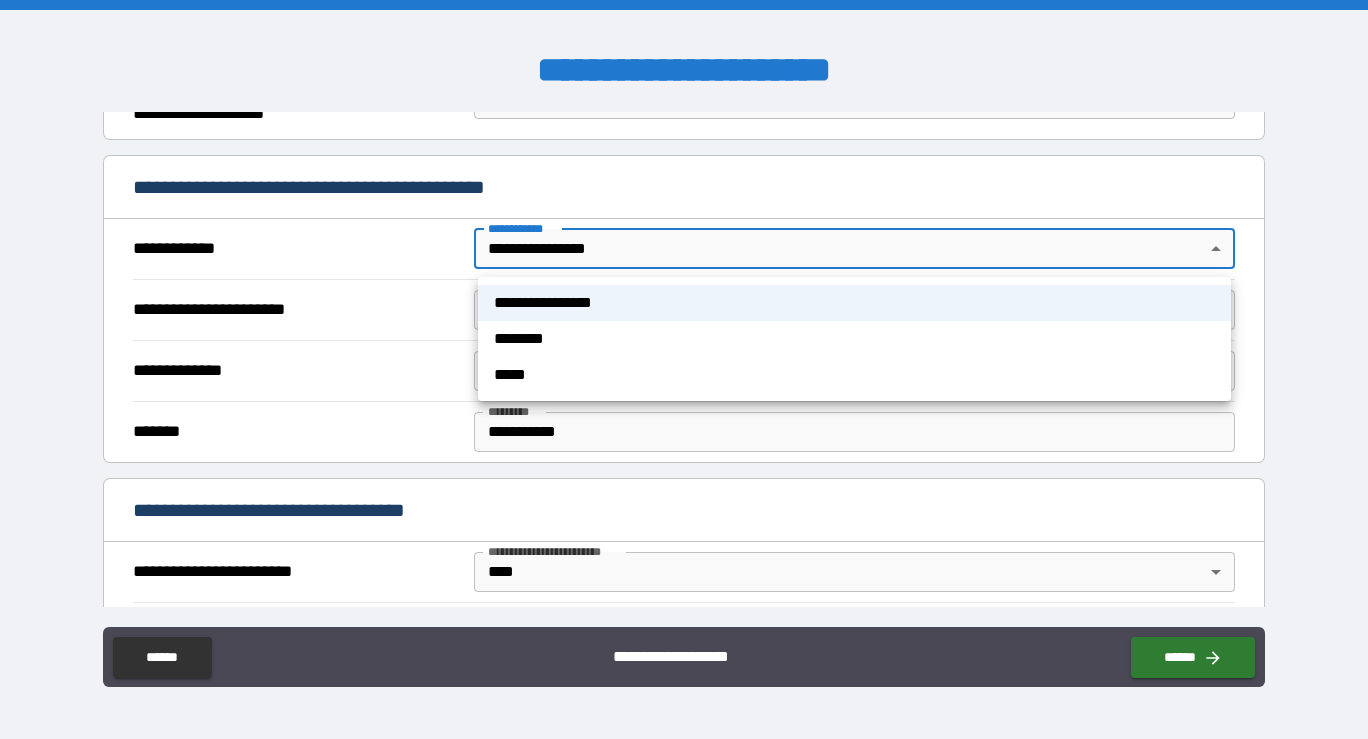 click on "**********" at bounding box center [684, 369] 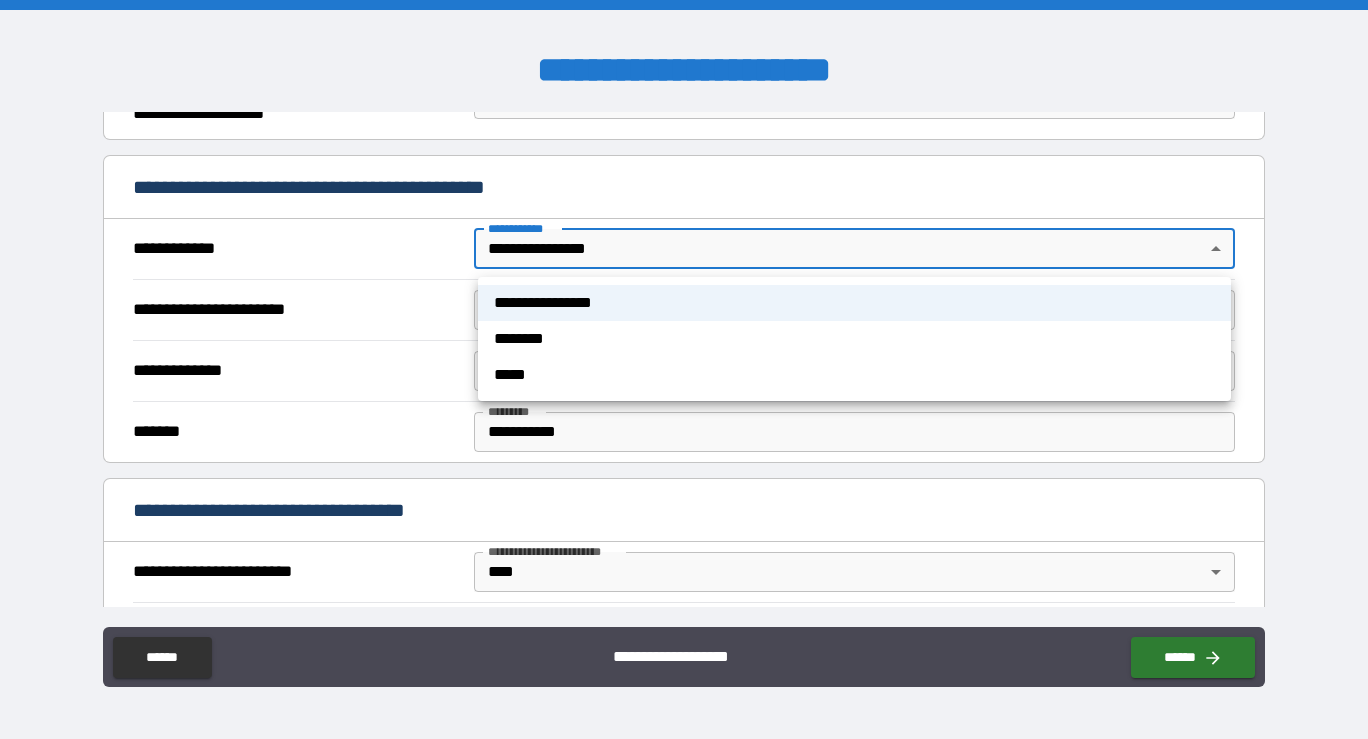 click at bounding box center [684, 369] 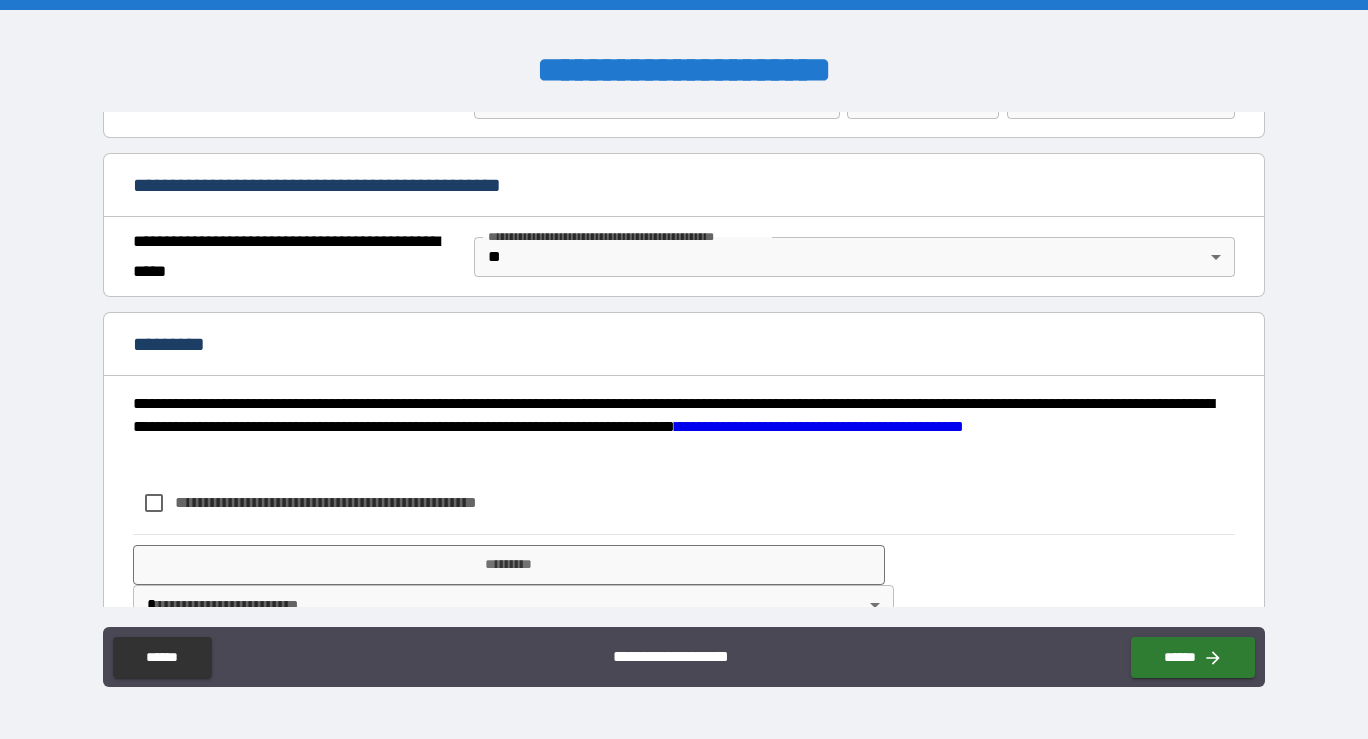 scroll, scrollTop: 1514, scrollLeft: 0, axis: vertical 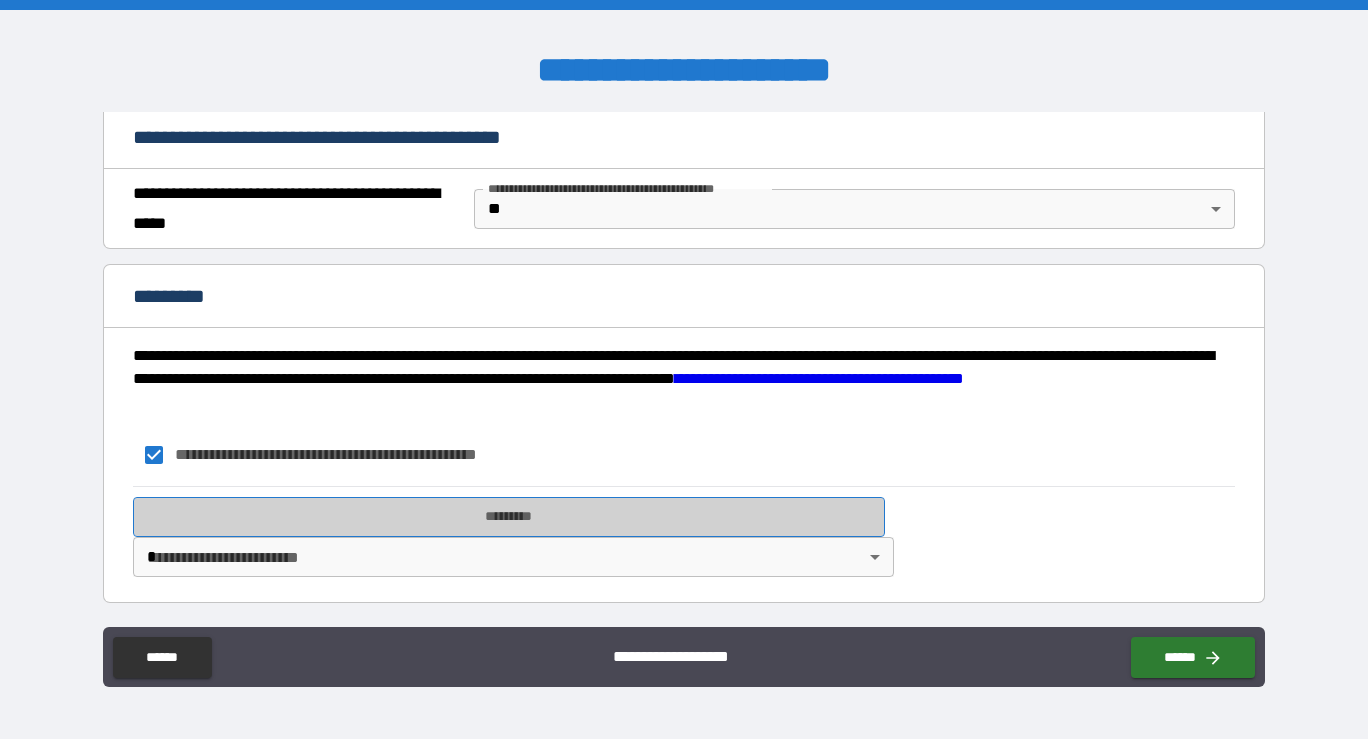click on "*********" at bounding box center (509, 517) 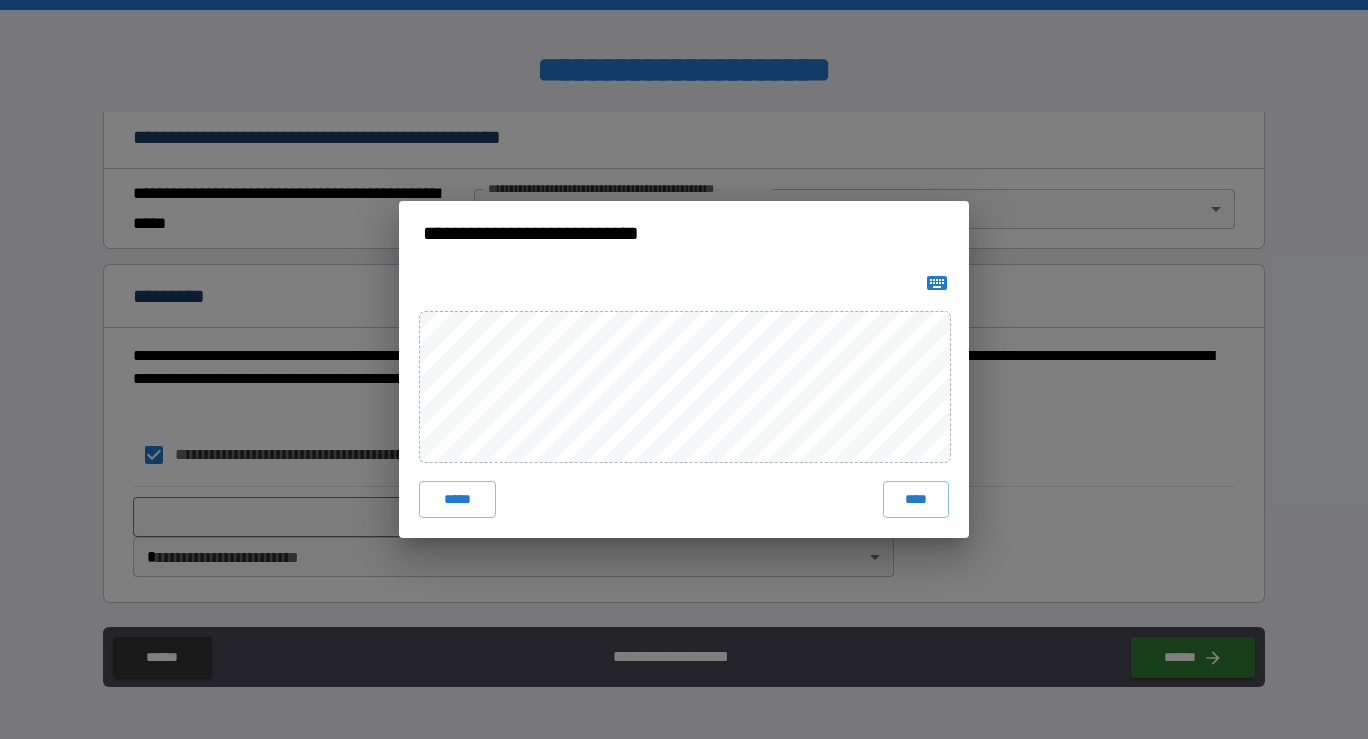 click 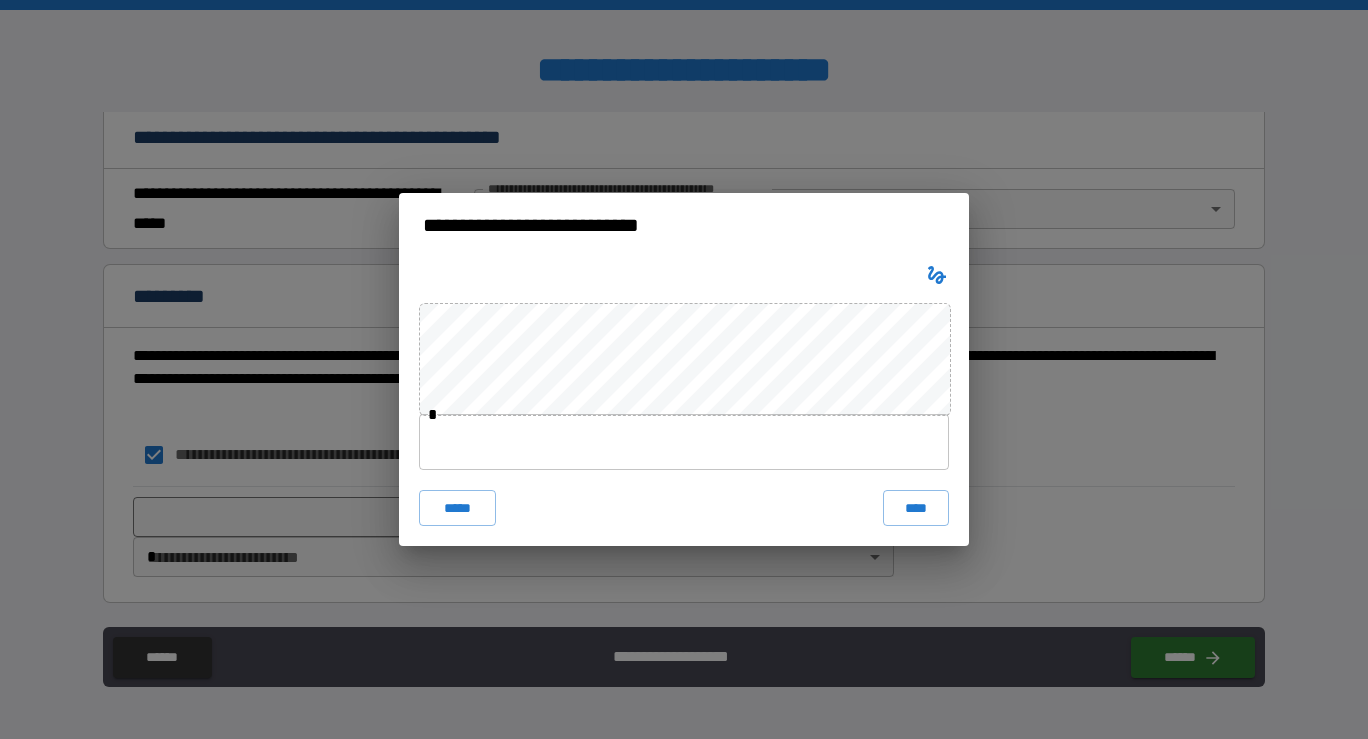 click at bounding box center [684, 442] 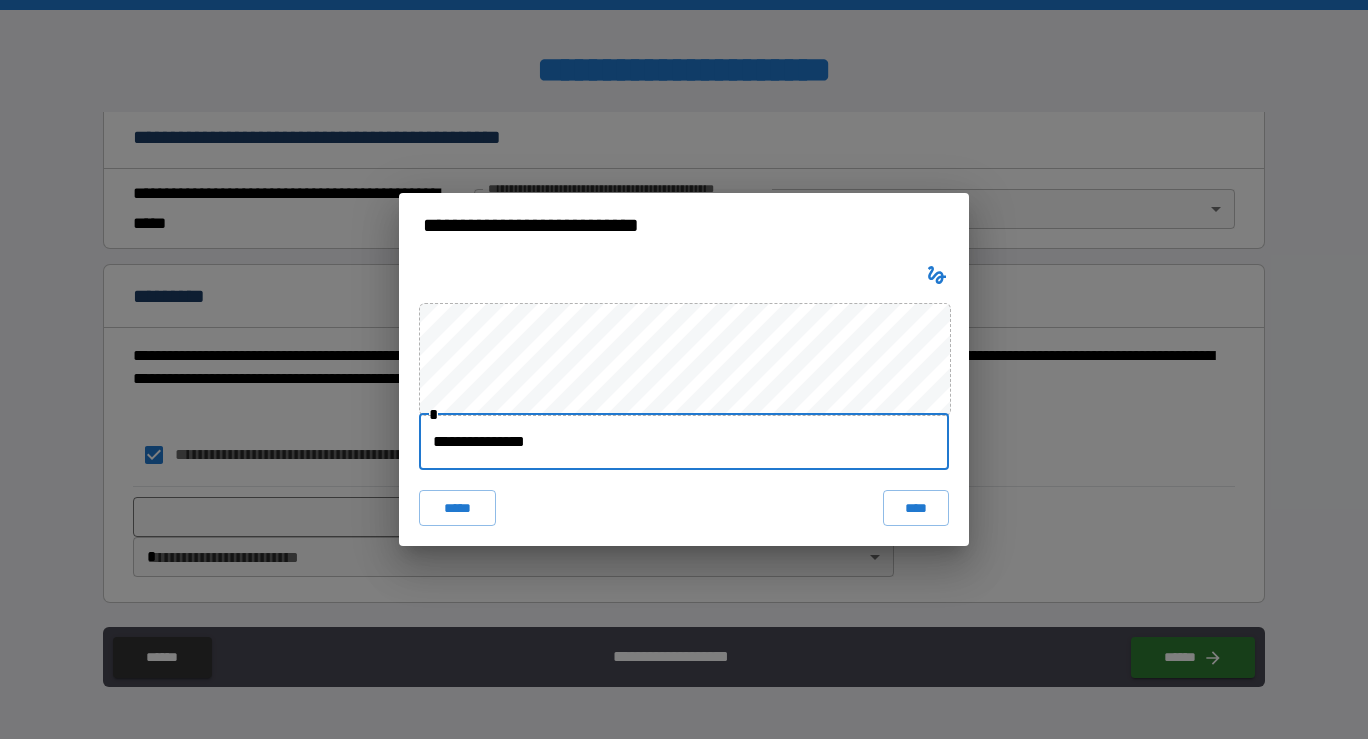 type on "**********" 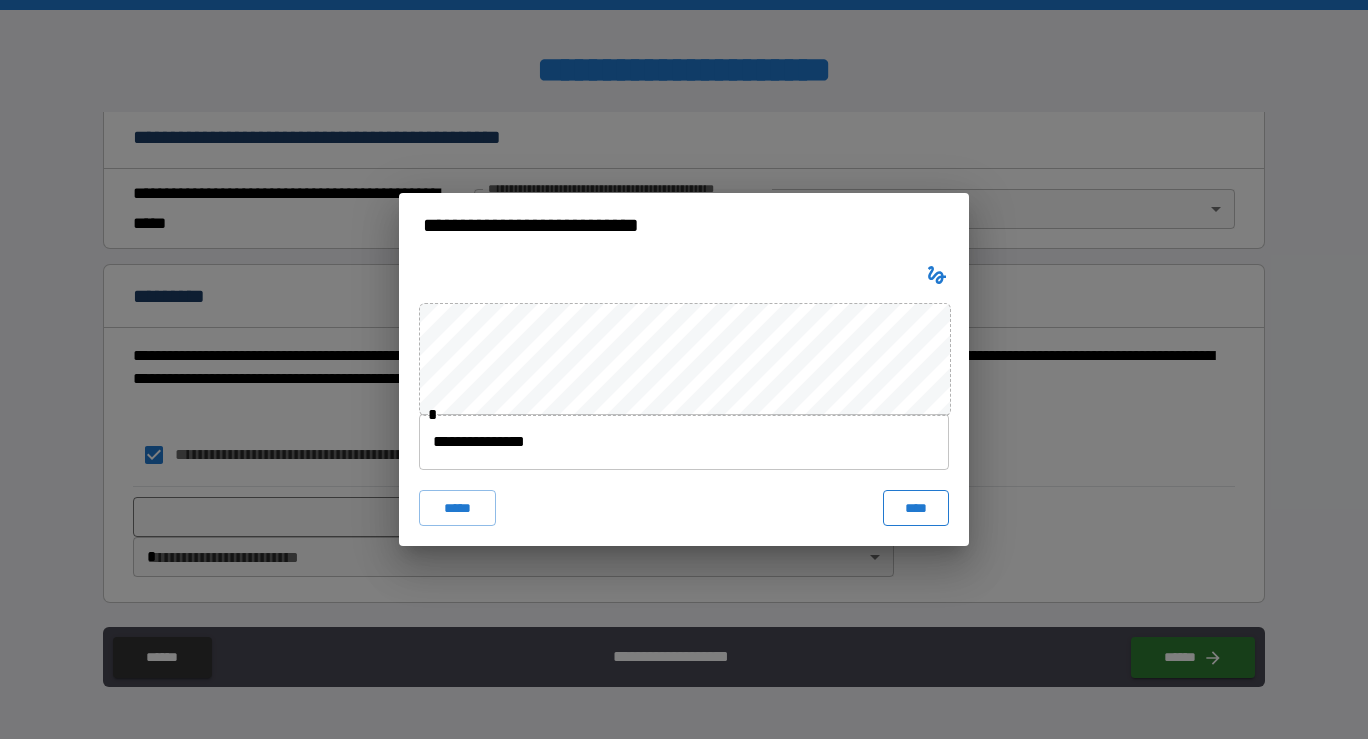 click on "****" at bounding box center (916, 508) 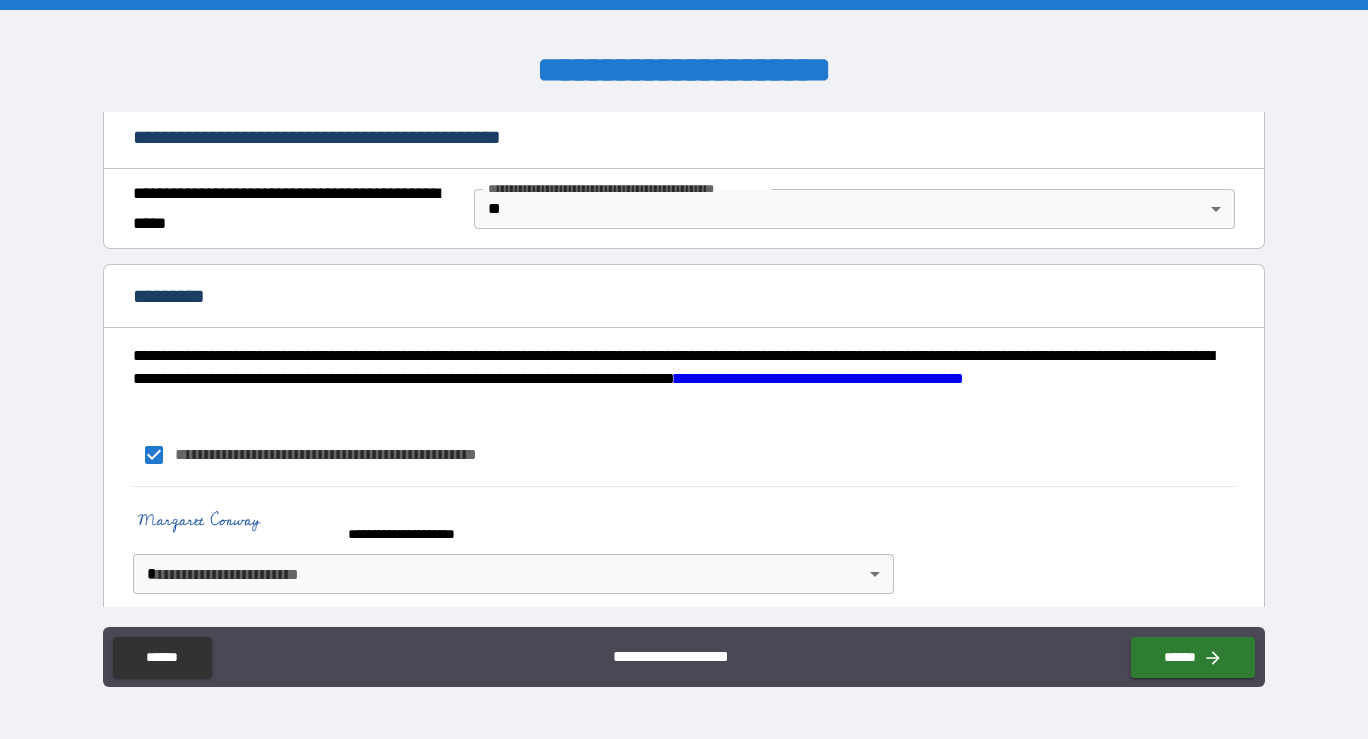 scroll, scrollTop: 1531, scrollLeft: 0, axis: vertical 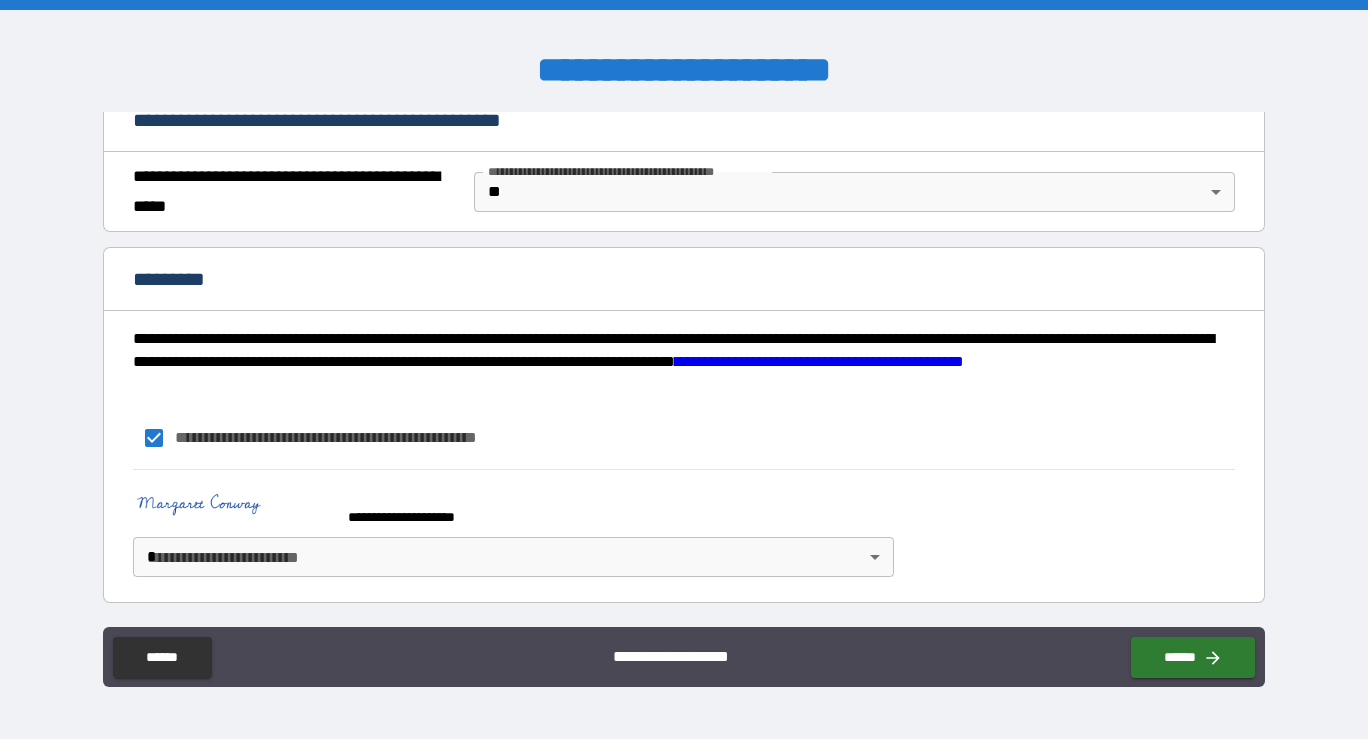 click on "**********" at bounding box center [684, 369] 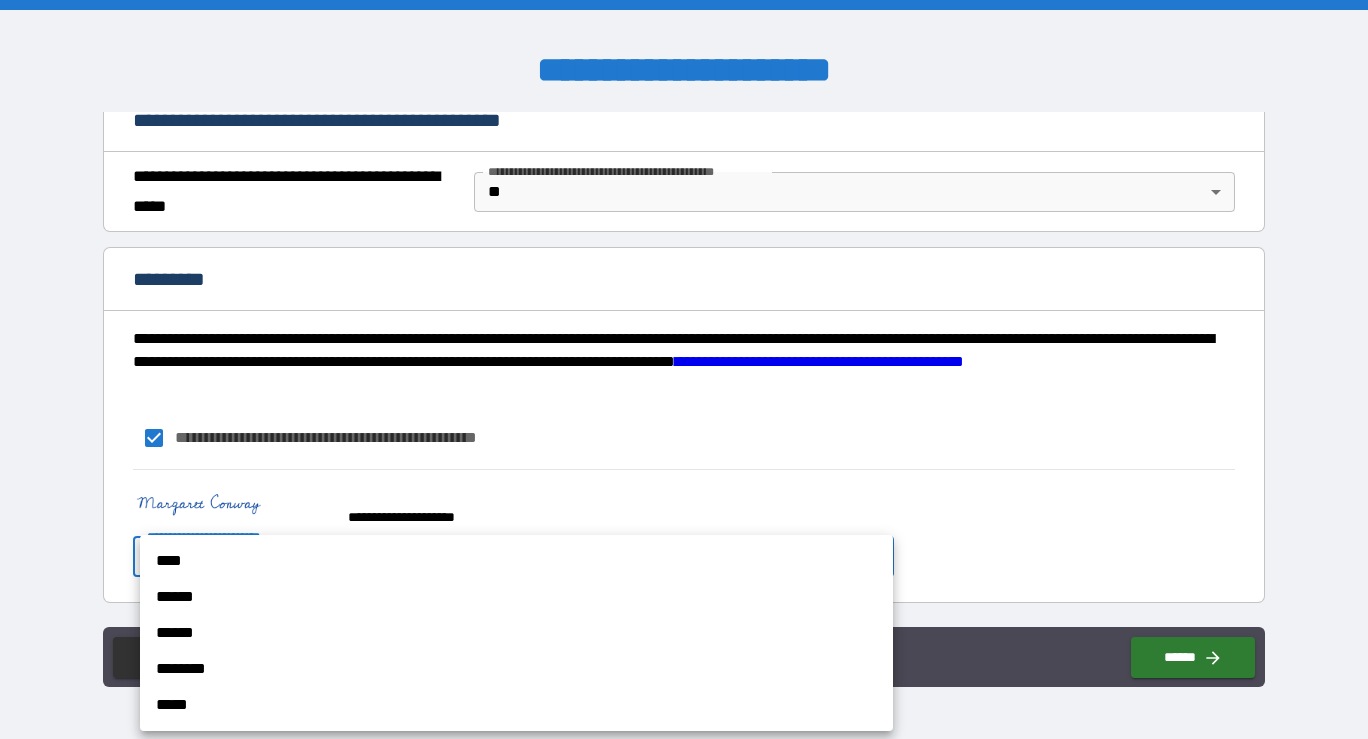 click on "****" at bounding box center [516, 561] 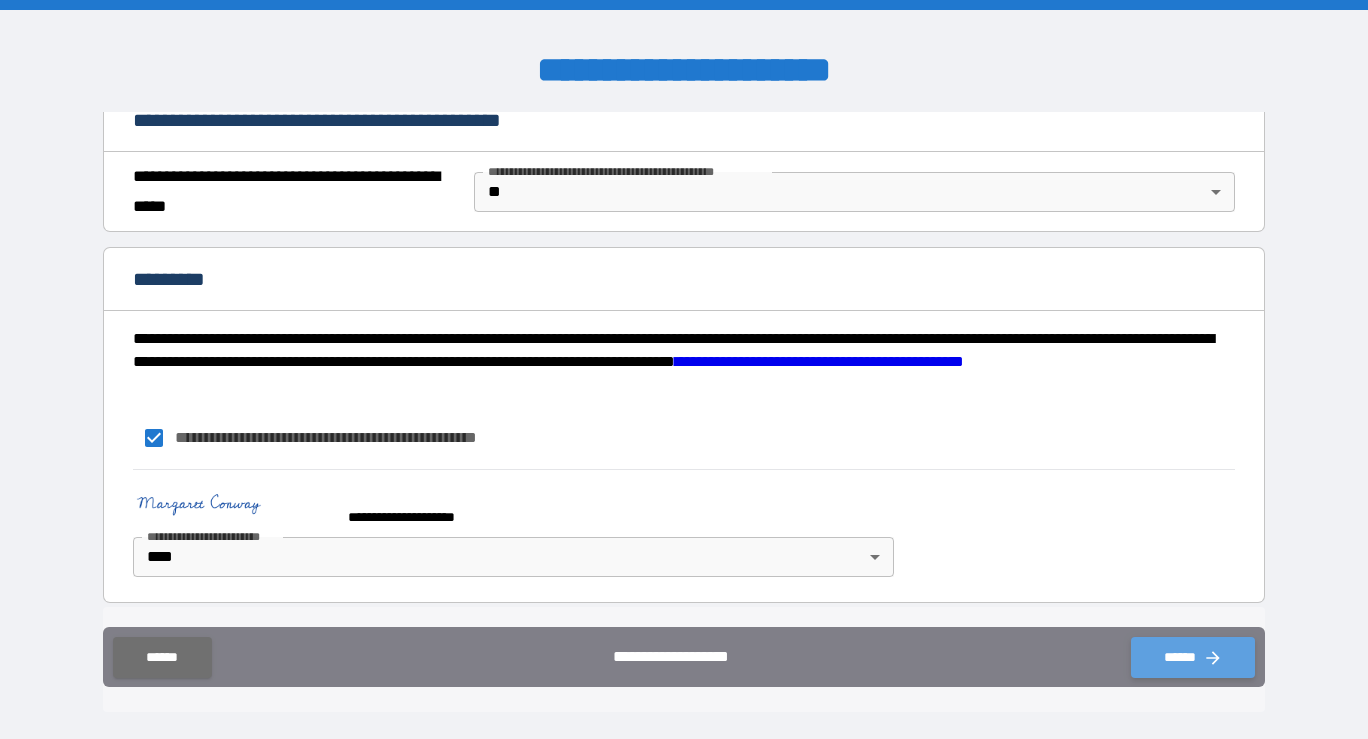 click on "******" at bounding box center (1193, 657) 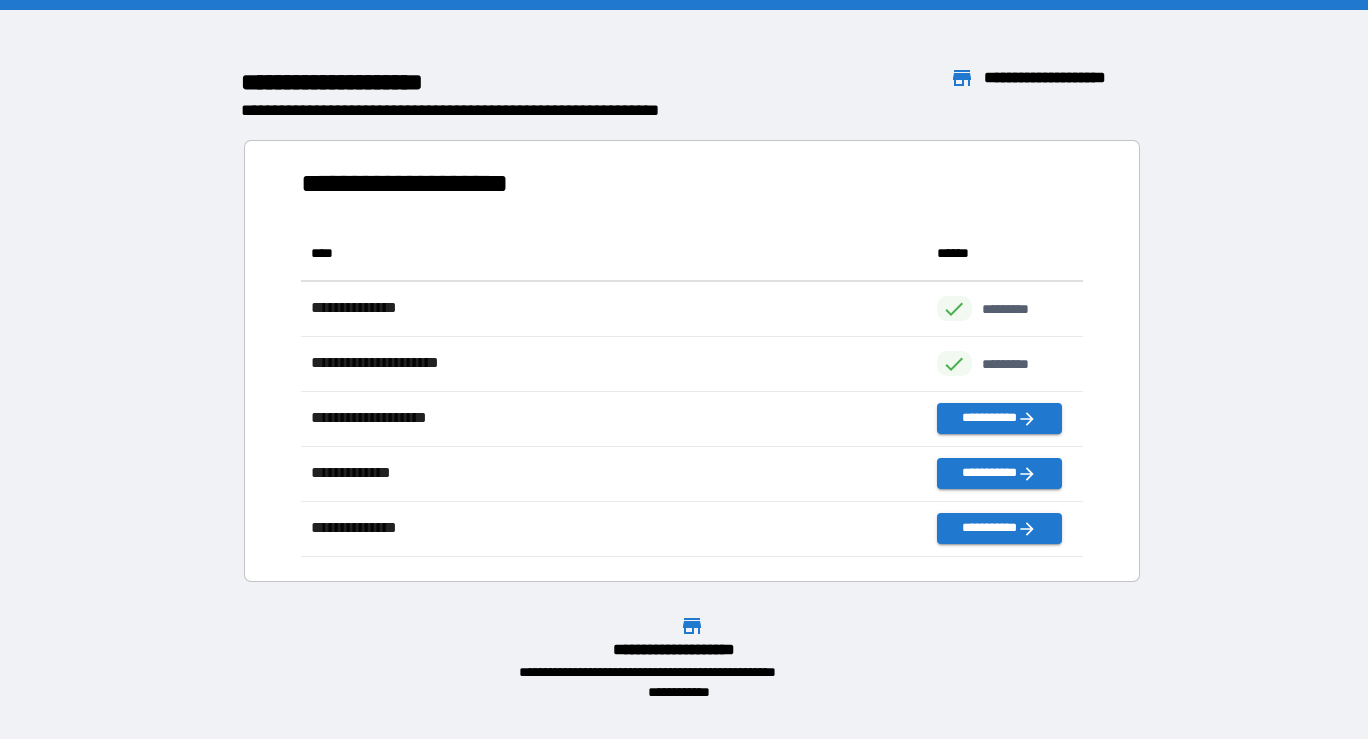 scroll, scrollTop: 1, scrollLeft: 1, axis: both 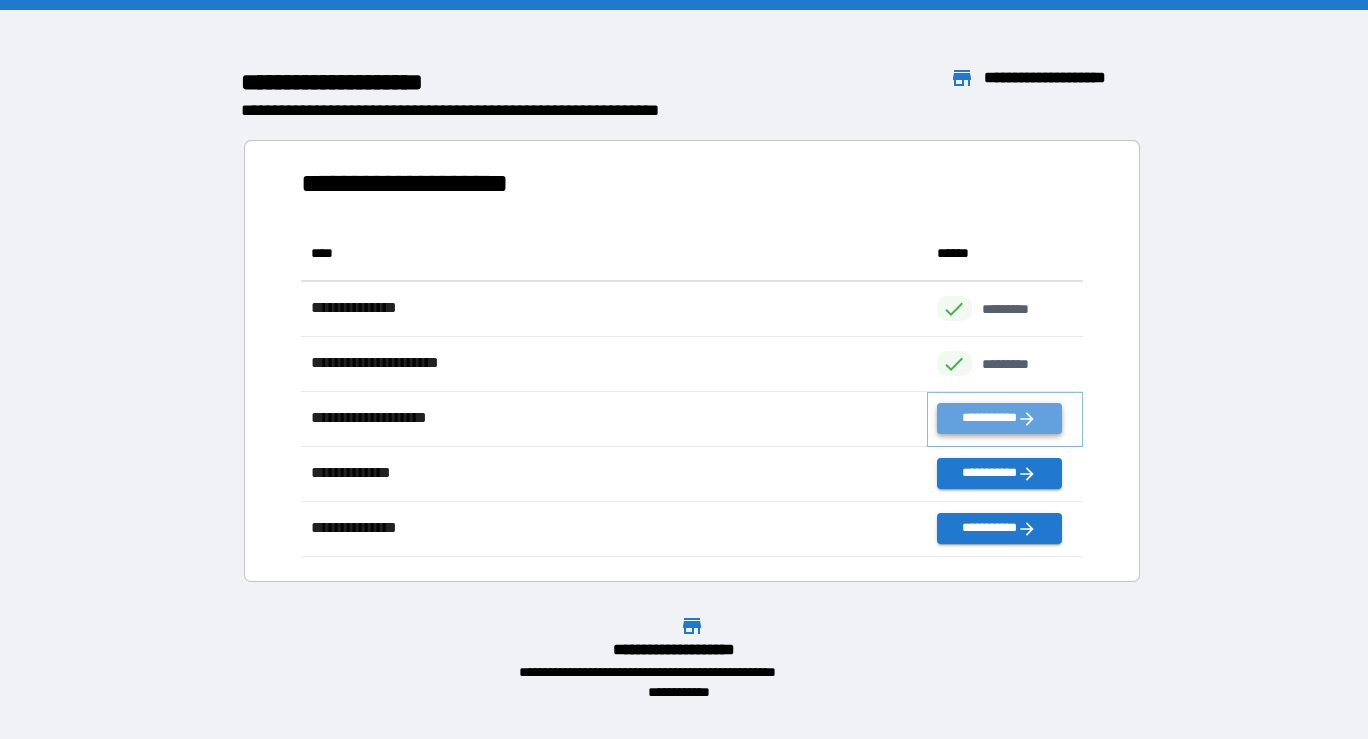 click on "**********" at bounding box center (999, 418) 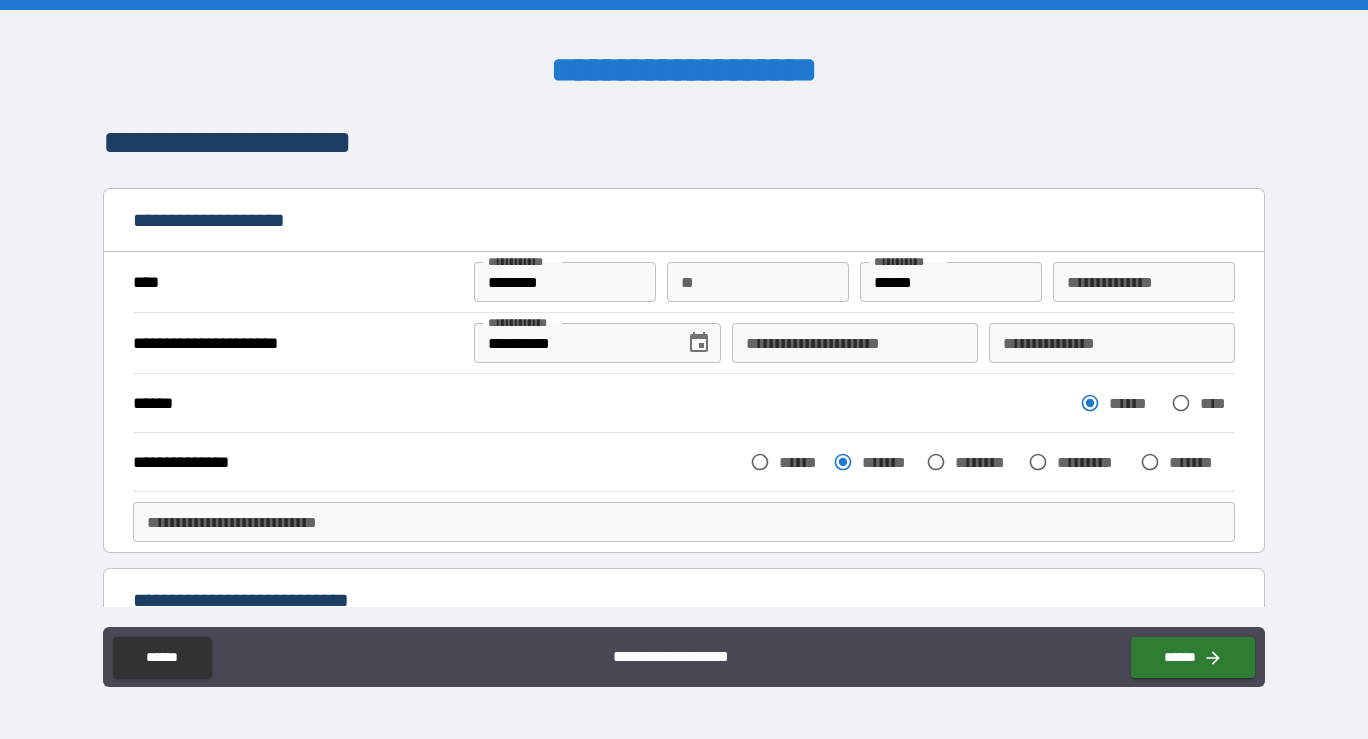click on "**********" at bounding box center [684, 522] 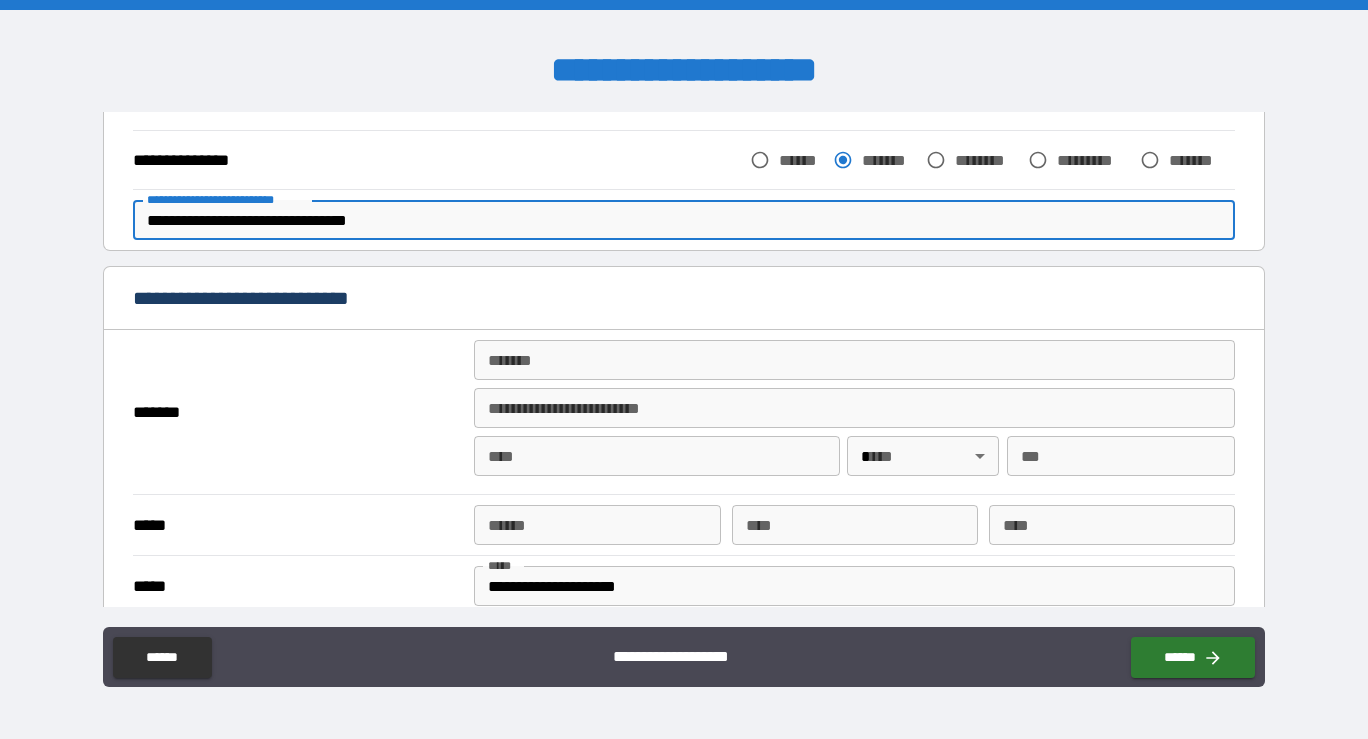 scroll, scrollTop: 335, scrollLeft: 0, axis: vertical 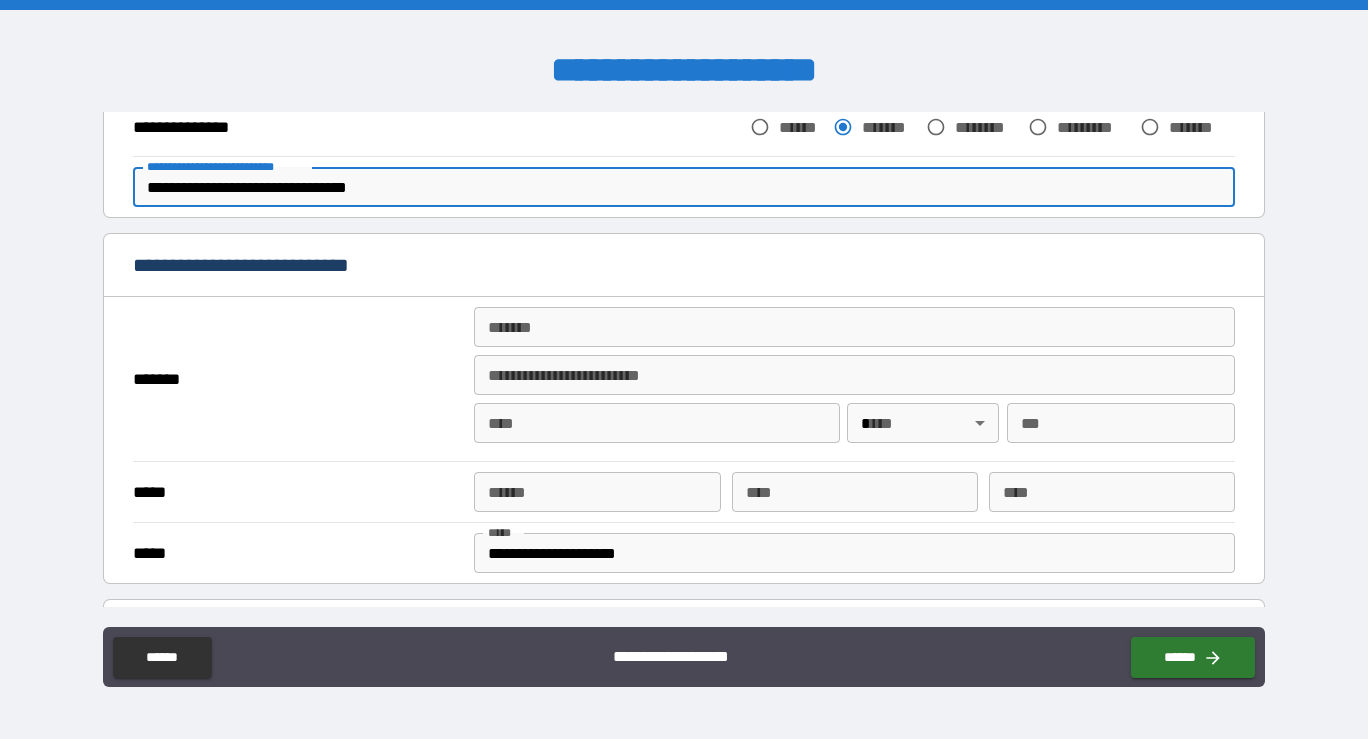 type on "**********" 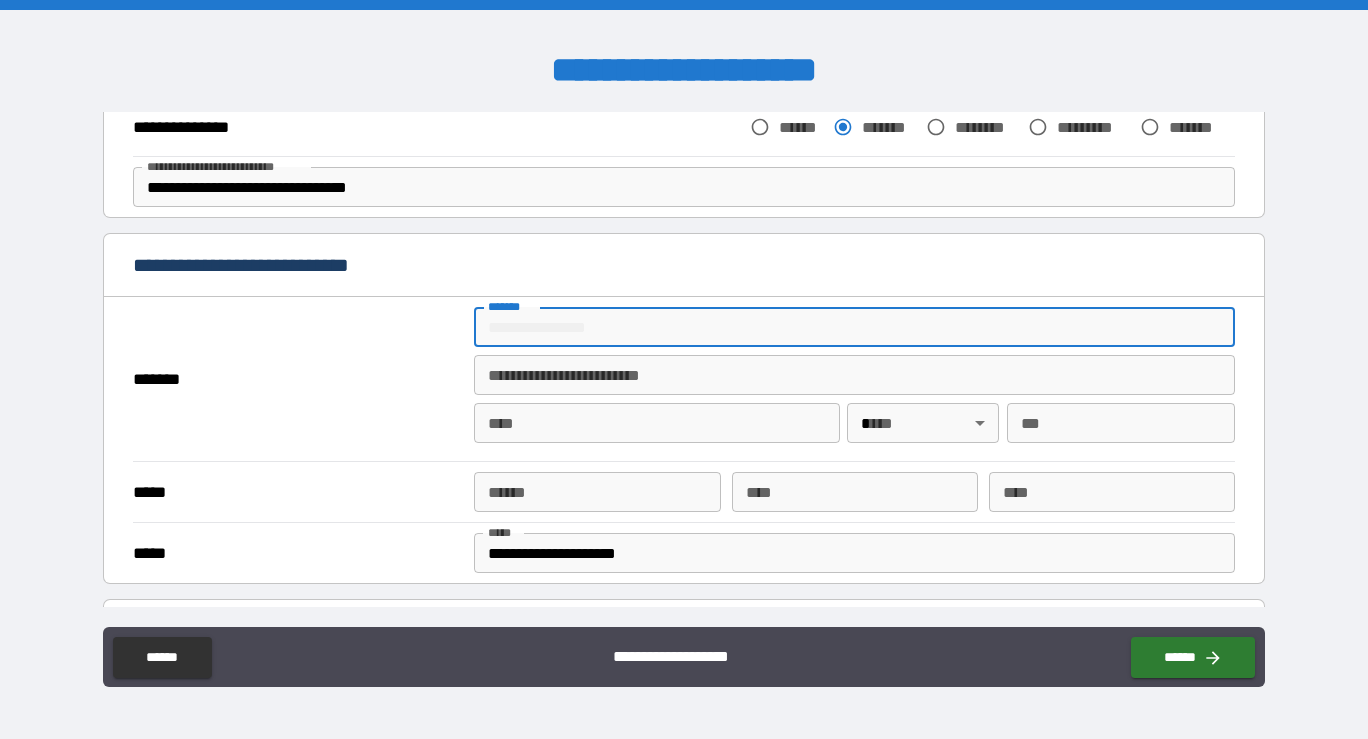 type on "**********" 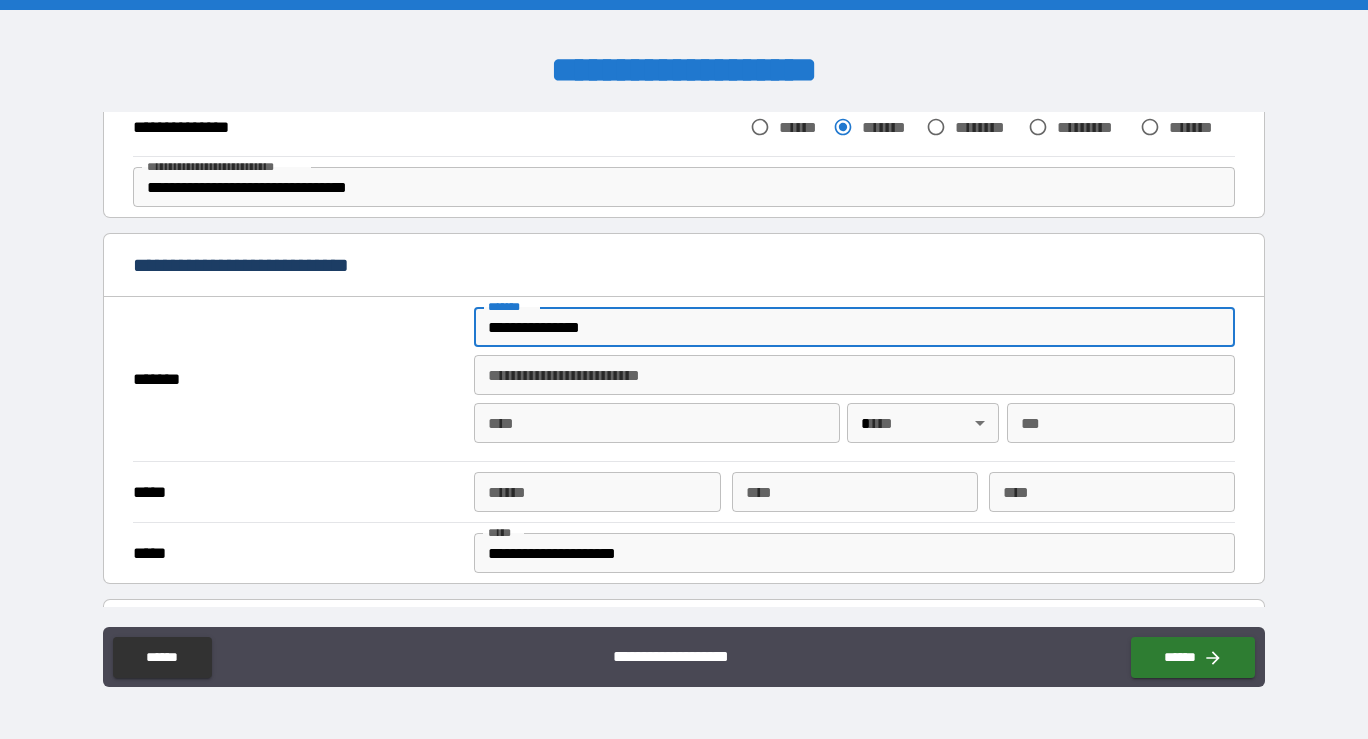 type on "*" 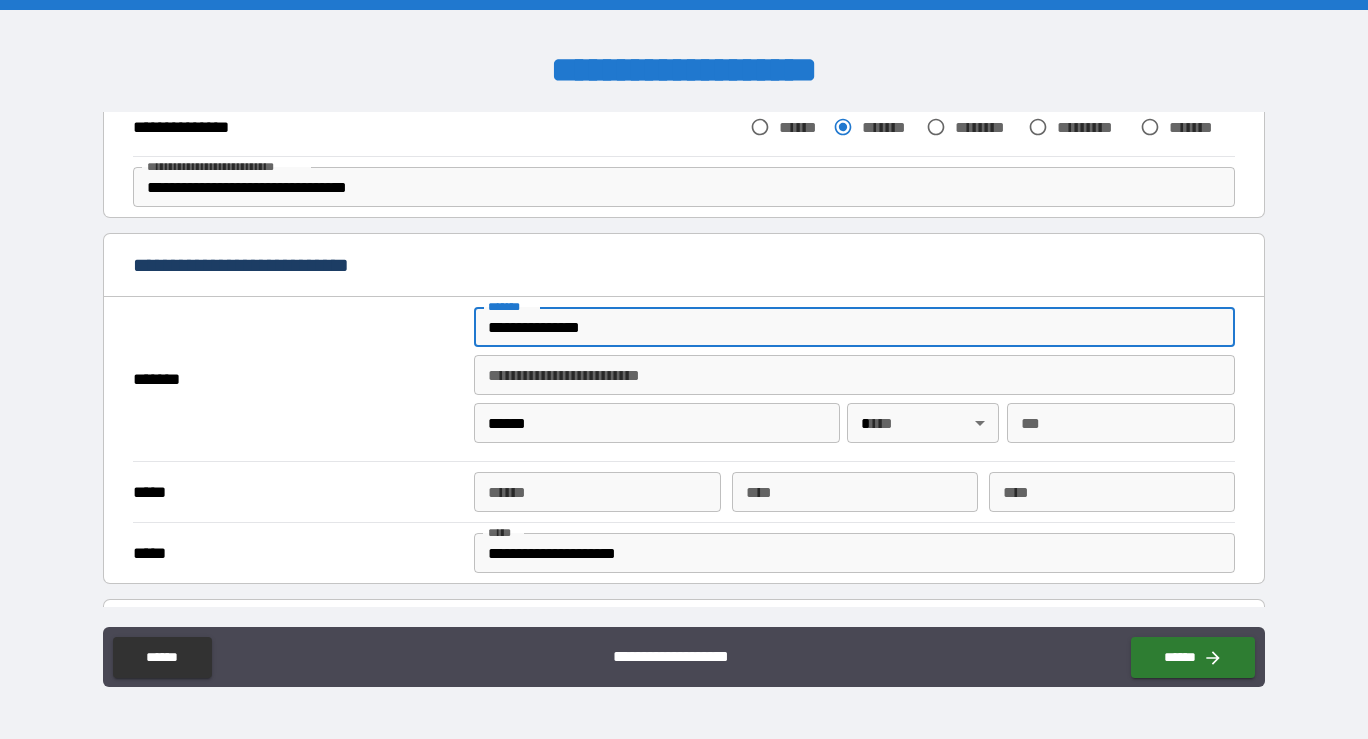 type 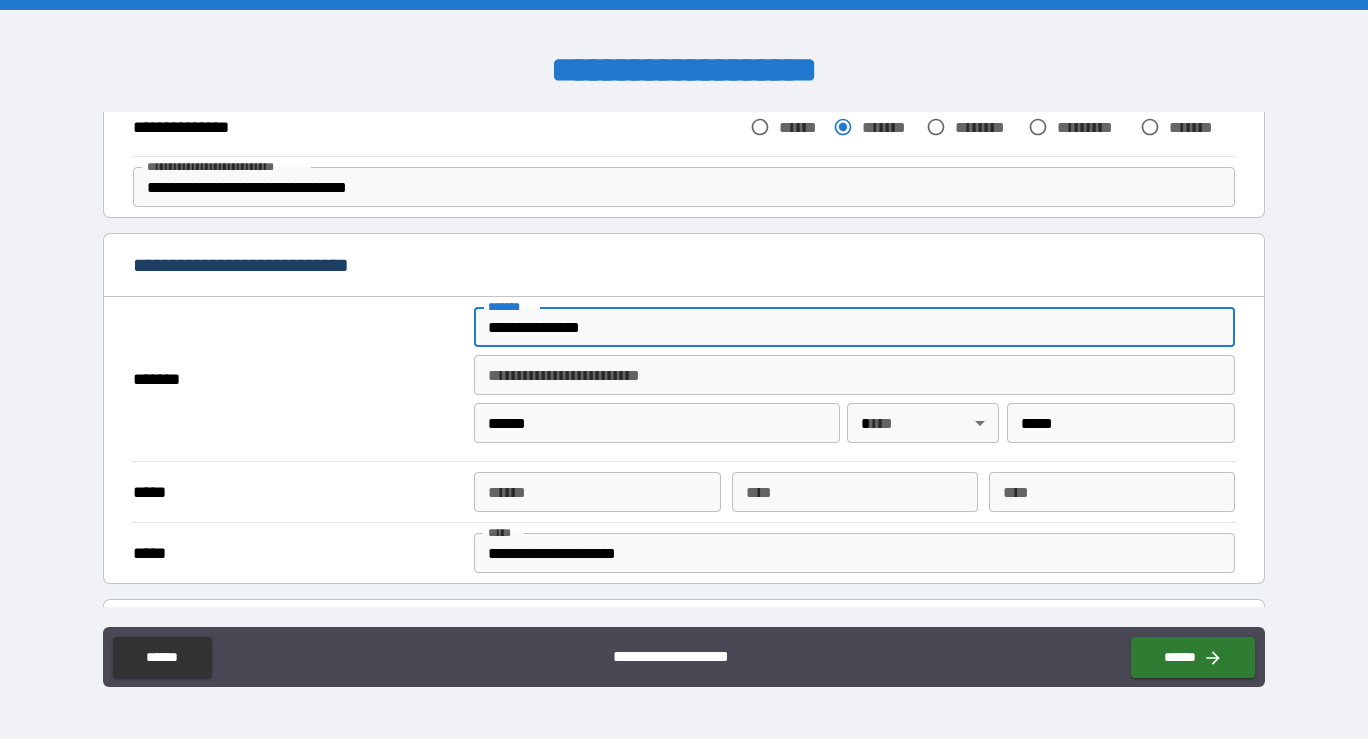 type on "**********" 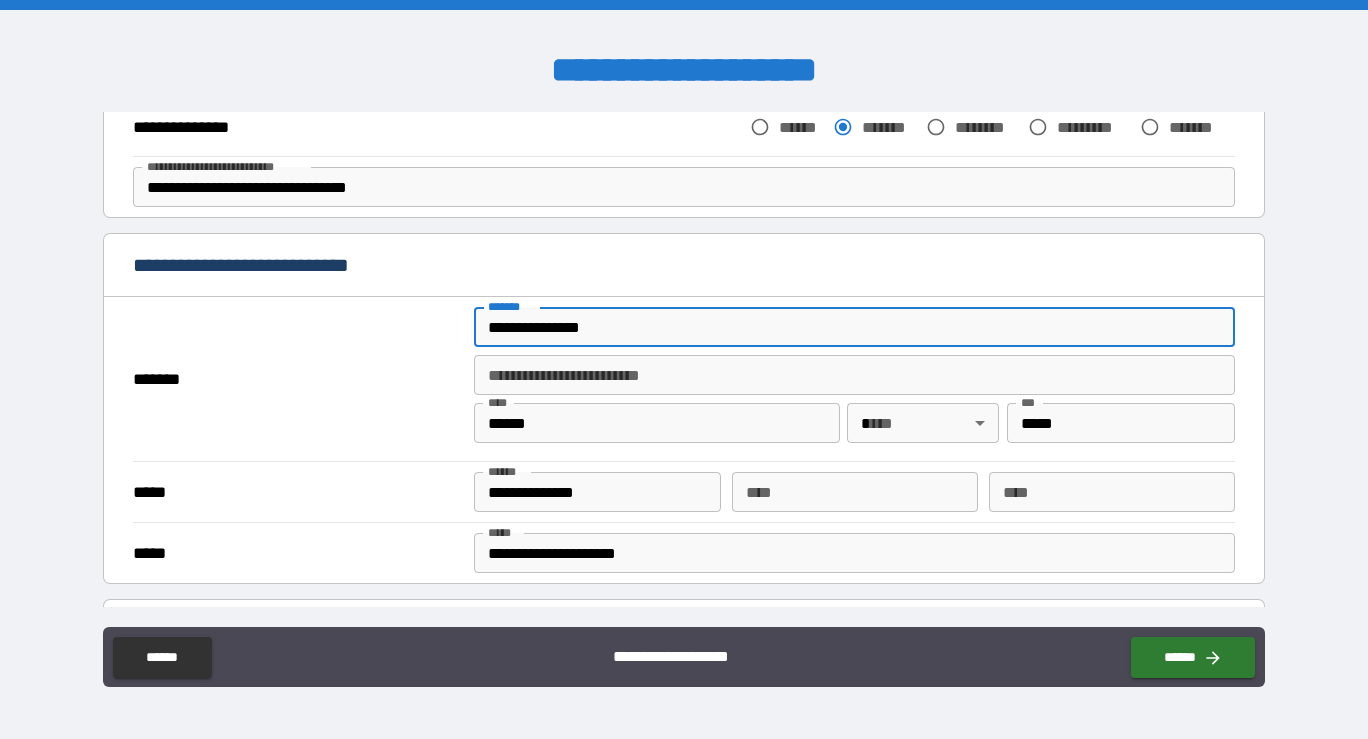 click on "**********" at bounding box center [684, 369] 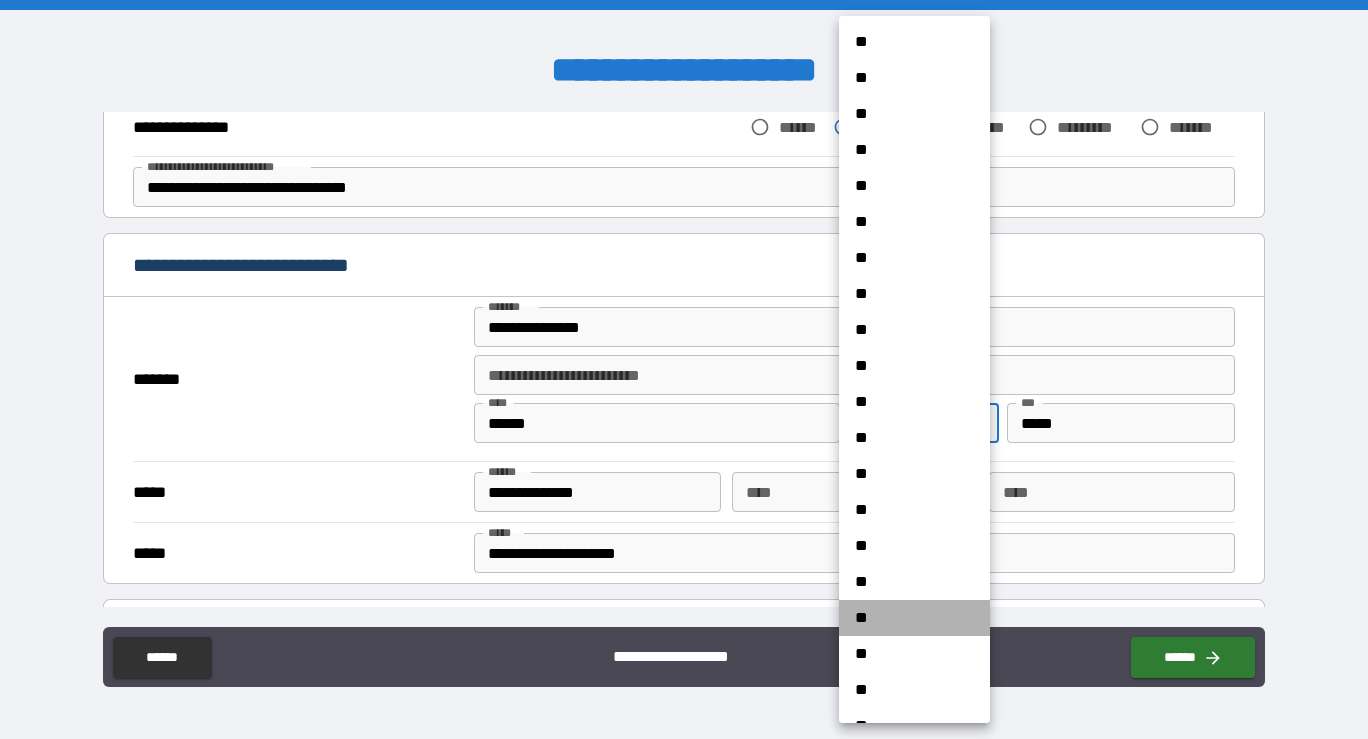 click on "**" at bounding box center [914, 618] 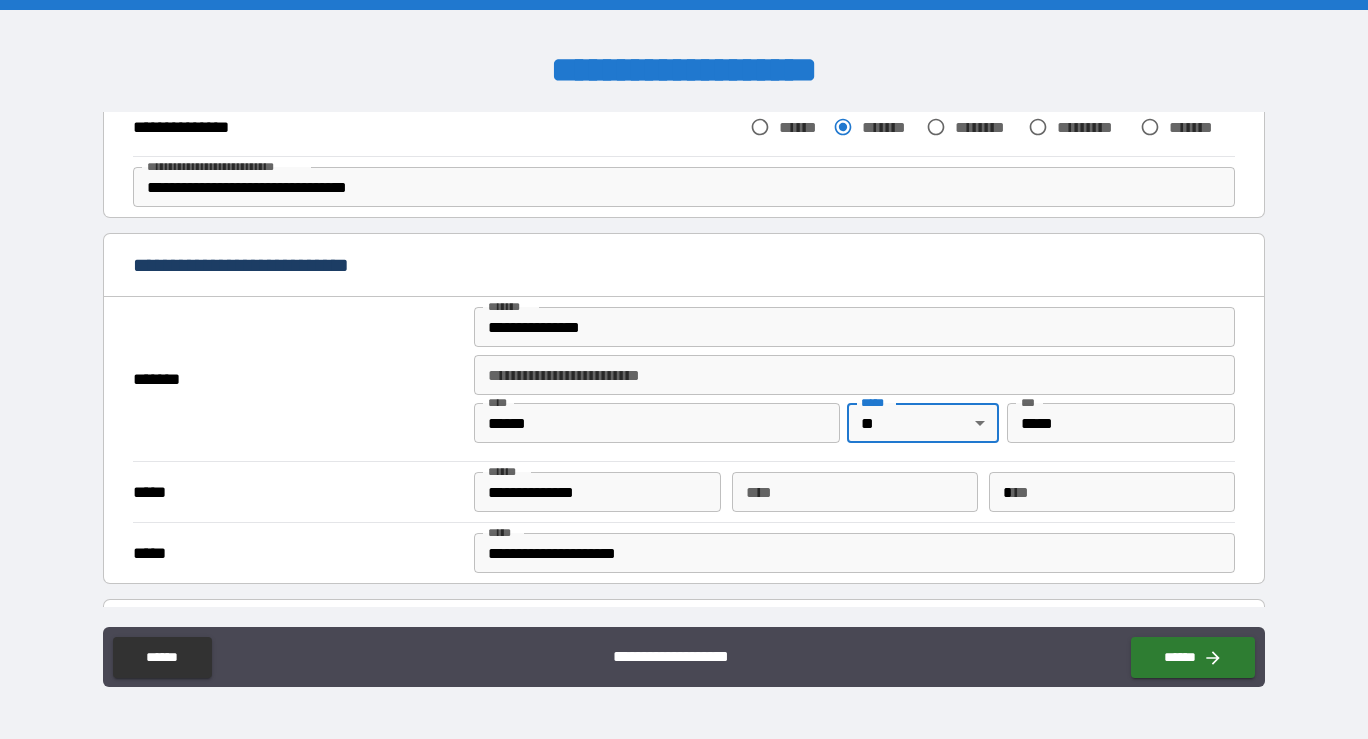 click on "*" at bounding box center [1112, 492] 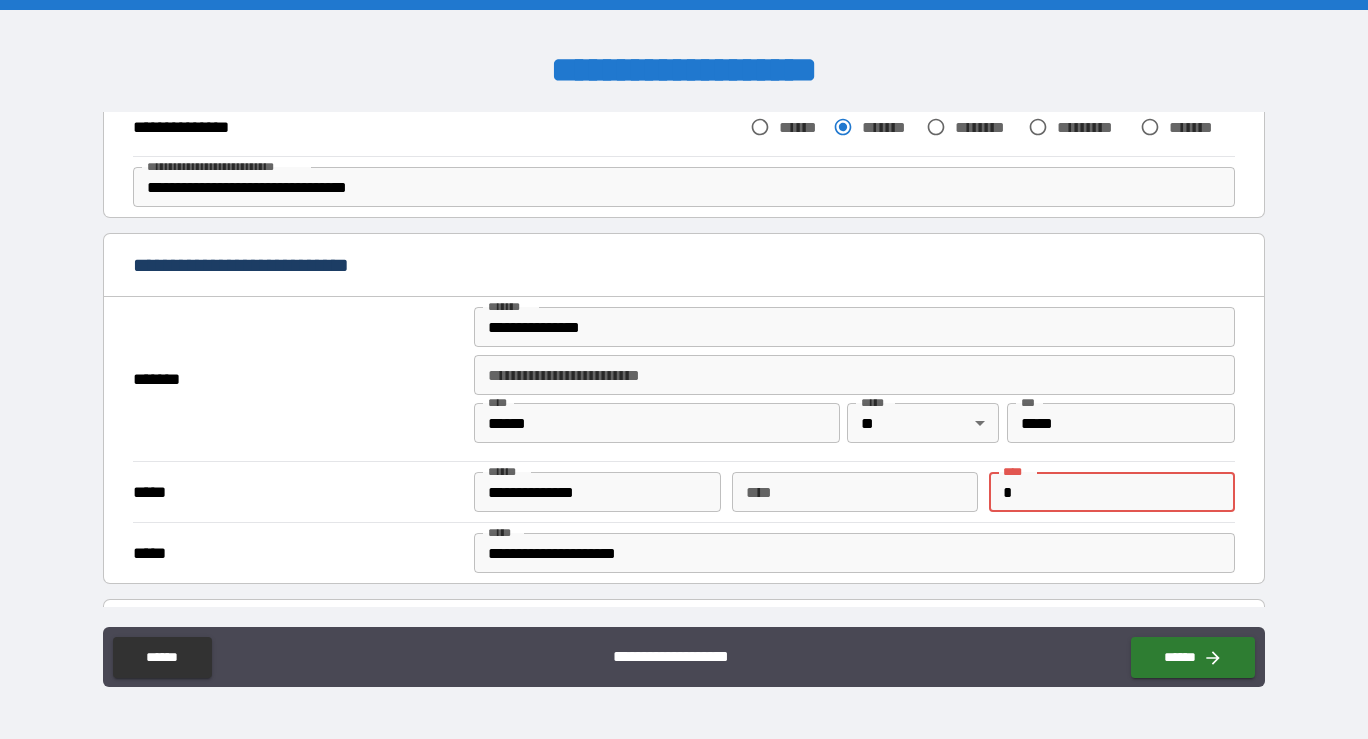 type on "**********" 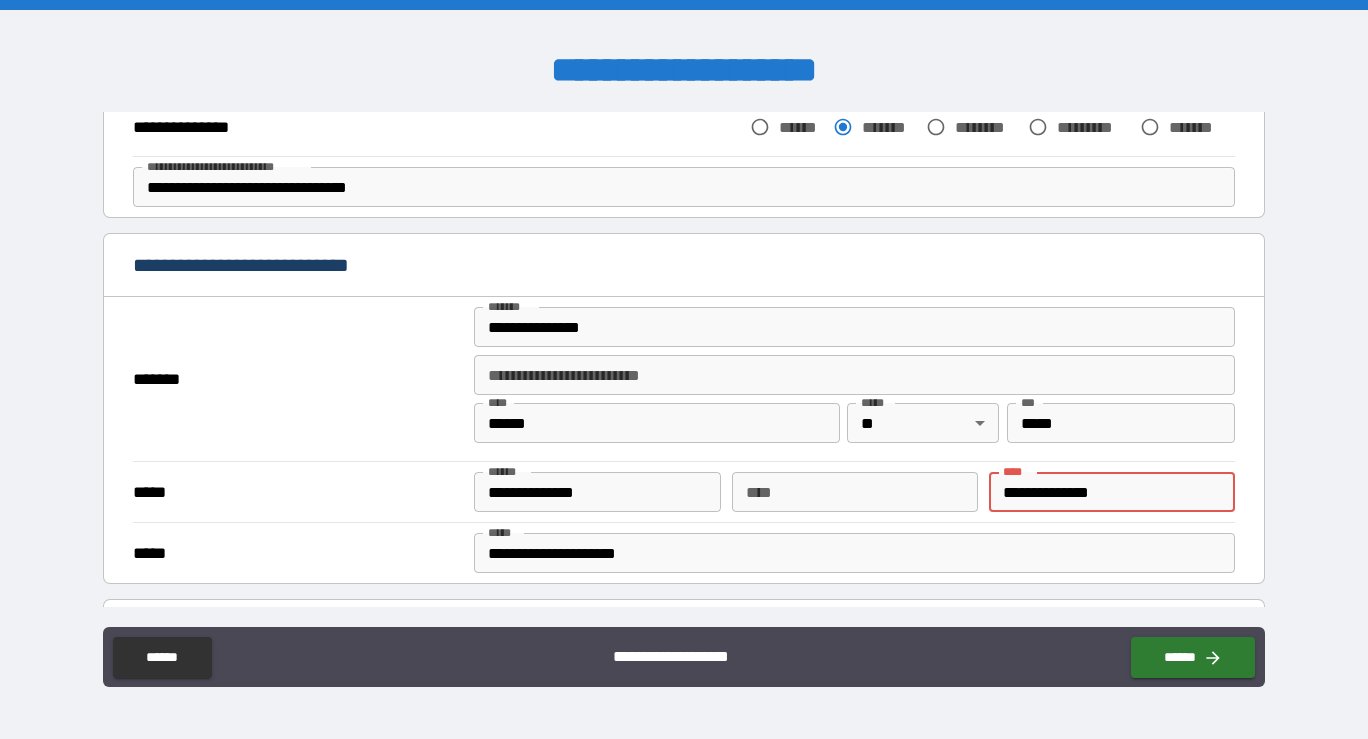 type on "**" 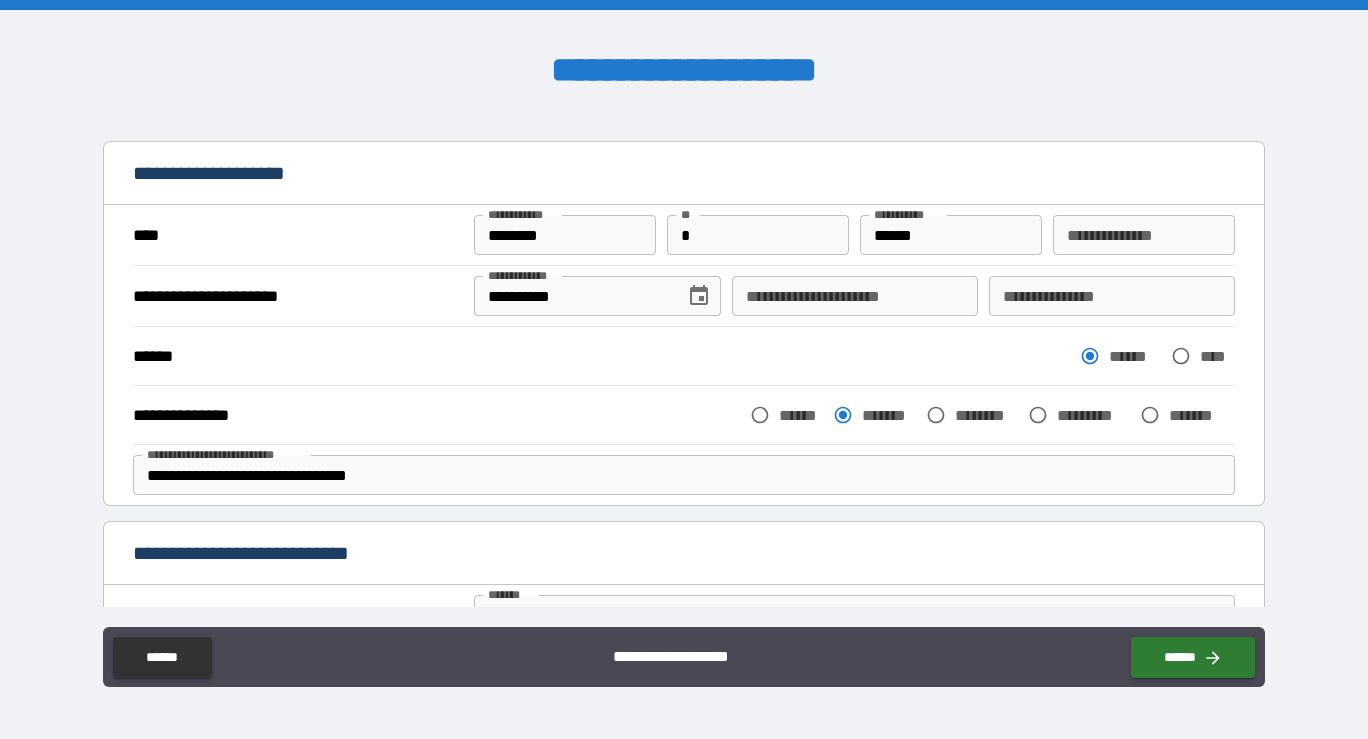 scroll, scrollTop: 52, scrollLeft: 0, axis: vertical 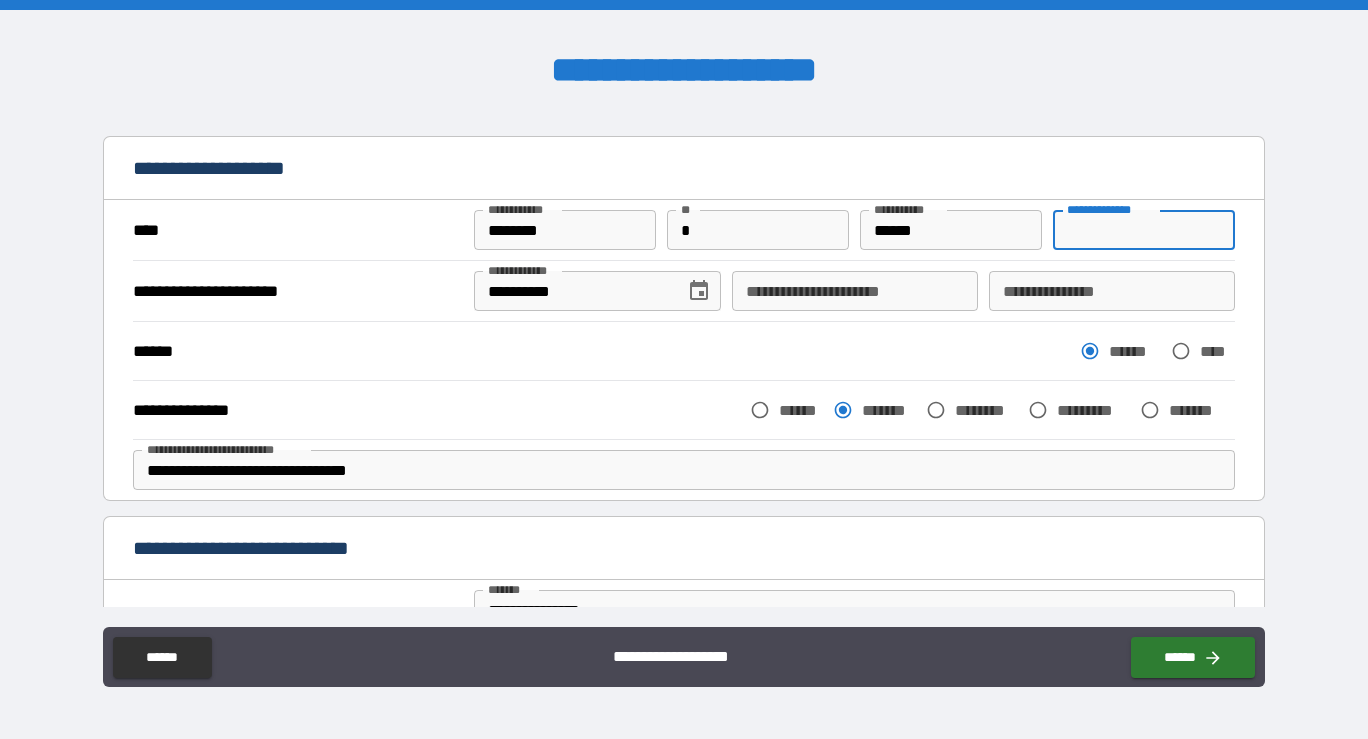 click on "**********" at bounding box center [1144, 230] 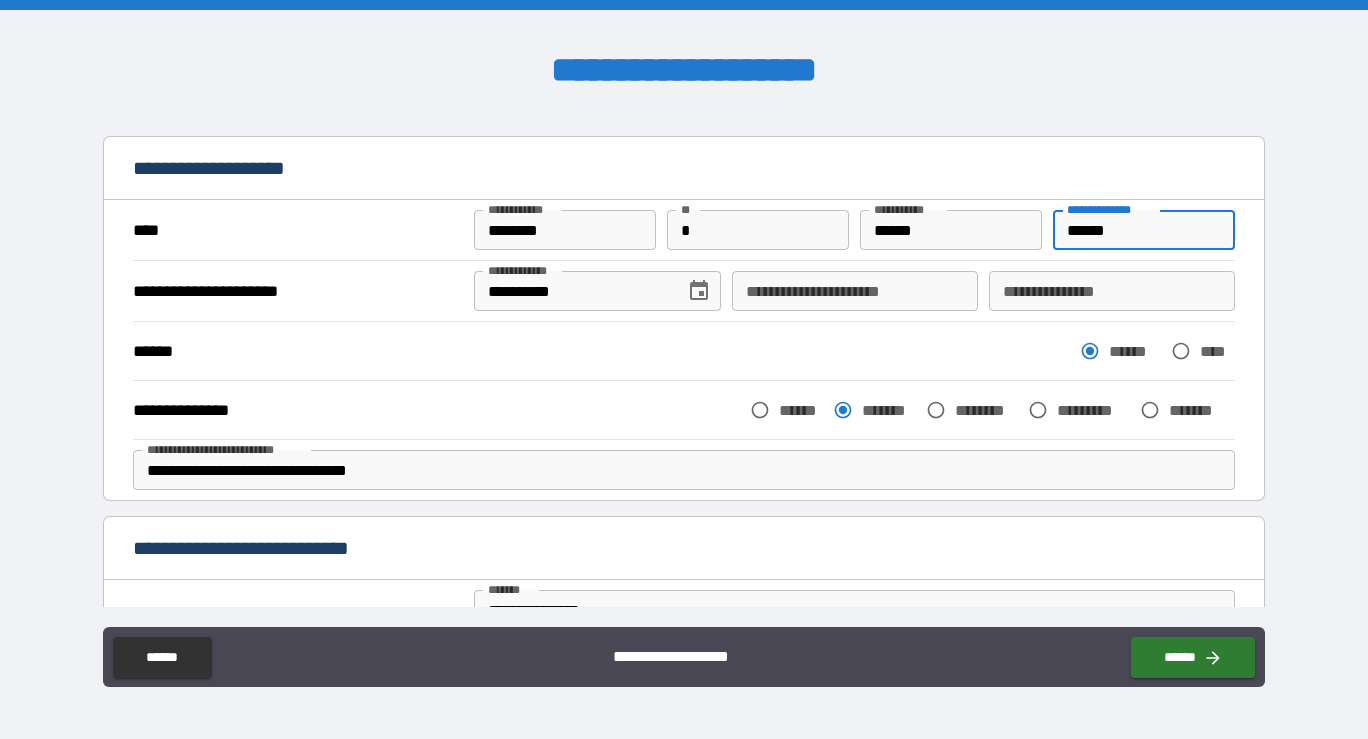 type on "******" 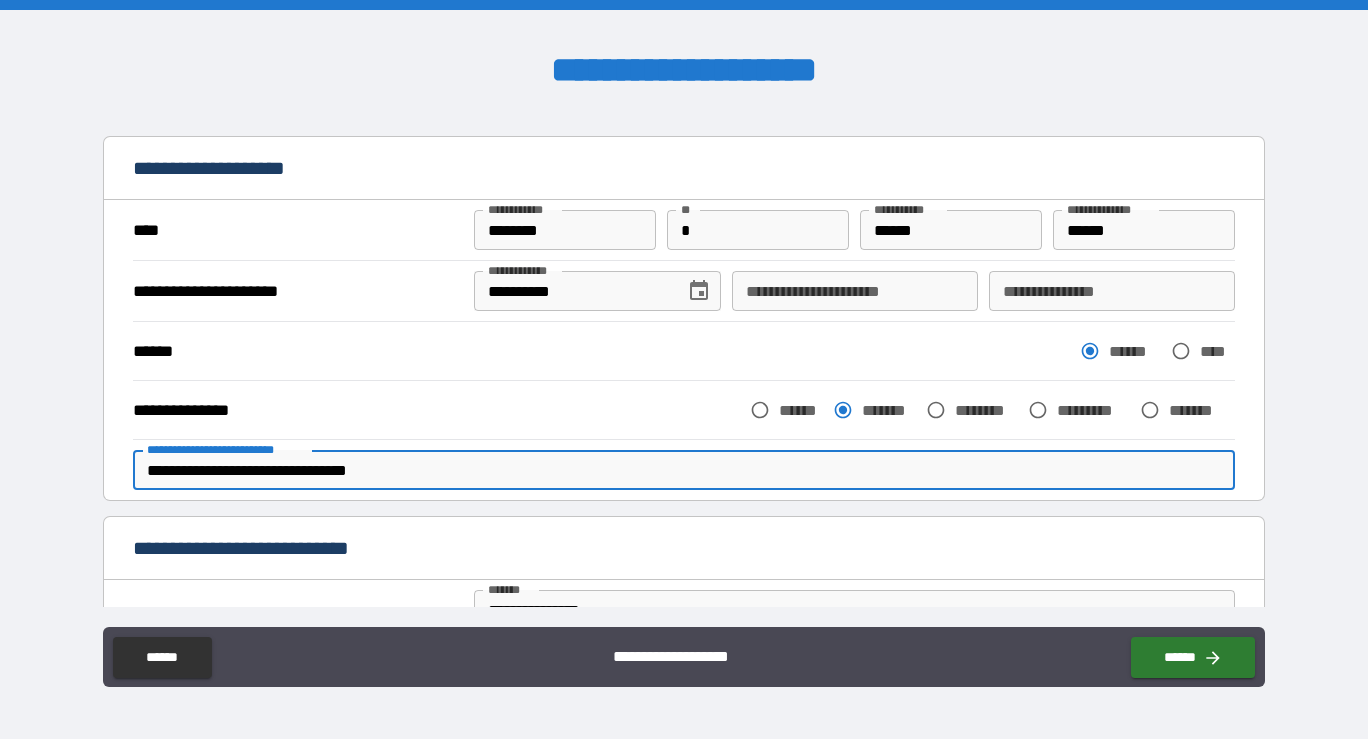 click on "**********" at bounding box center (684, 470) 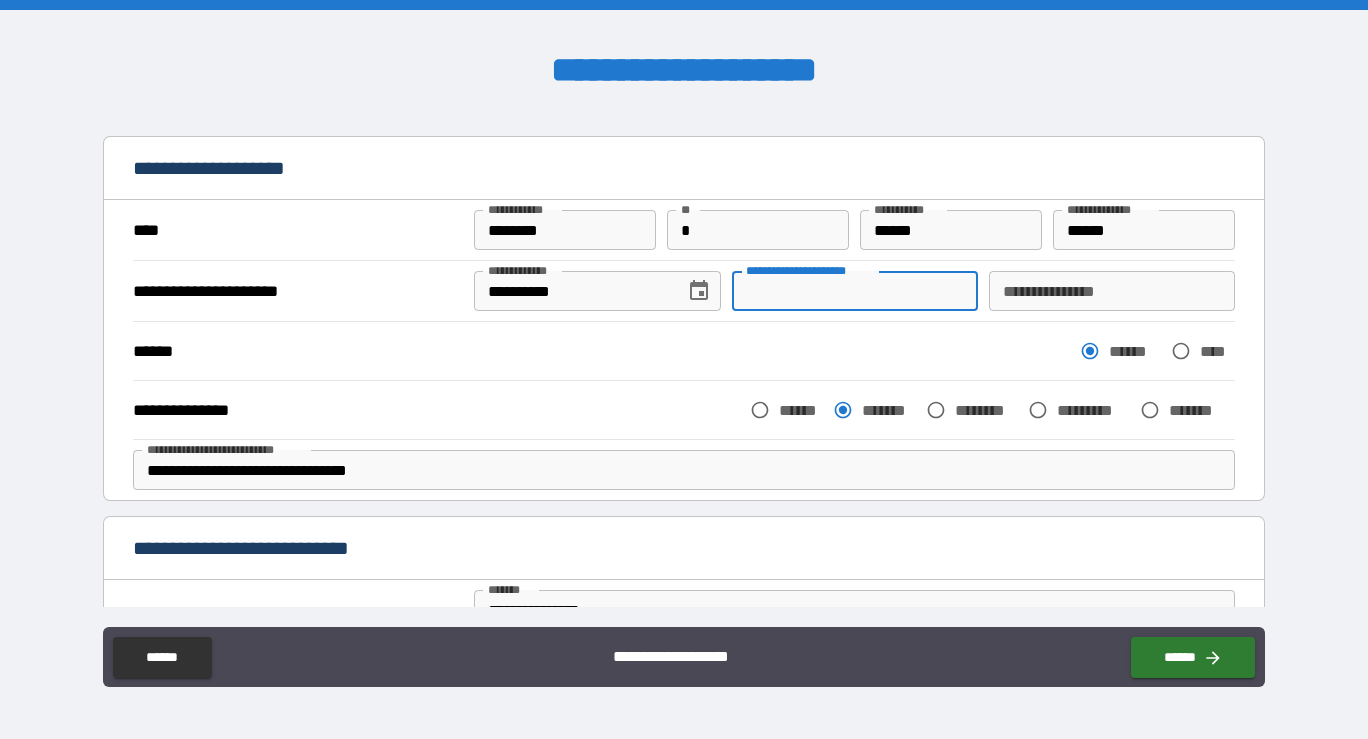 click on "**********" at bounding box center [855, 291] 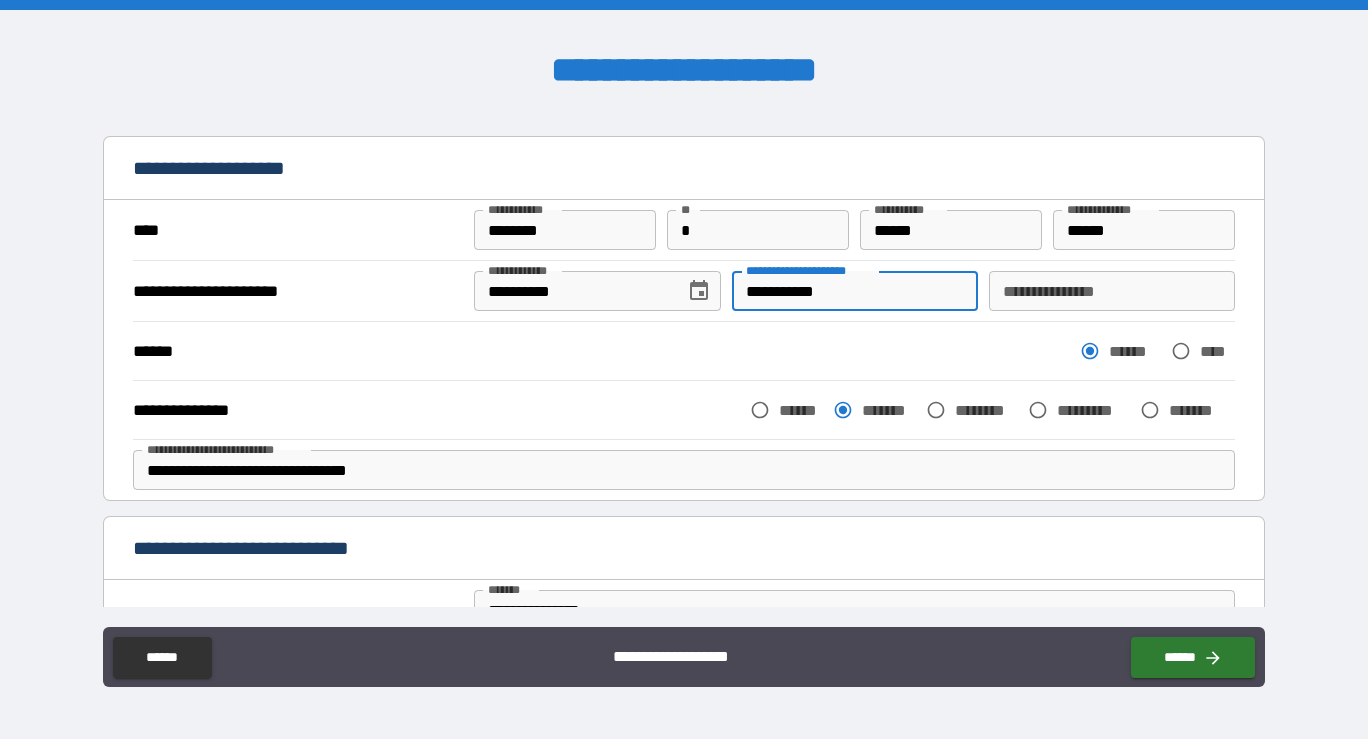type on "**********" 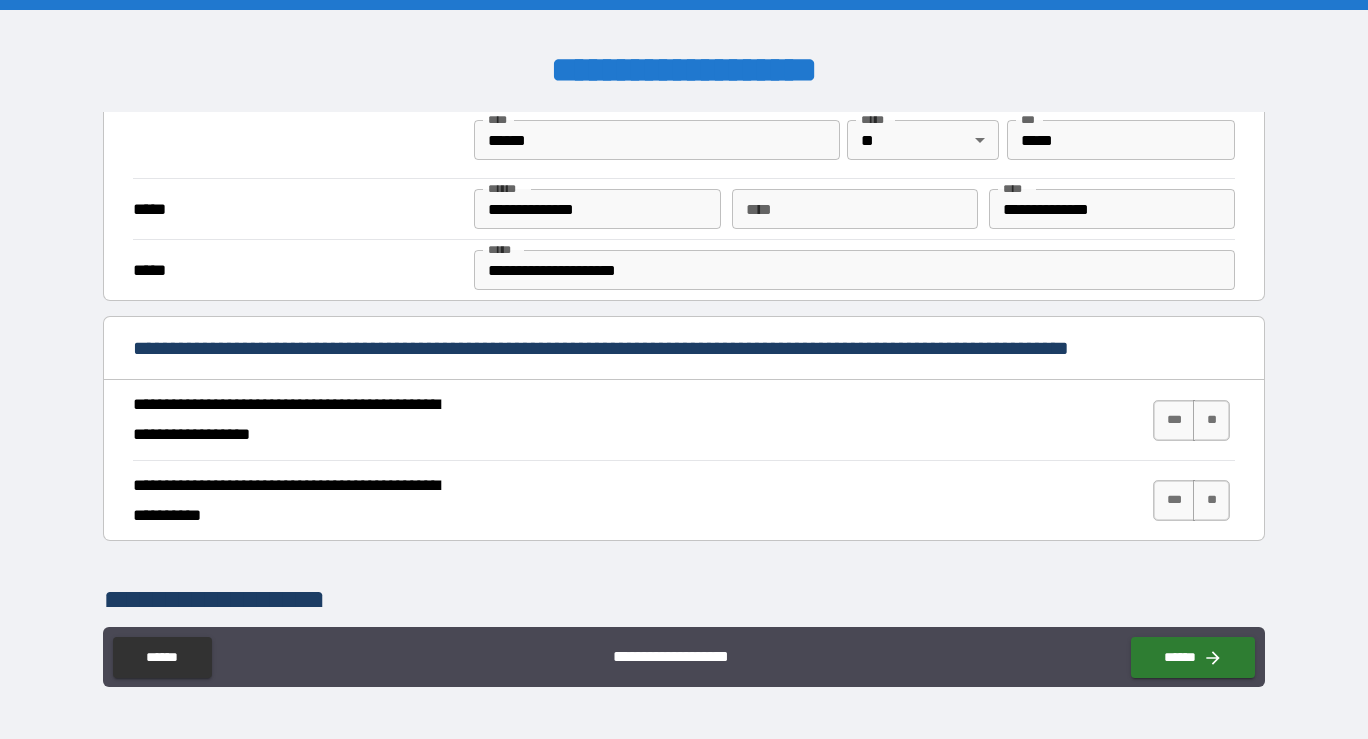 scroll, scrollTop: 562, scrollLeft: 0, axis: vertical 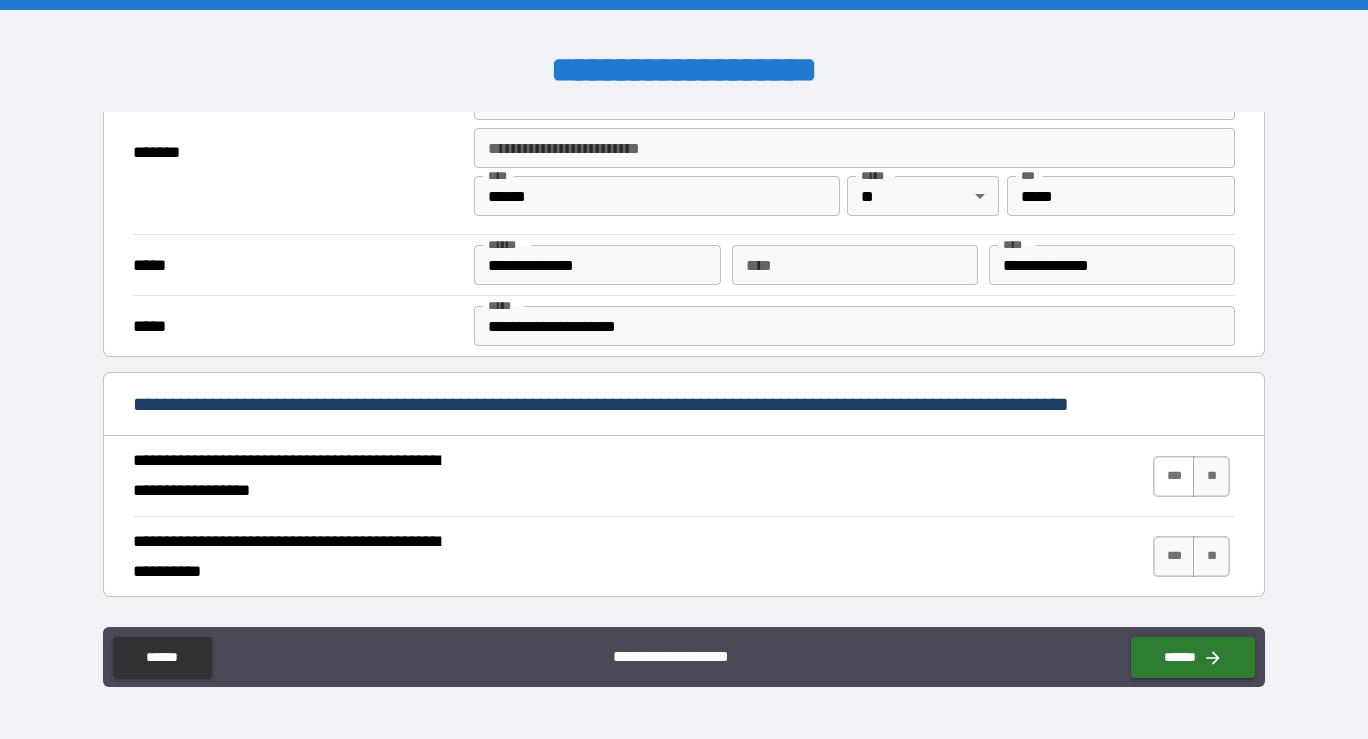 type on "**********" 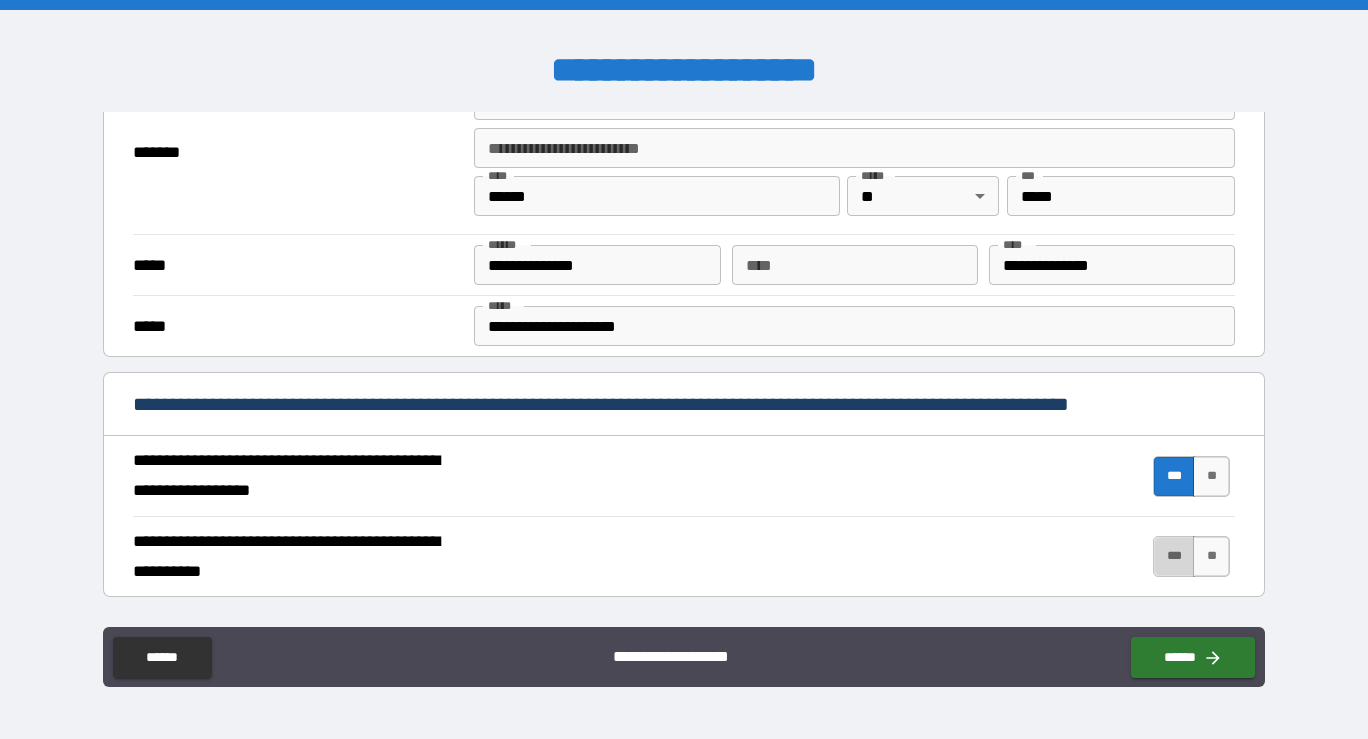 click on "***" at bounding box center (1174, 556) 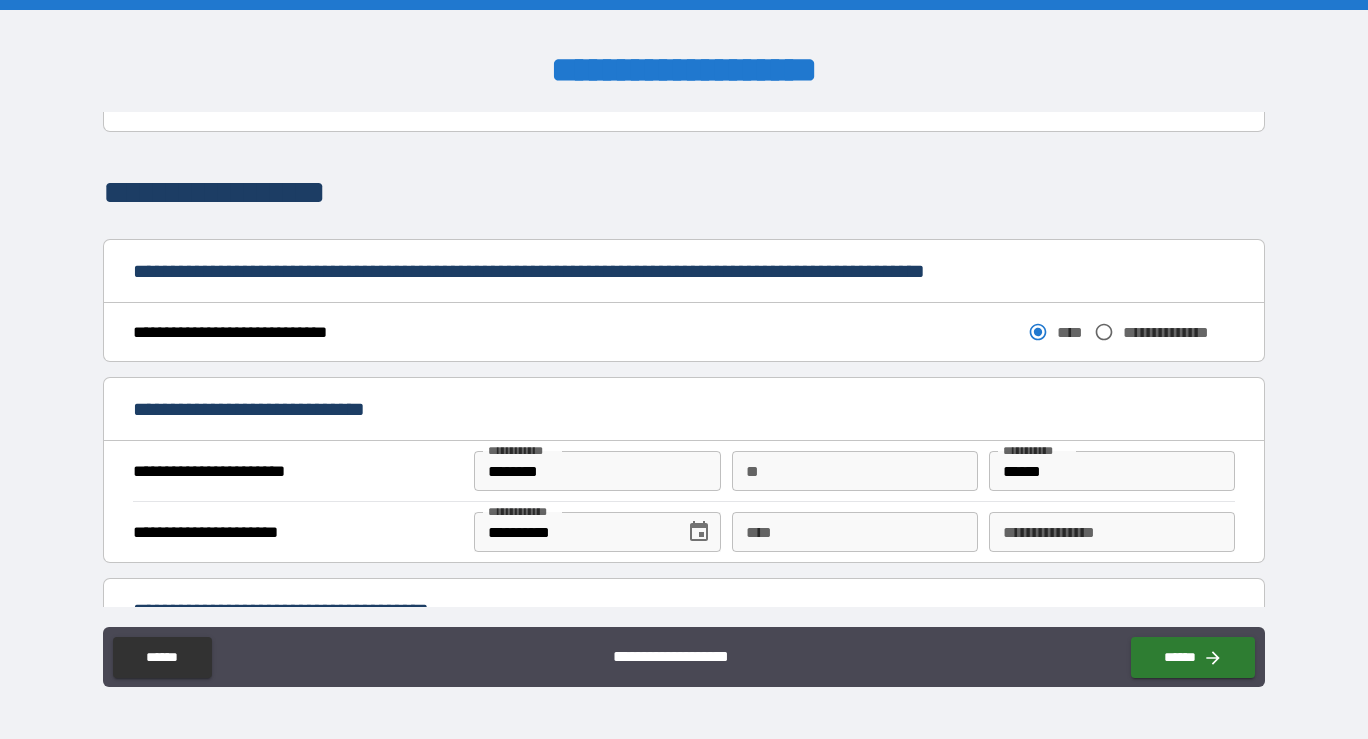 scroll, scrollTop: 1061, scrollLeft: 0, axis: vertical 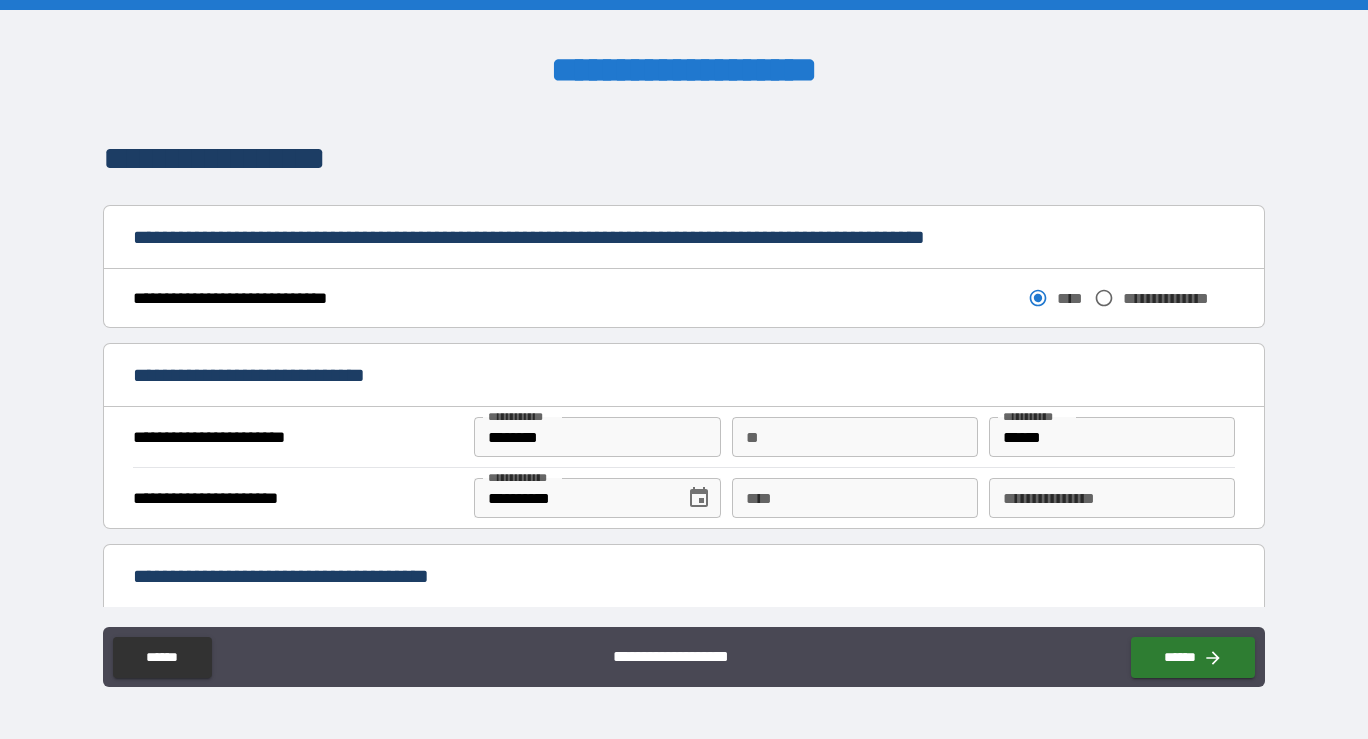 click on "**" at bounding box center [855, 437] 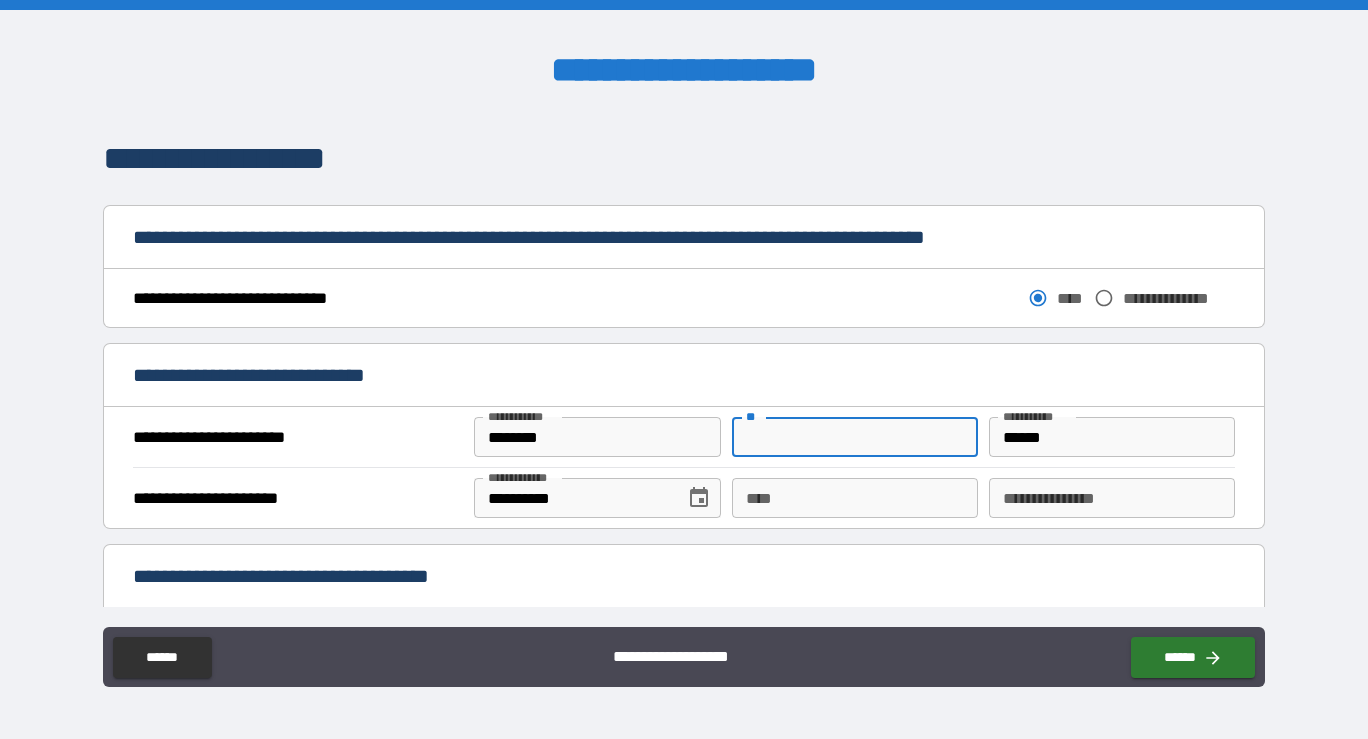 type on "*" 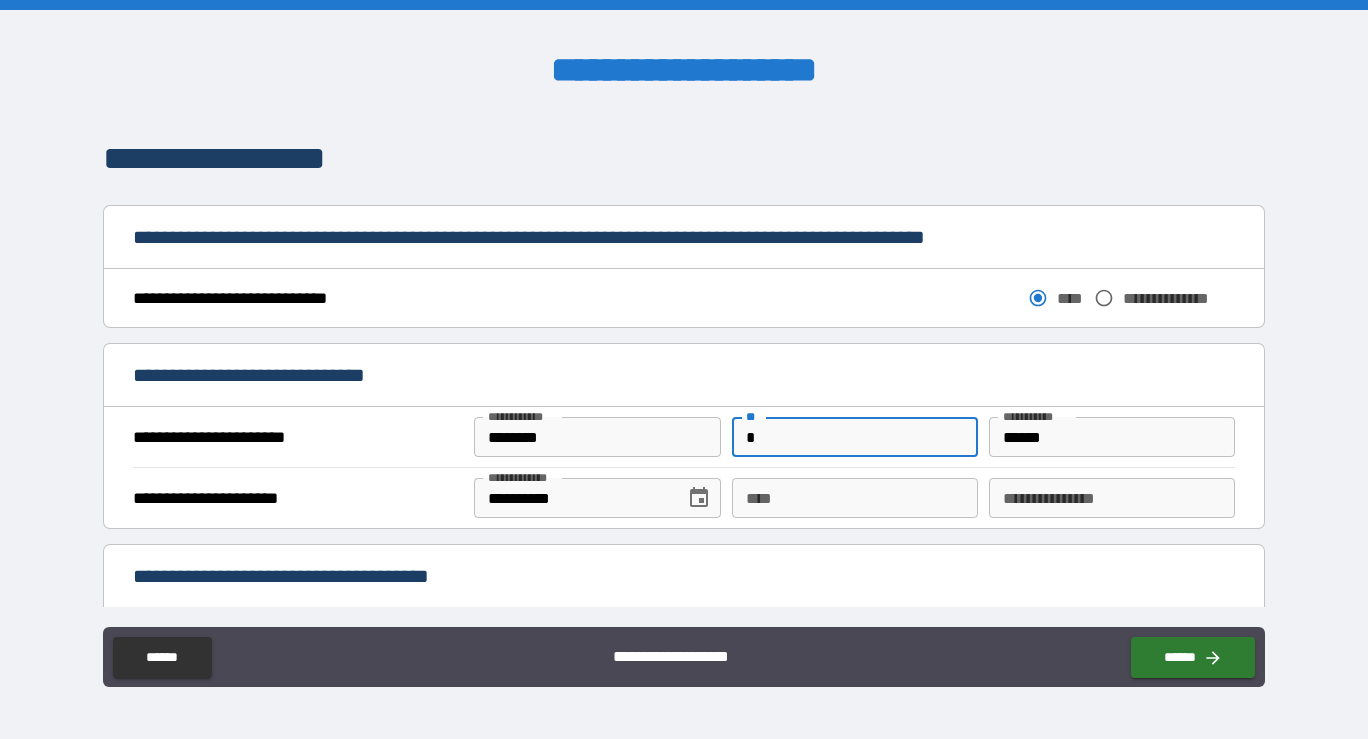 type on "**********" 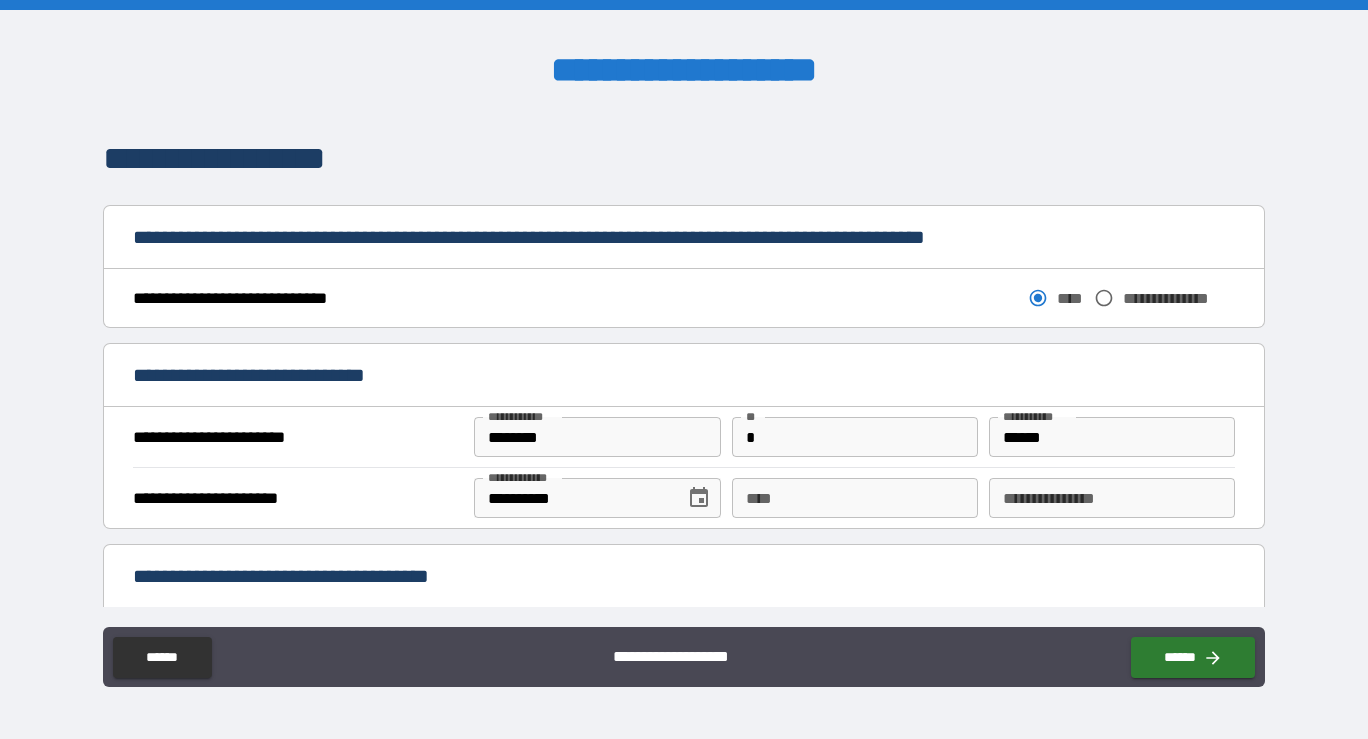 click on "**********" at bounding box center (684, 377) 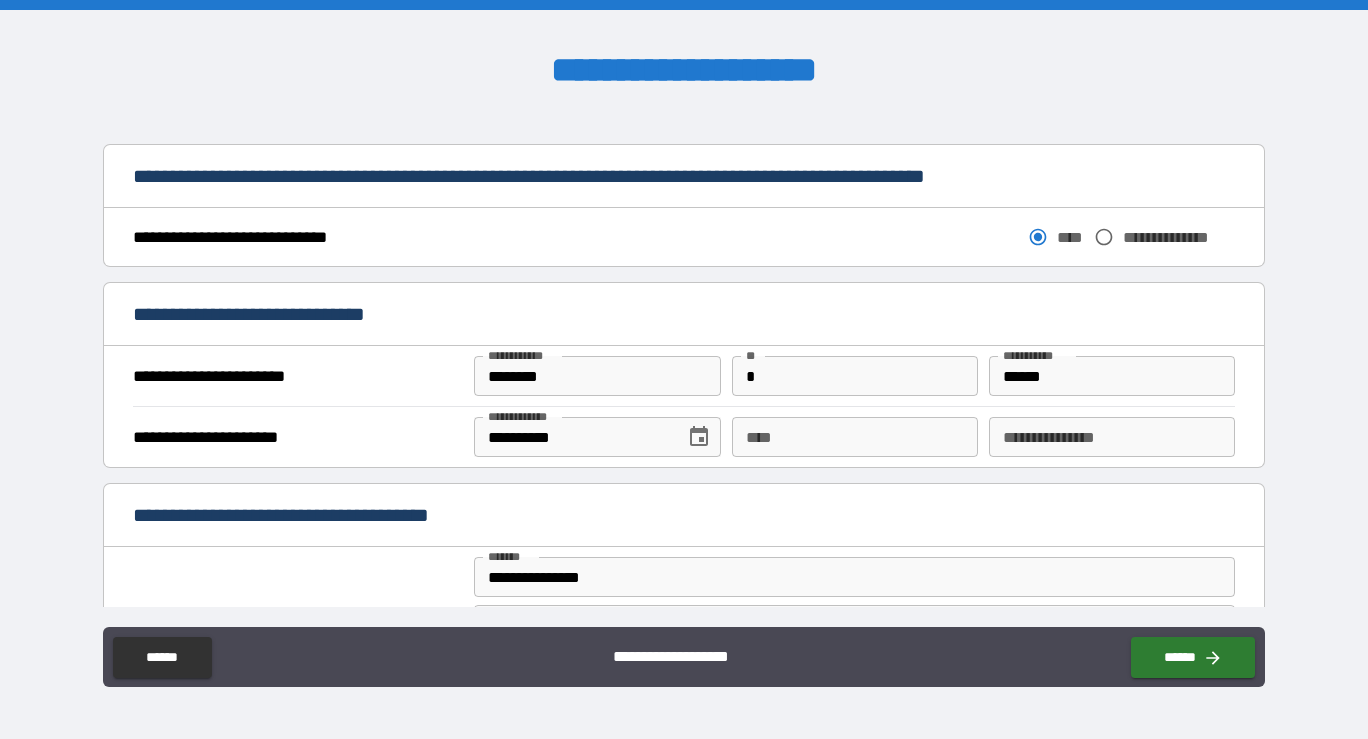 scroll, scrollTop: 1139, scrollLeft: 0, axis: vertical 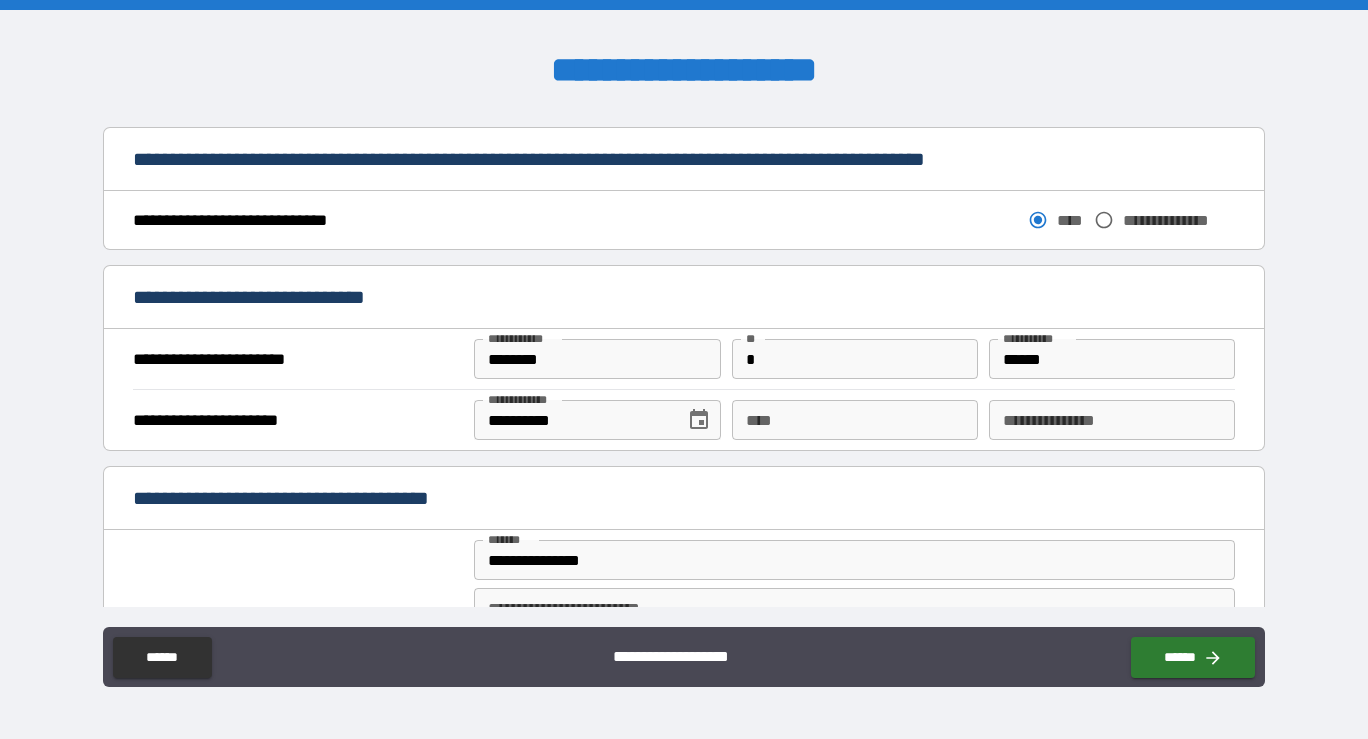 click on "****" at bounding box center [855, 420] 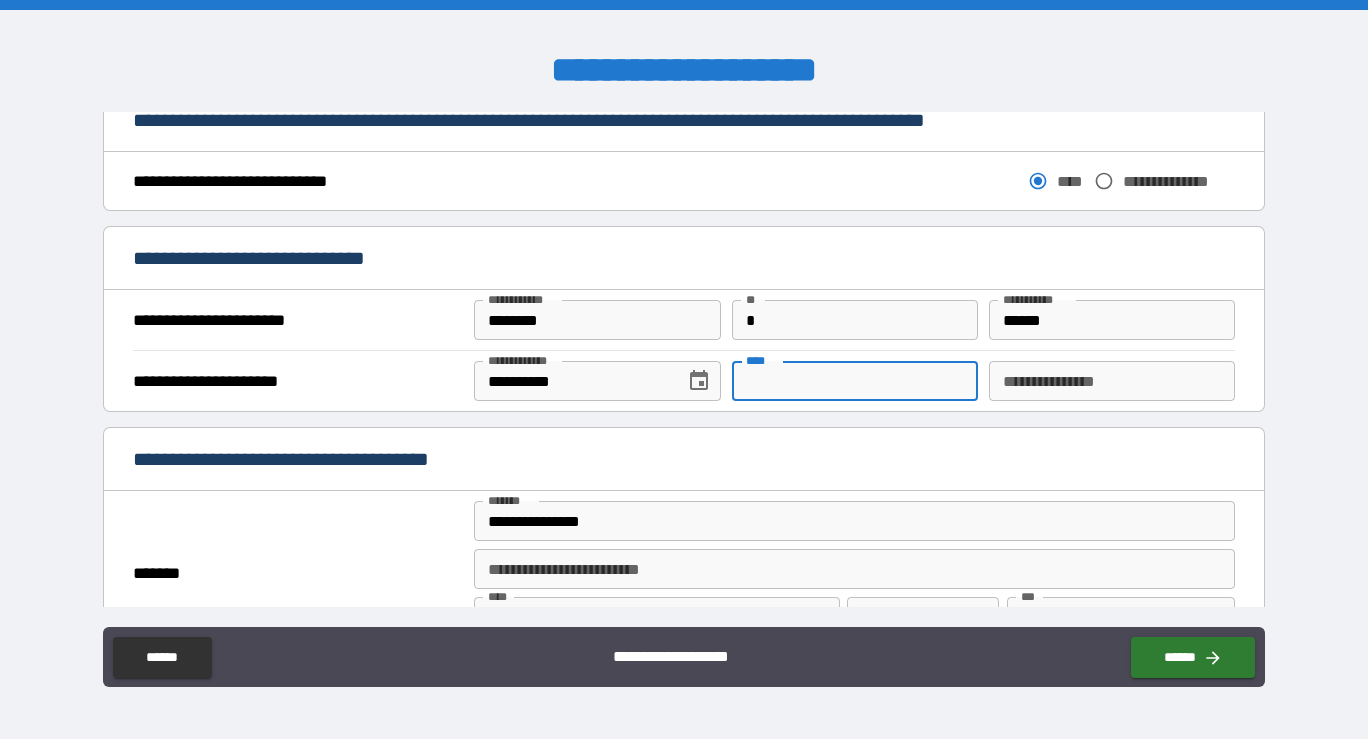 scroll, scrollTop: 1161, scrollLeft: 0, axis: vertical 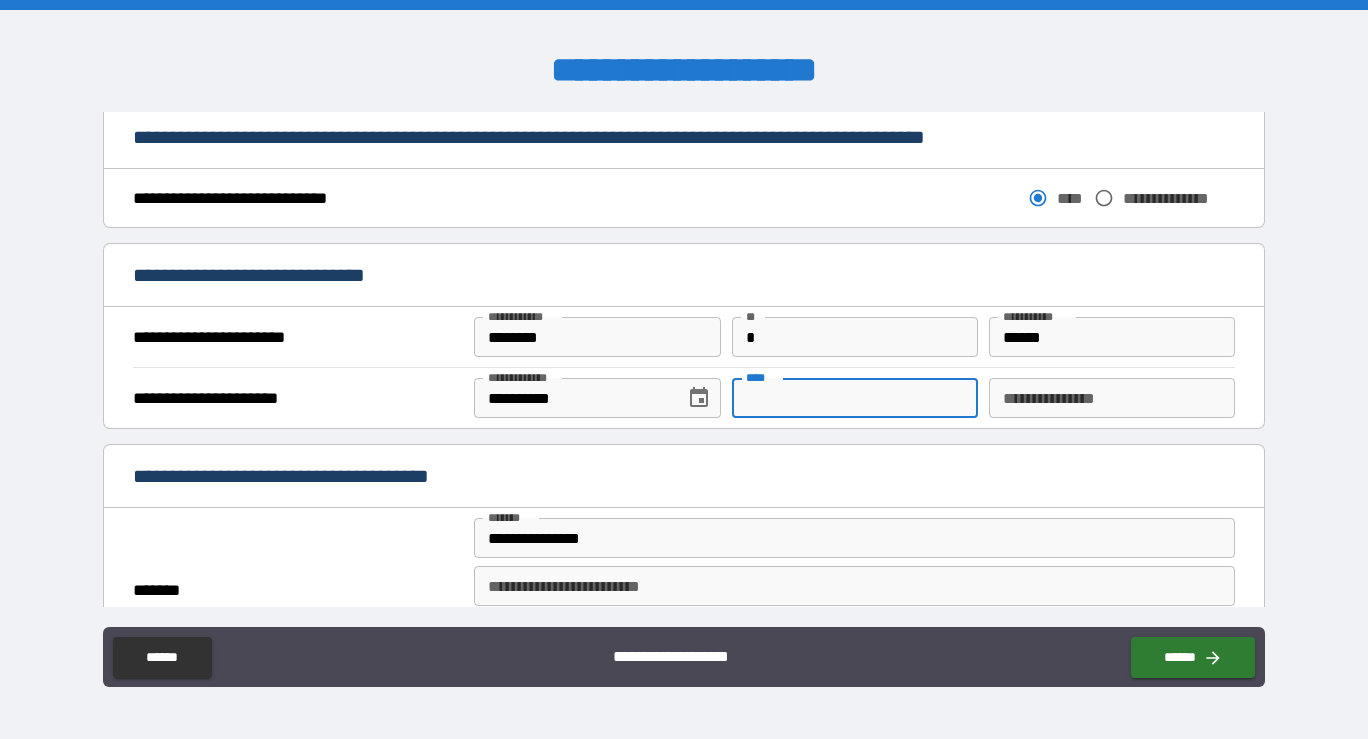 click on "****" at bounding box center [855, 398] 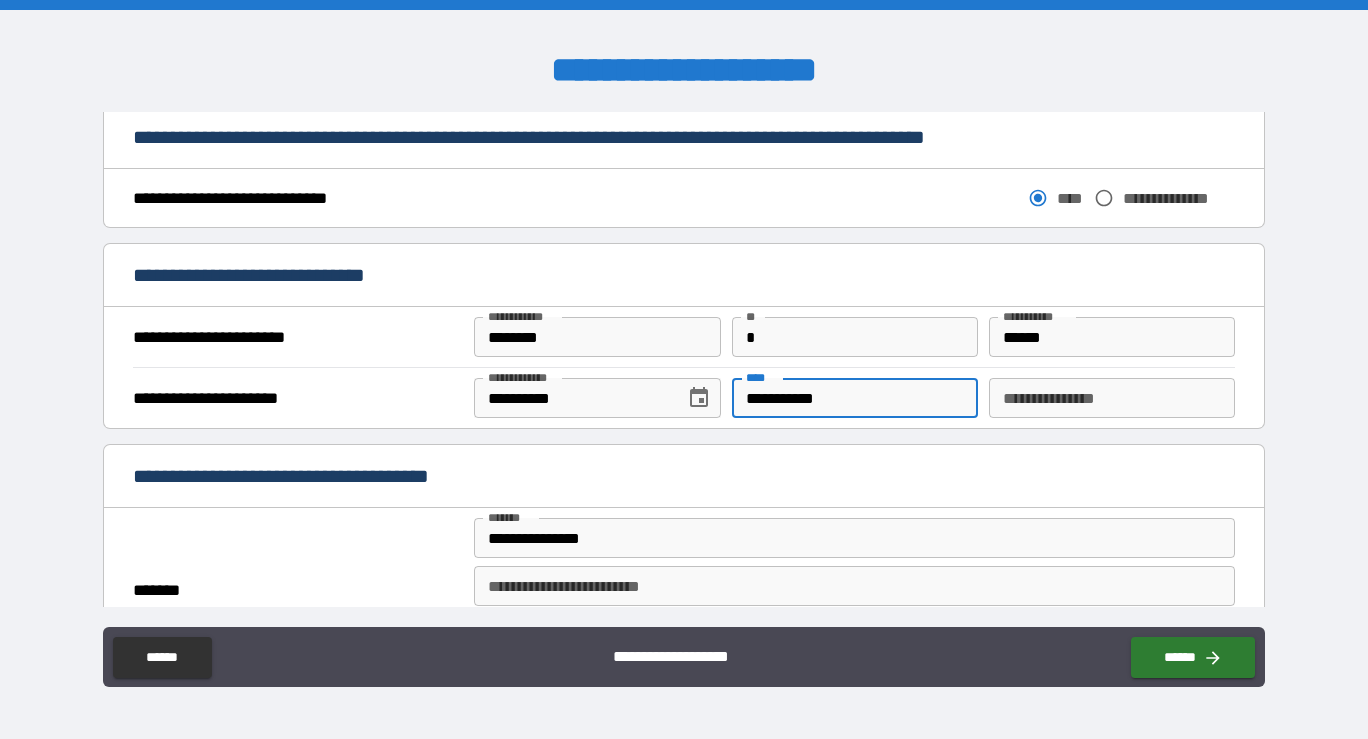 type on "**********" 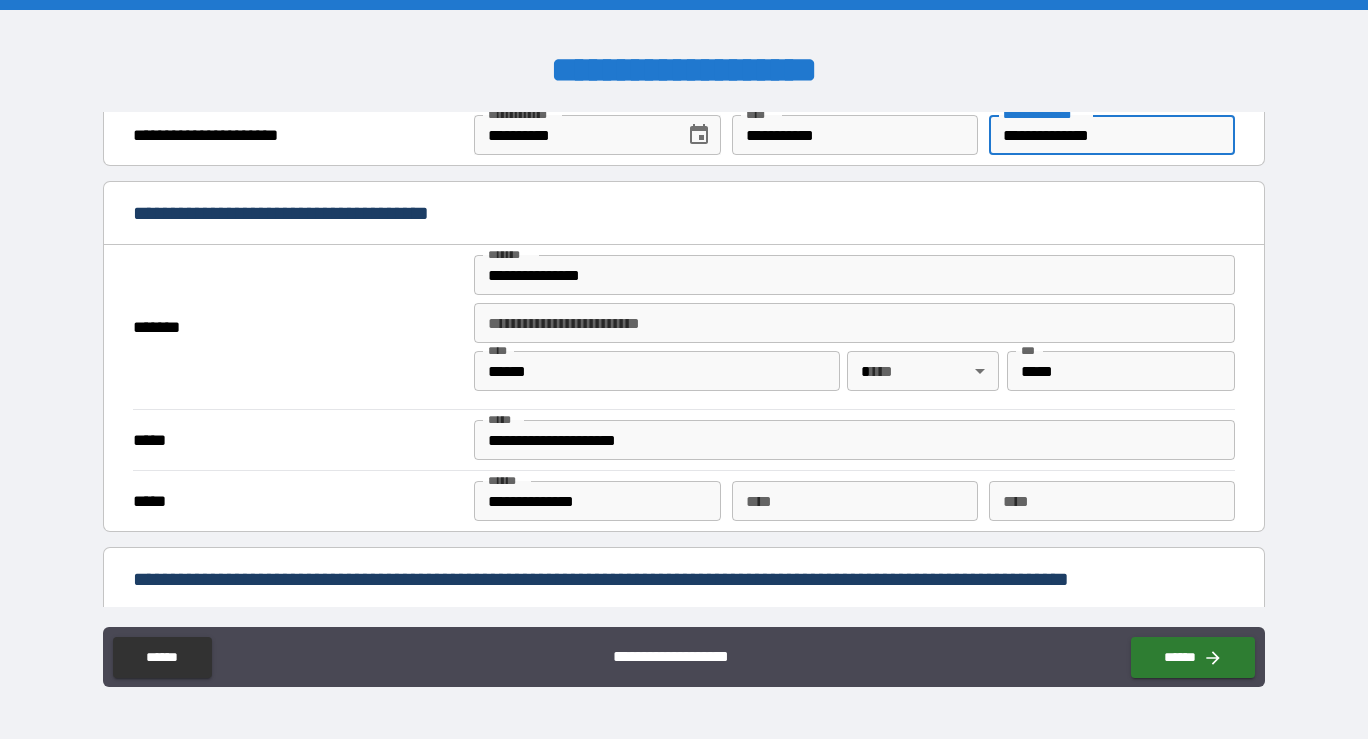 scroll, scrollTop: 1425, scrollLeft: 0, axis: vertical 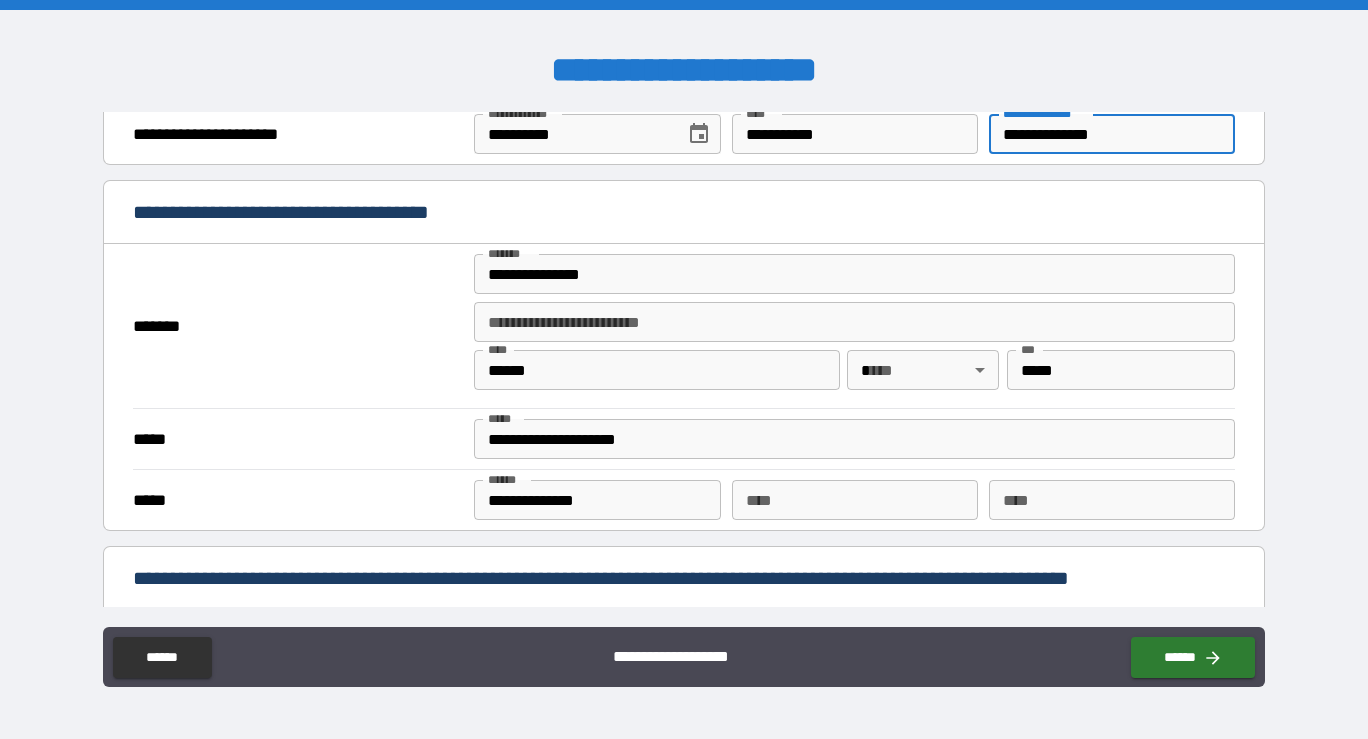 type on "**********" 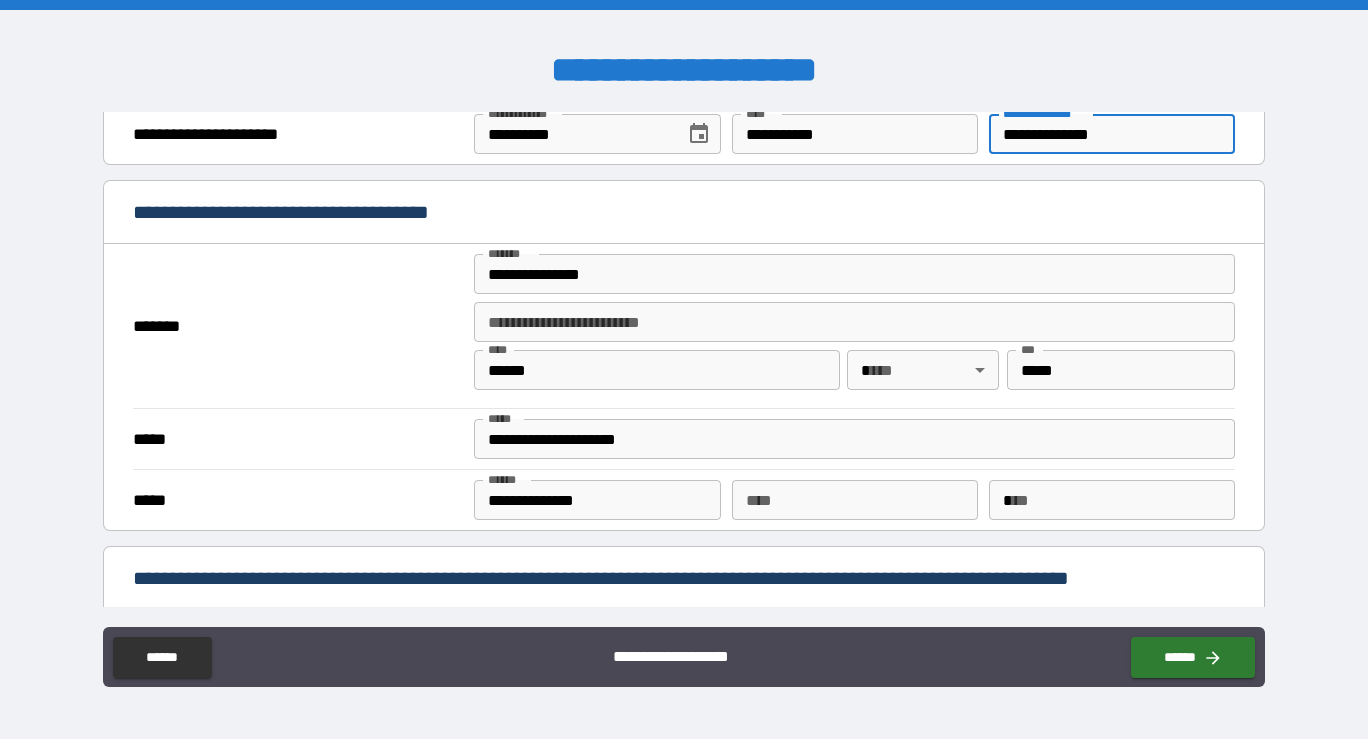 click on "*" at bounding box center [1112, 500] 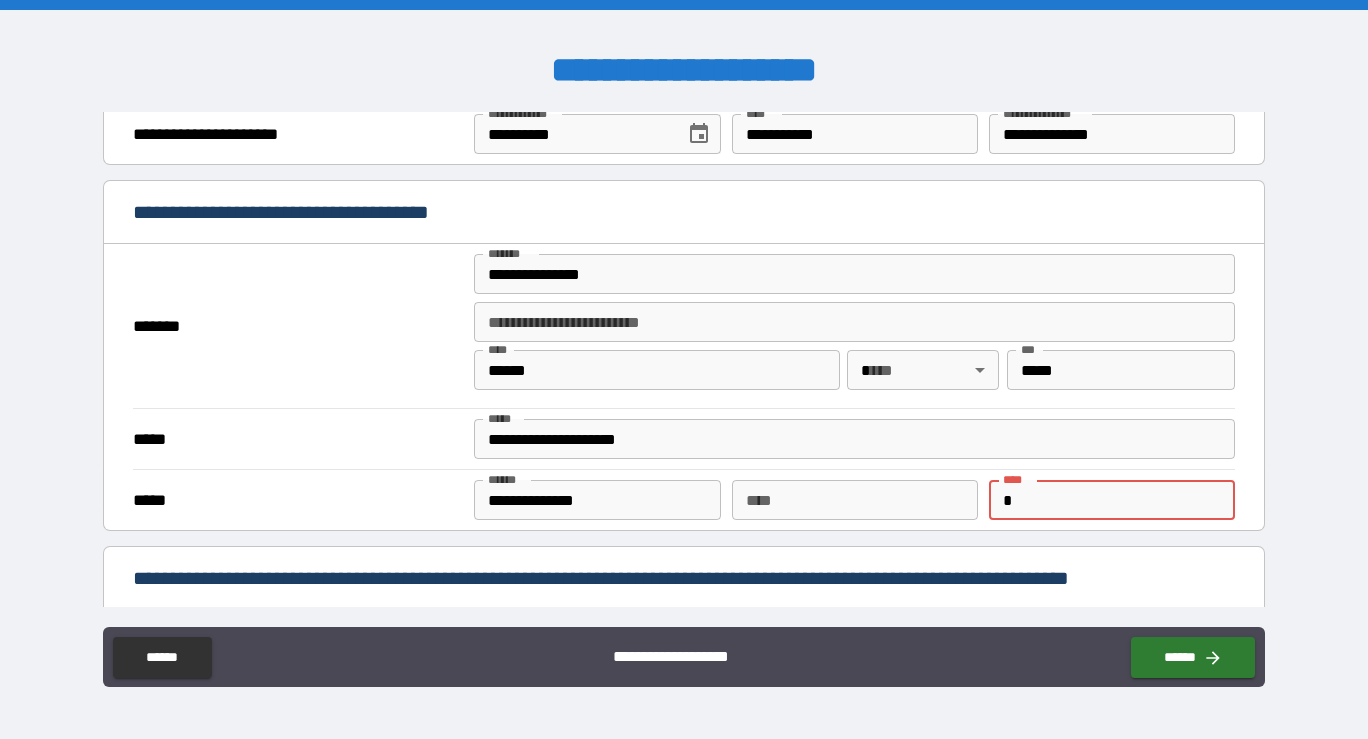 type on "**********" 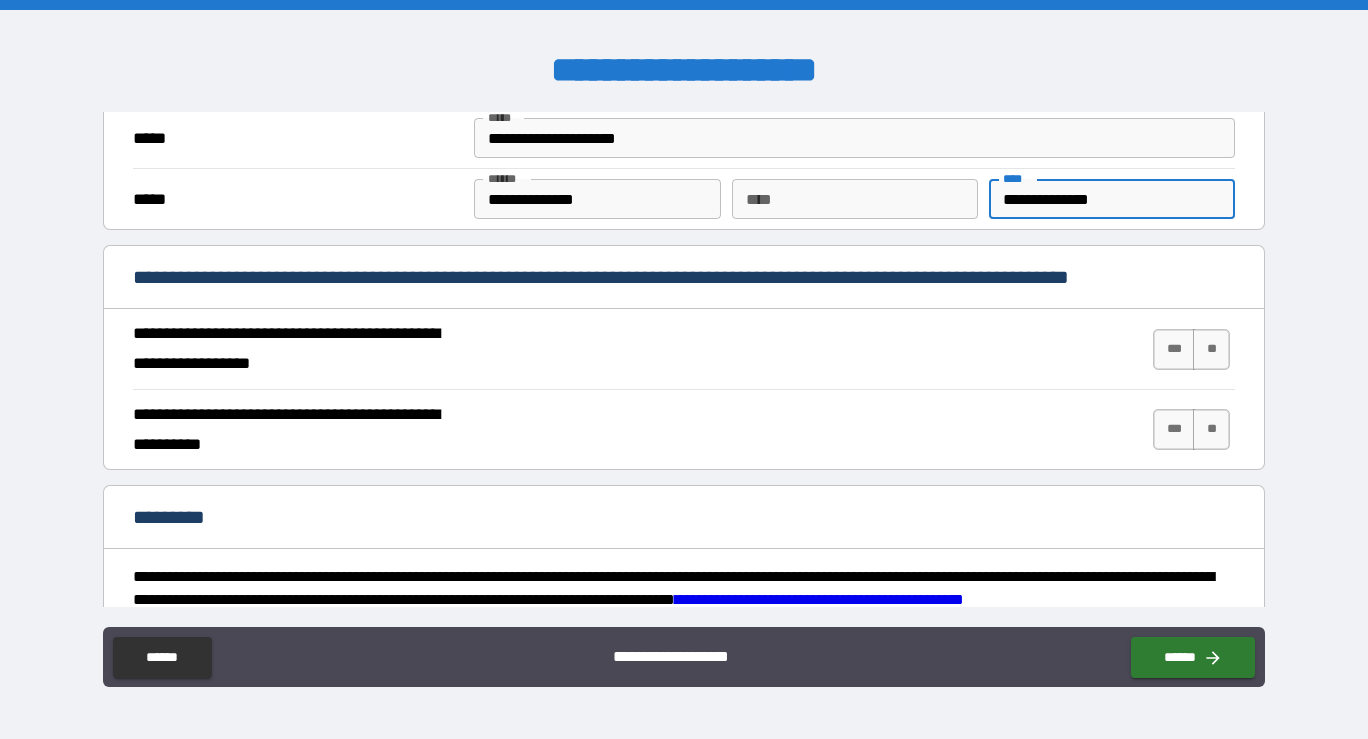 scroll, scrollTop: 1728, scrollLeft: 0, axis: vertical 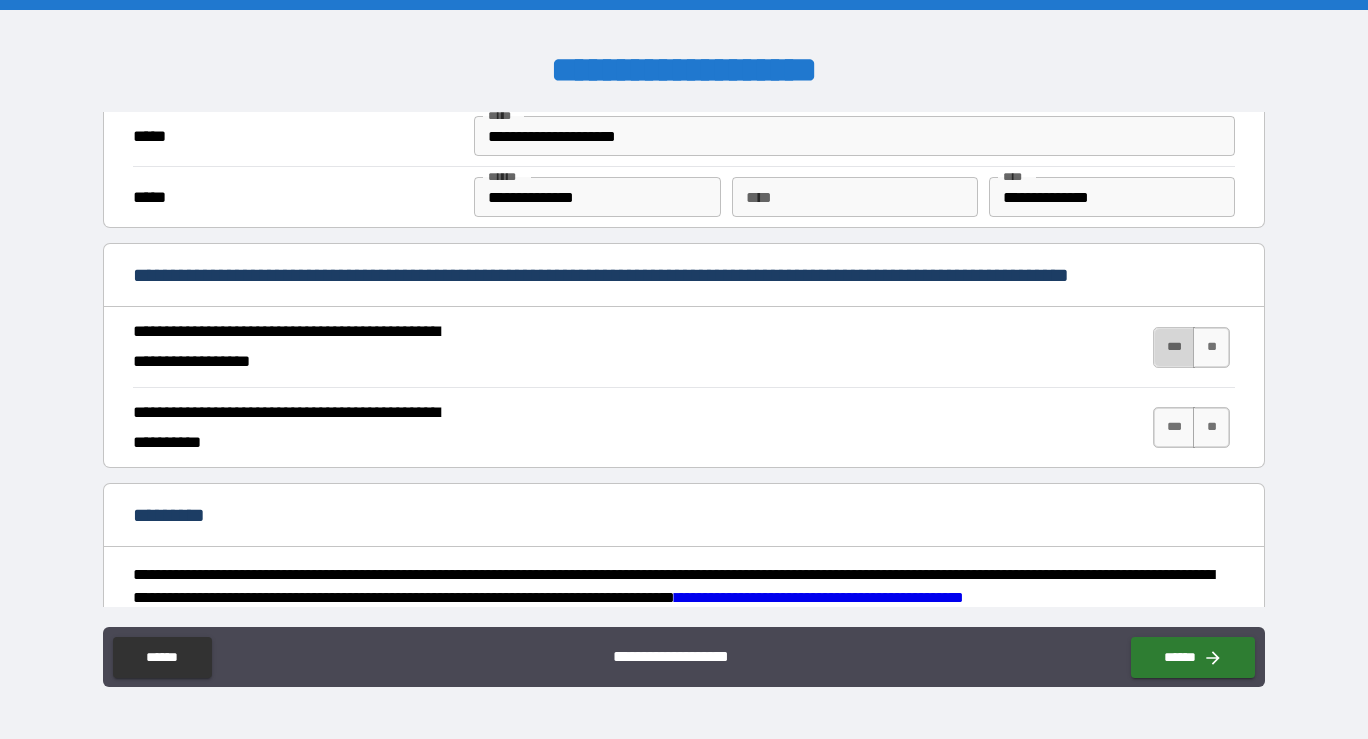 click on "***" at bounding box center (1174, 347) 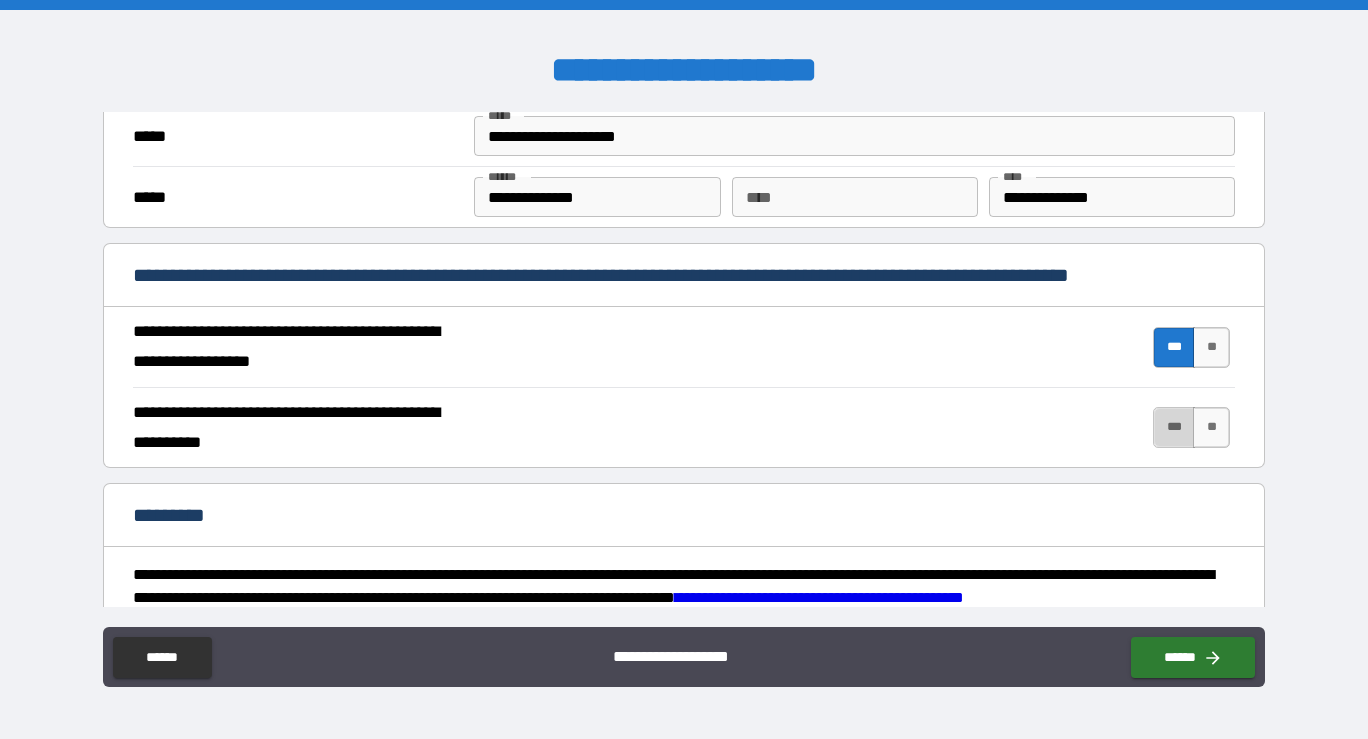 click on "***" at bounding box center [1174, 427] 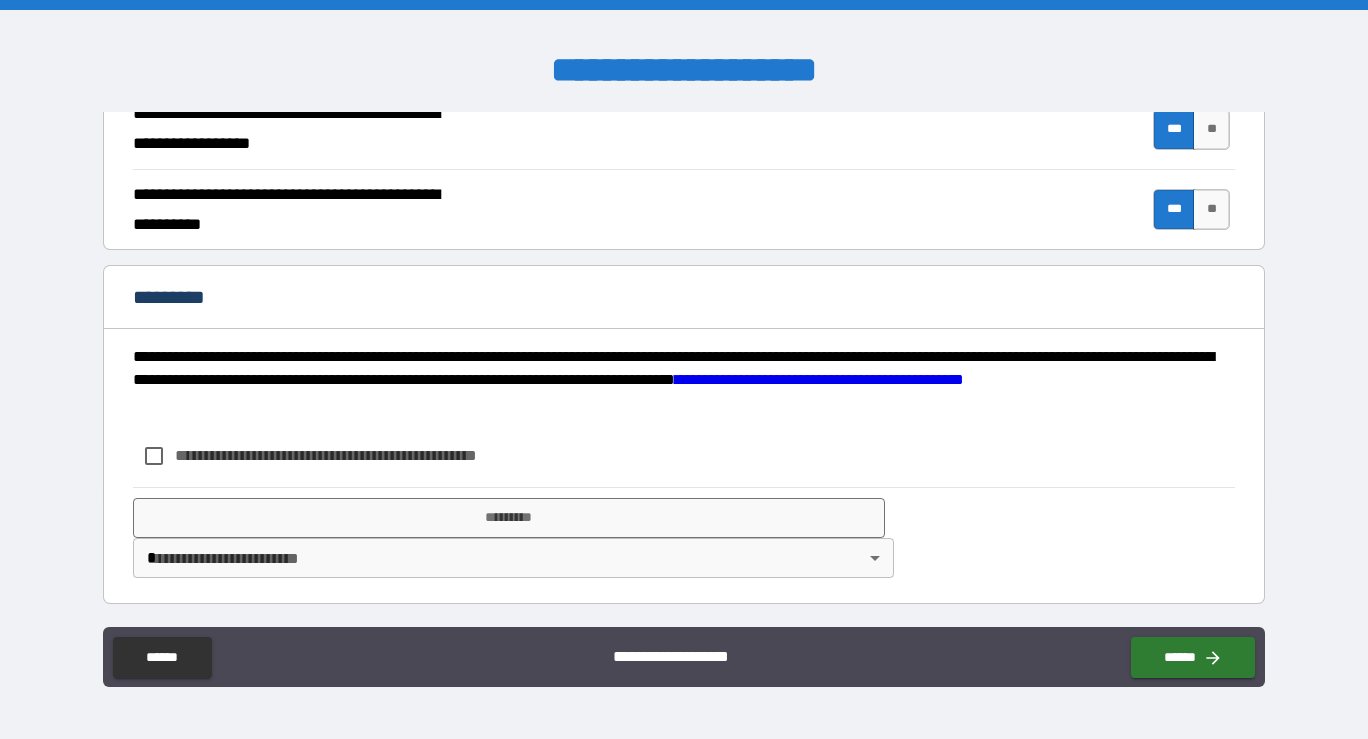 scroll, scrollTop: 1947, scrollLeft: 0, axis: vertical 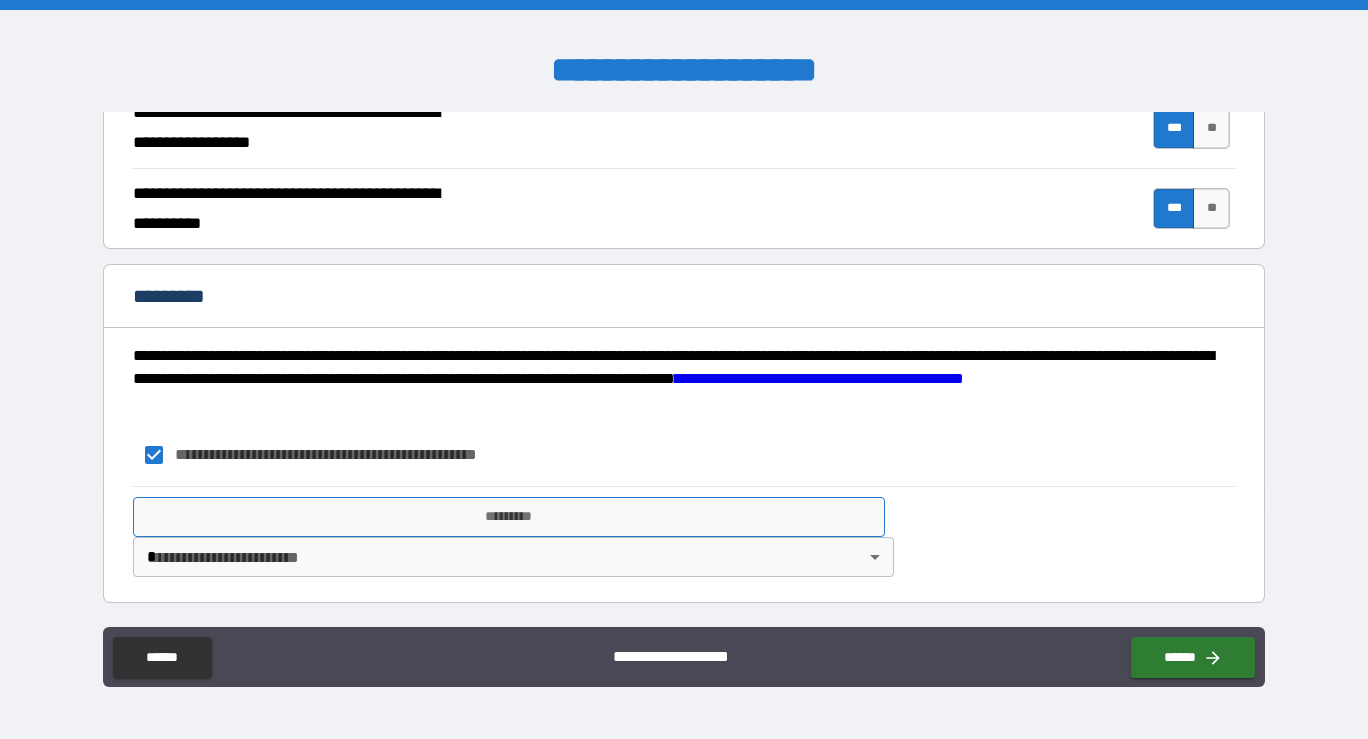 click on "*********" at bounding box center [509, 517] 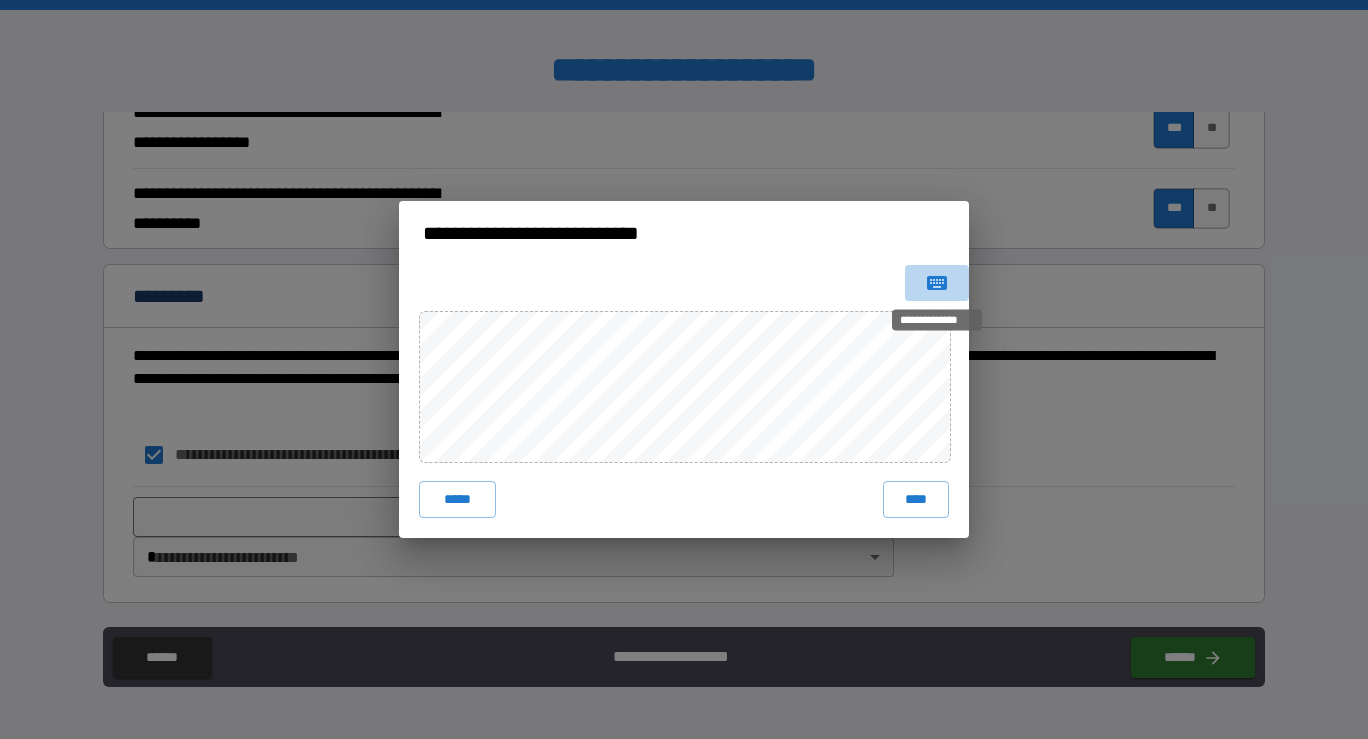 click 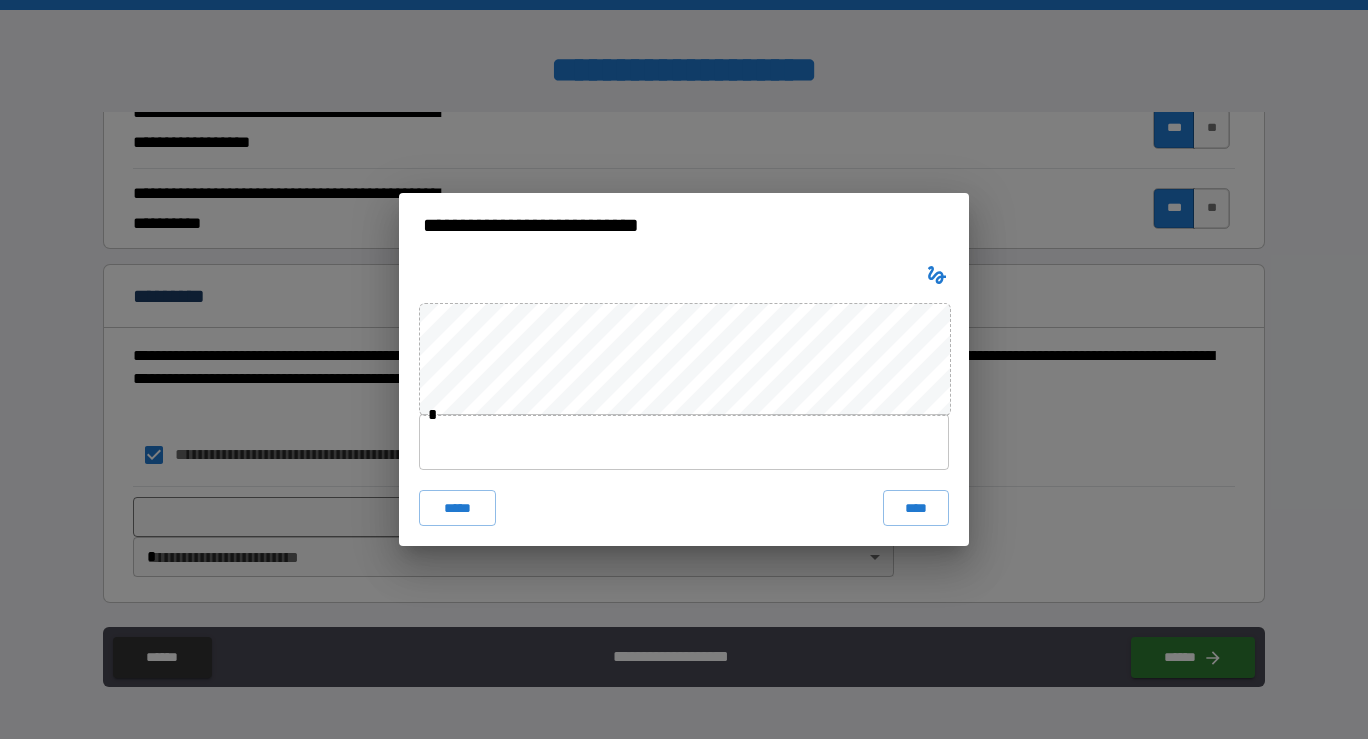 click at bounding box center (684, 442) 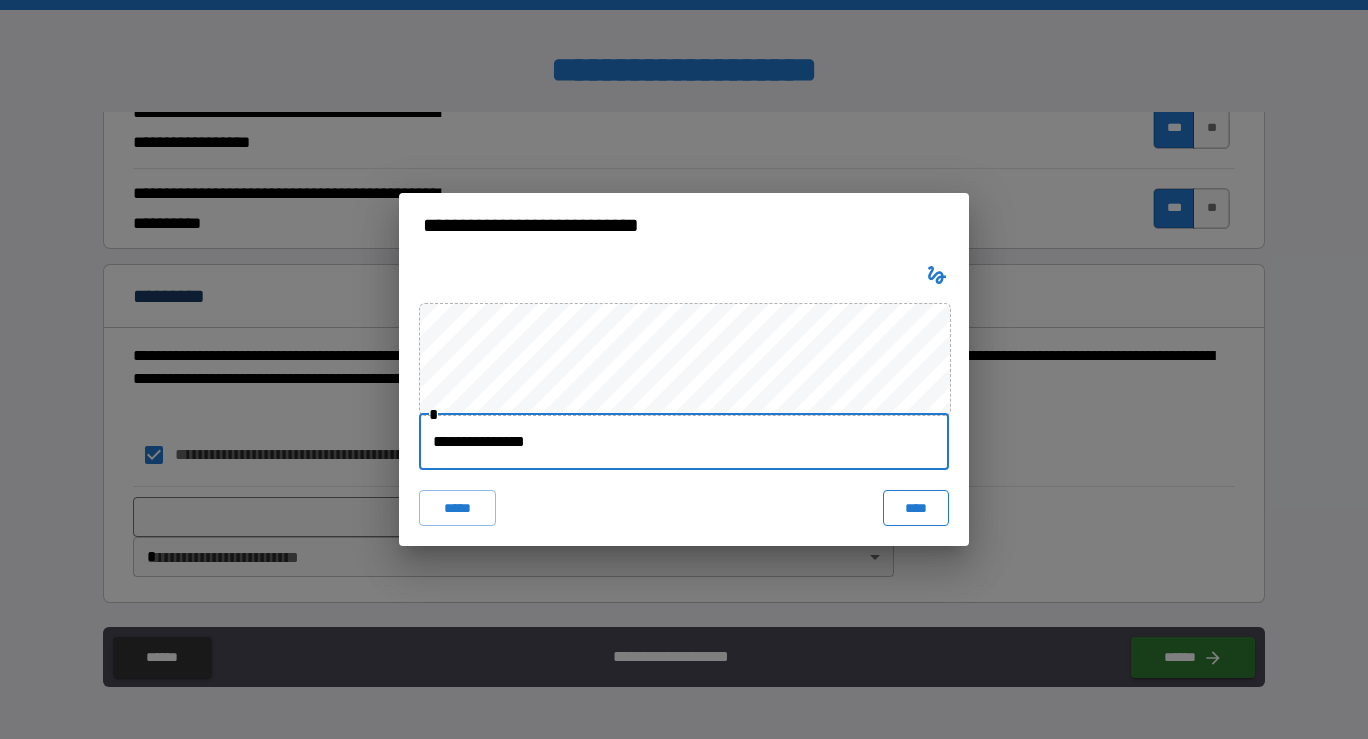 type on "**********" 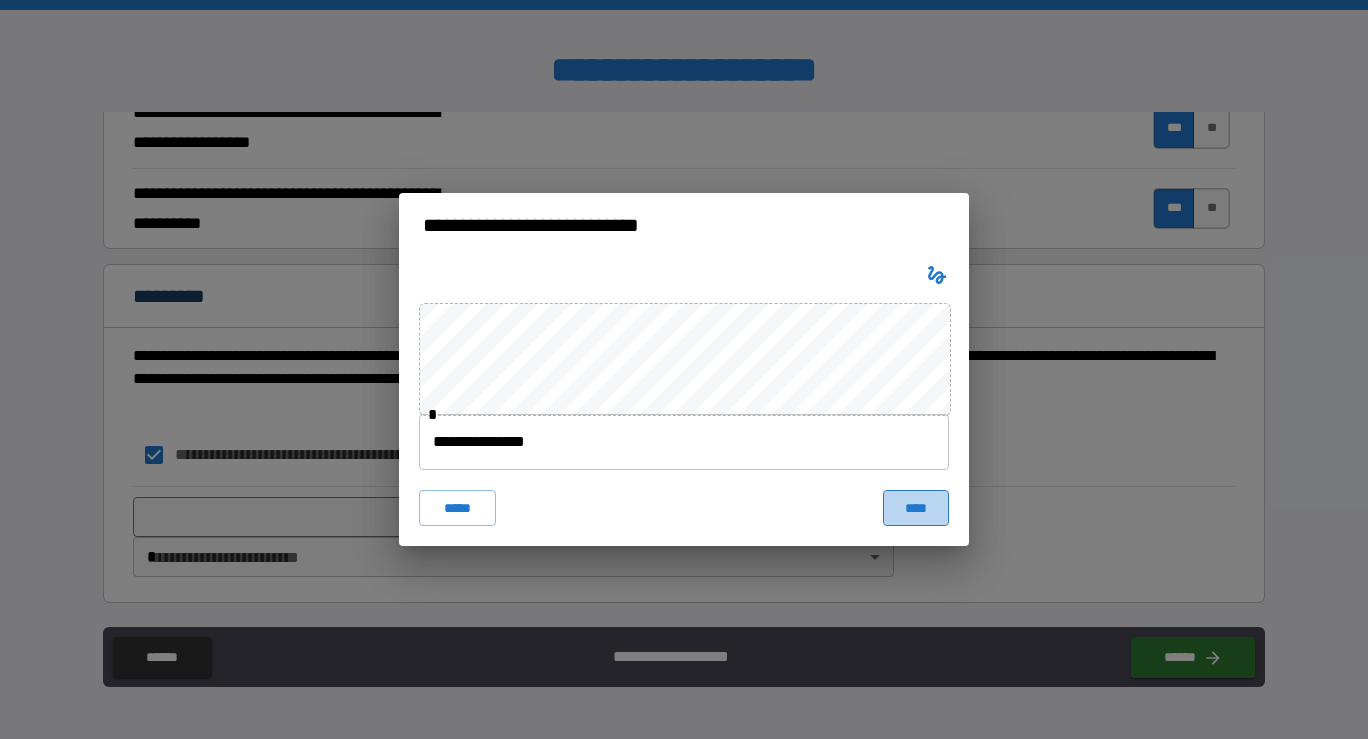 click on "****" at bounding box center [916, 508] 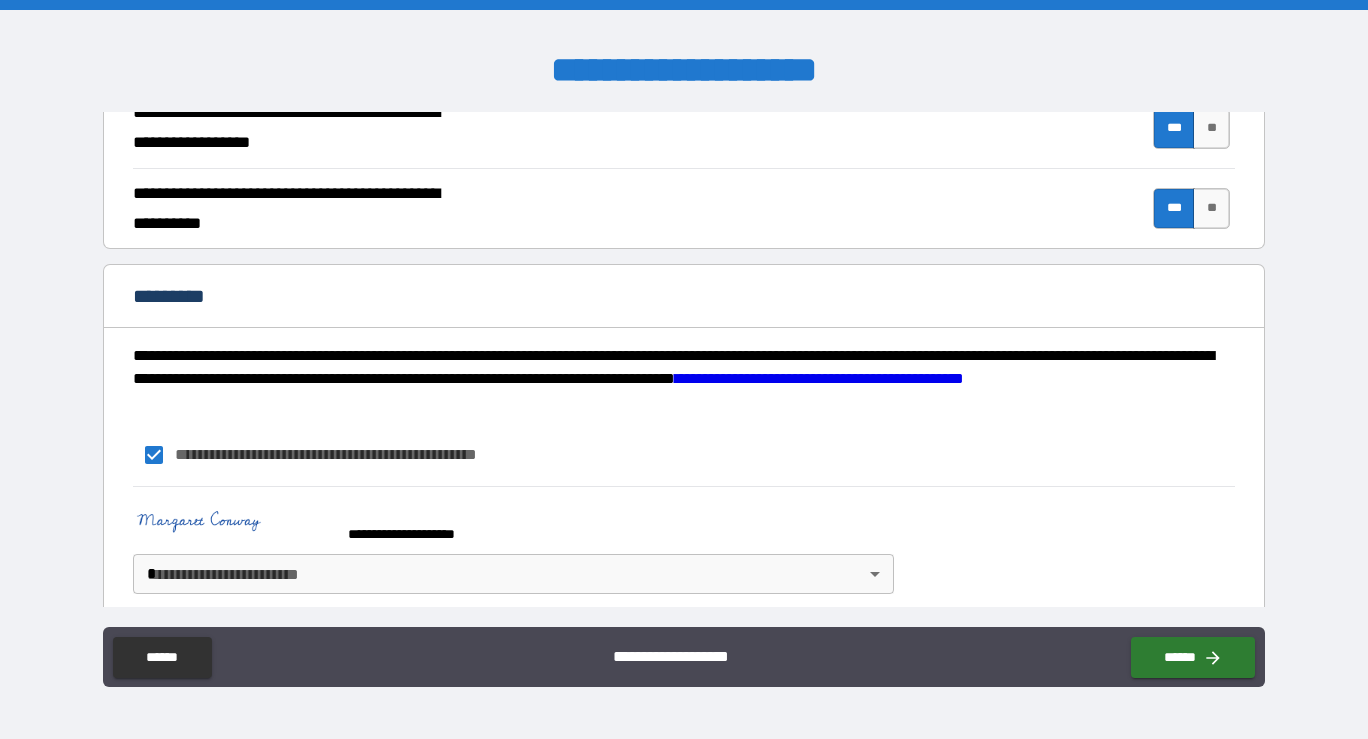 click on "**********" at bounding box center (684, 369) 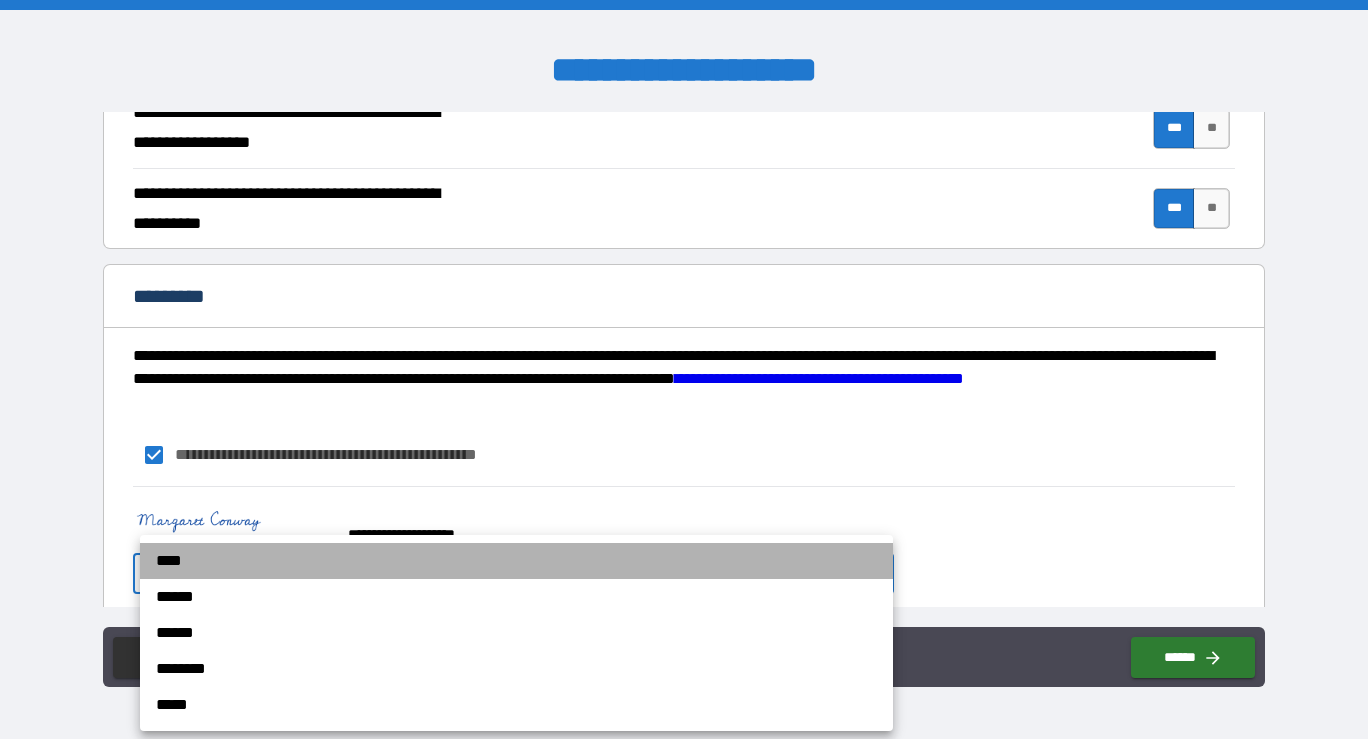 click on "****" at bounding box center [516, 561] 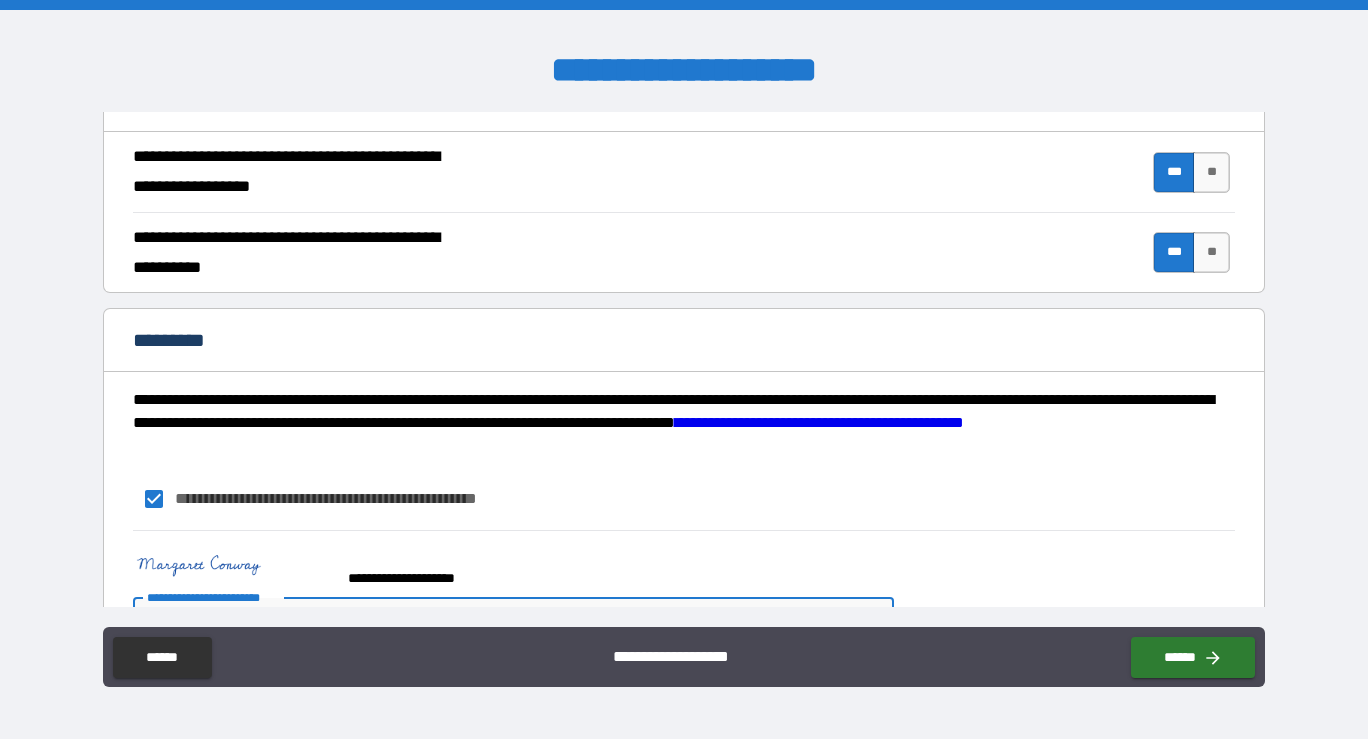 scroll, scrollTop: 1964, scrollLeft: 0, axis: vertical 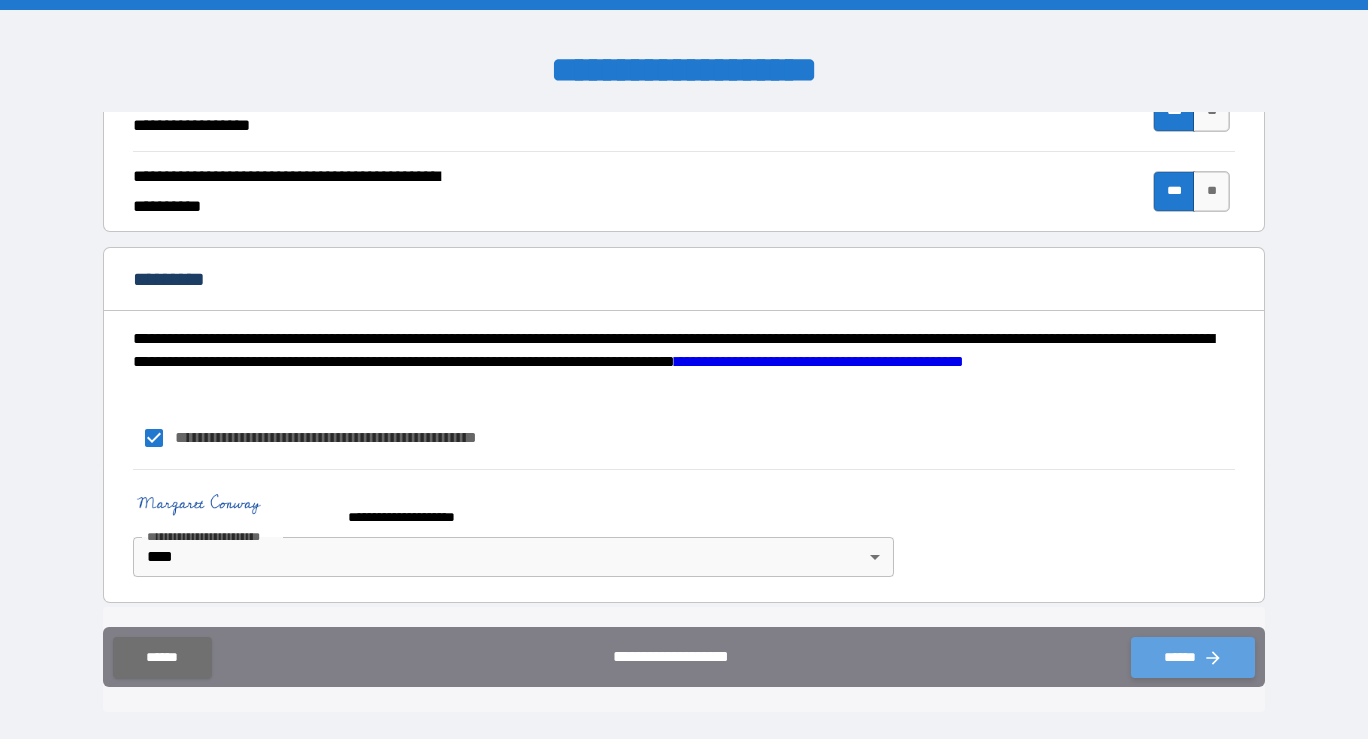click on "******" at bounding box center [1193, 657] 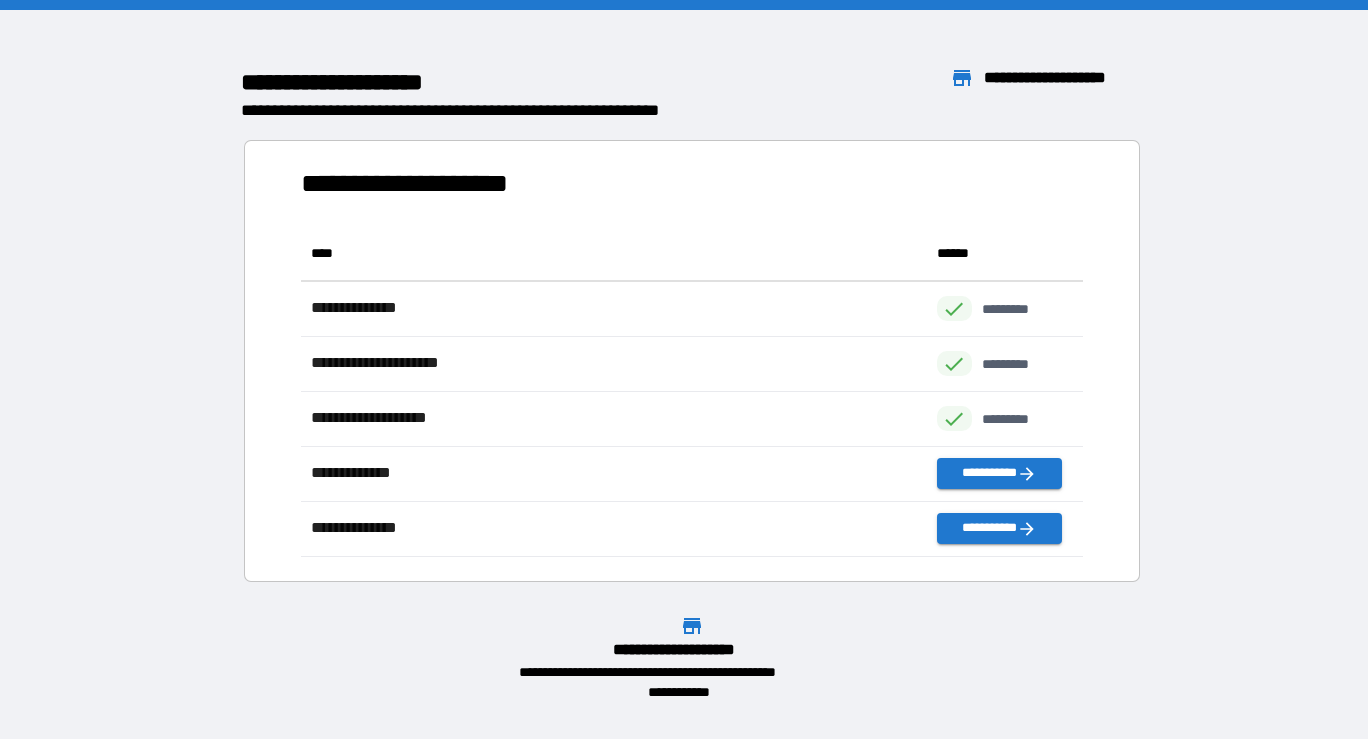 scroll, scrollTop: 1, scrollLeft: 1, axis: both 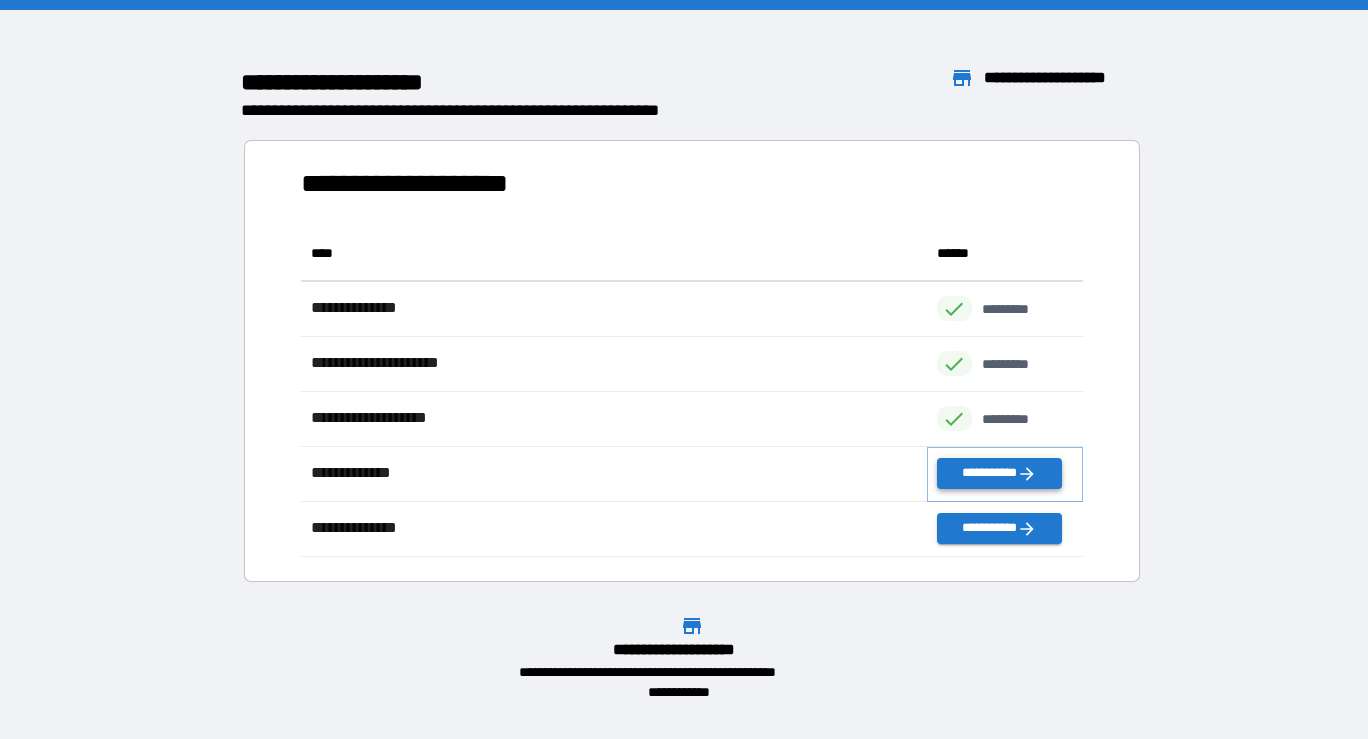 click on "**********" at bounding box center (999, 473) 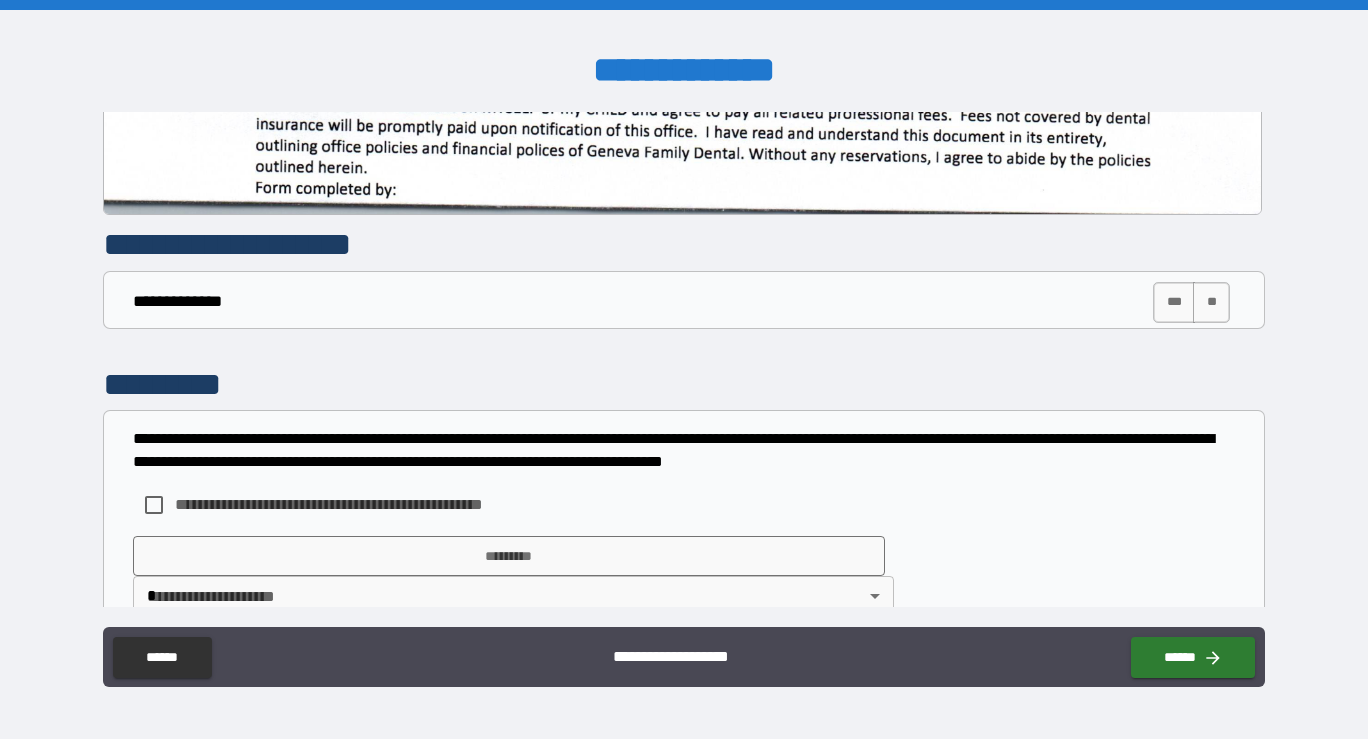 scroll, scrollTop: 1282, scrollLeft: 0, axis: vertical 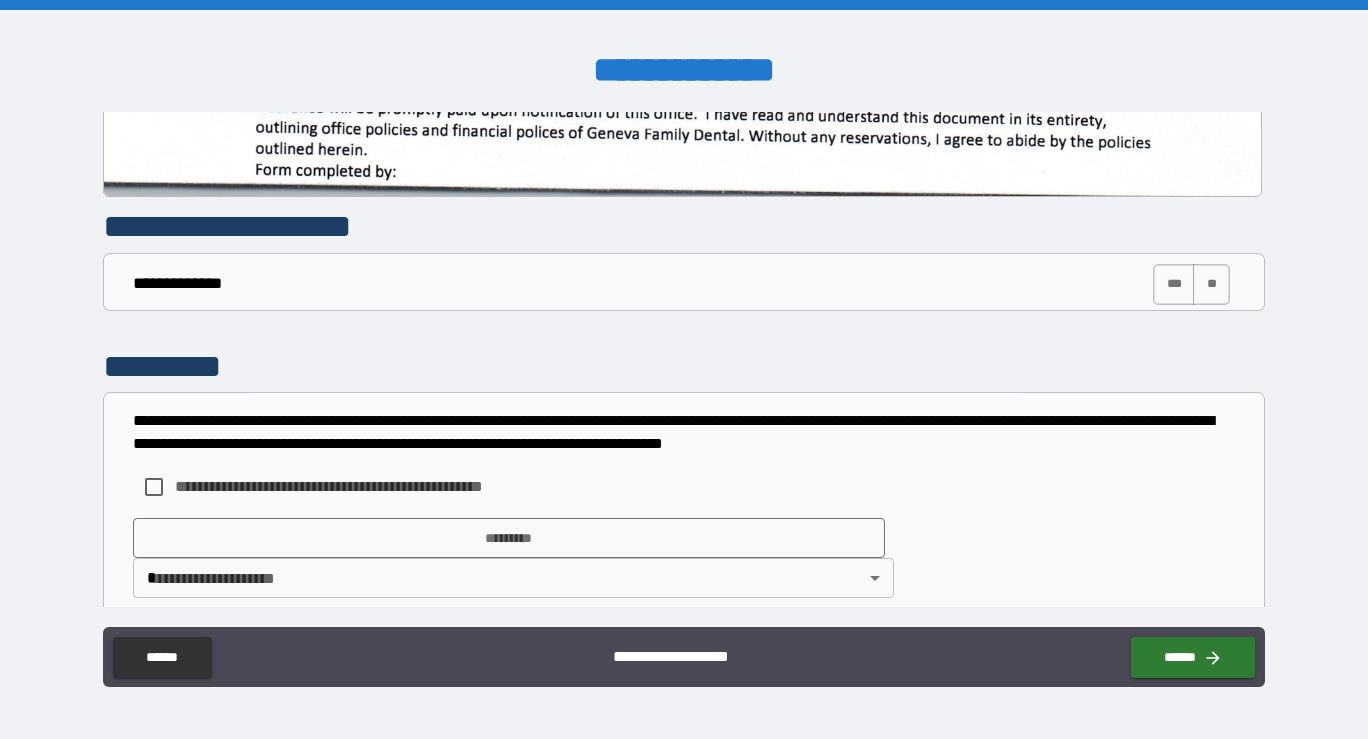 click on "***" at bounding box center (1174, 284) 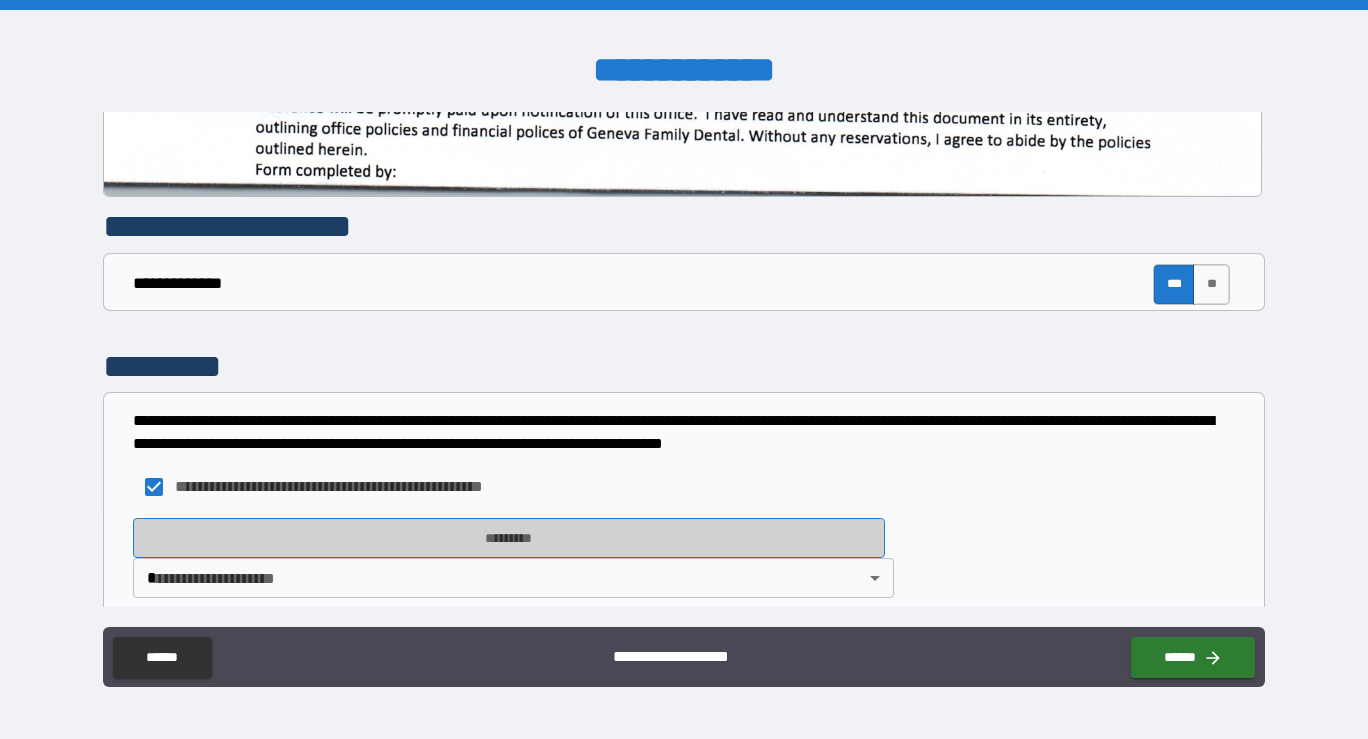 click on "*********" at bounding box center [509, 538] 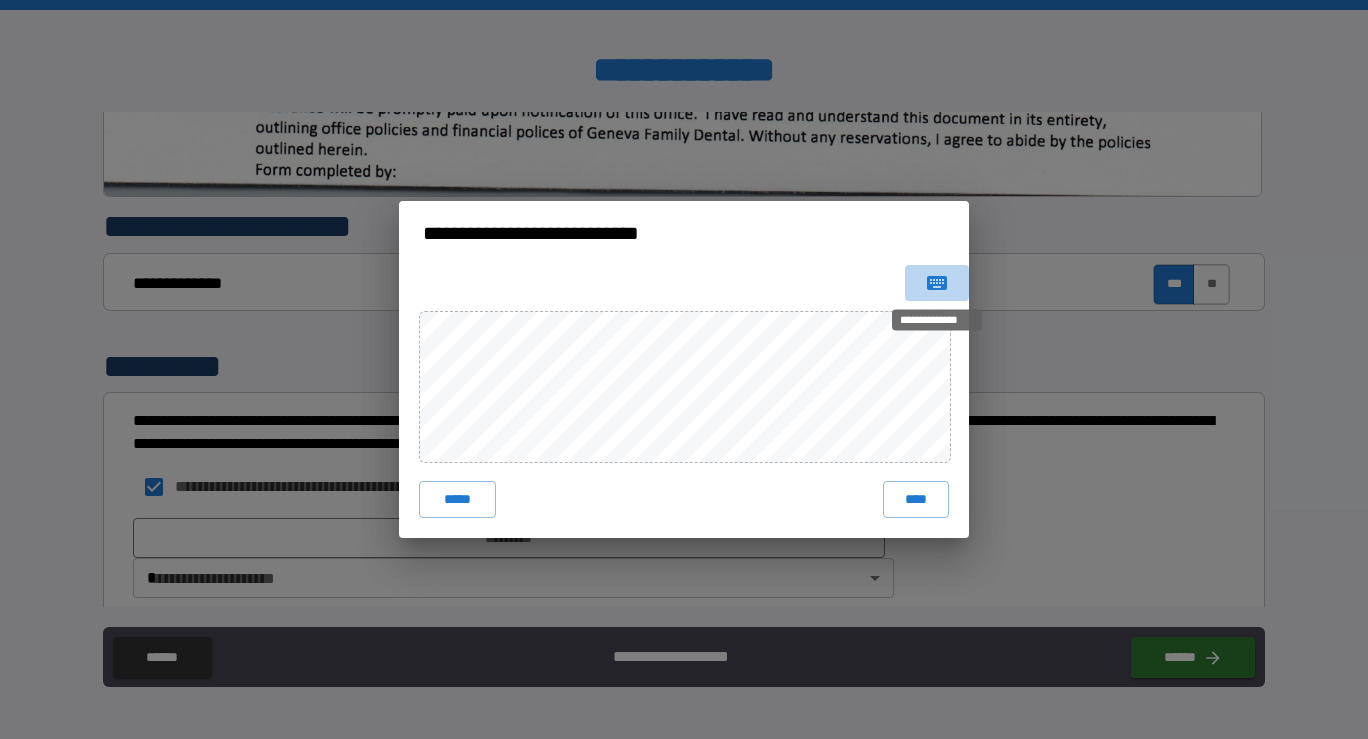 click 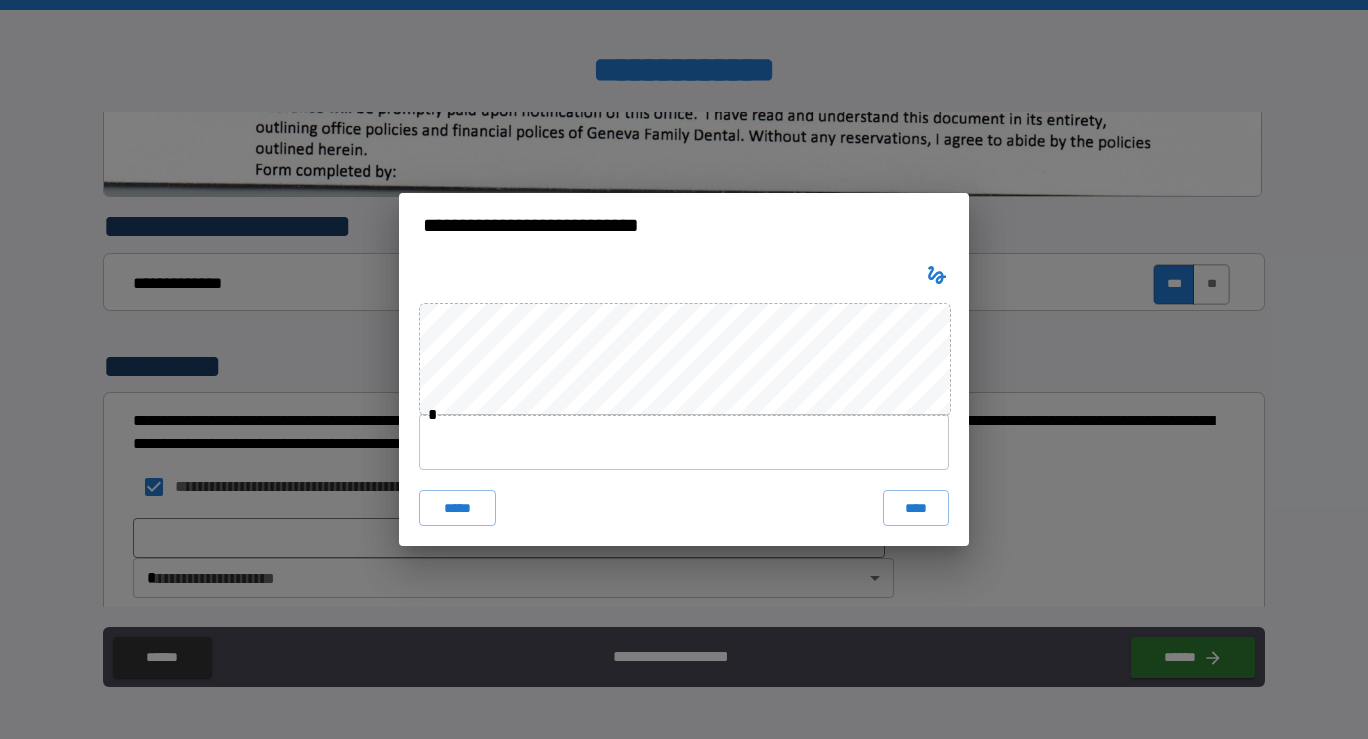 click at bounding box center [684, 442] 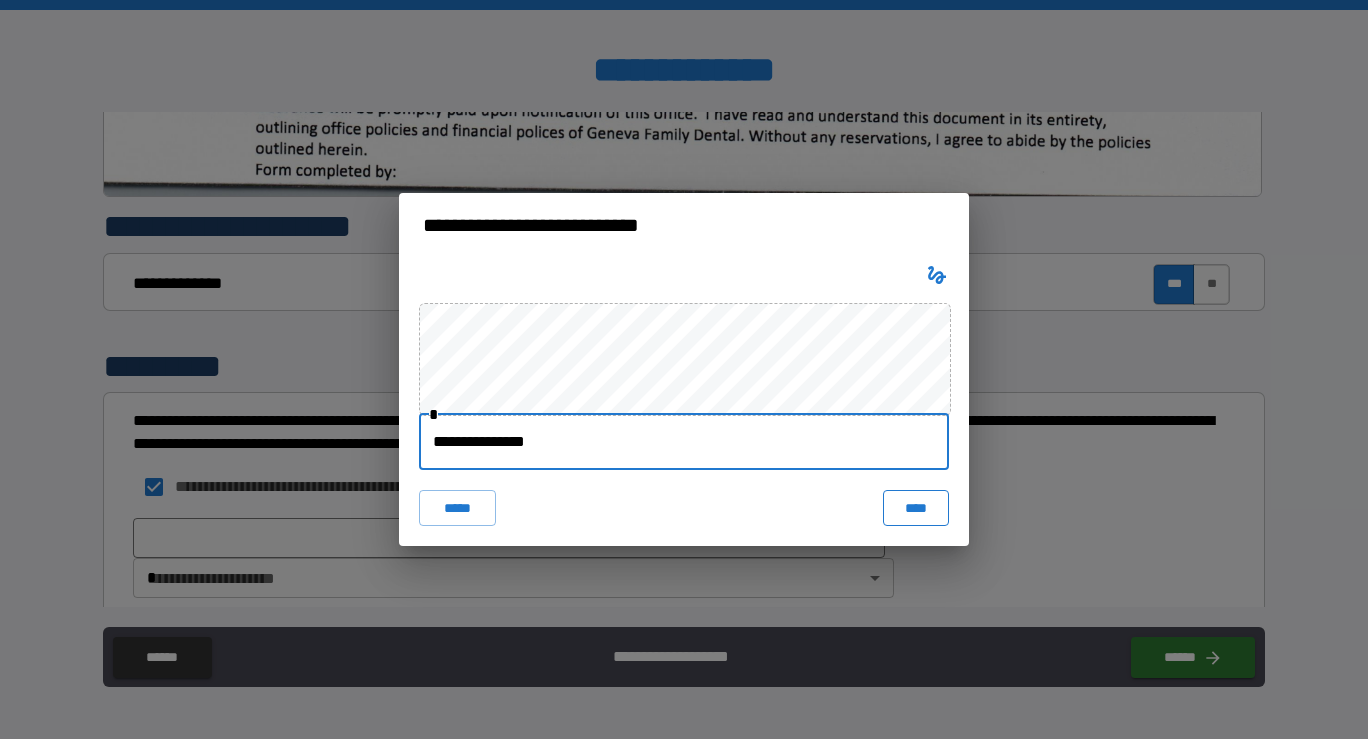 type on "**********" 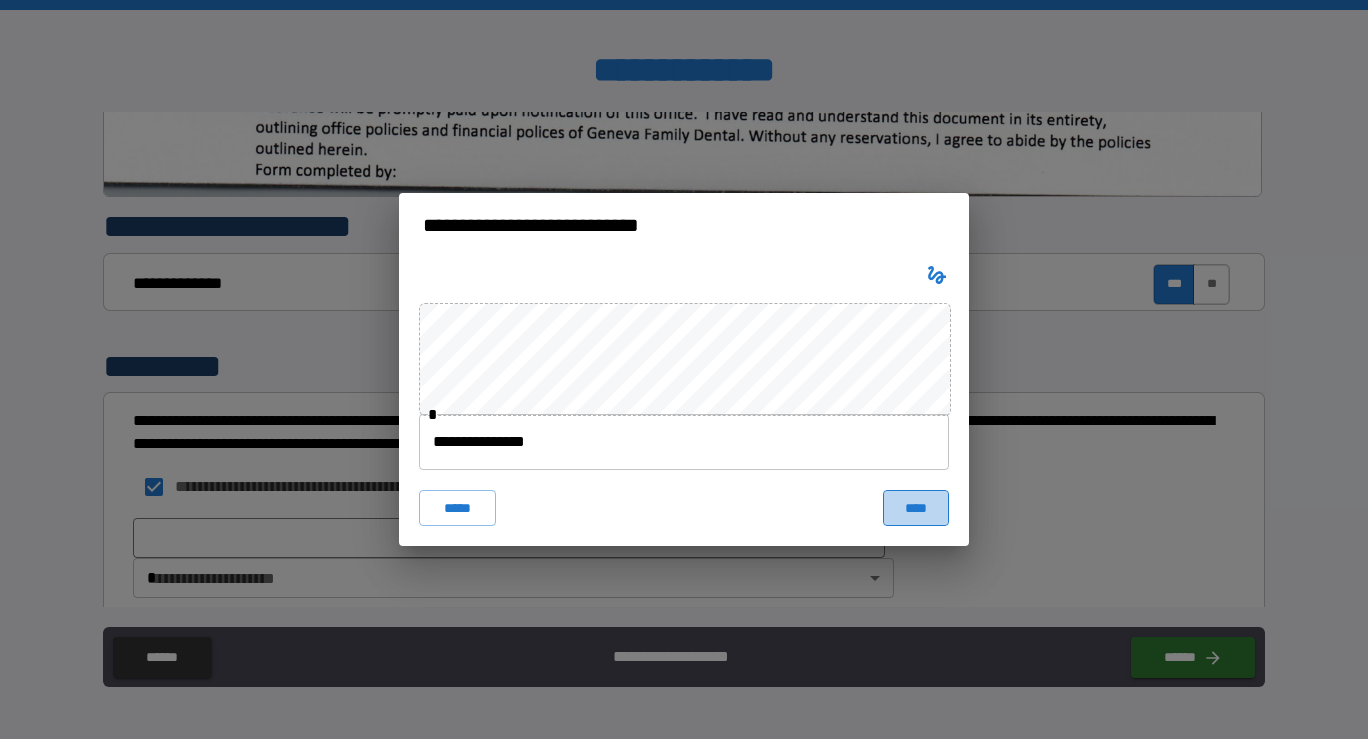 click on "****" at bounding box center [916, 508] 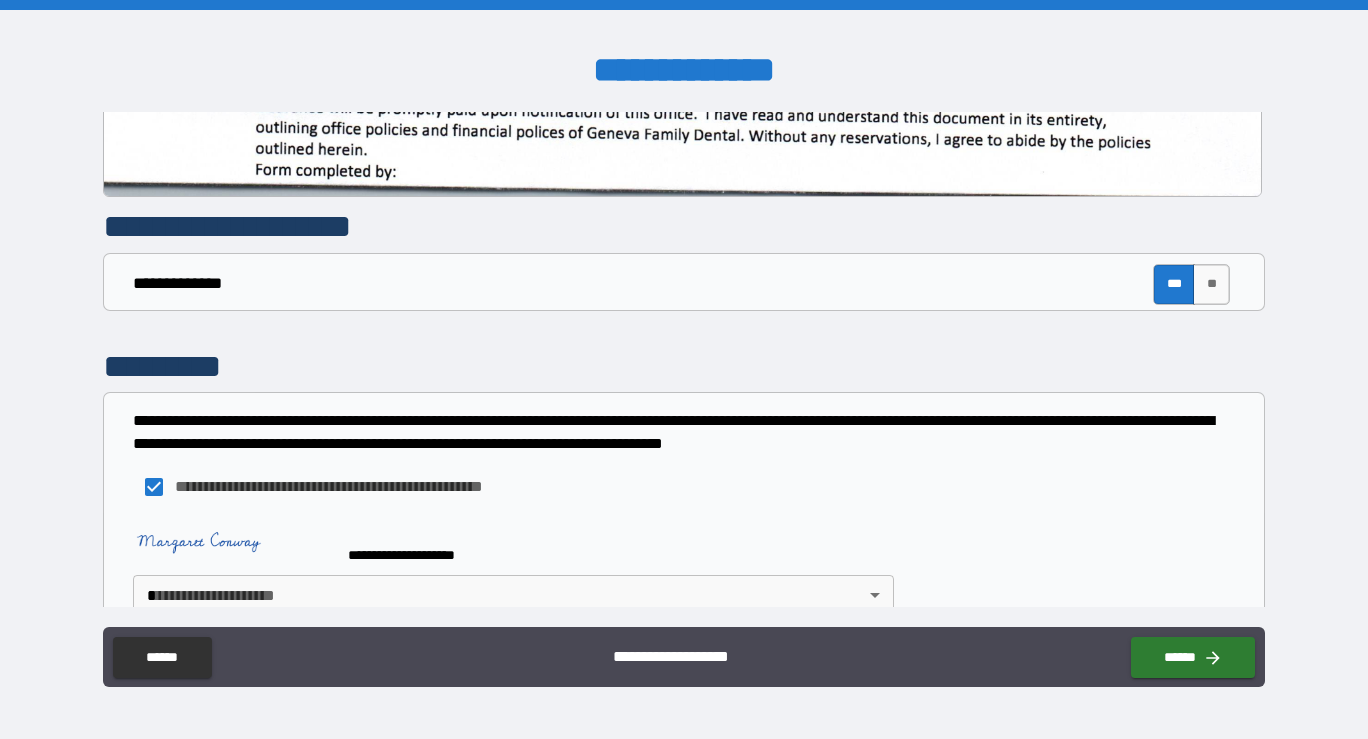 scroll, scrollTop: 1301, scrollLeft: 0, axis: vertical 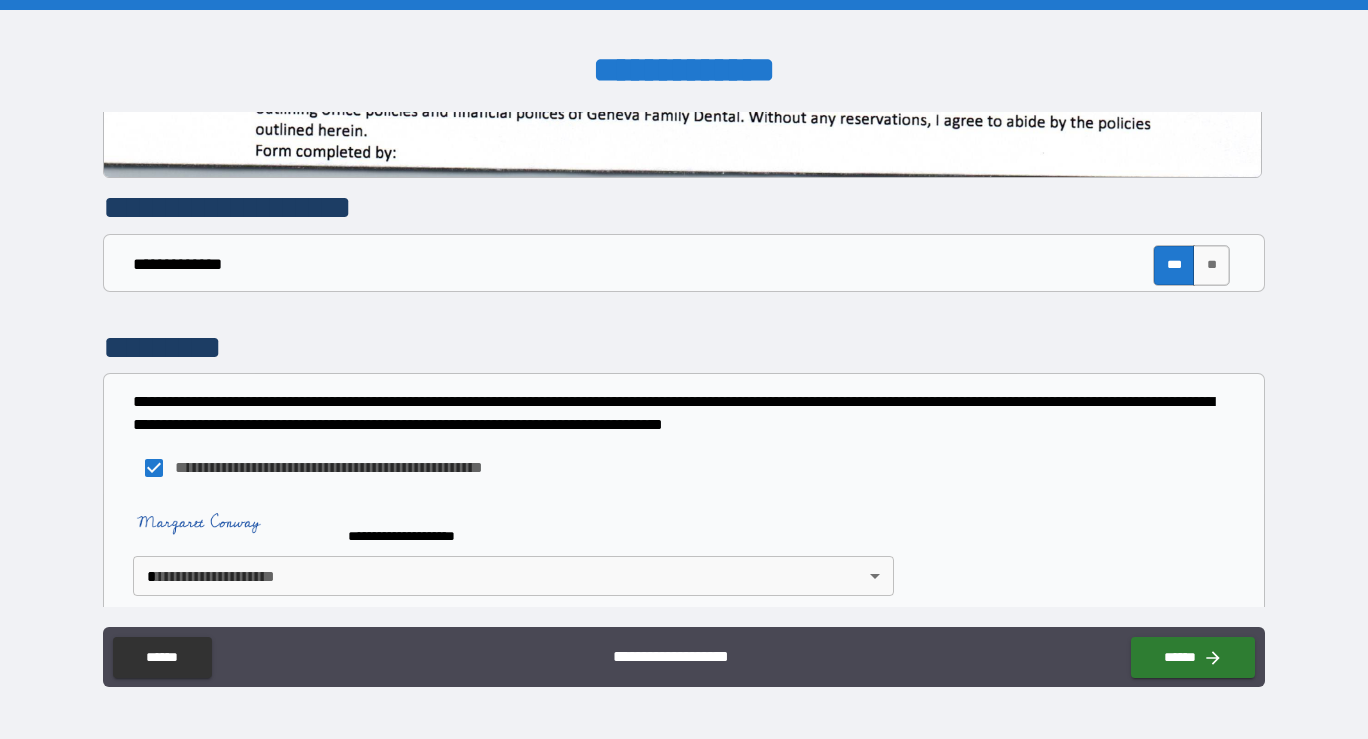 click on "**********" at bounding box center (684, 369) 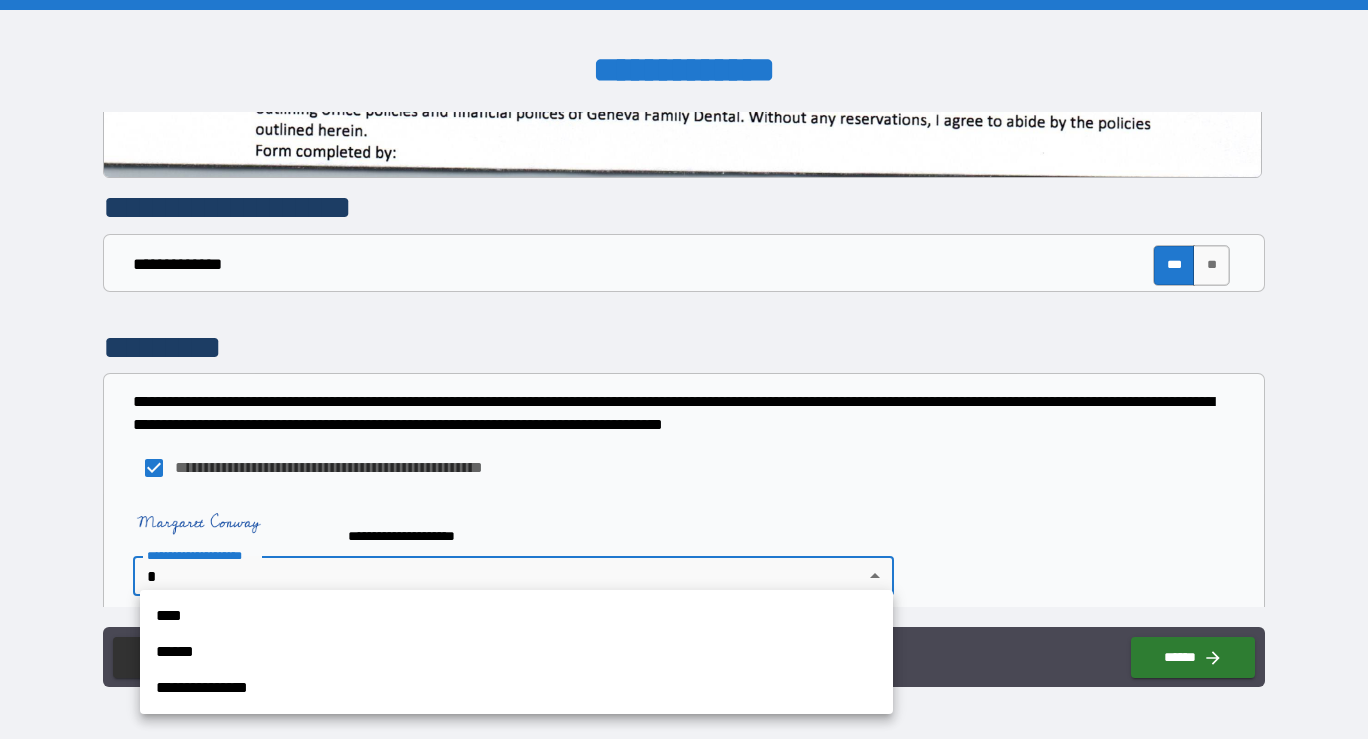 click on "****" at bounding box center (516, 616) 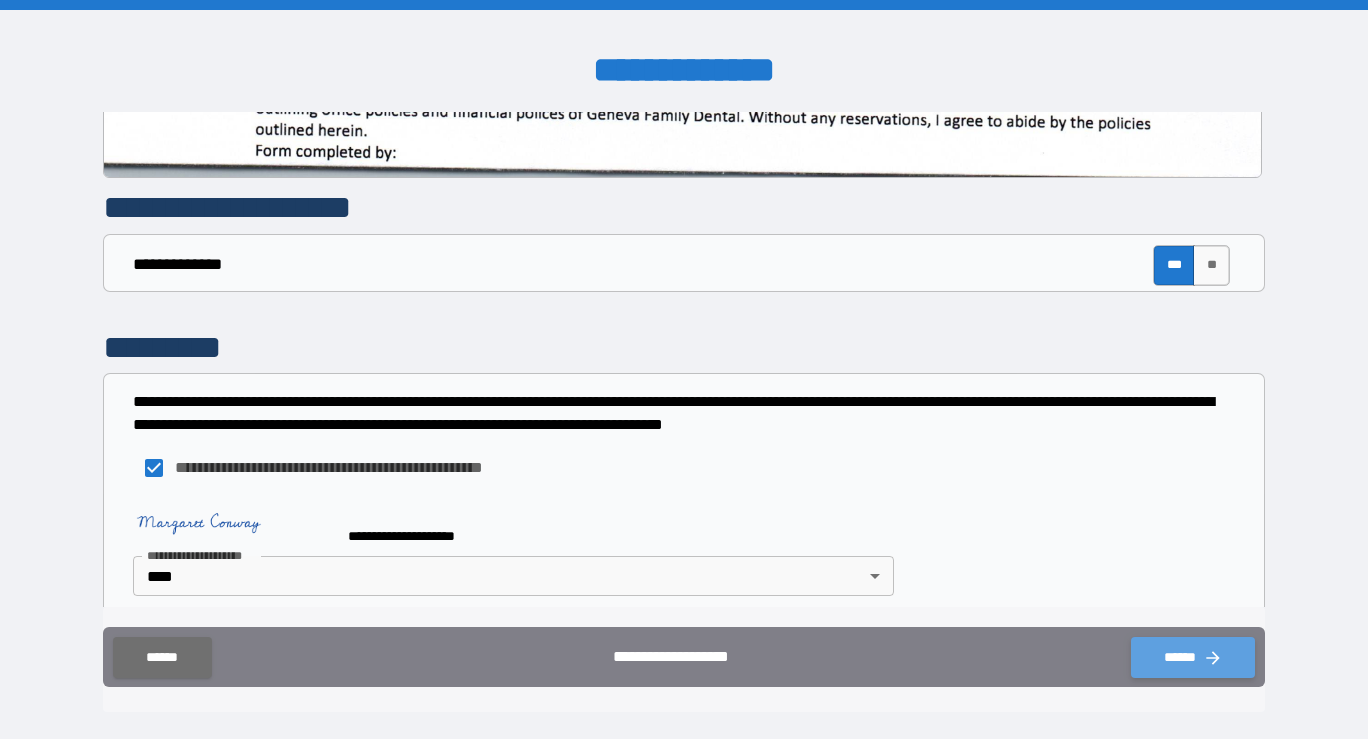 click on "******" at bounding box center (1193, 657) 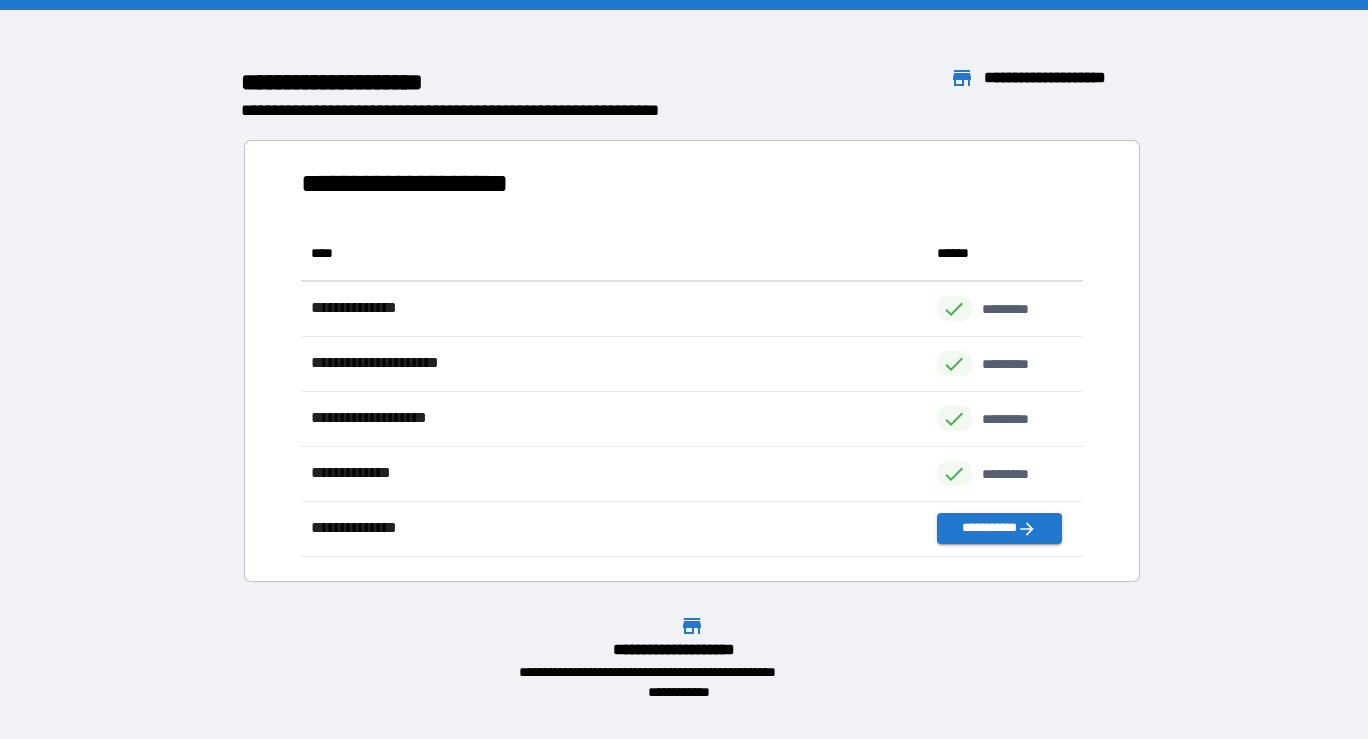 scroll, scrollTop: 1, scrollLeft: 1, axis: both 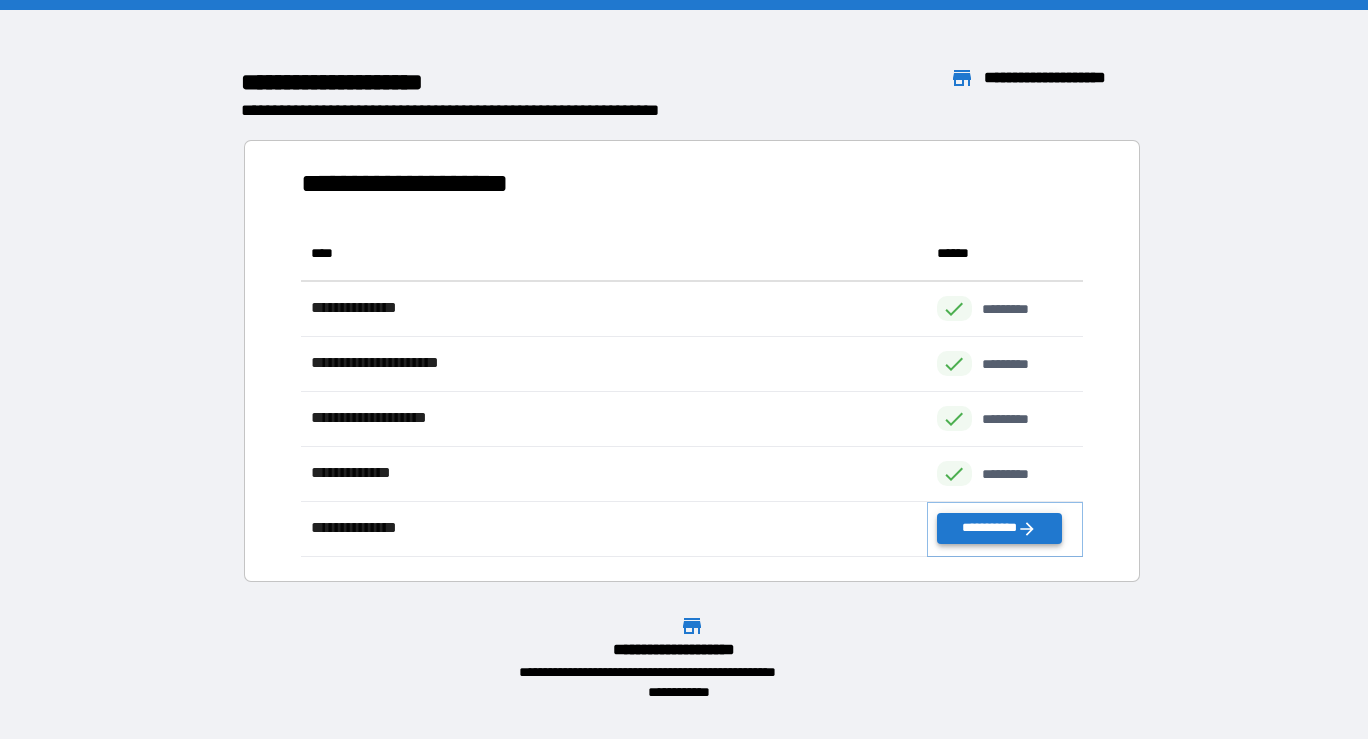 click on "**********" at bounding box center (999, 528) 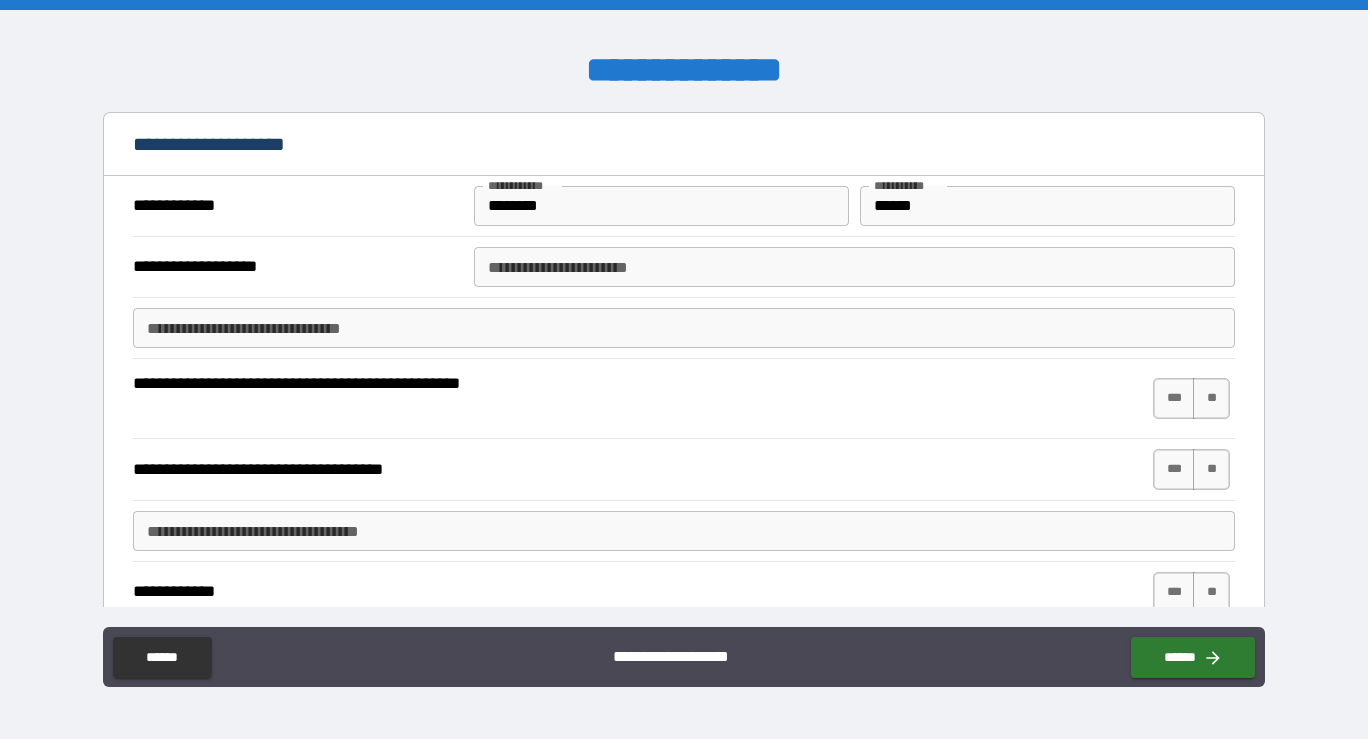 click on "**********" at bounding box center (854, 267) 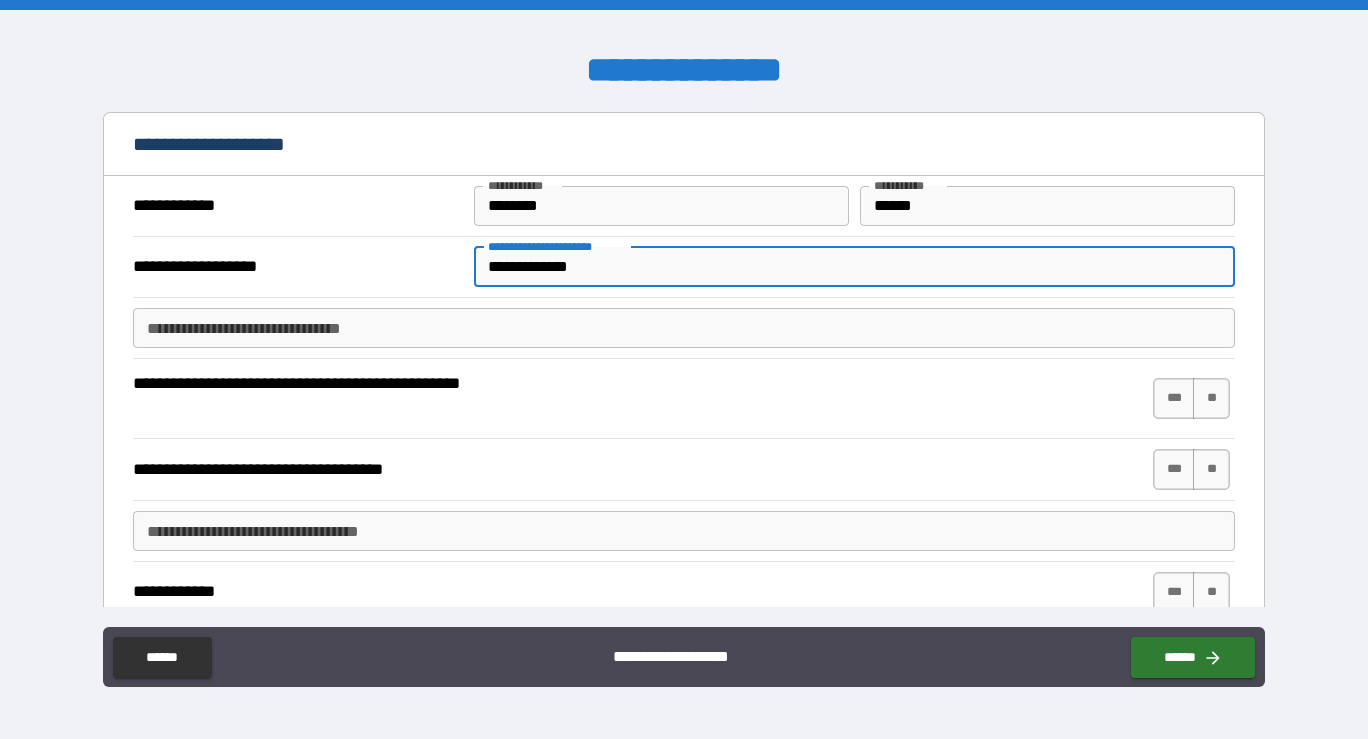 type on "**********" 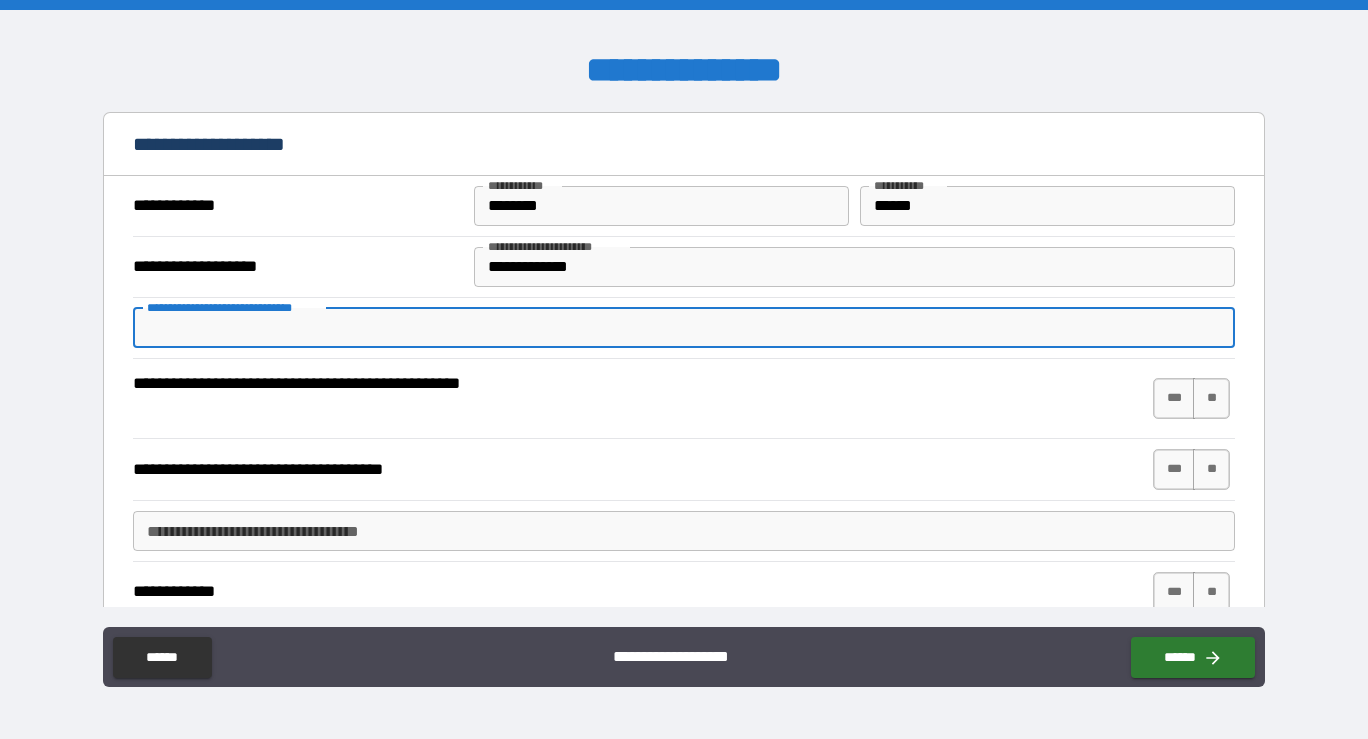 click on "**********" at bounding box center (684, 328) 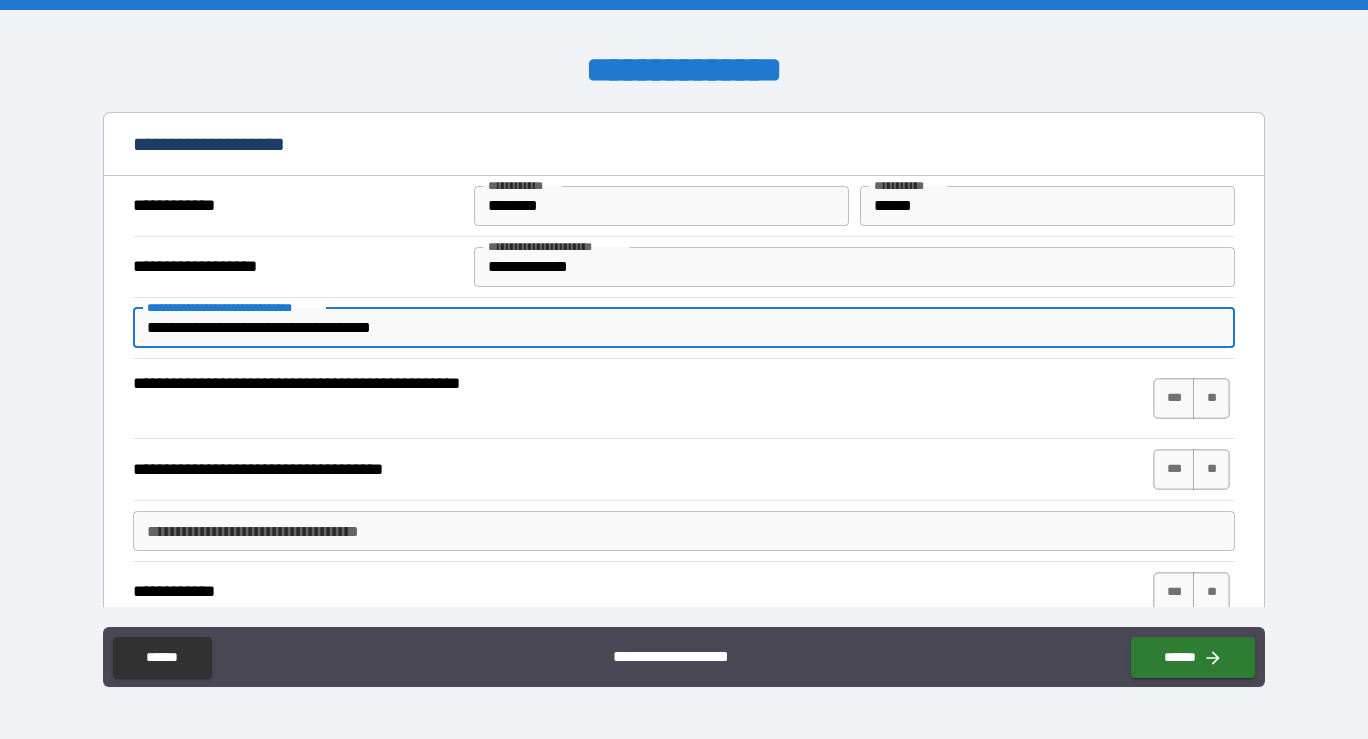type on "**********" 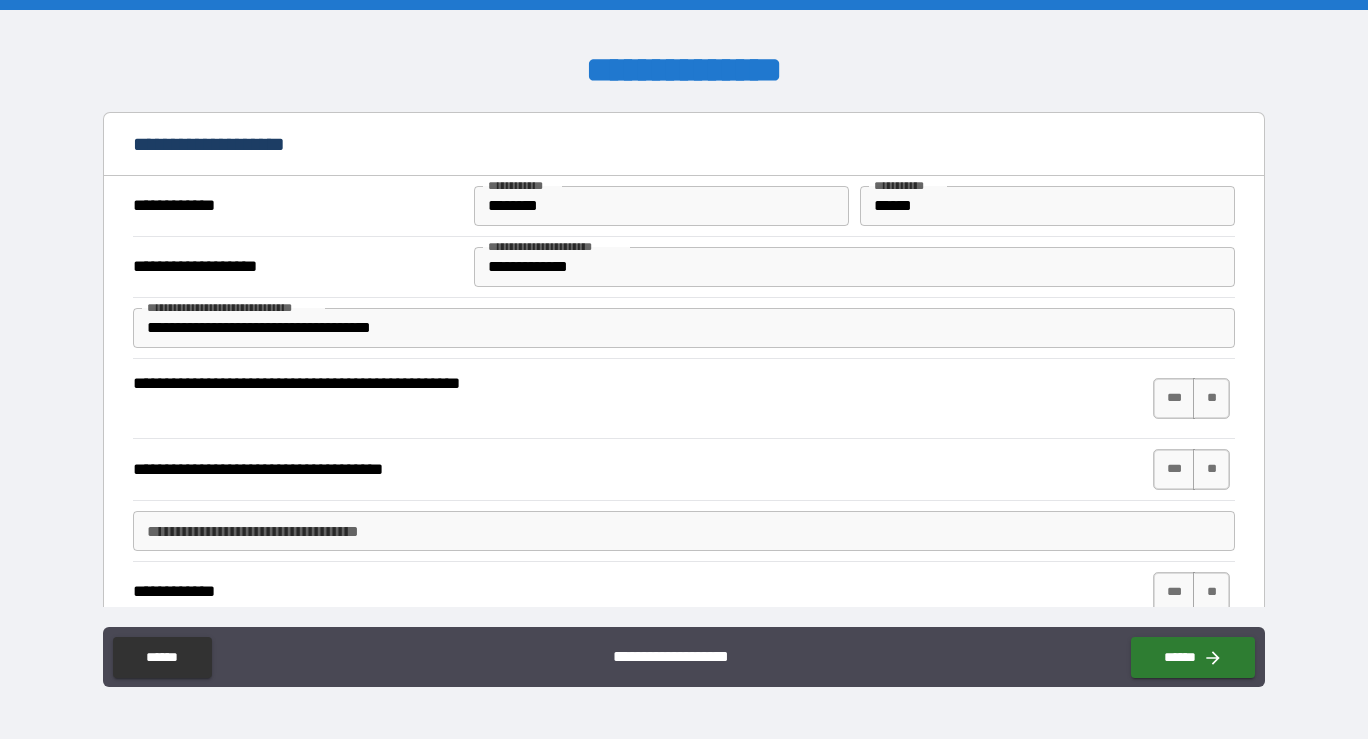 click on "**********" at bounding box center [684, 399] 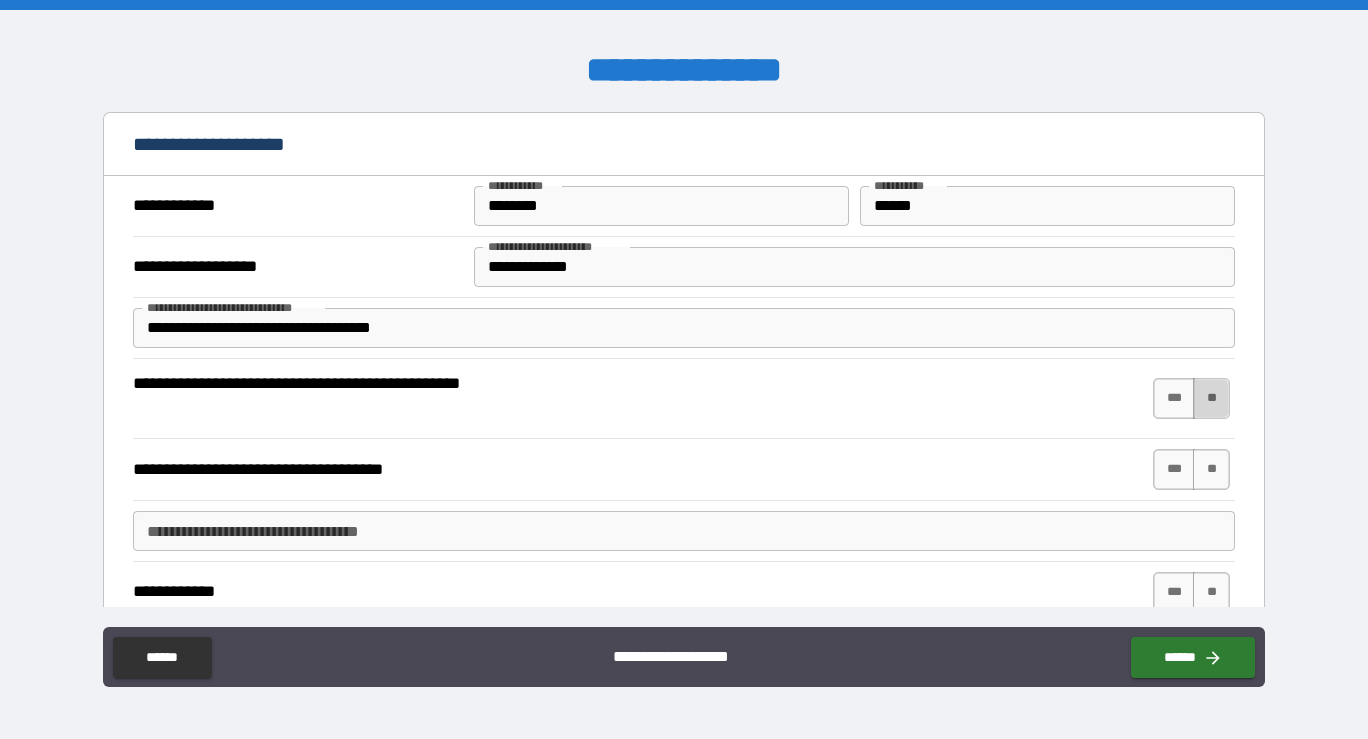 click on "**" at bounding box center [1211, 398] 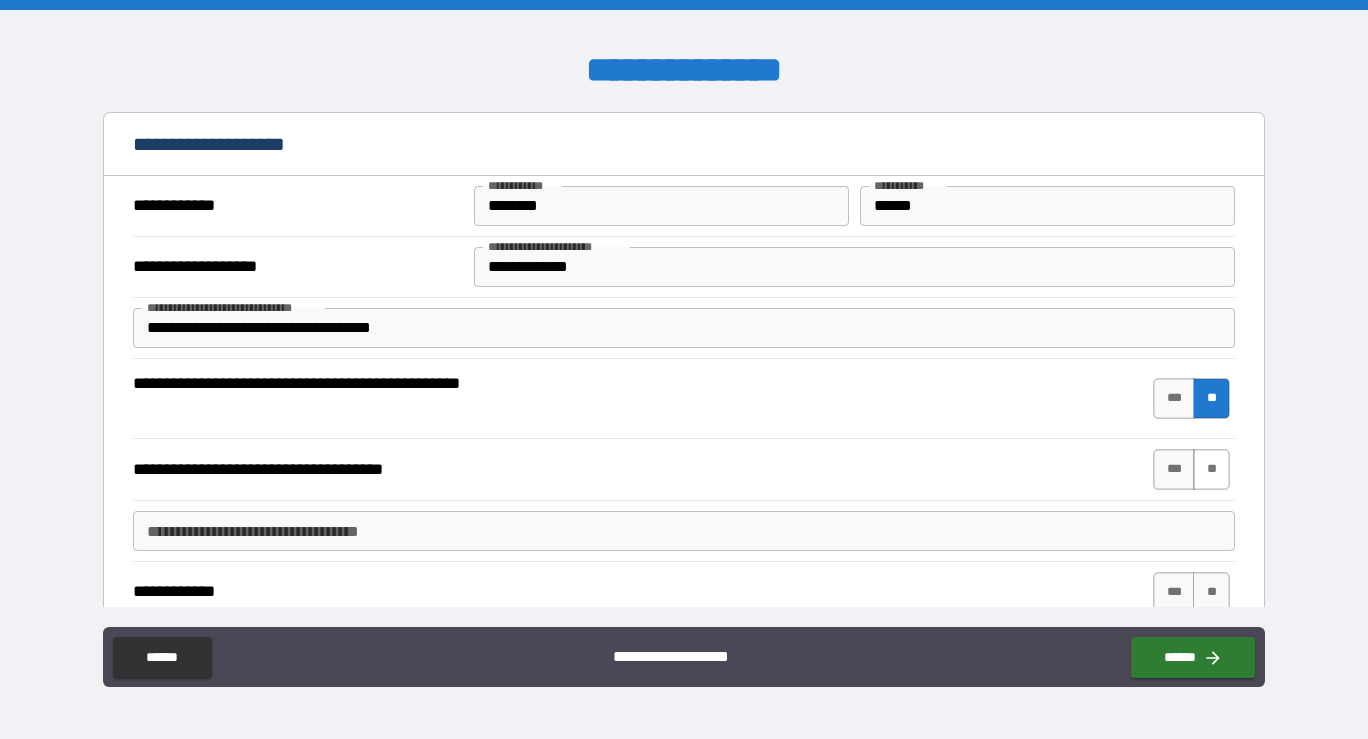click on "**" at bounding box center [1211, 469] 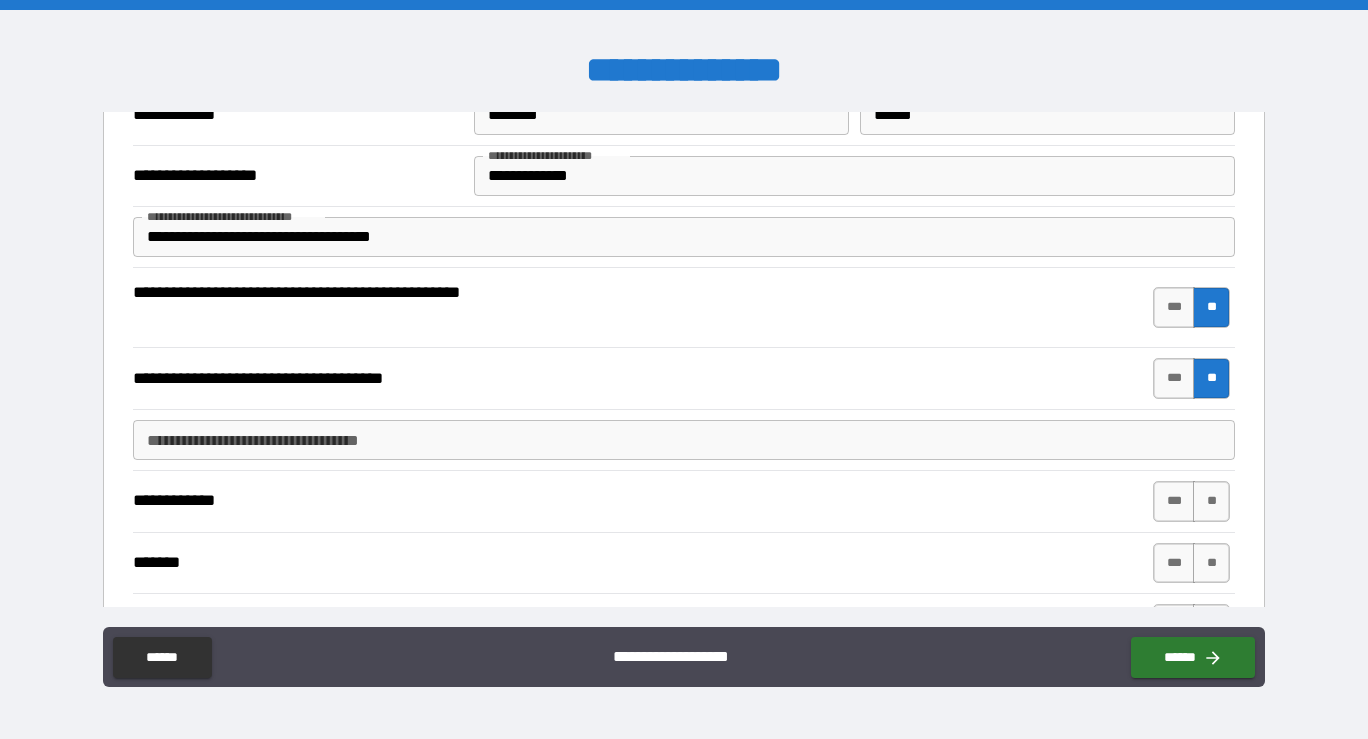 scroll, scrollTop: 101, scrollLeft: 0, axis: vertical 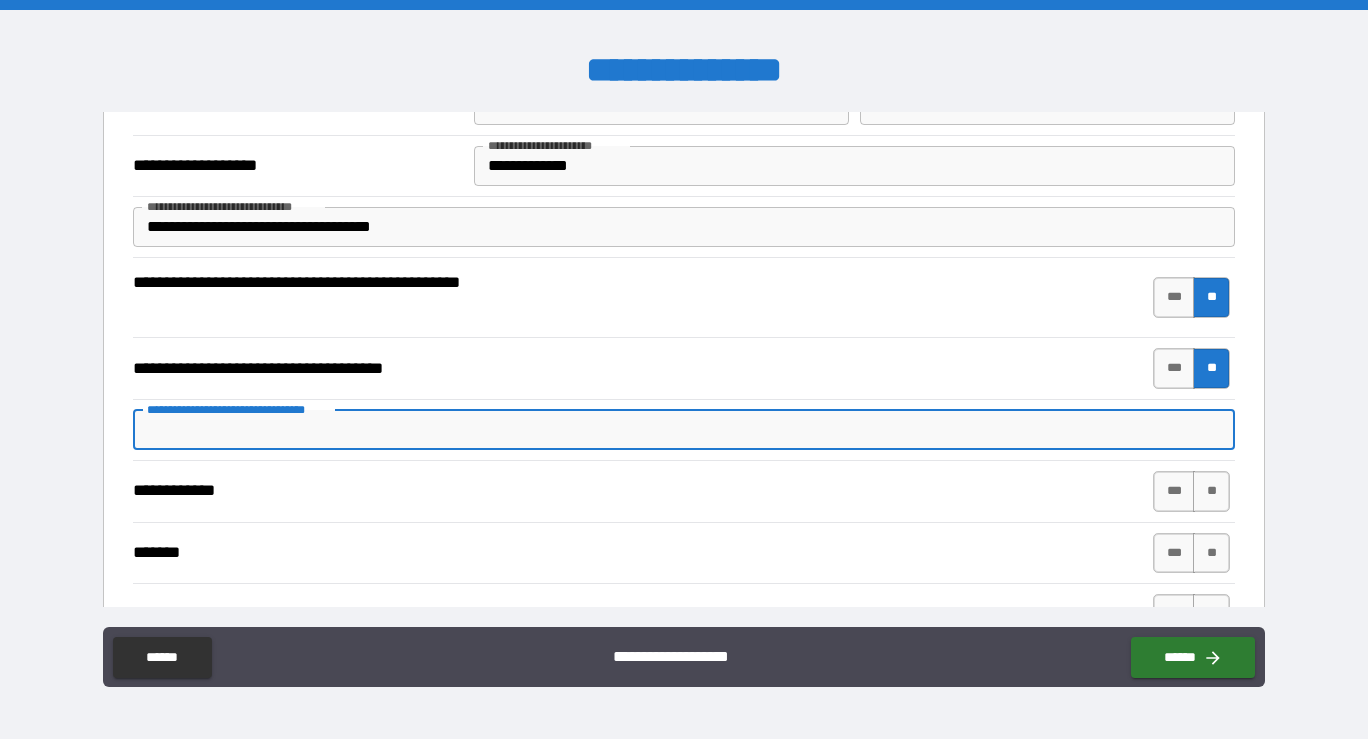 click on "**********" at bounding box center [684, 430] 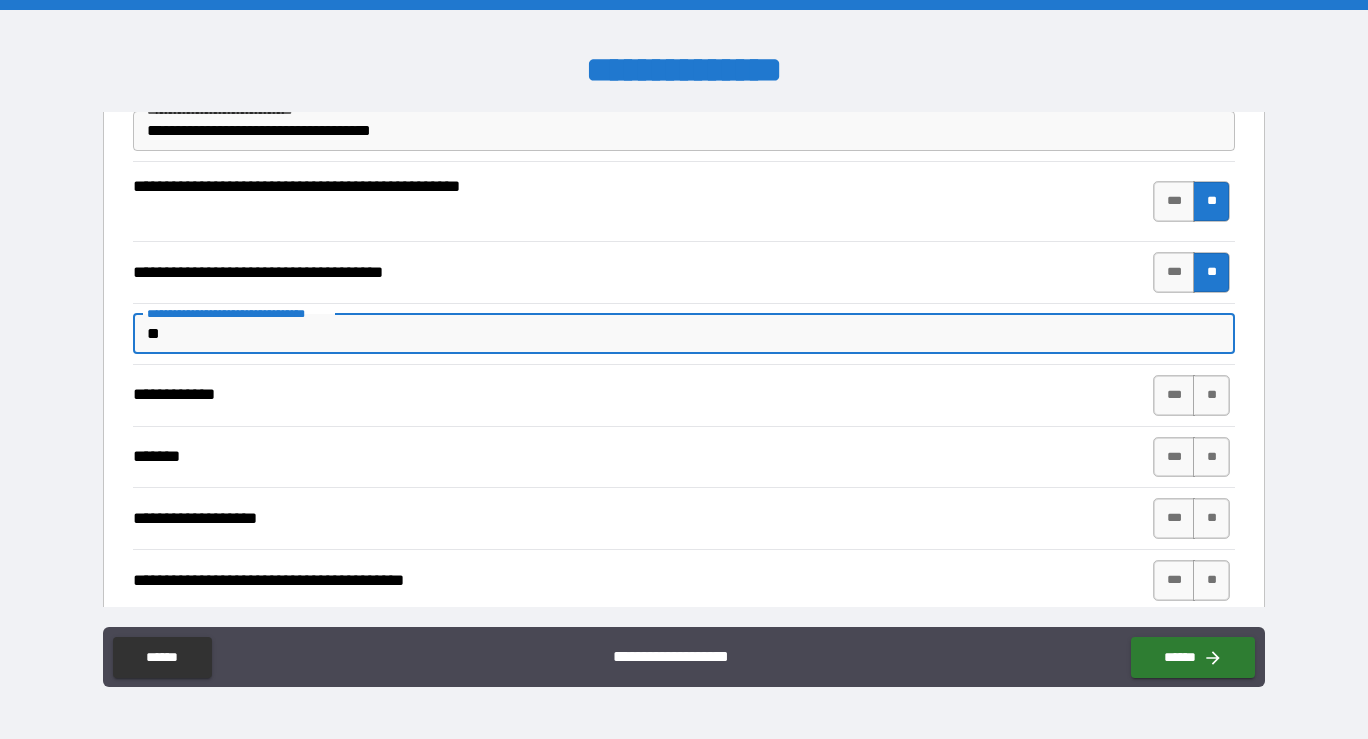 scroll, scrollTop: 205, scrollLeft: 0, axis: vertical 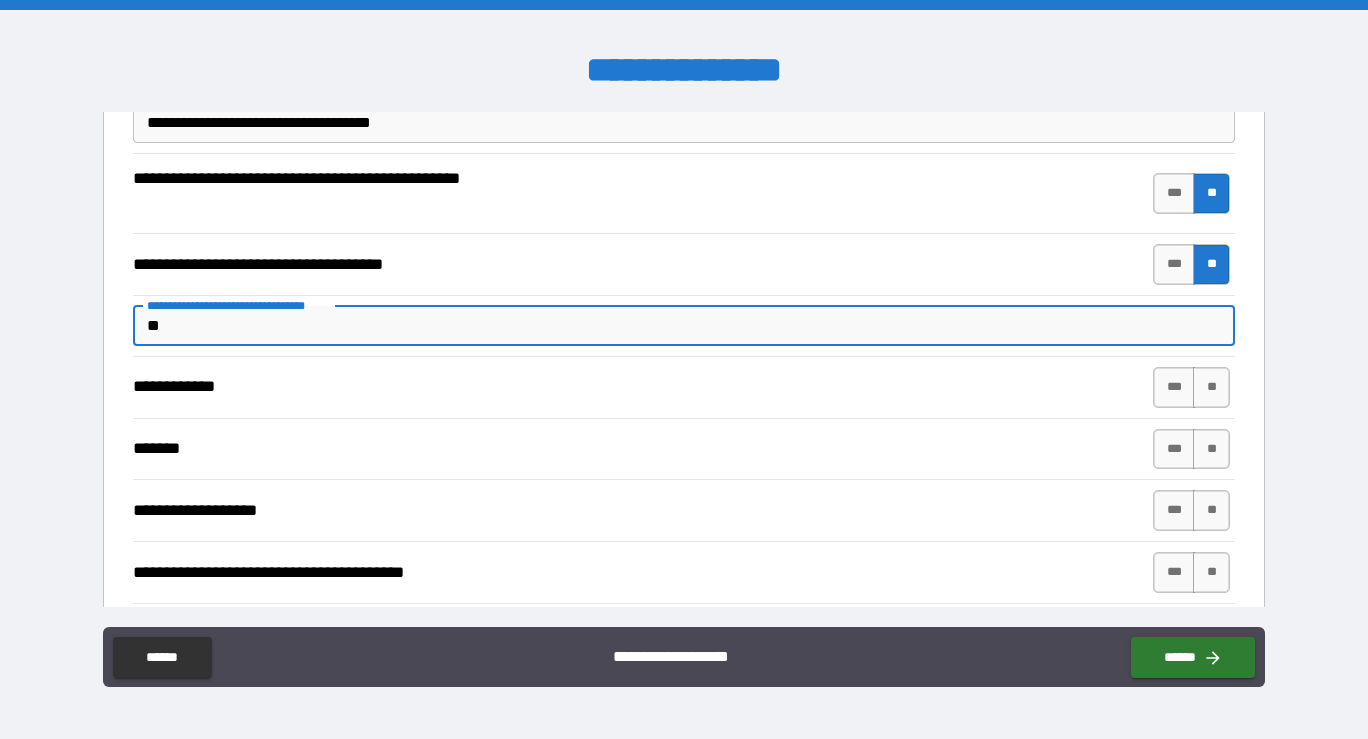 click on "**********" at bounding box center [684, 387] 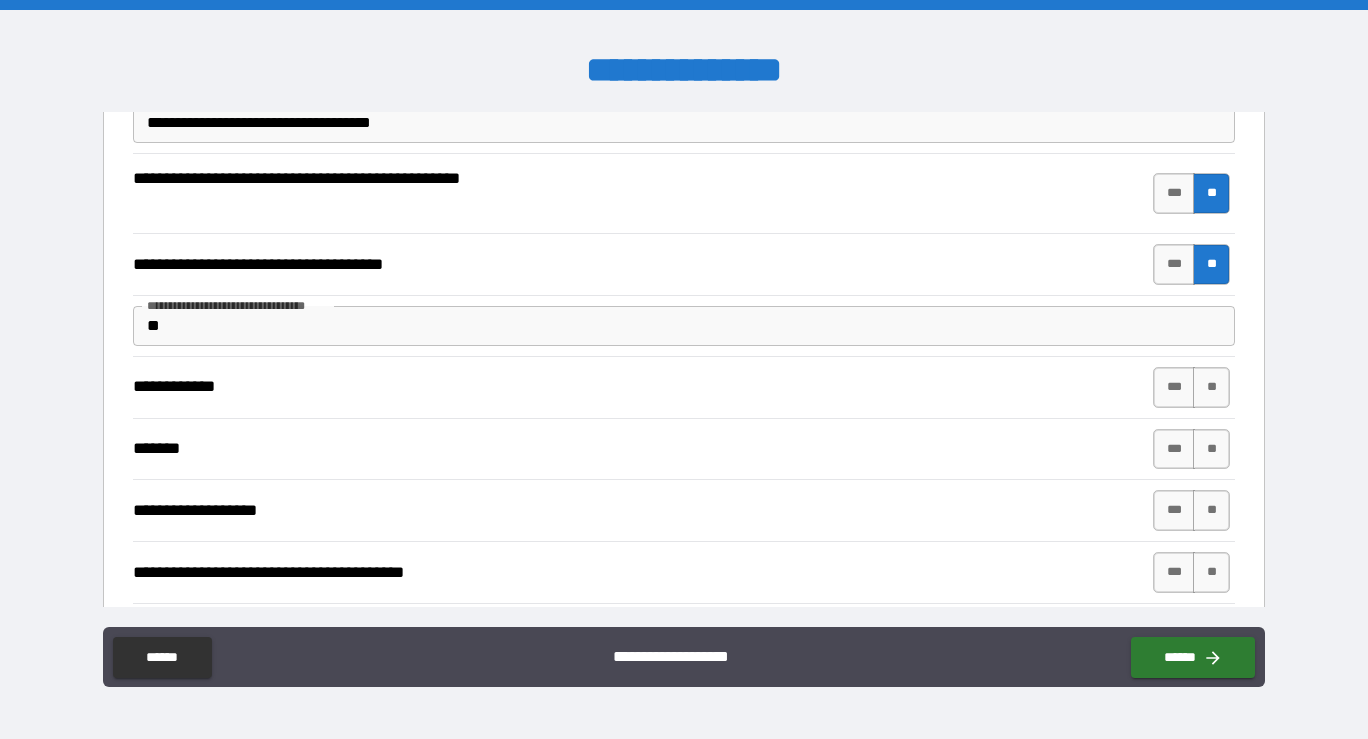 click on "**" at bounding box center (684, 326) 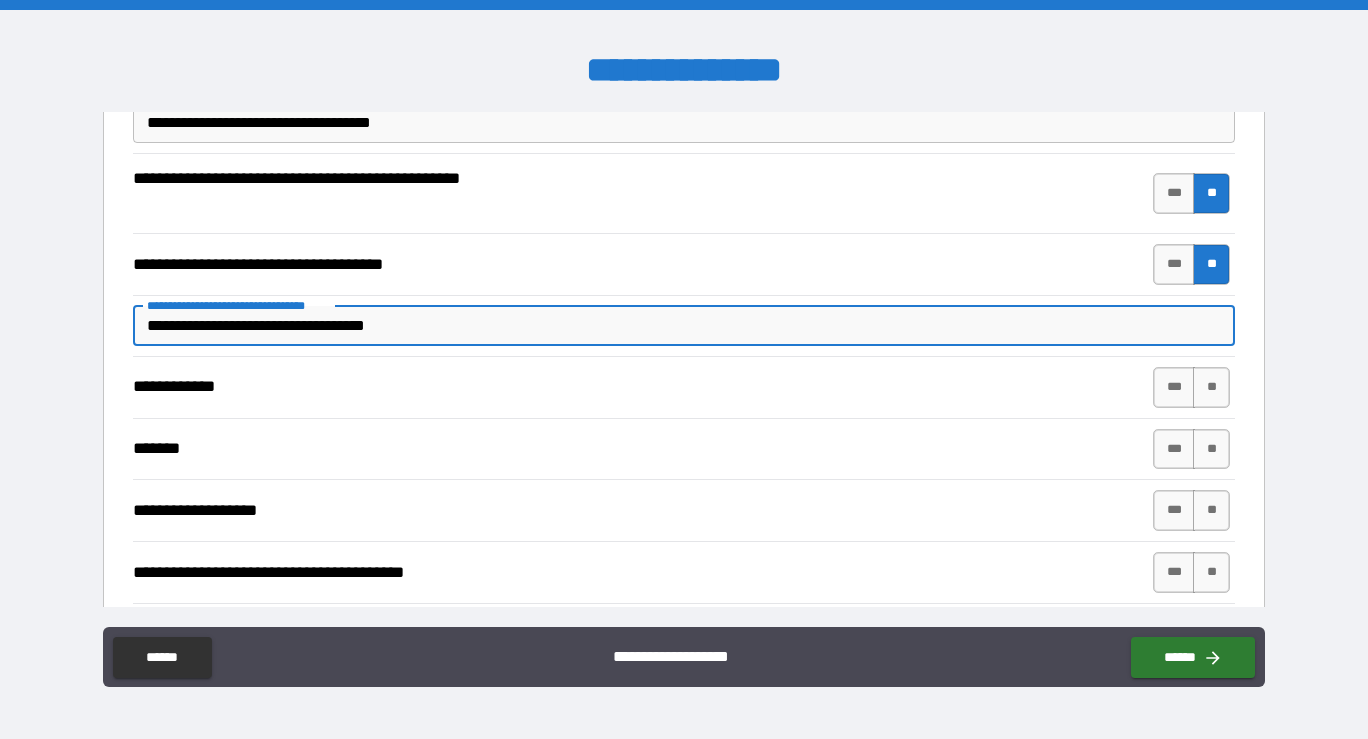 type on "**********" 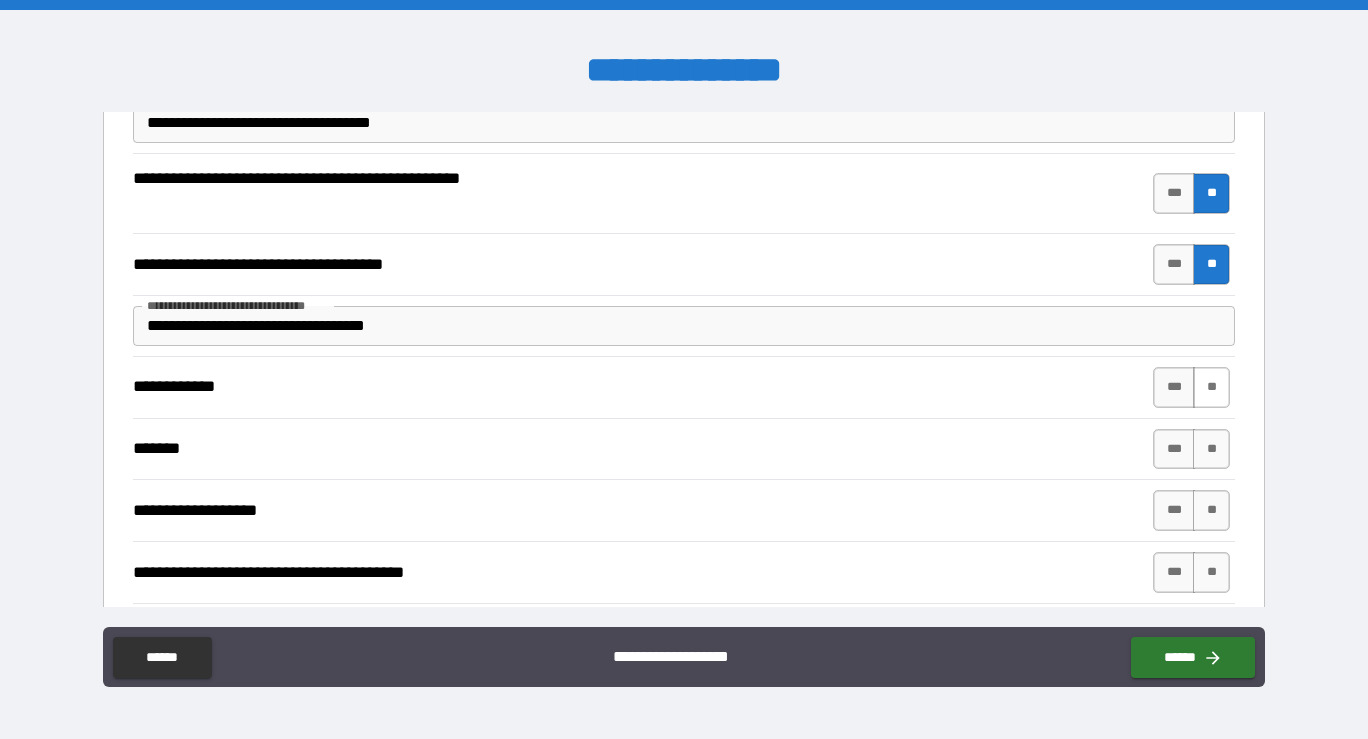 click on "**" at bounding box center [1211, 387] 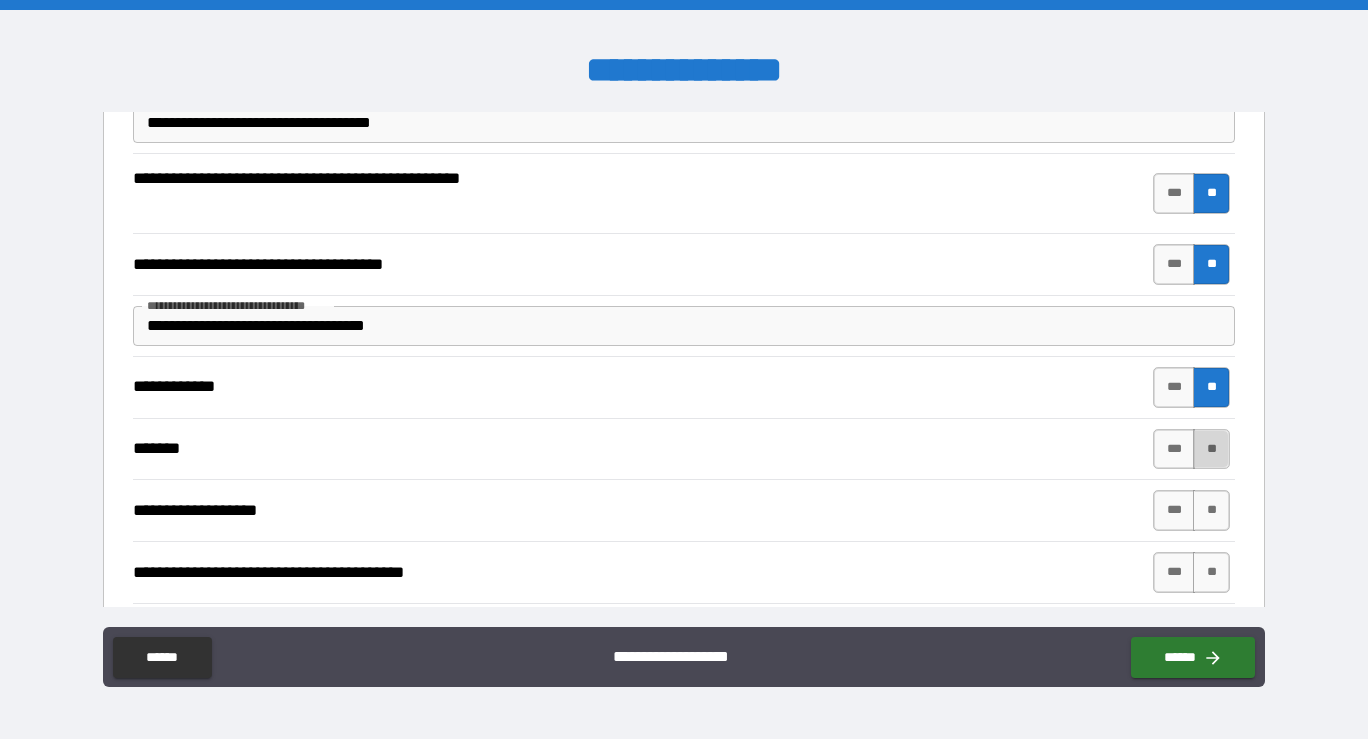 click on "**" at bounding box center (1211, 449) 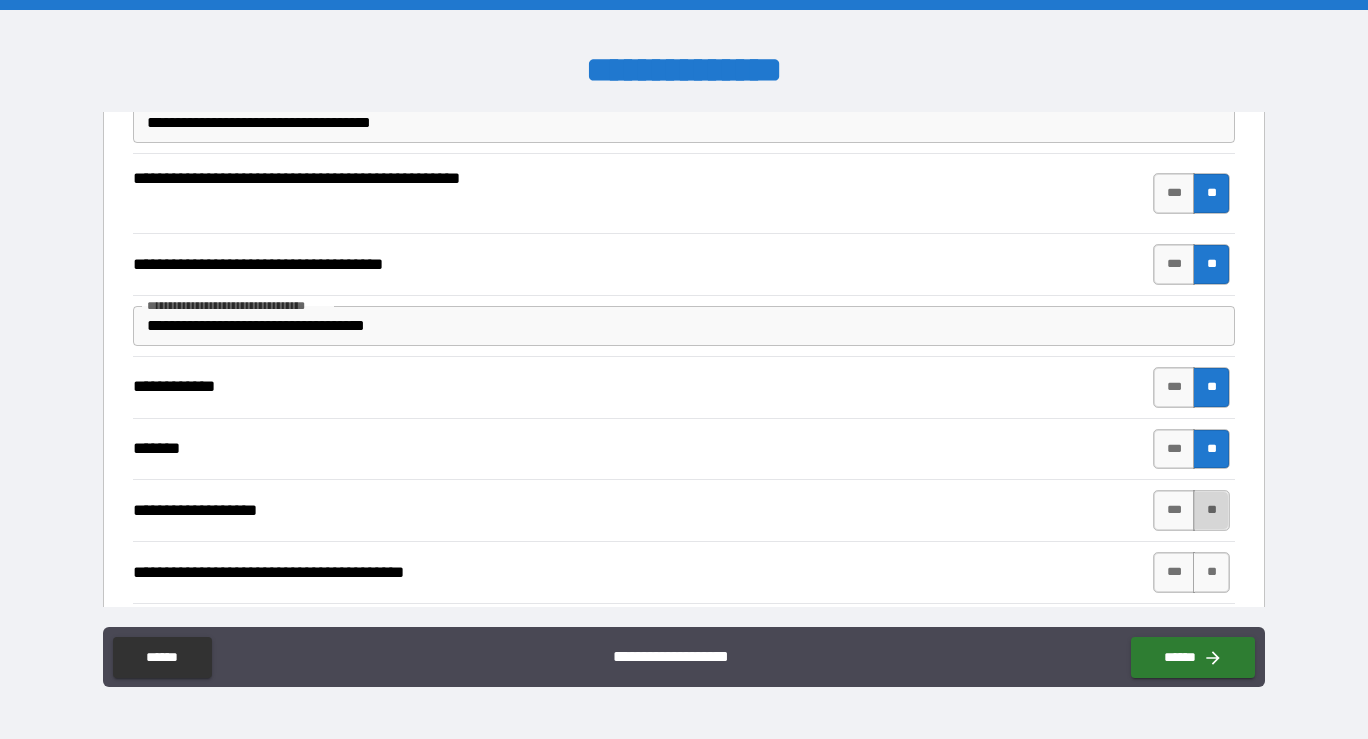 click on "**" at bounding box center (1211, 510) 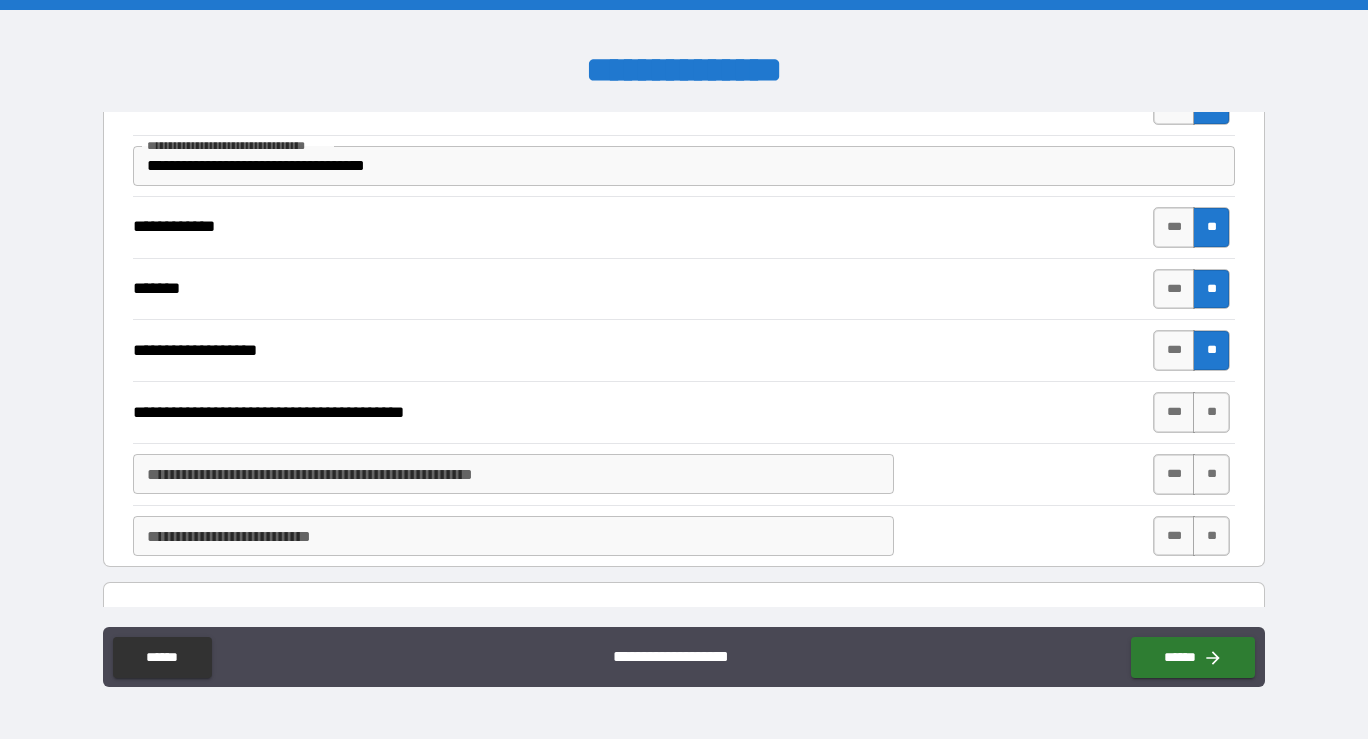 scroll, scrollTop: 369, scrollLeft: 0, axis: vertical 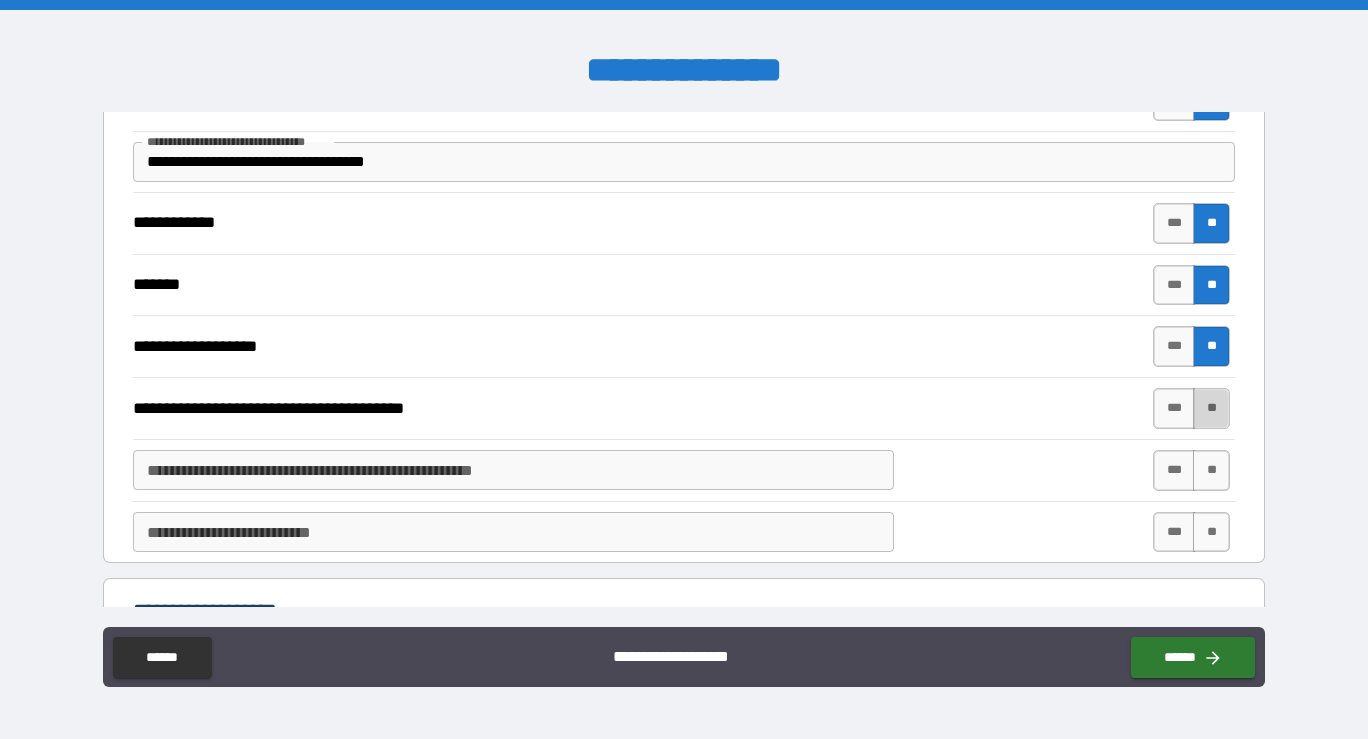click on "**" at bounding box center [1211, 408] 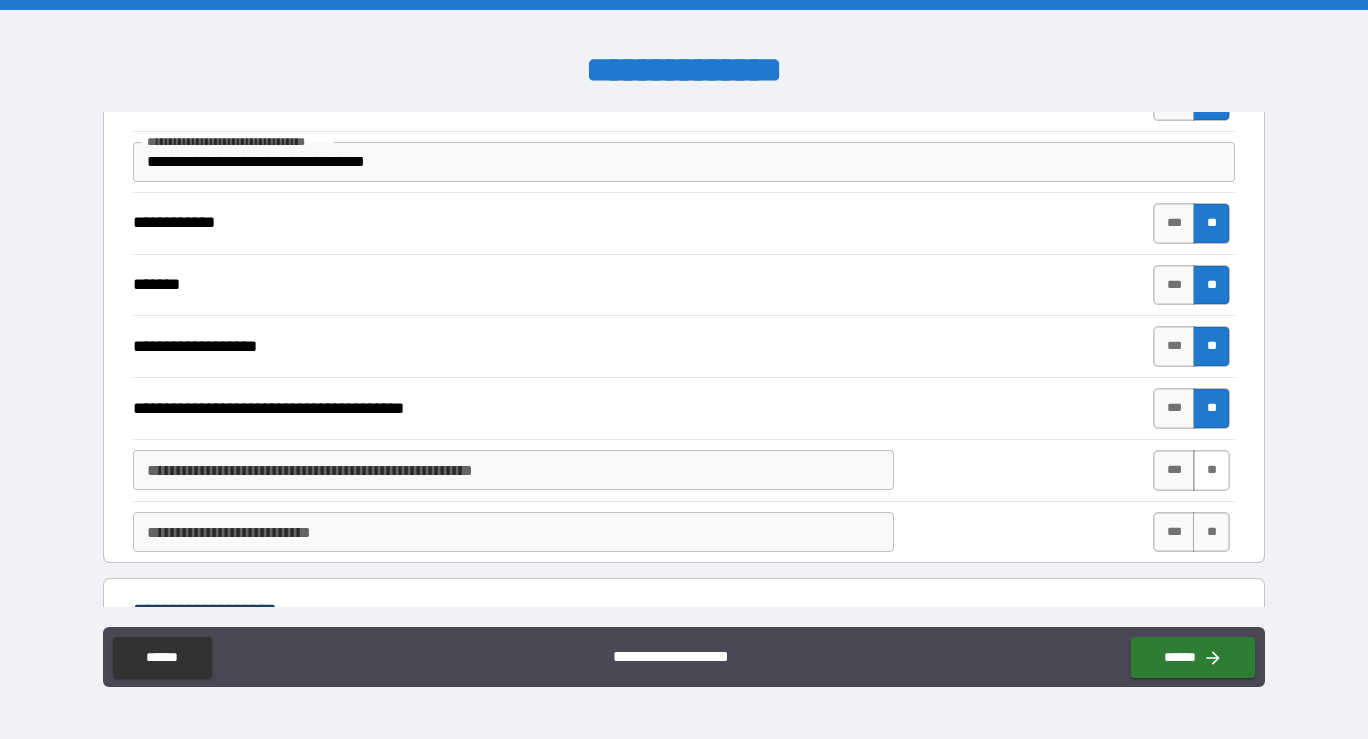 click on "**" at bounding box center (1211, 470) 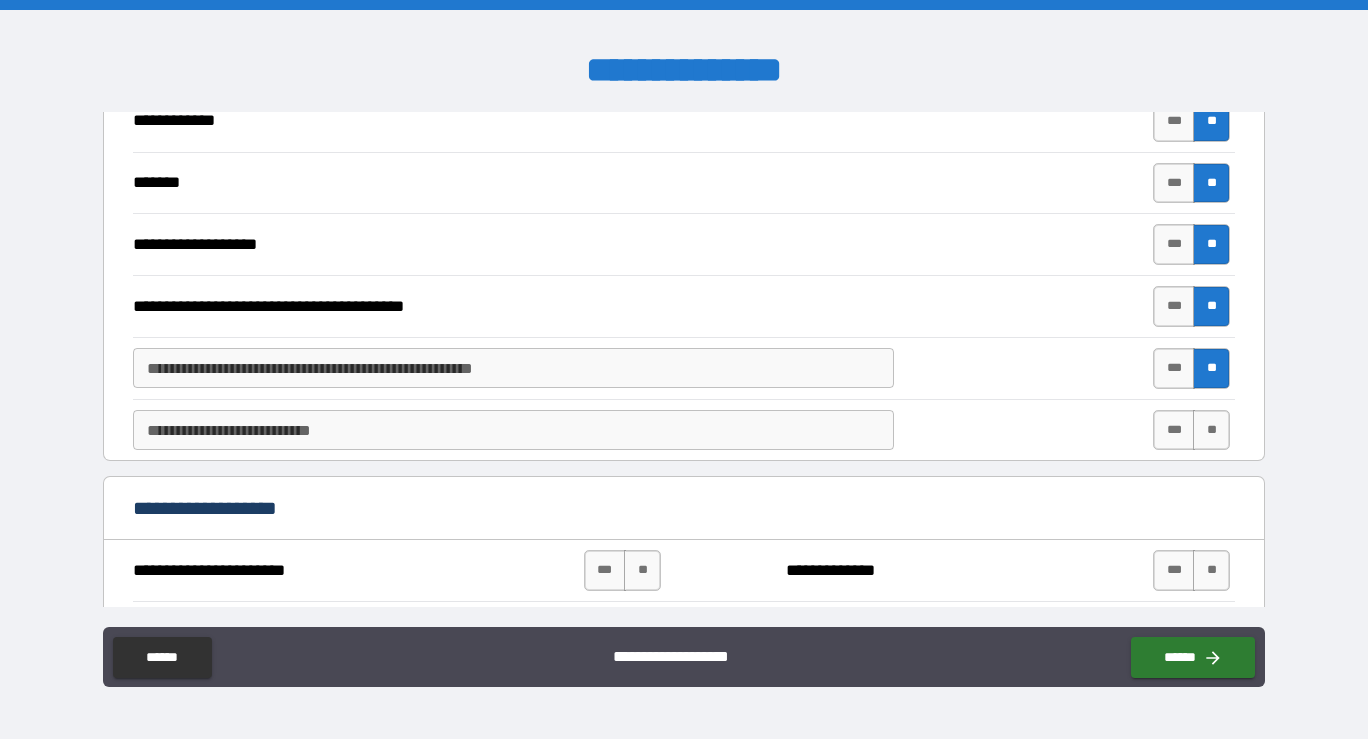 scroll, scrollTop: 519, scrollLeft: 0, axis: vertical 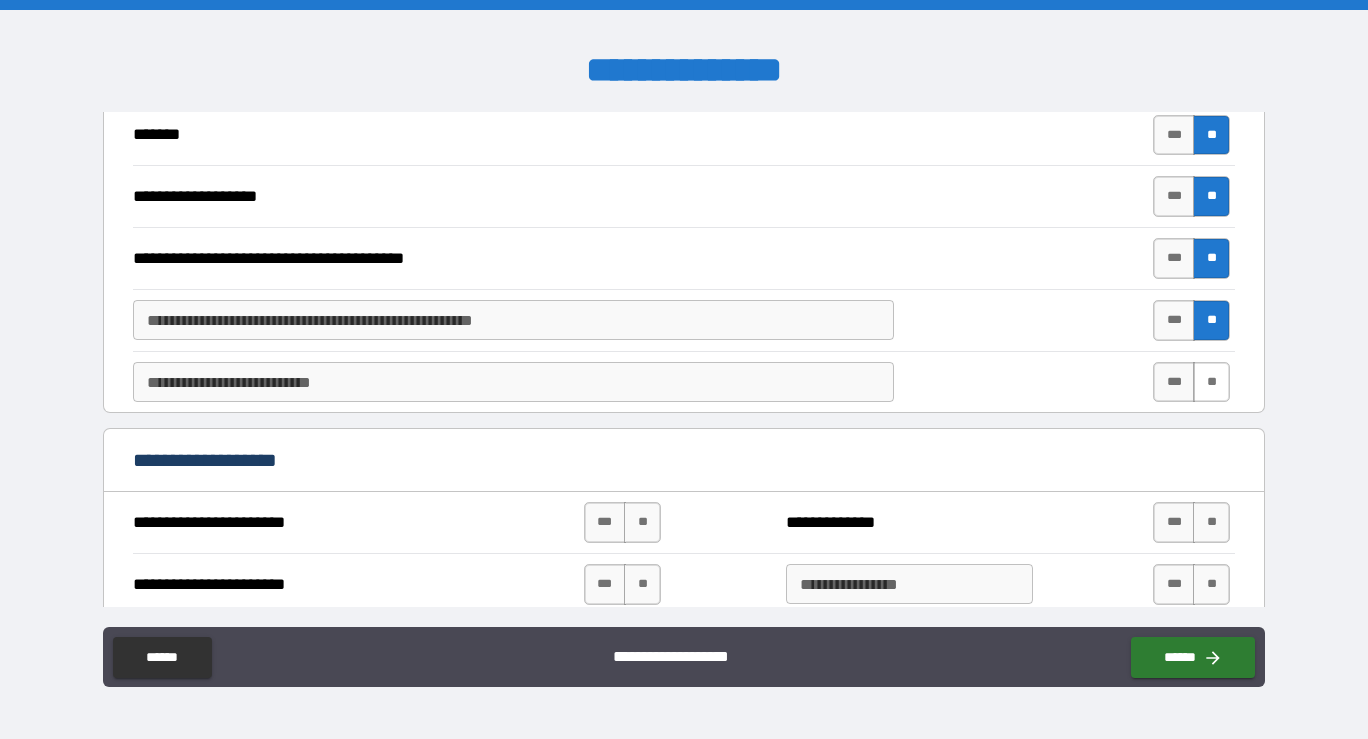 click on "**" at bounding box center [1211, 382] 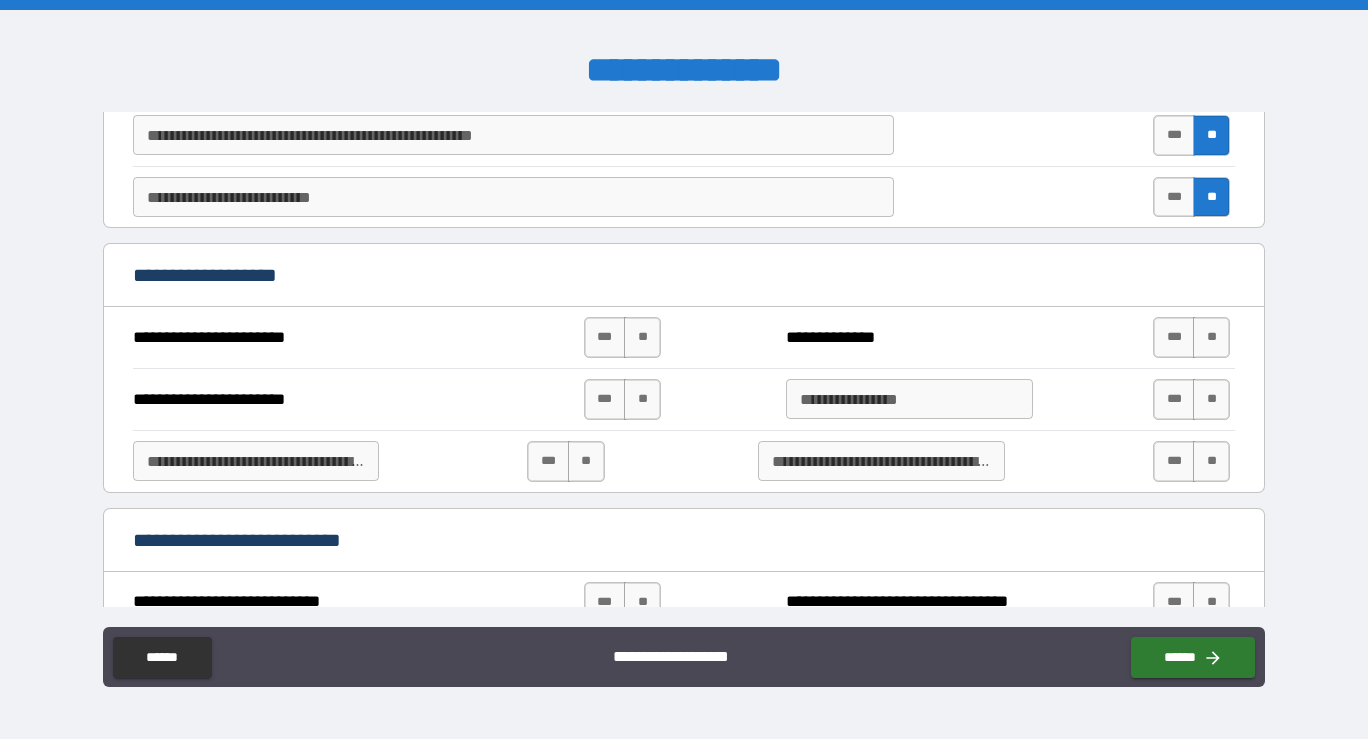 scroll, scrollTop: 754, scrollLeft: 0, axis: vertical 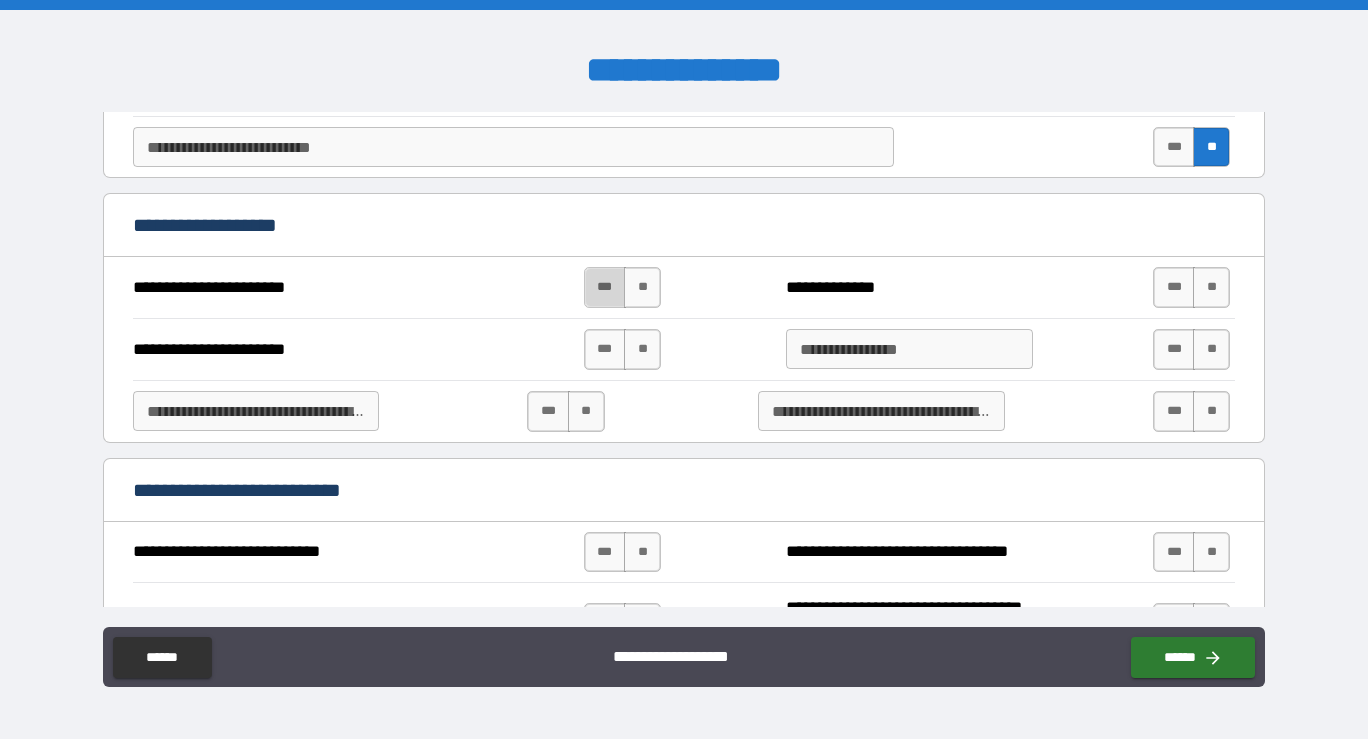 click on "***" at bounding box center [605, 287] 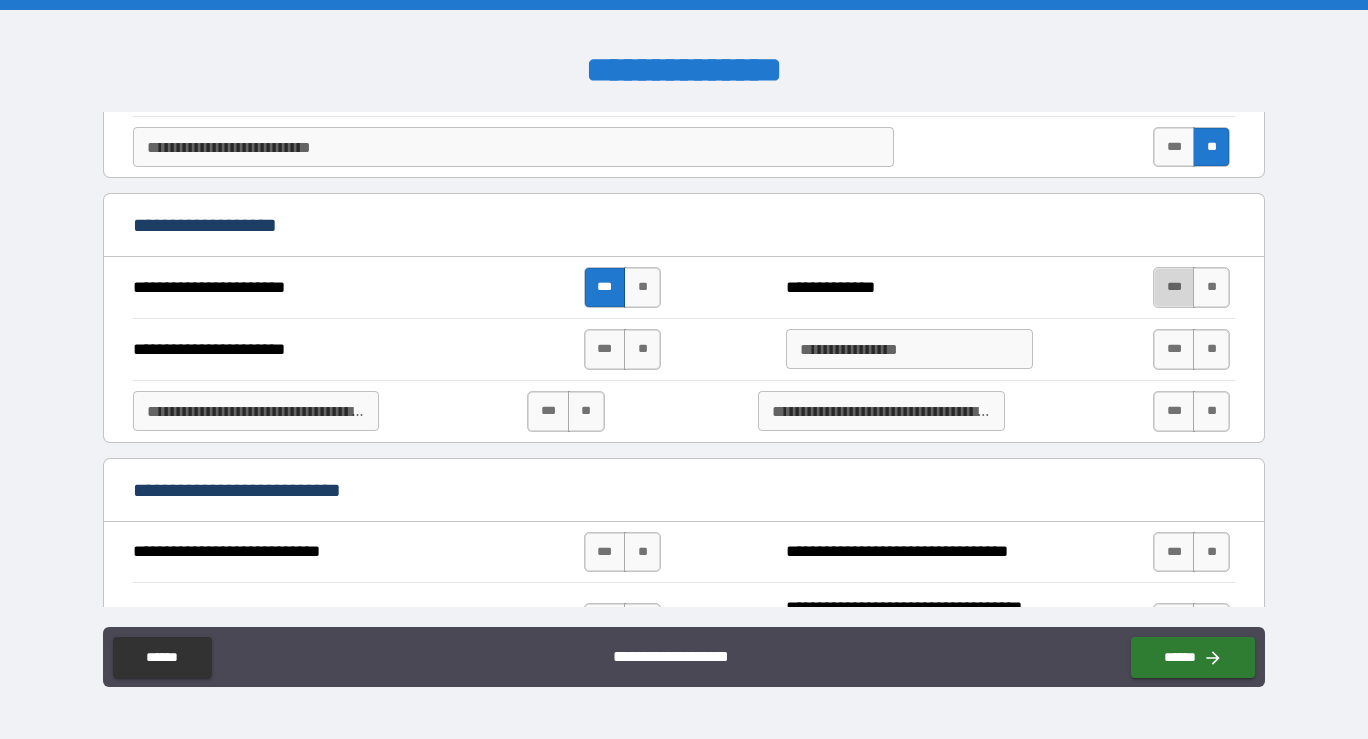 click on "***" at bounding box center (1174, 287) 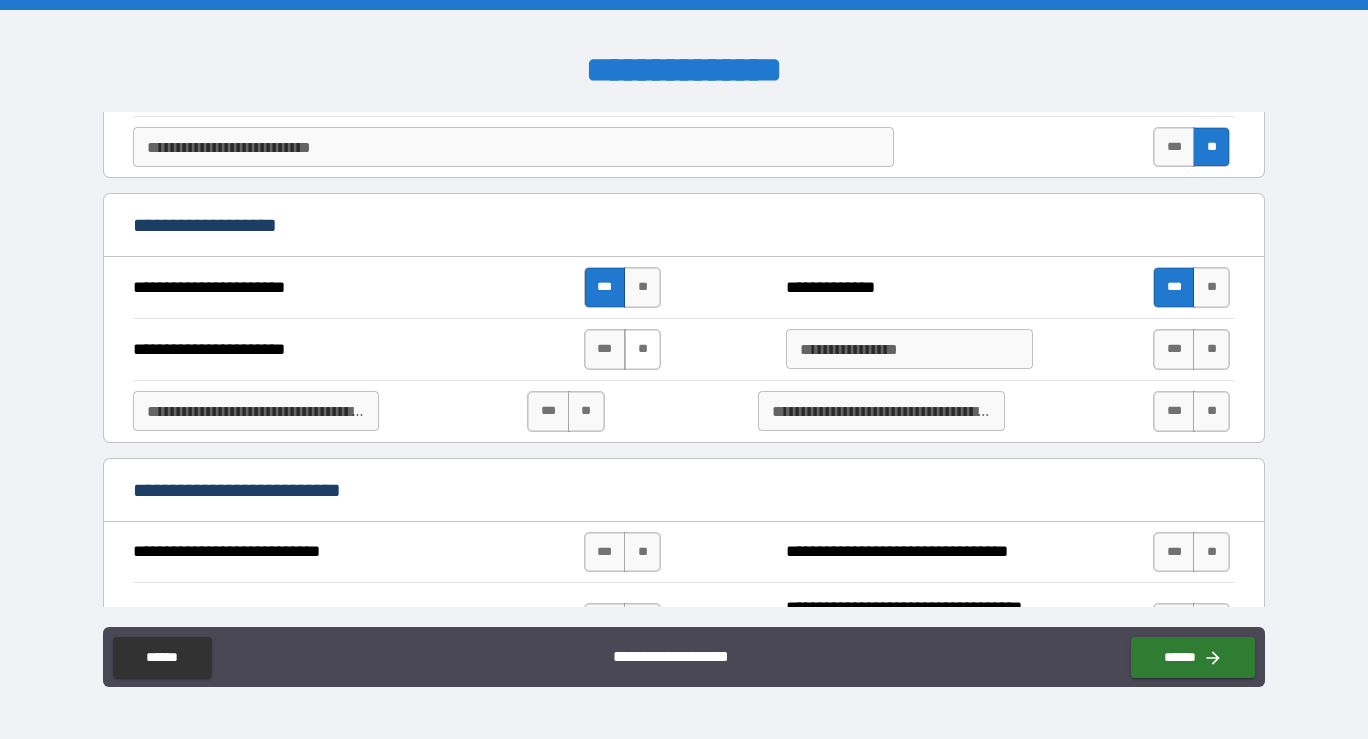 click on "**" at bounding box center [642, 349] 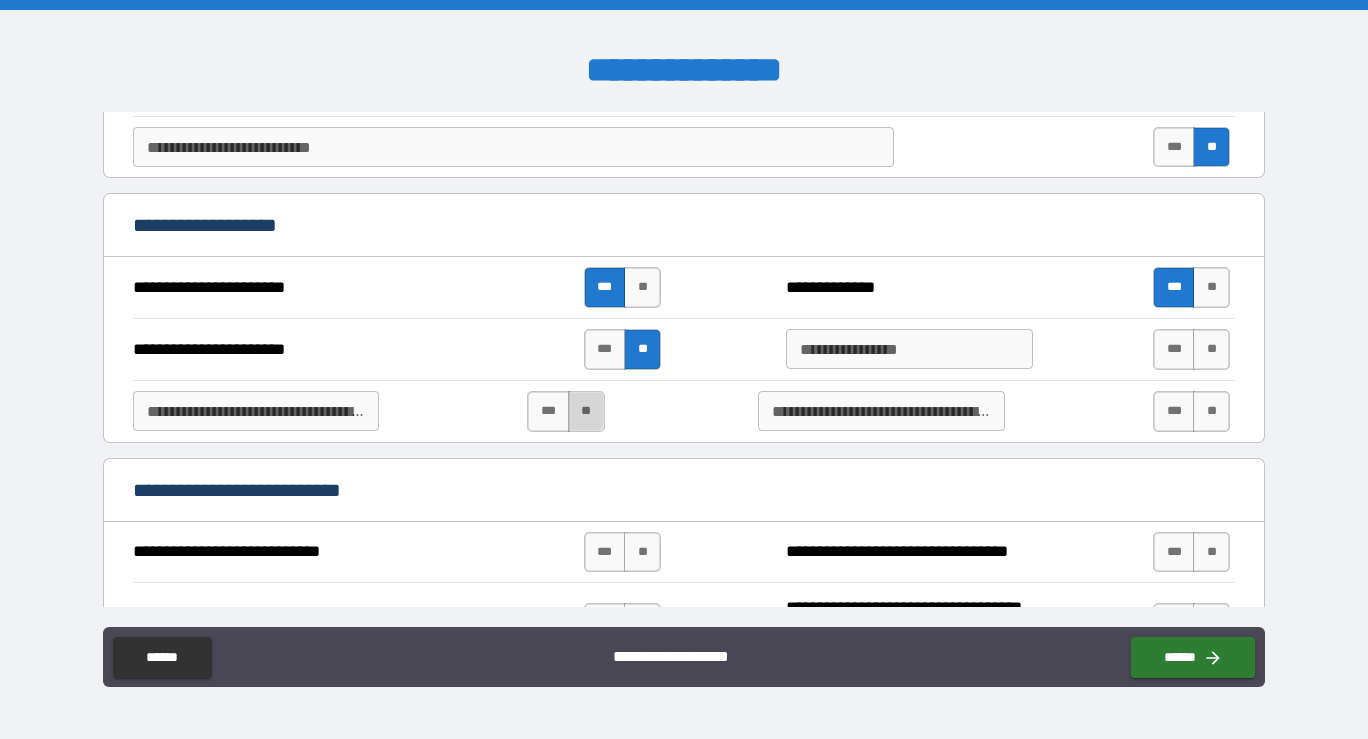 click on "**" at bounding box center (586, 411) 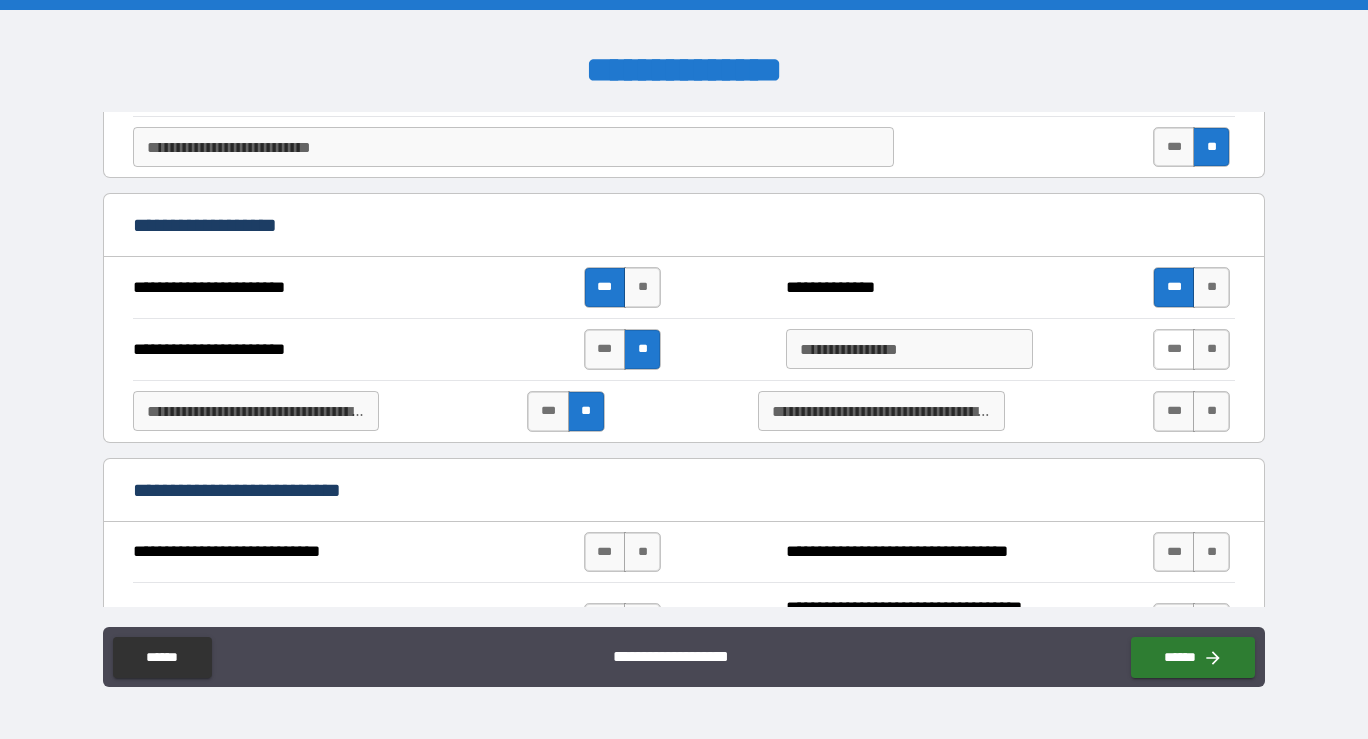 click on "***" at bounding box center (1174, 349) 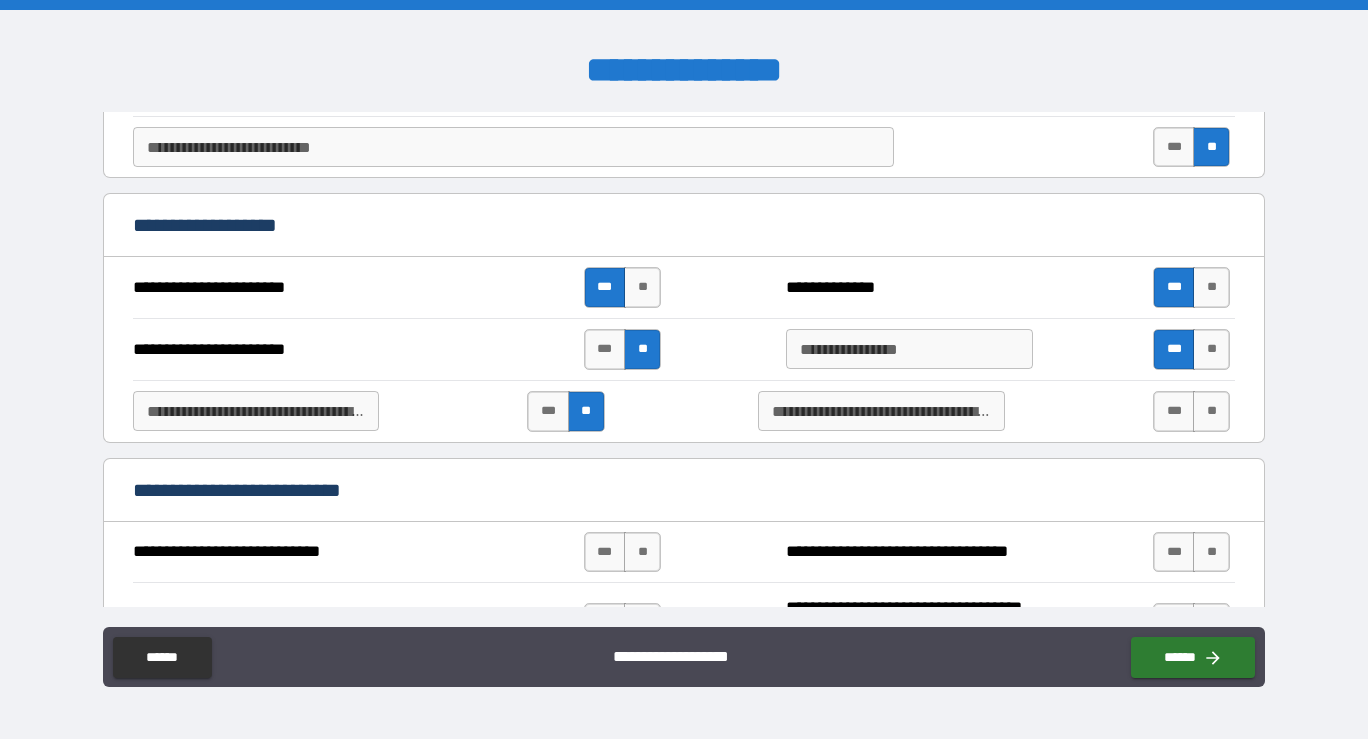 click on "**********" at bounding box center (881, 411) 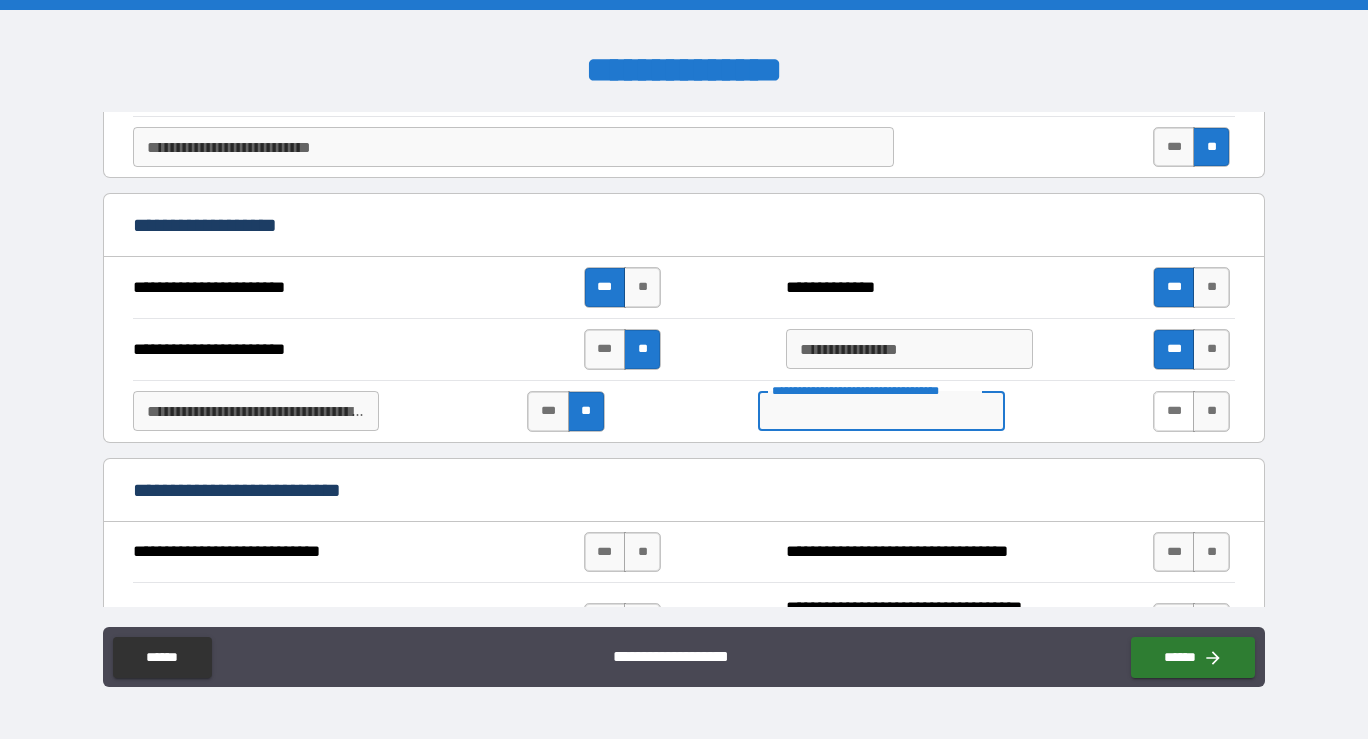 click on "***" at bounding box center [1174, 411] 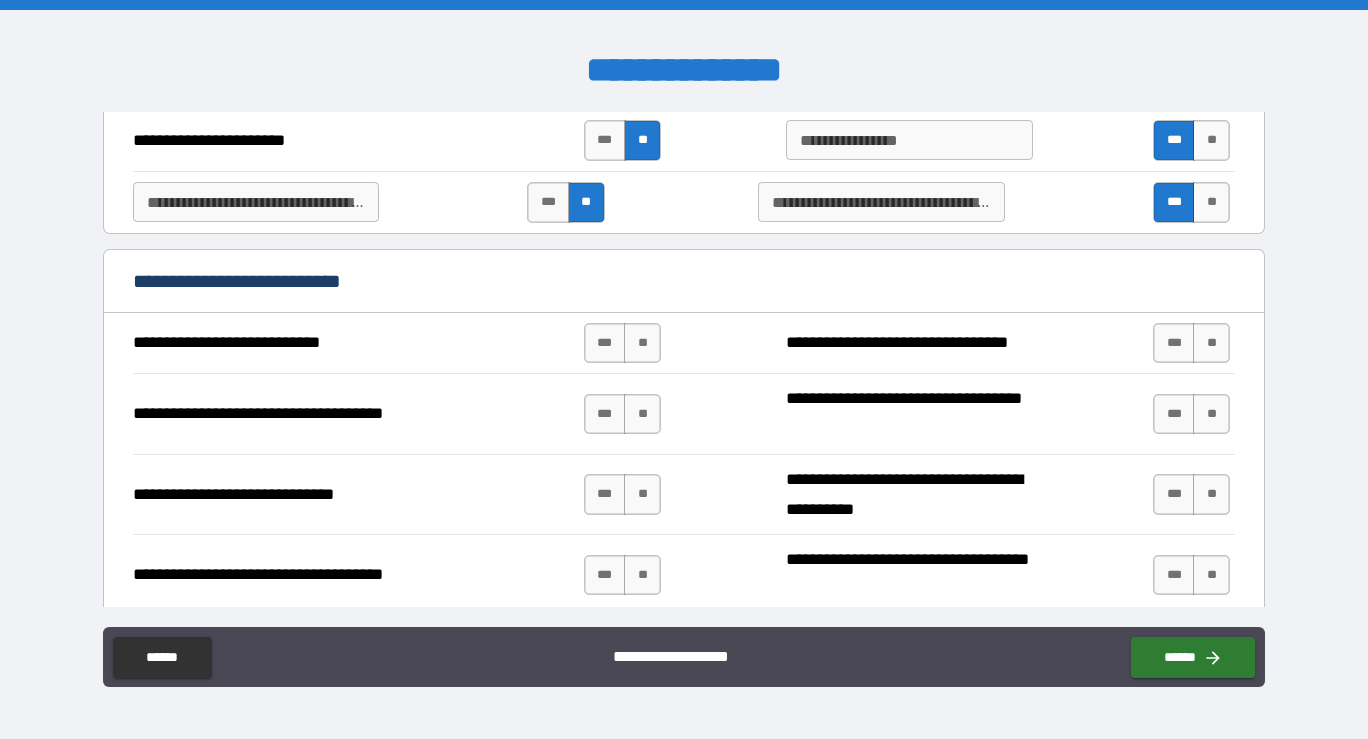 scroll, scrollTop: 967, scrollLeft: 0, axis: vertical 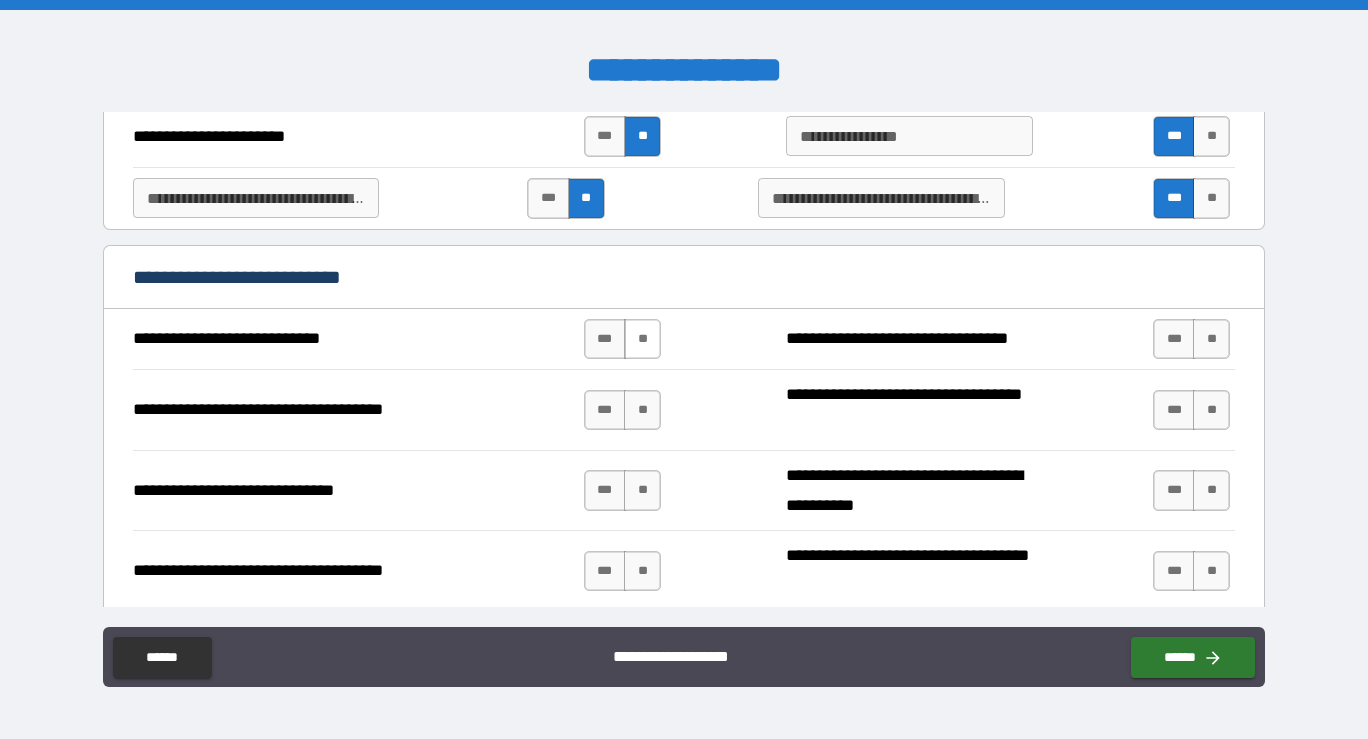 click on "**" at bounding box center (642, 339) 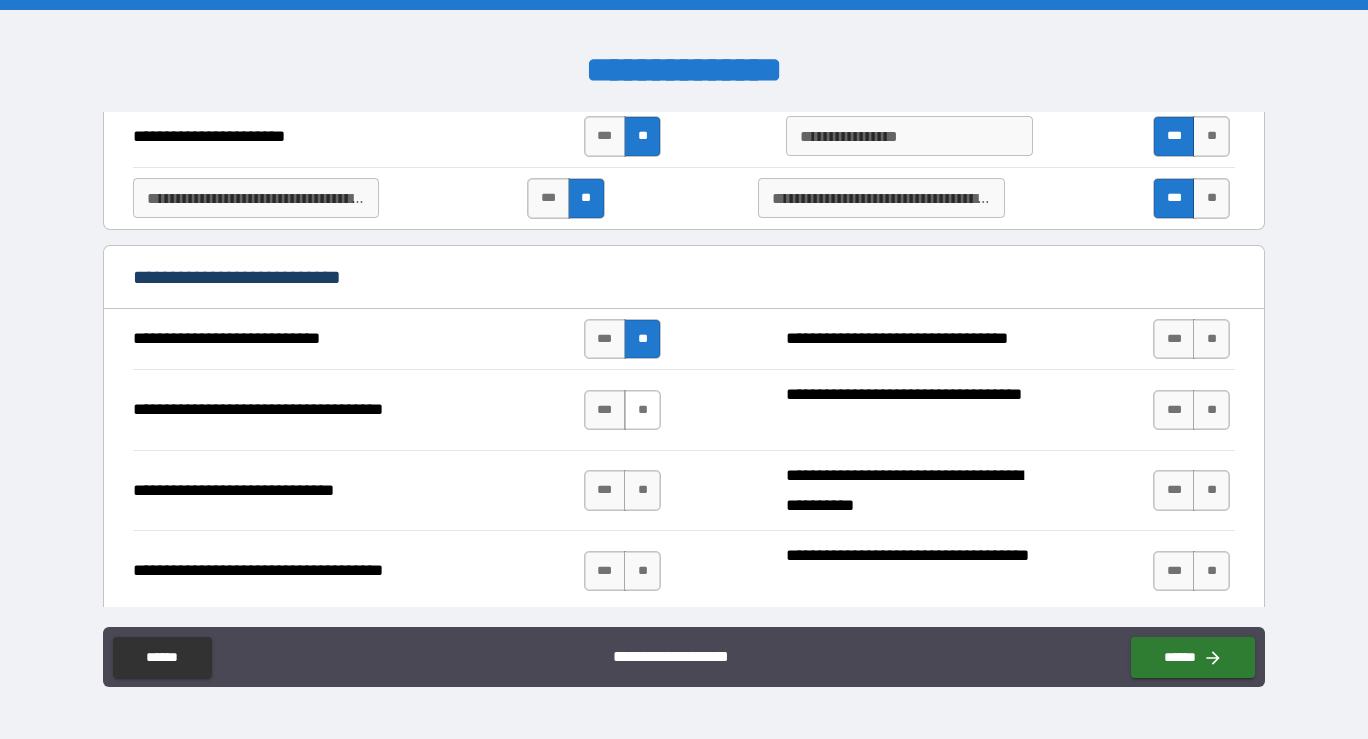 scroll, scrollTop: 1022, scrollLeft: 0, axis: vertical 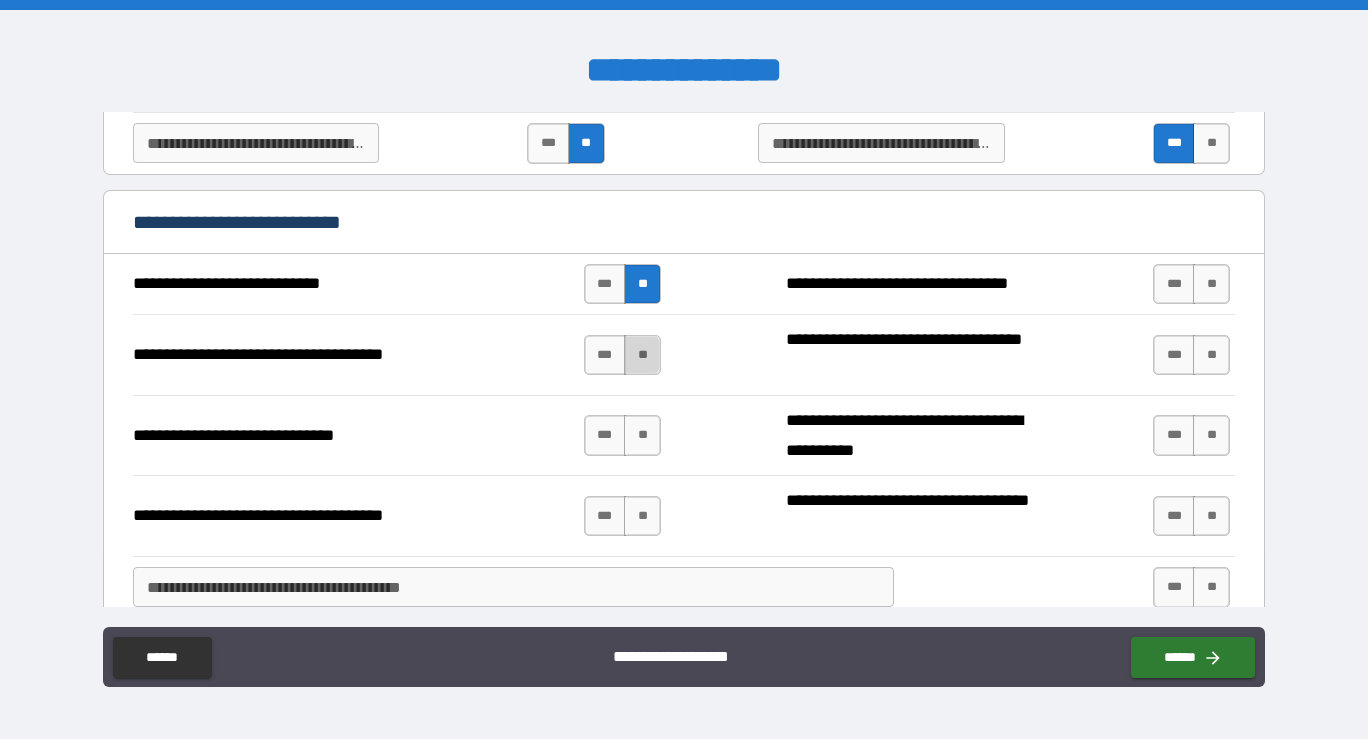 click on "**" at bounding box center [642, 355] 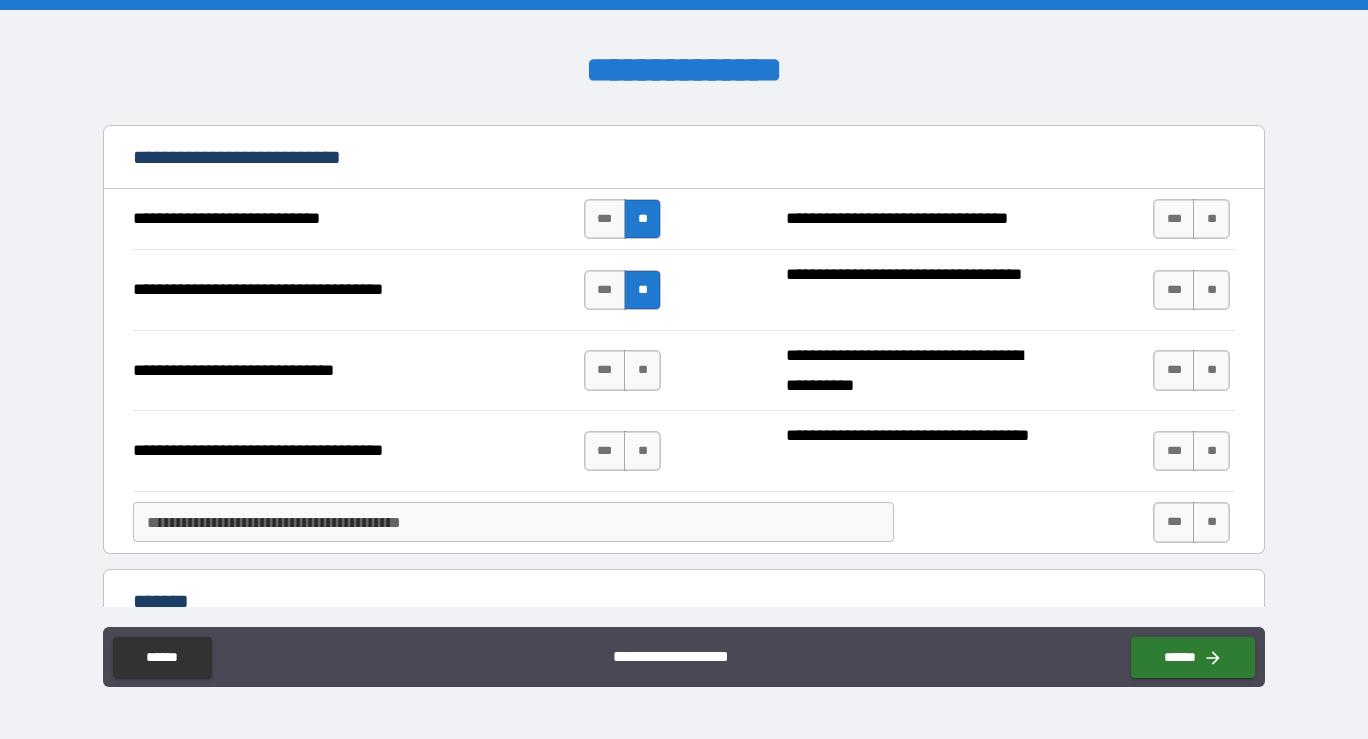 scroll, scrollTop: 1096, scrollLeft: 0, axis: vertical 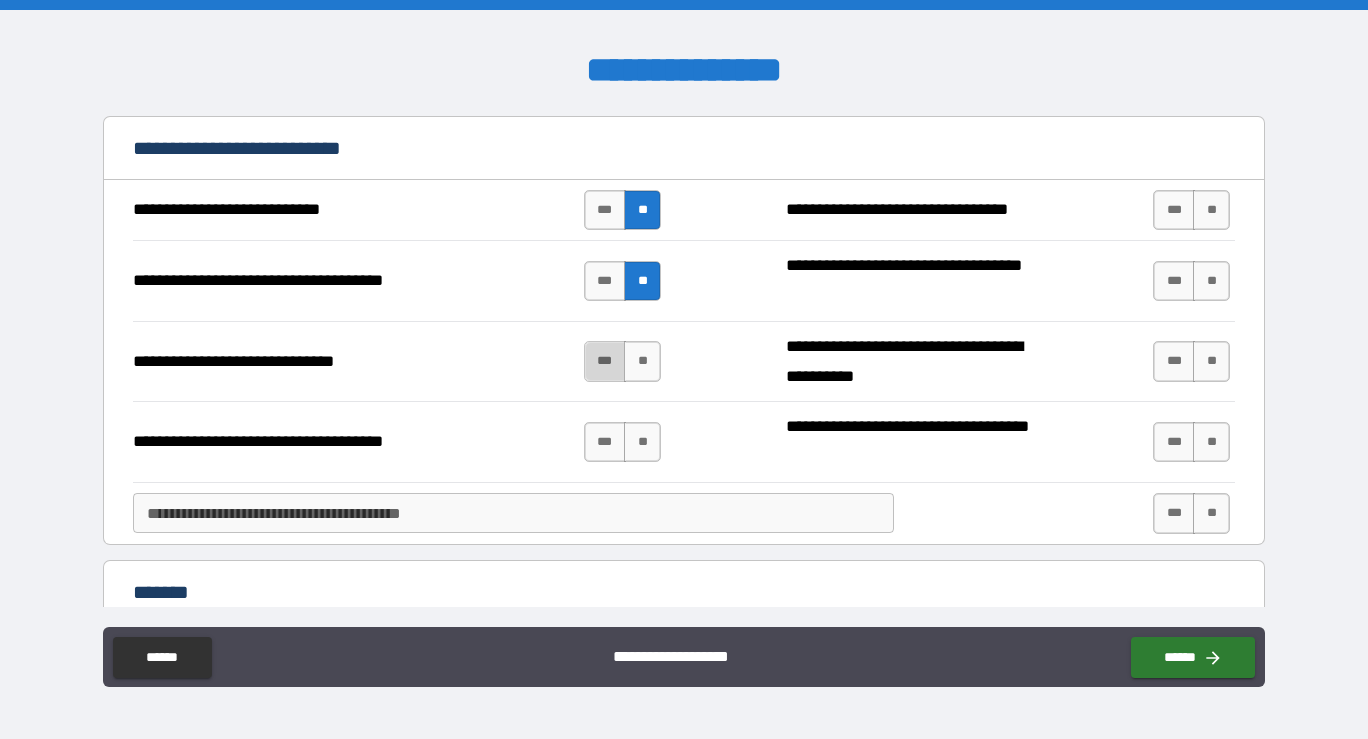 click on "***" at bounding box center (605, 361) 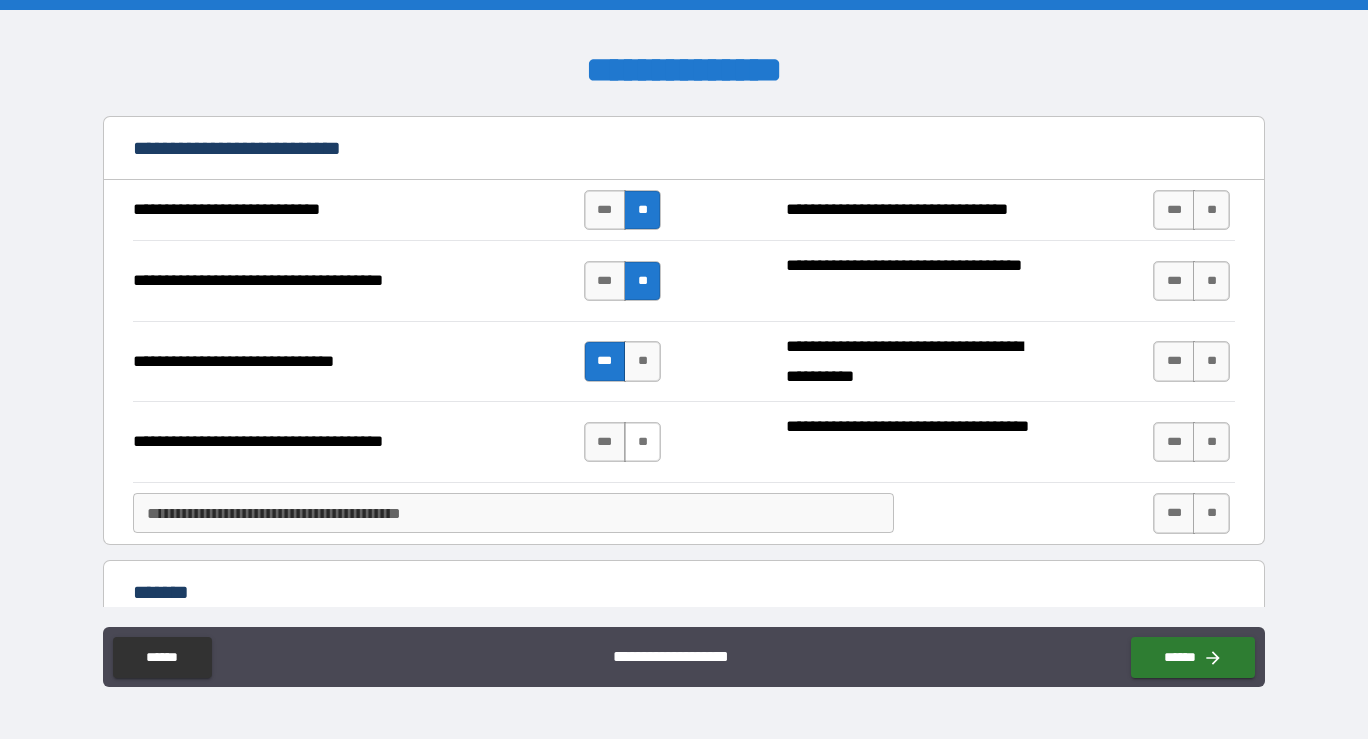 click on "**" at bounding box center [642, 442] 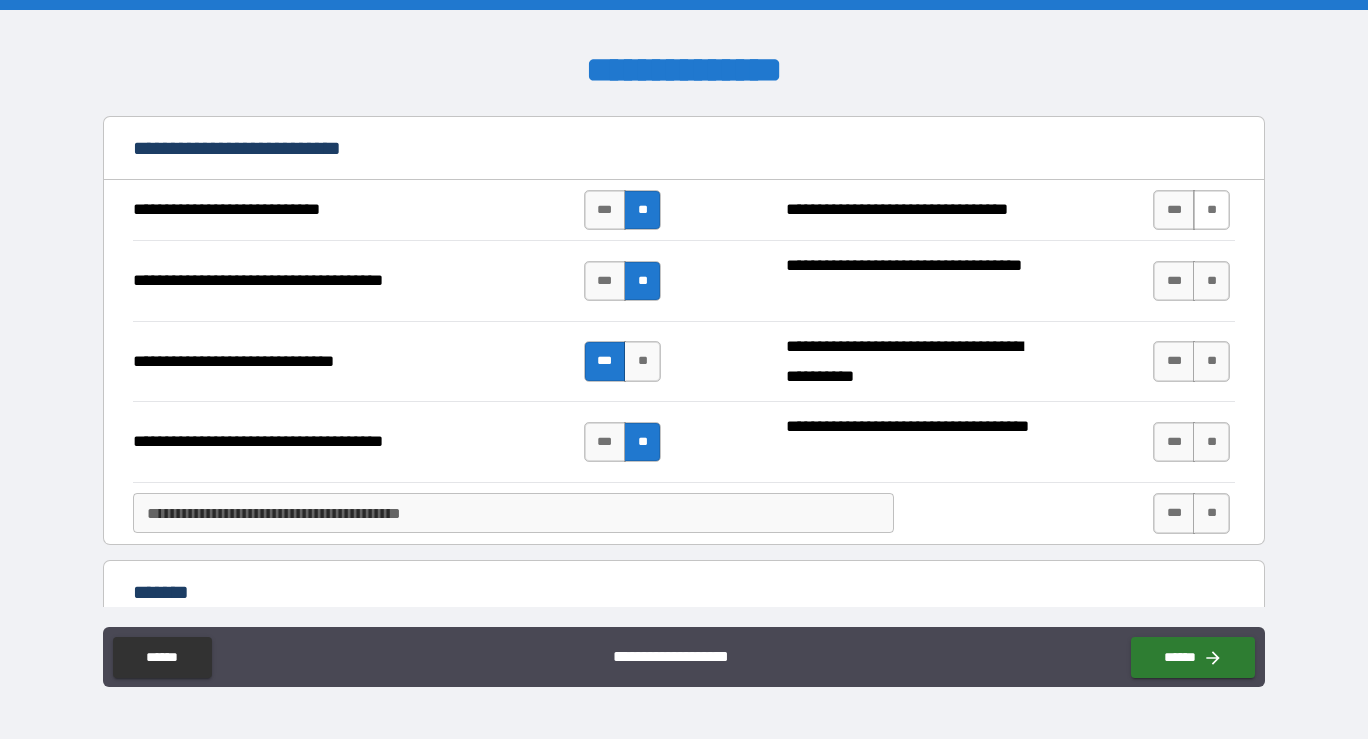 click on "**" at bounding box center (1211, 210) 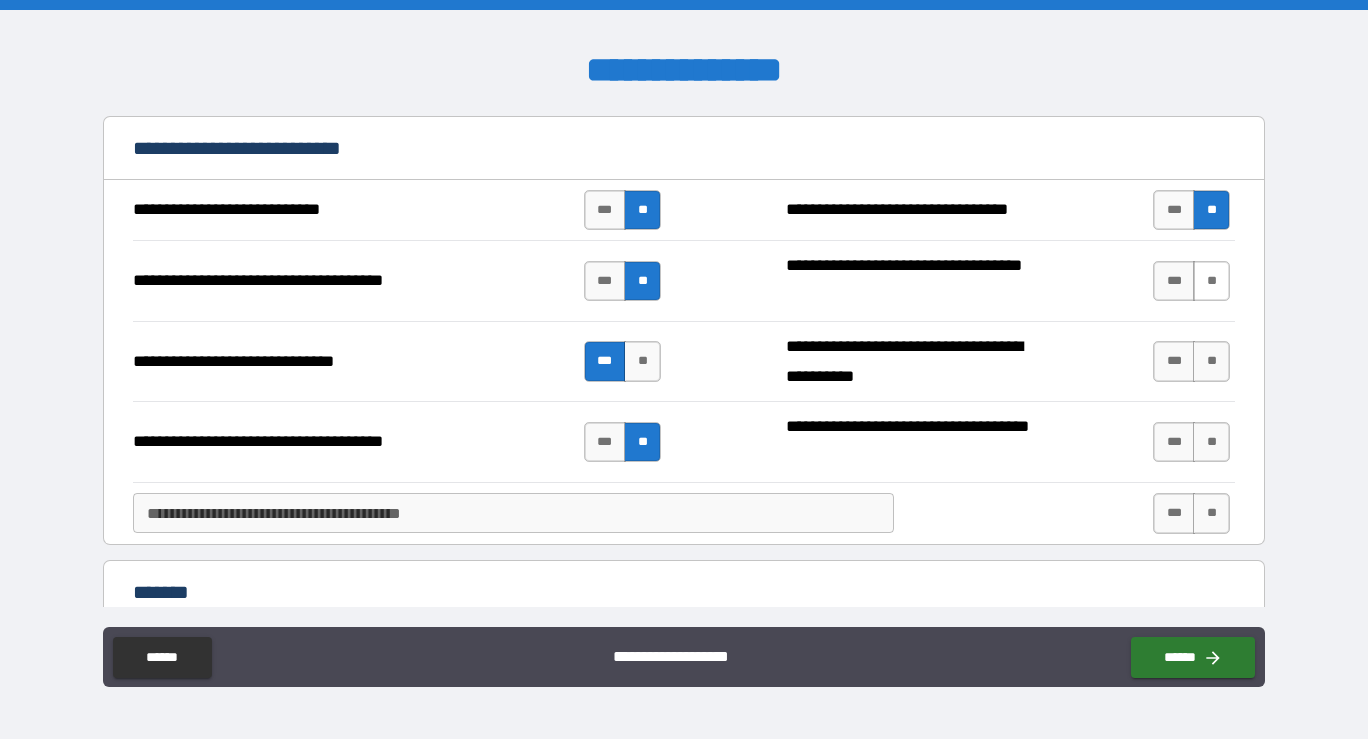 click on "**" at bounding box center [1211, 281] 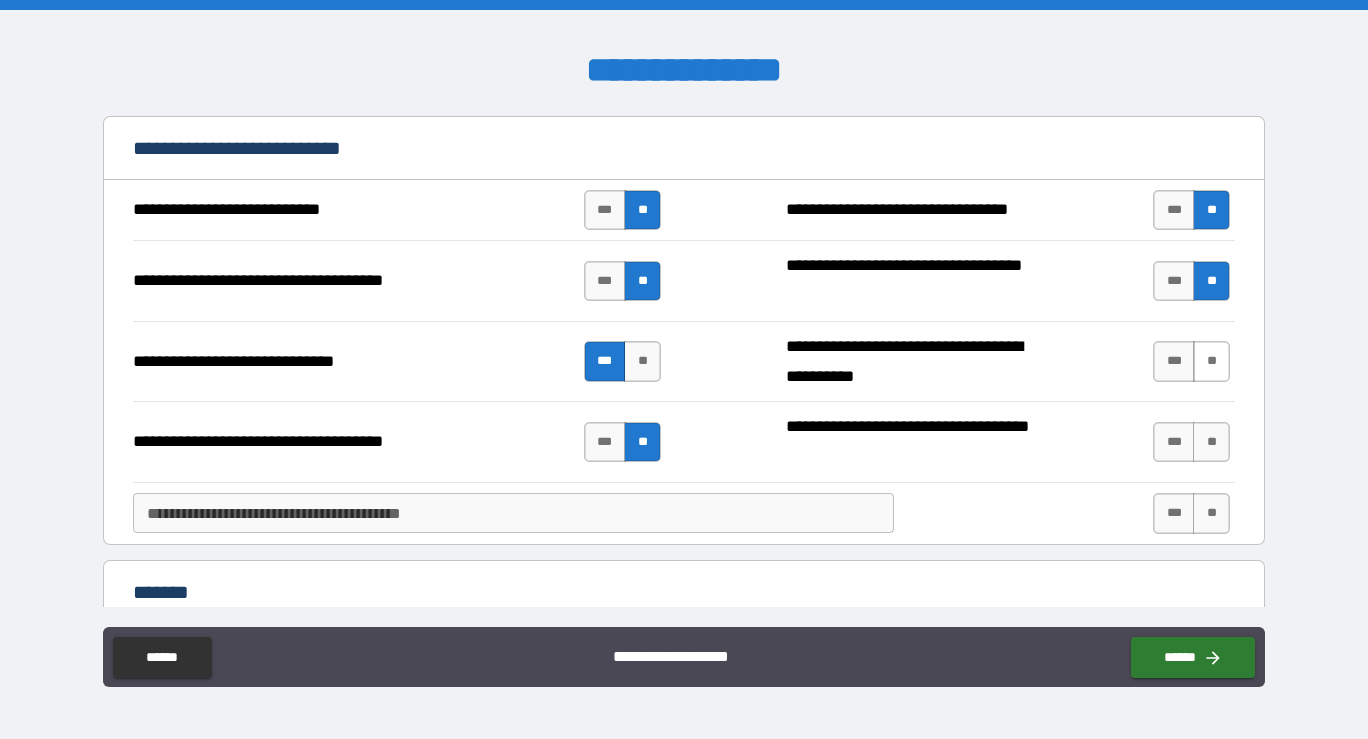 click on "**" at bounding box center [1211, 361] 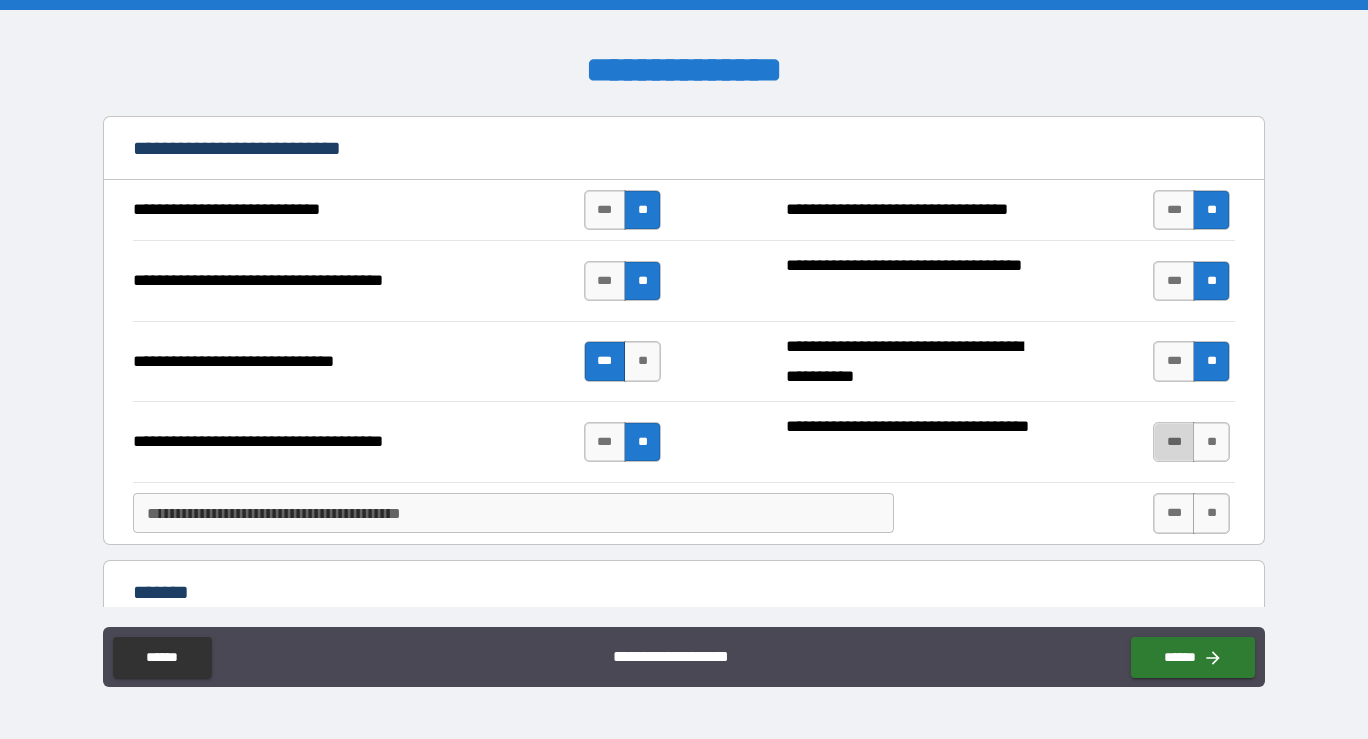 click on "***" at bounding box center [1174, 442] 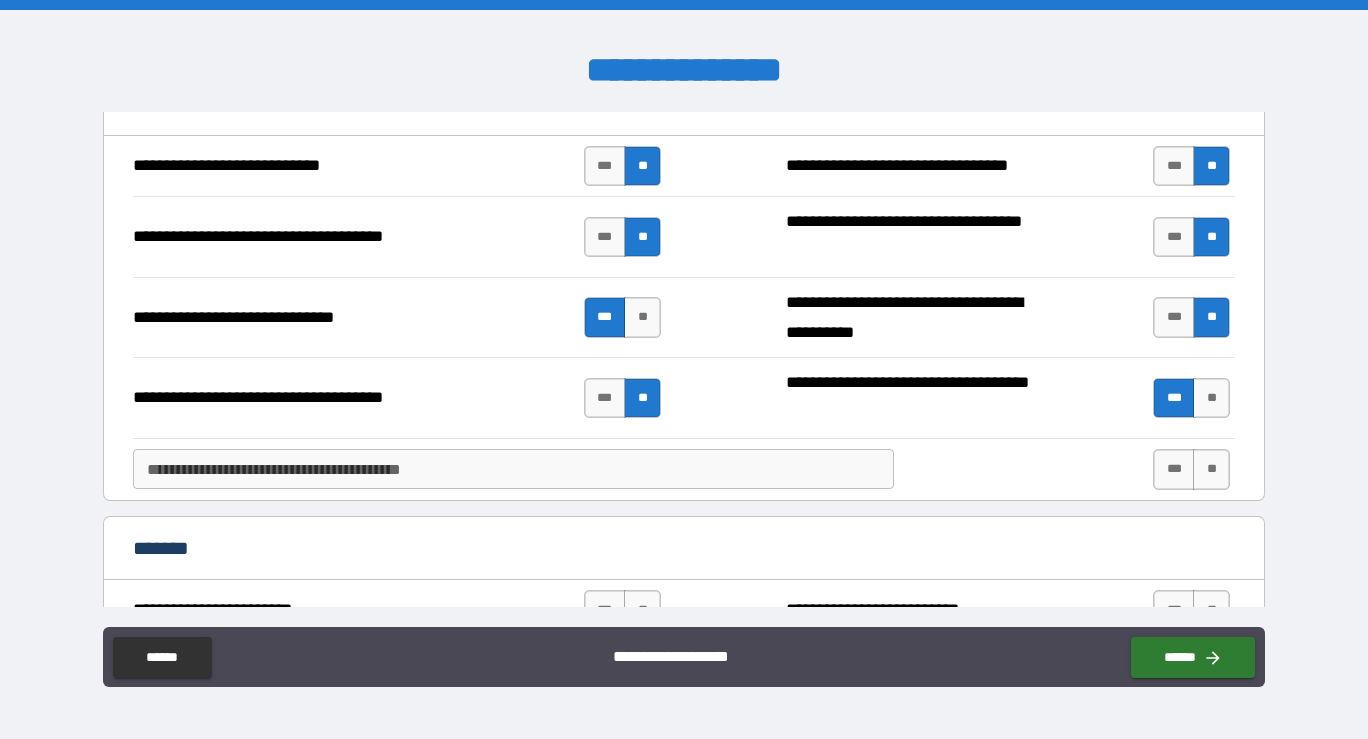 scroll, scrollTop: 1143, scrollLeft: 0, axis: vertical 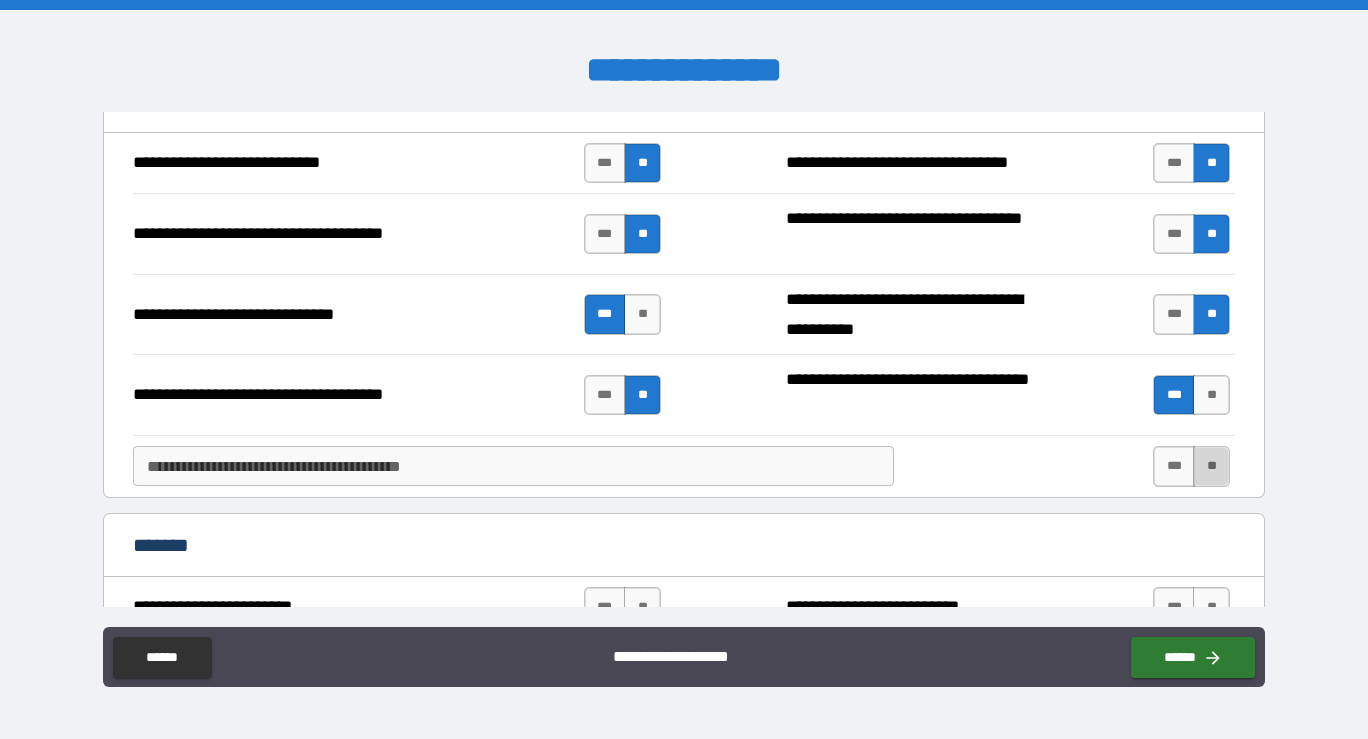 click on "**" at bounding box center [1211, 466] 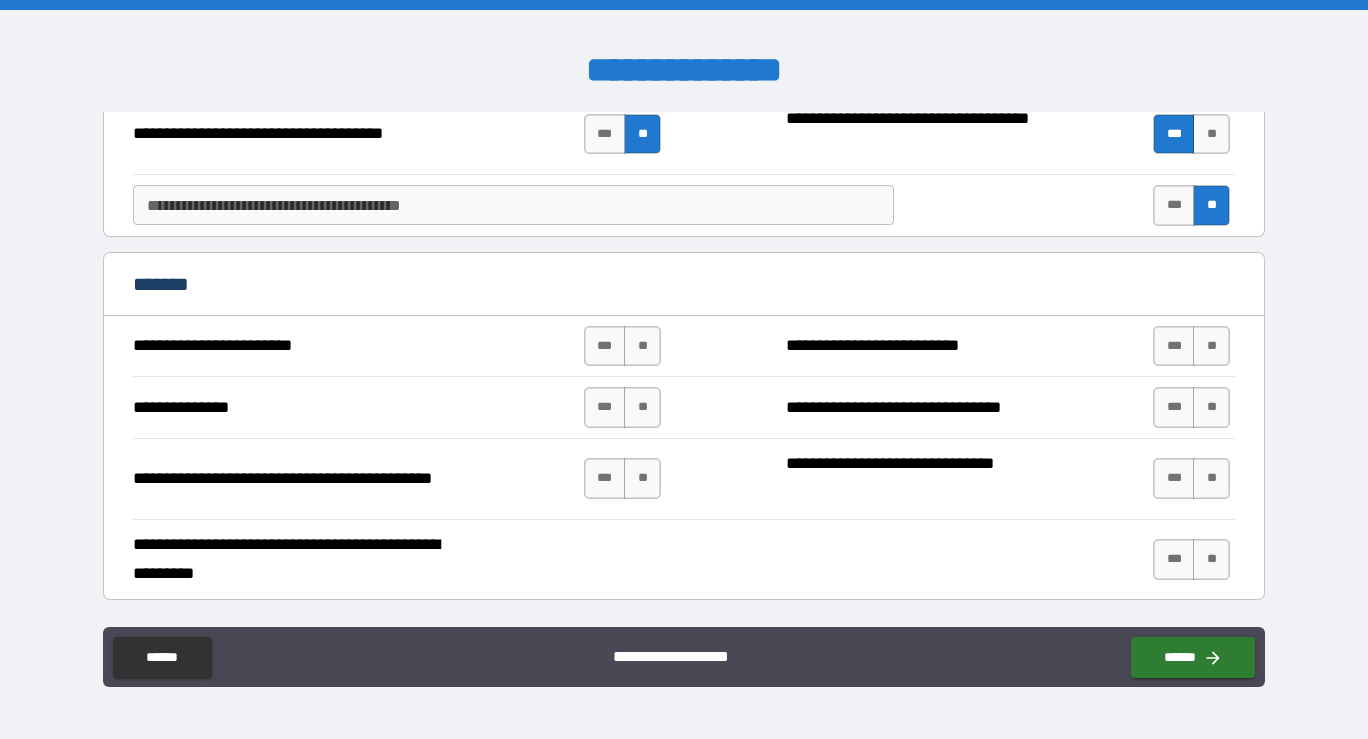 scroll, scrollTop: 1407, scrollLeft: 0, axis: vertical 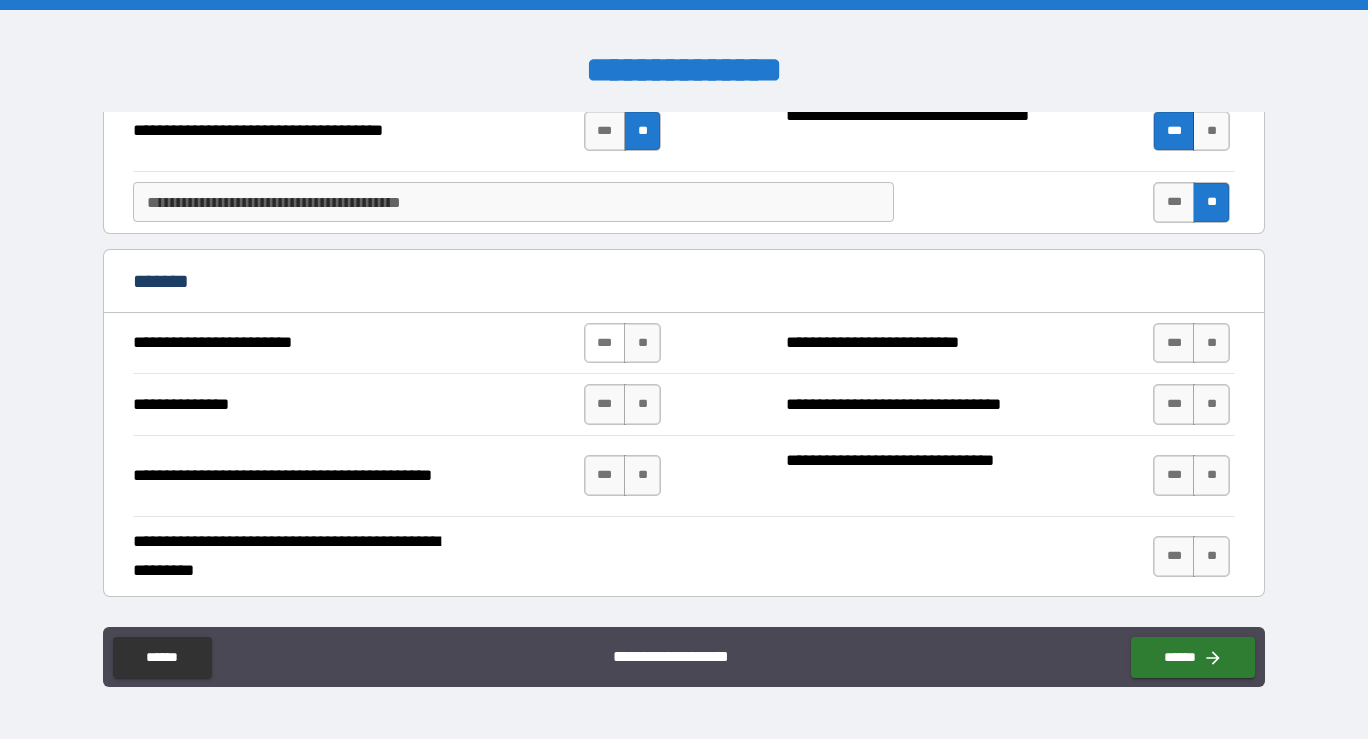 click on "***" at bounding box center (605, 343) 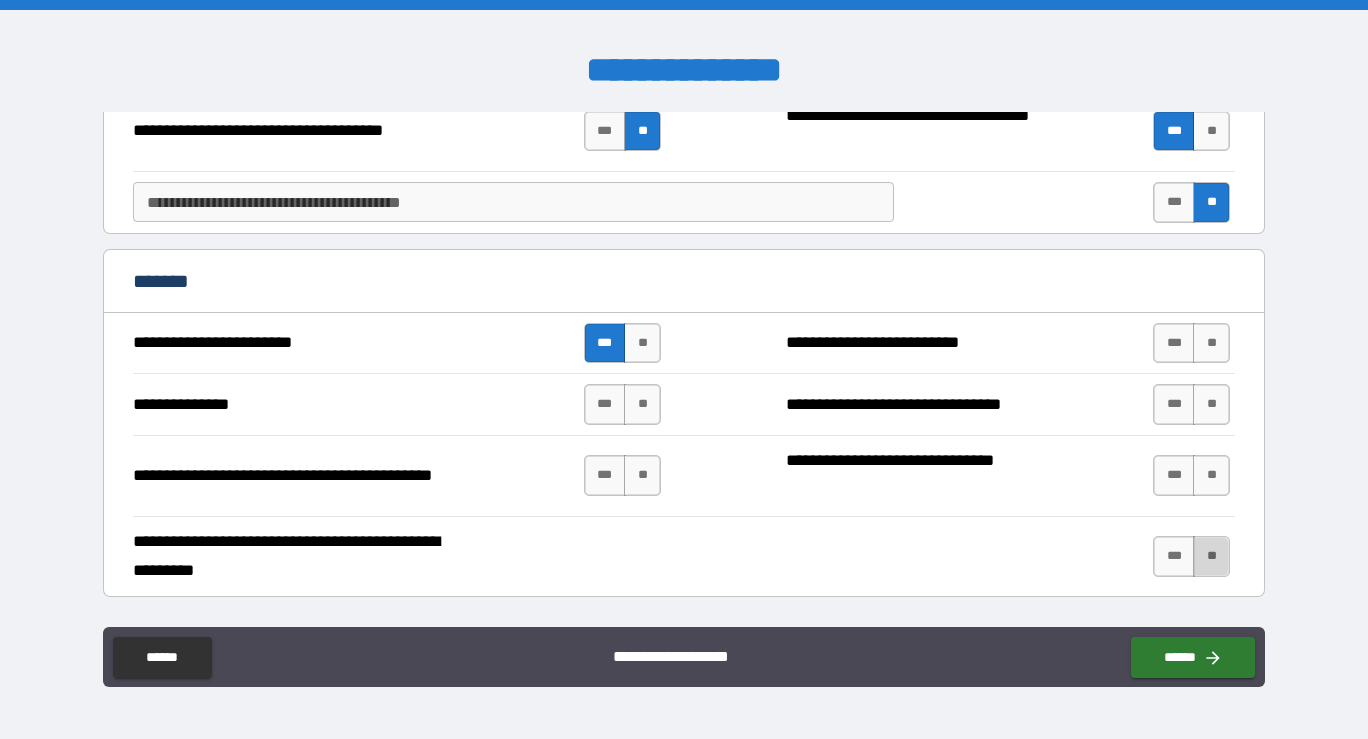 click on "**" at bounding box center [1211, 556] 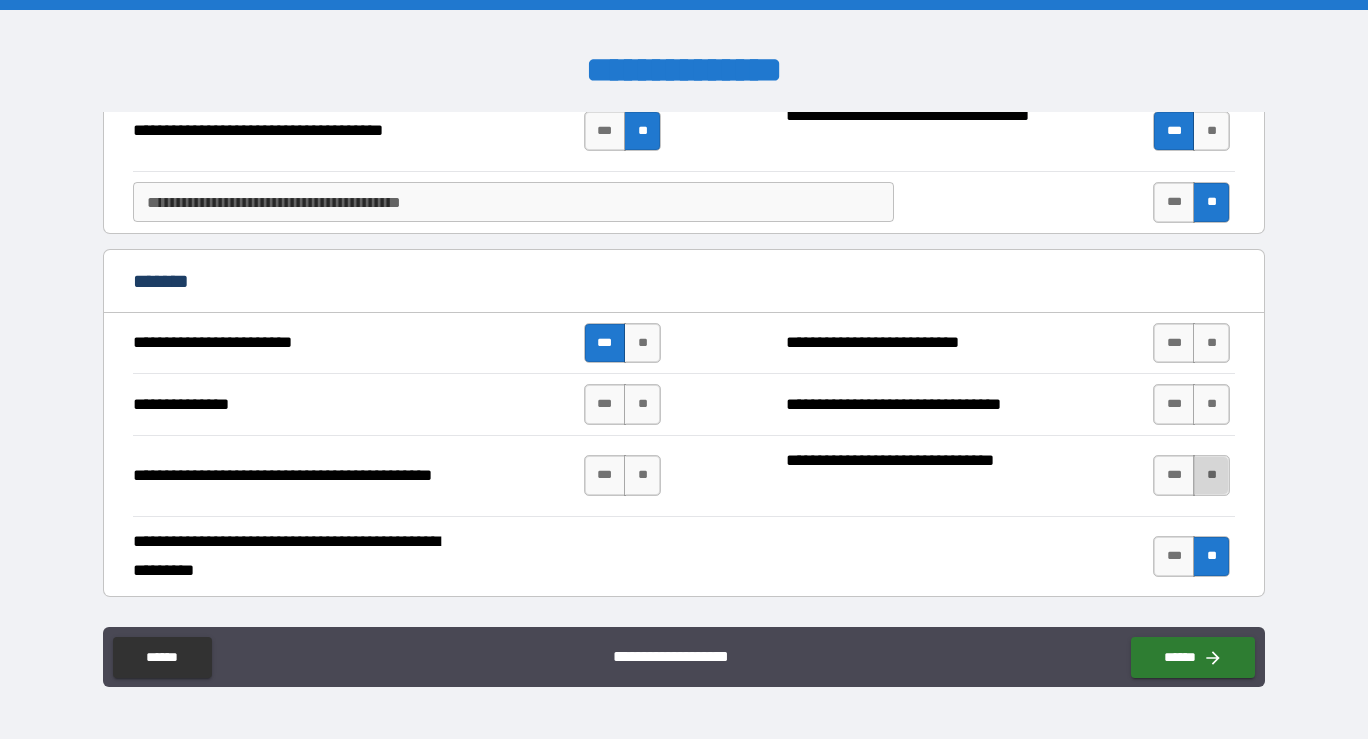 click on "**" at bounding box center [1211, 475] 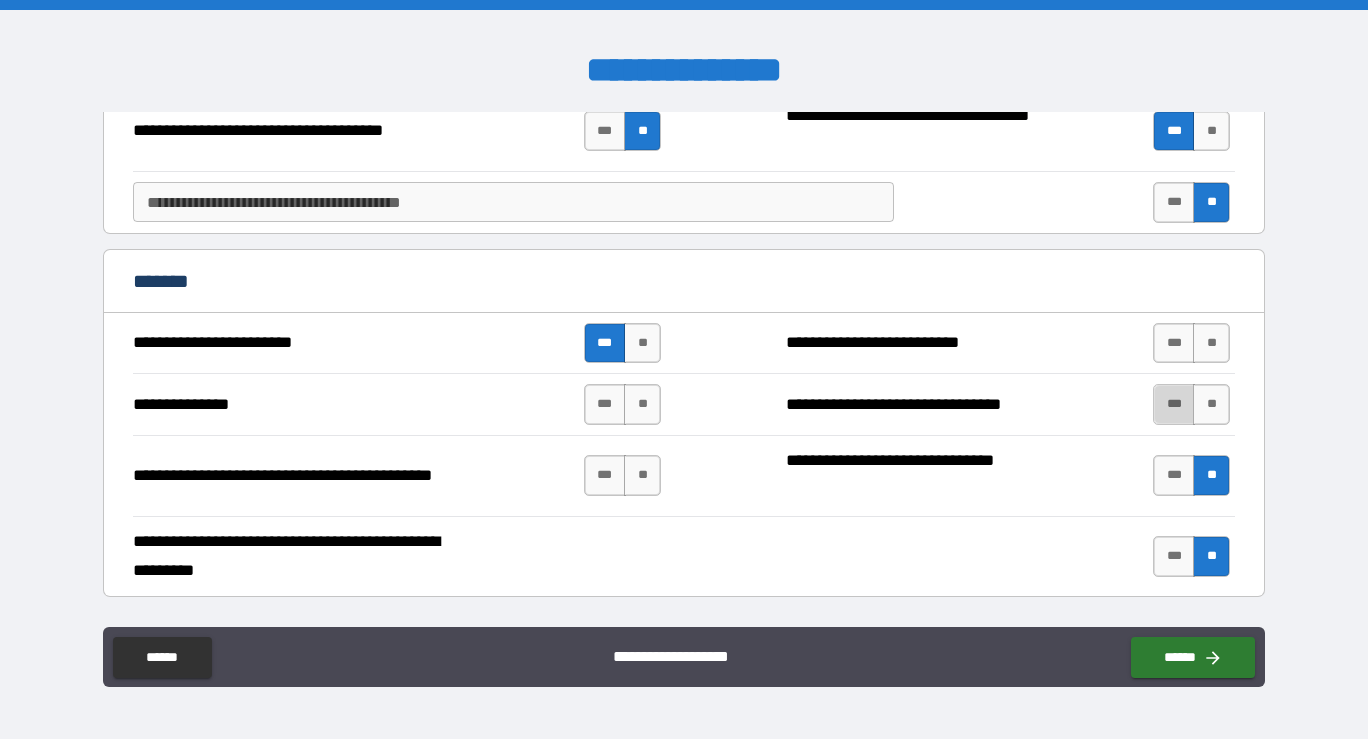 click on "***" at bounding box center [1174, 404] 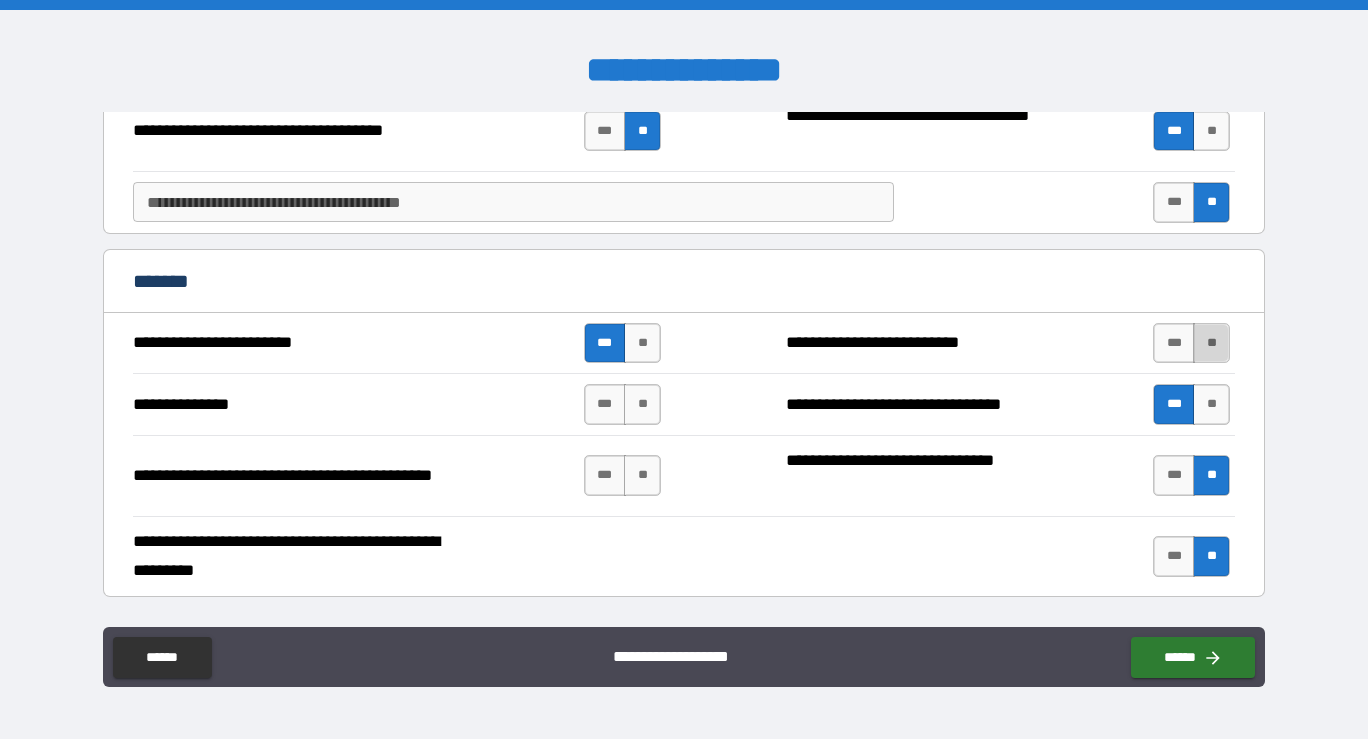 click on "**" at bounding box center [1211, 343] 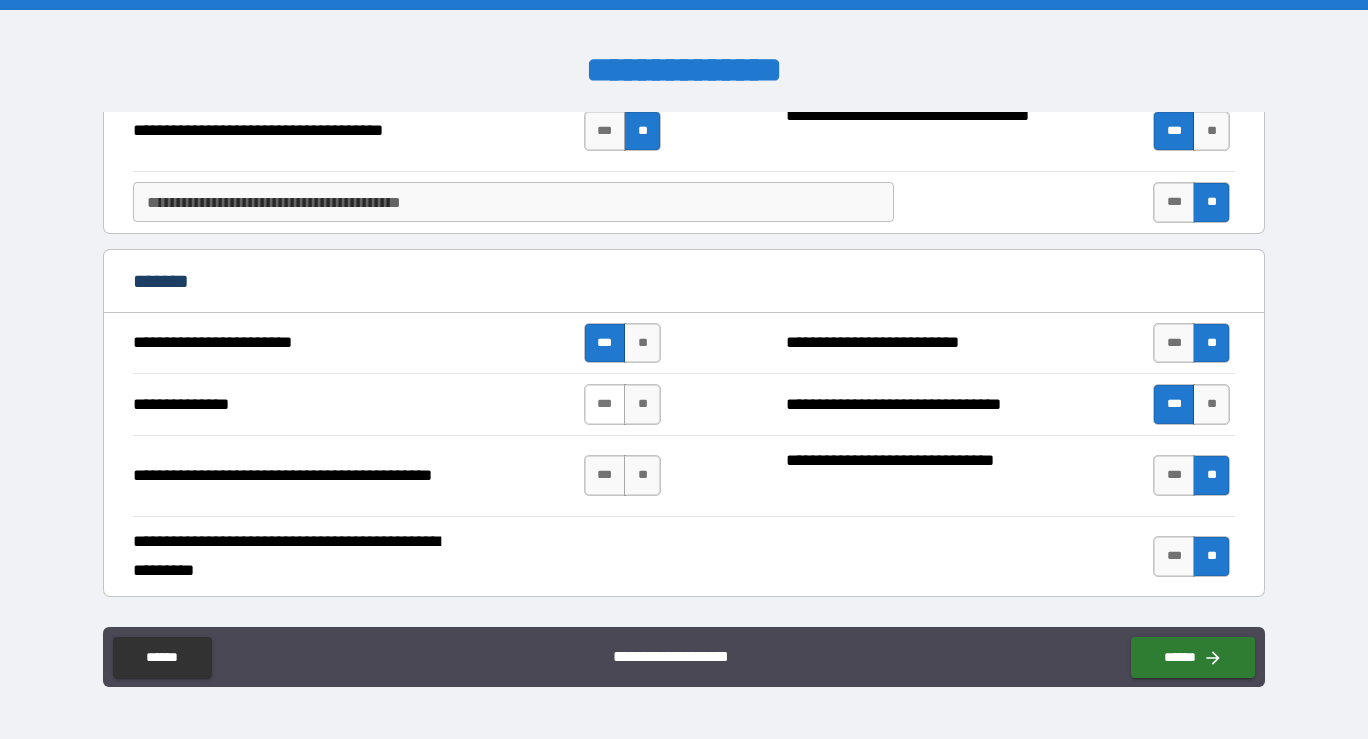 click on "***" at bounding box center [605, 404] 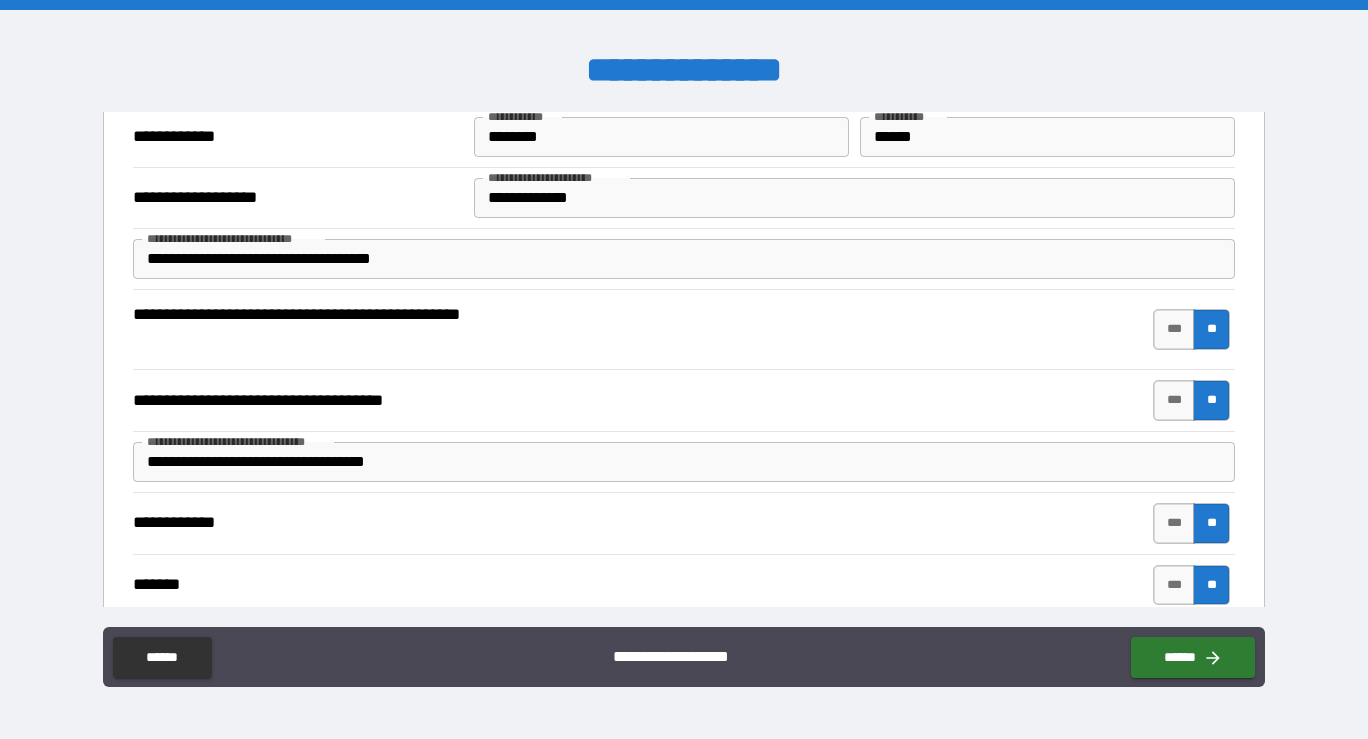 scroll, scrollTop: 70, scrollLeft: 0, axis: vertical 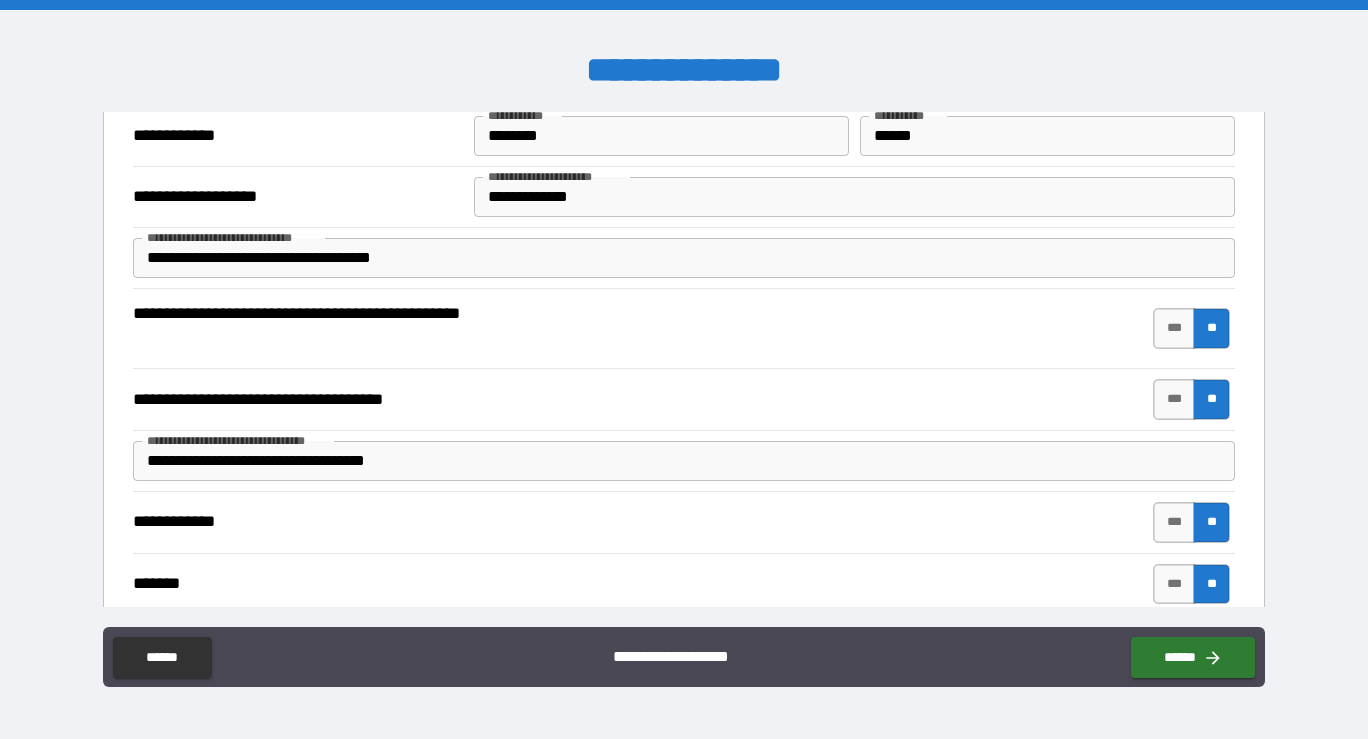 click on "**********" at bounding box center (684, 258) 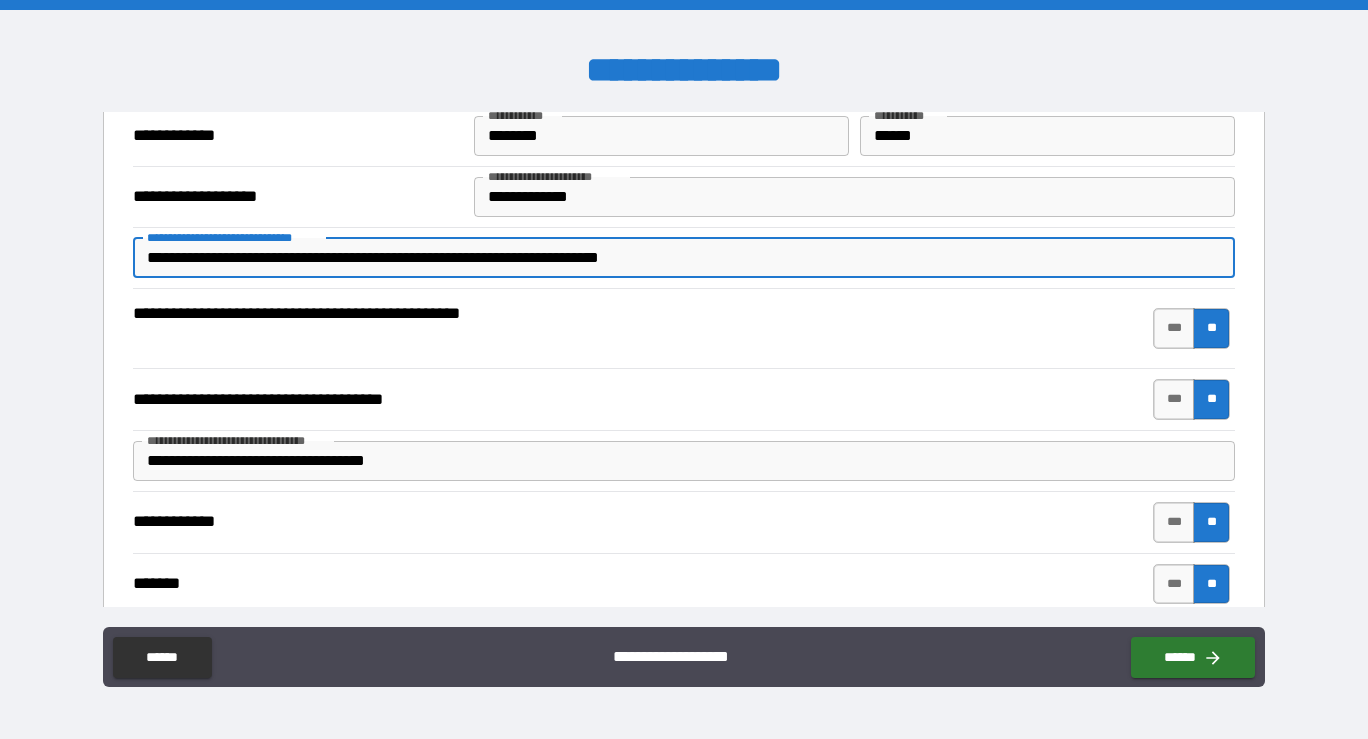 type on "**********" 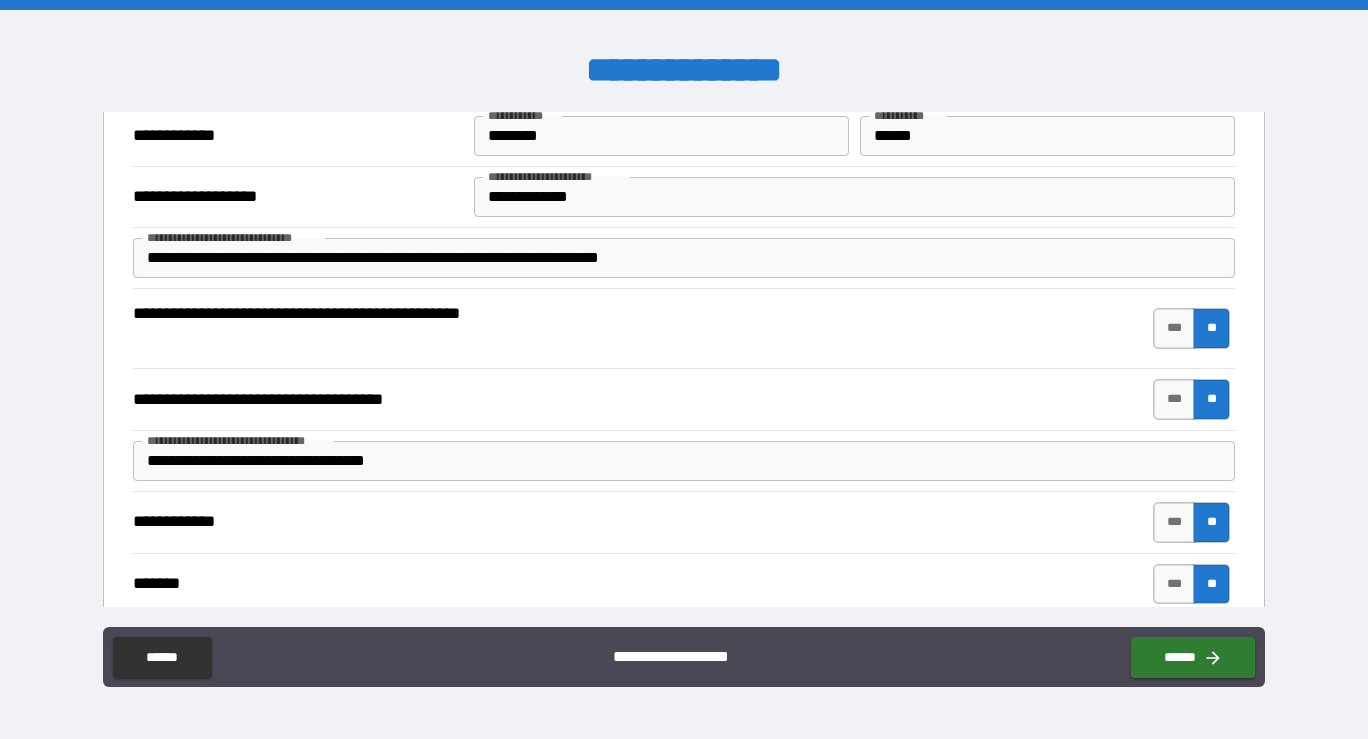 click on "**********" at bounding box center (684, 399) 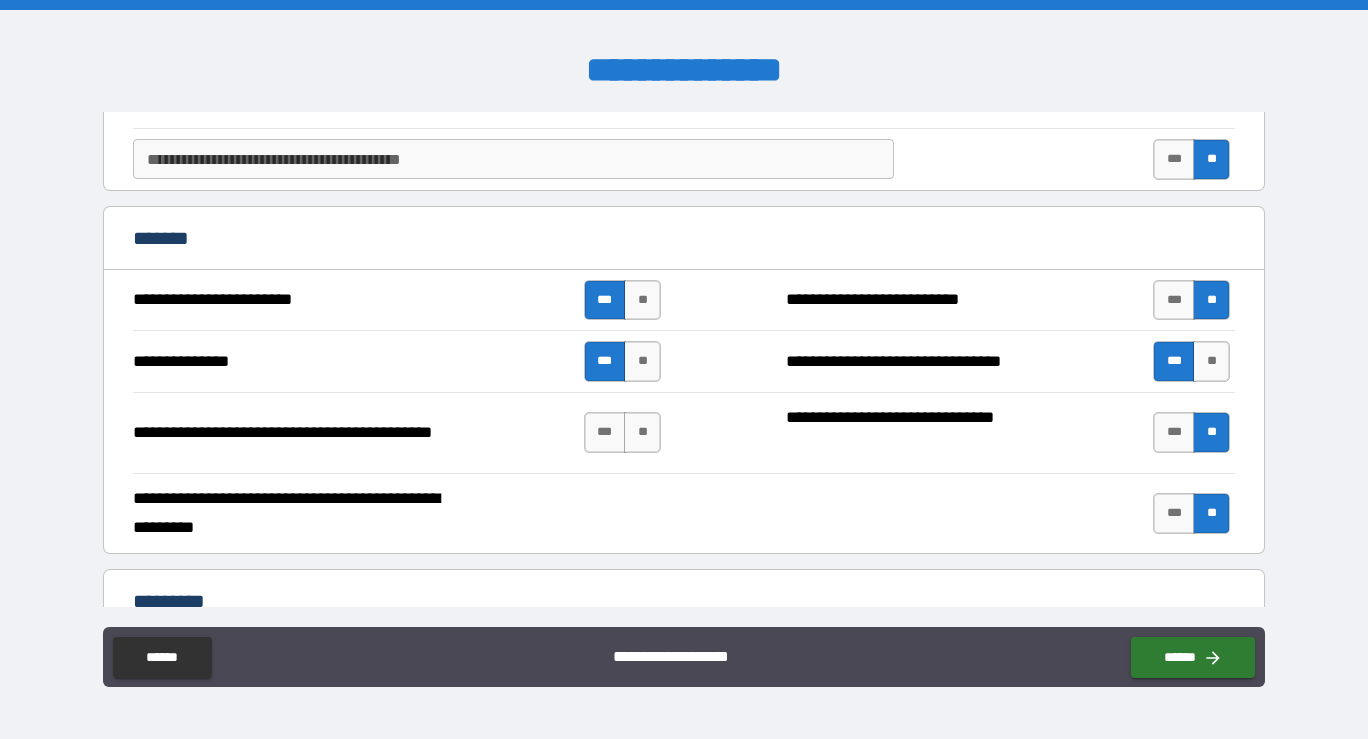scroll, scrollTop: 1492, scrollLeft: 0, axis: vertical 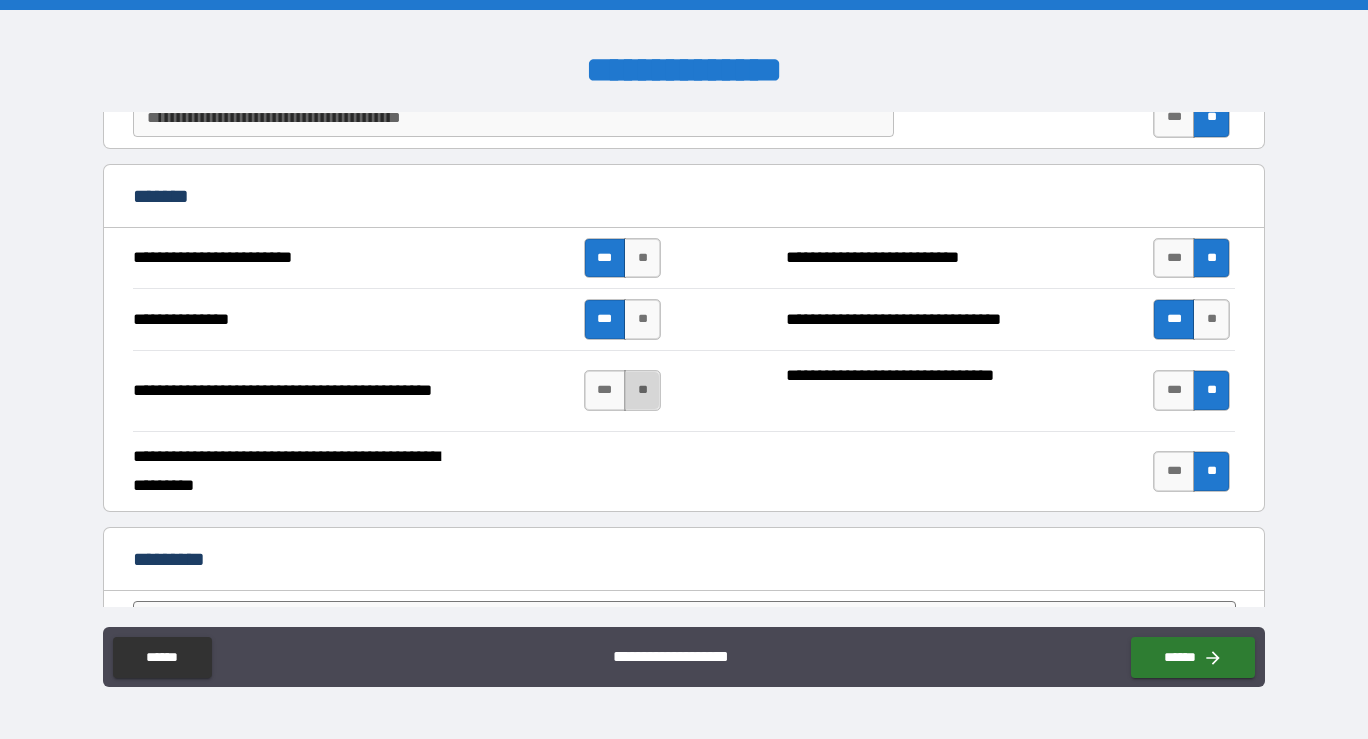 click on "**" at bounding box center (642, 390) 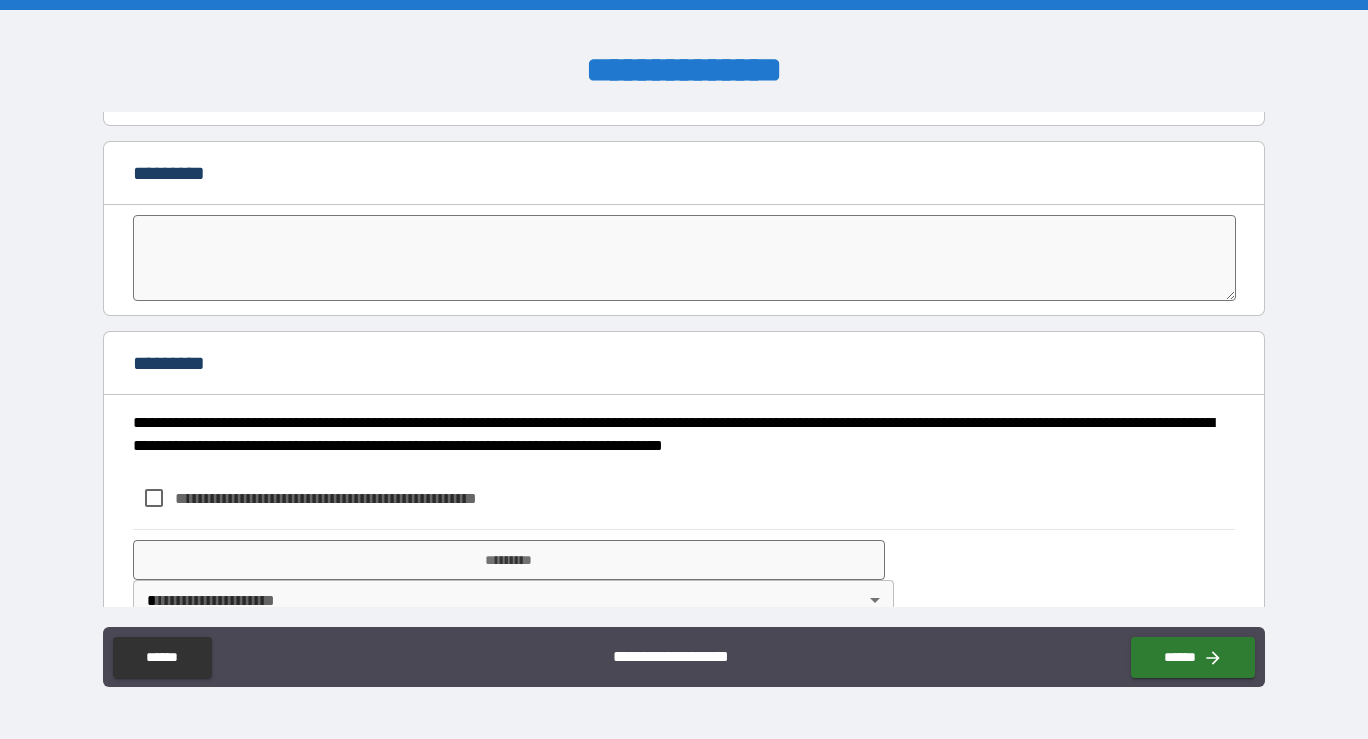 scroll, scrollTop: 1922, scrollLeft: 0, axis: vertical 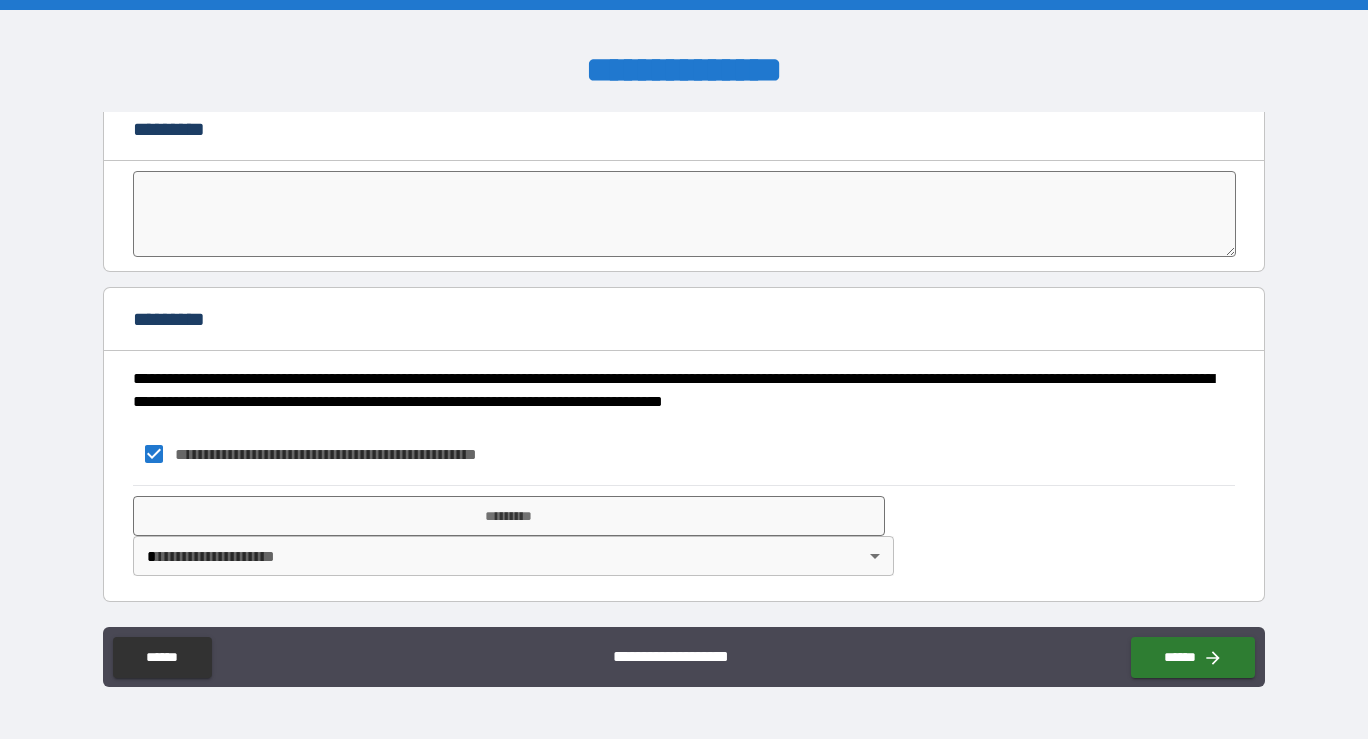click on "**********" at bounding box center (684, 369) 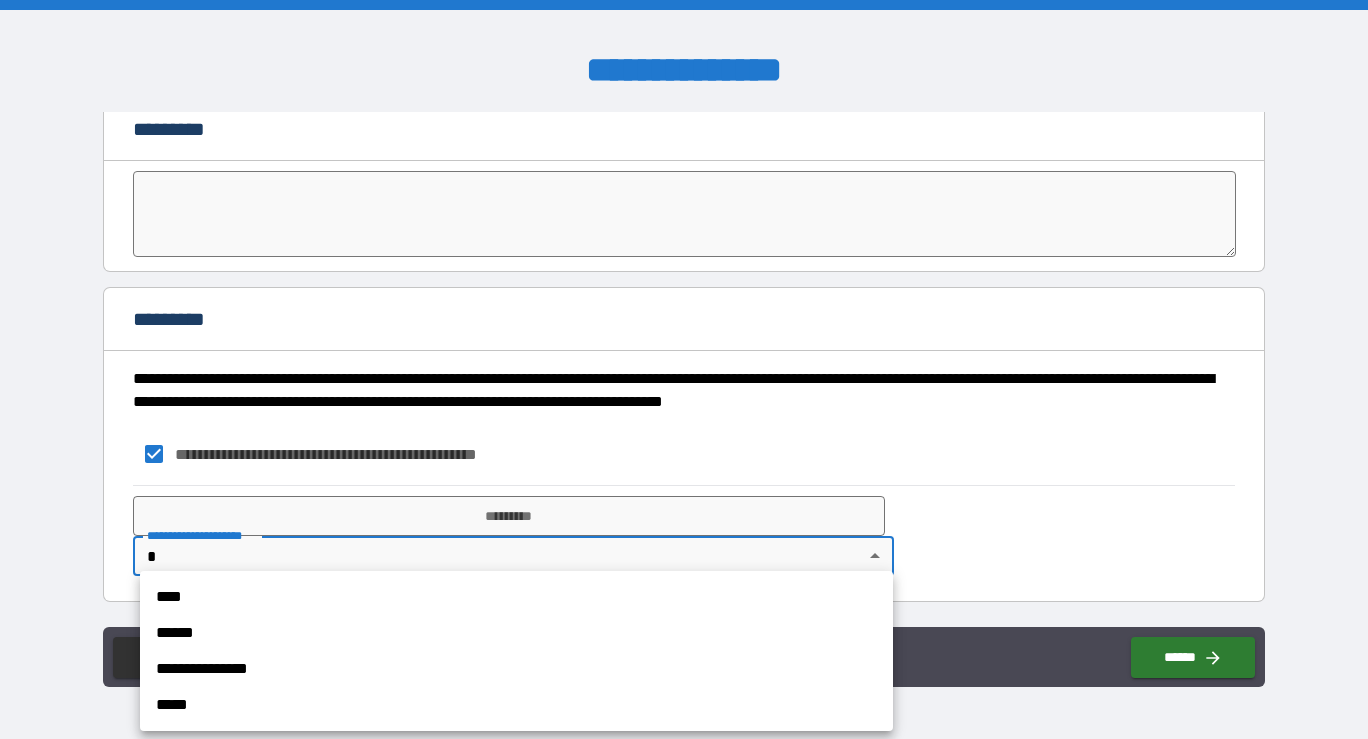 click at bounding box center (684, 369) 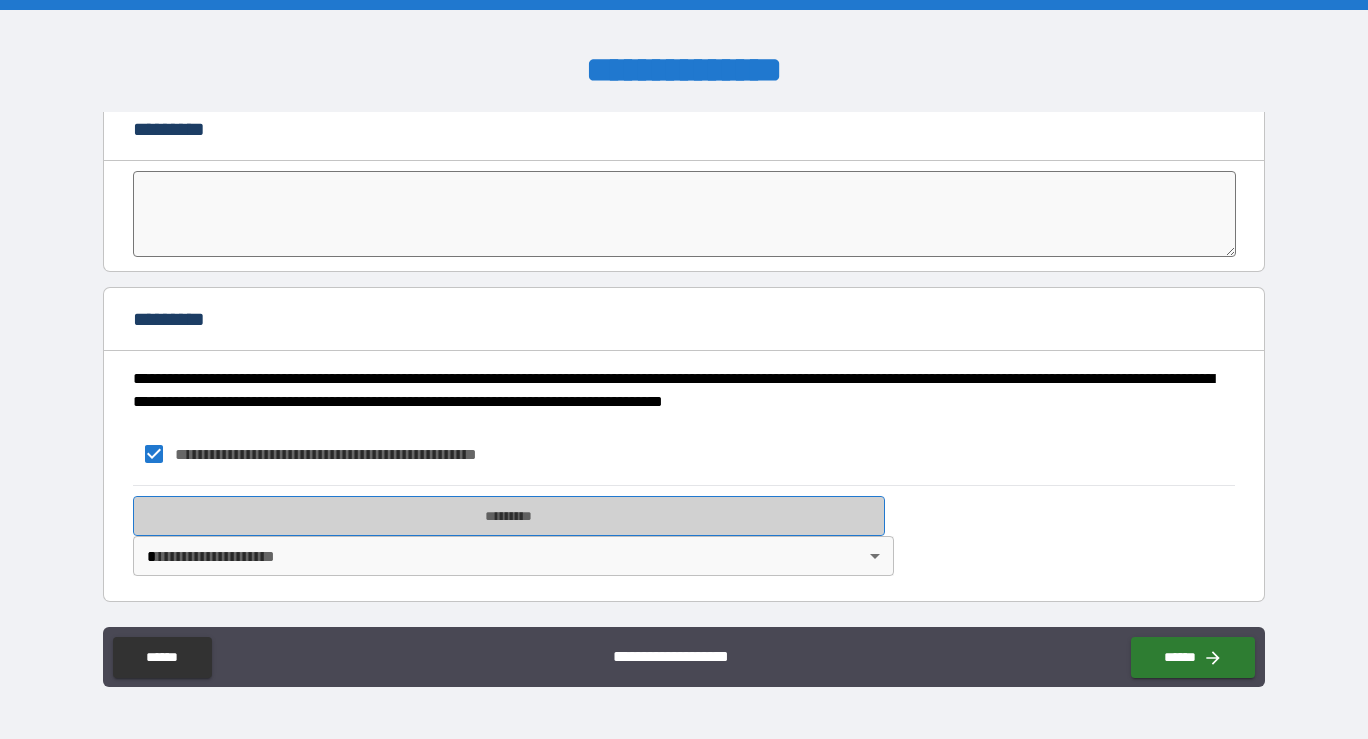 click on "*********" at bounding box center [509, 516] 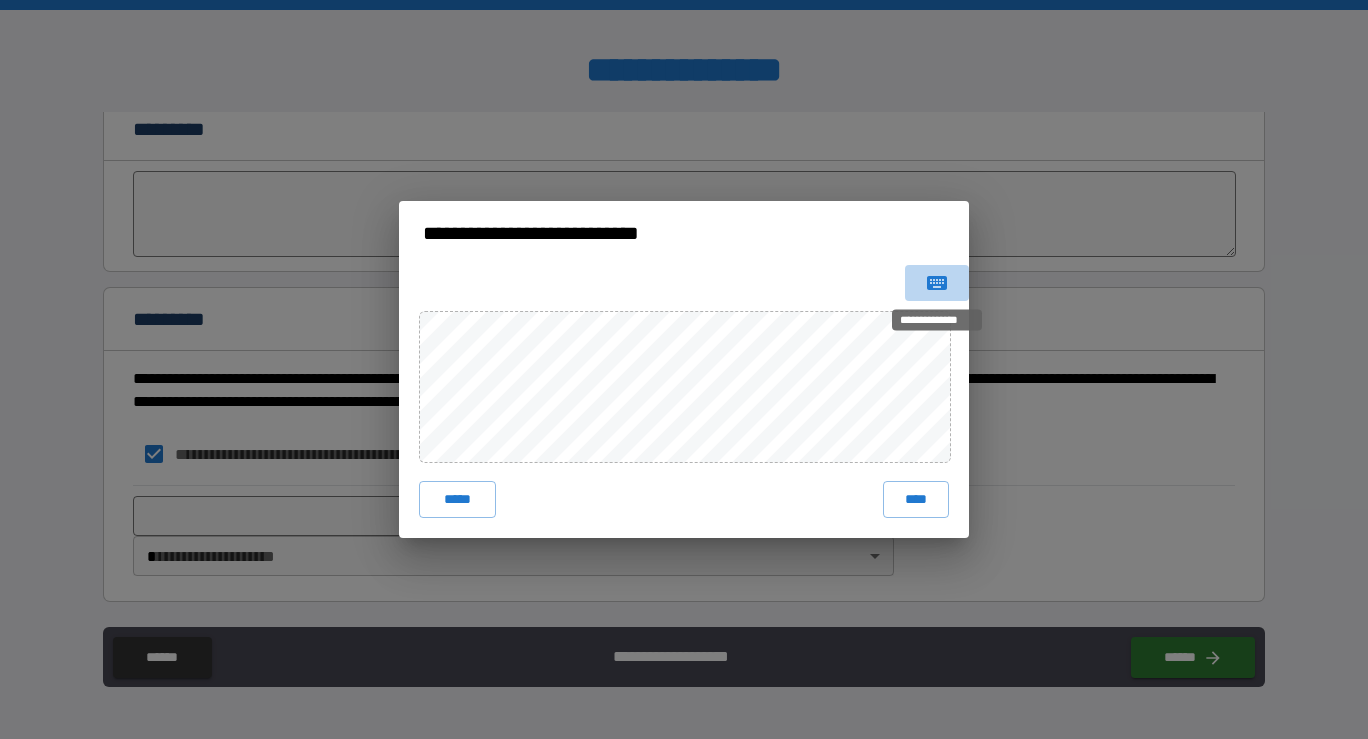click 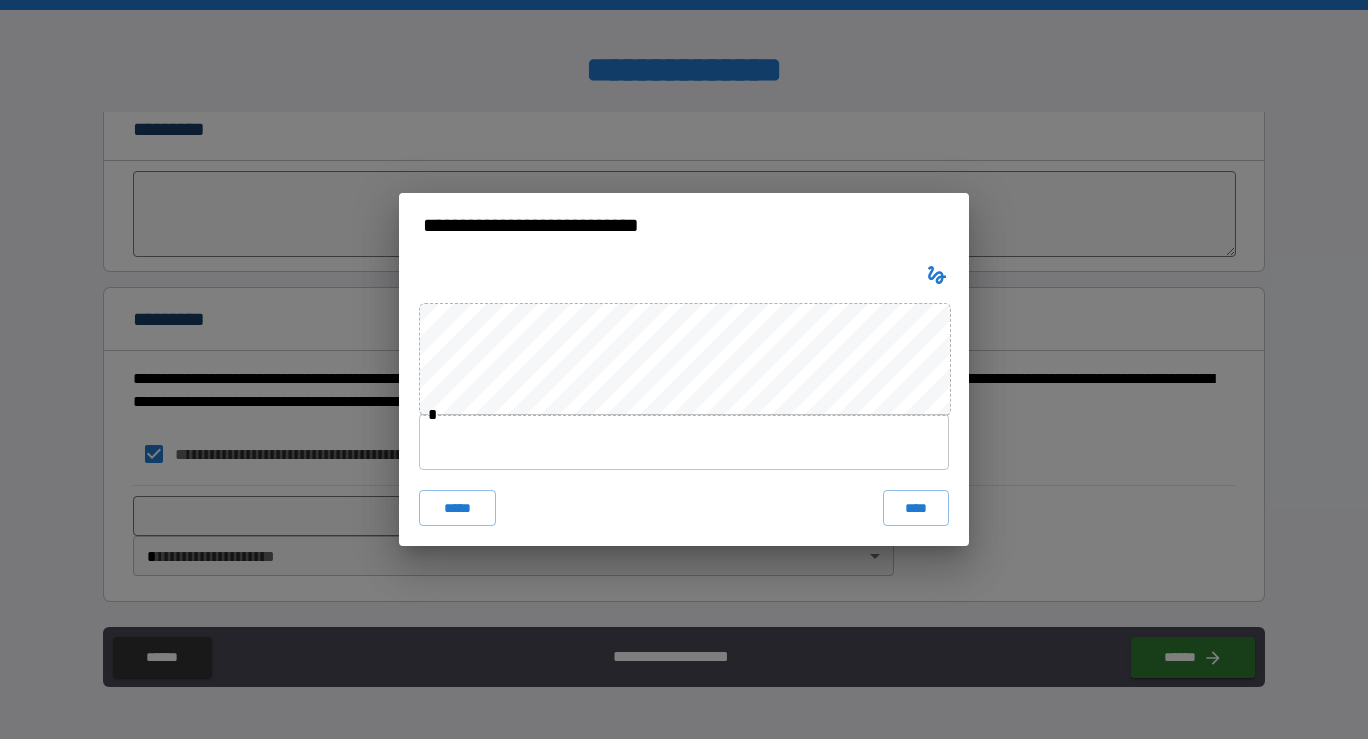 click at bounding box center (684, 442) 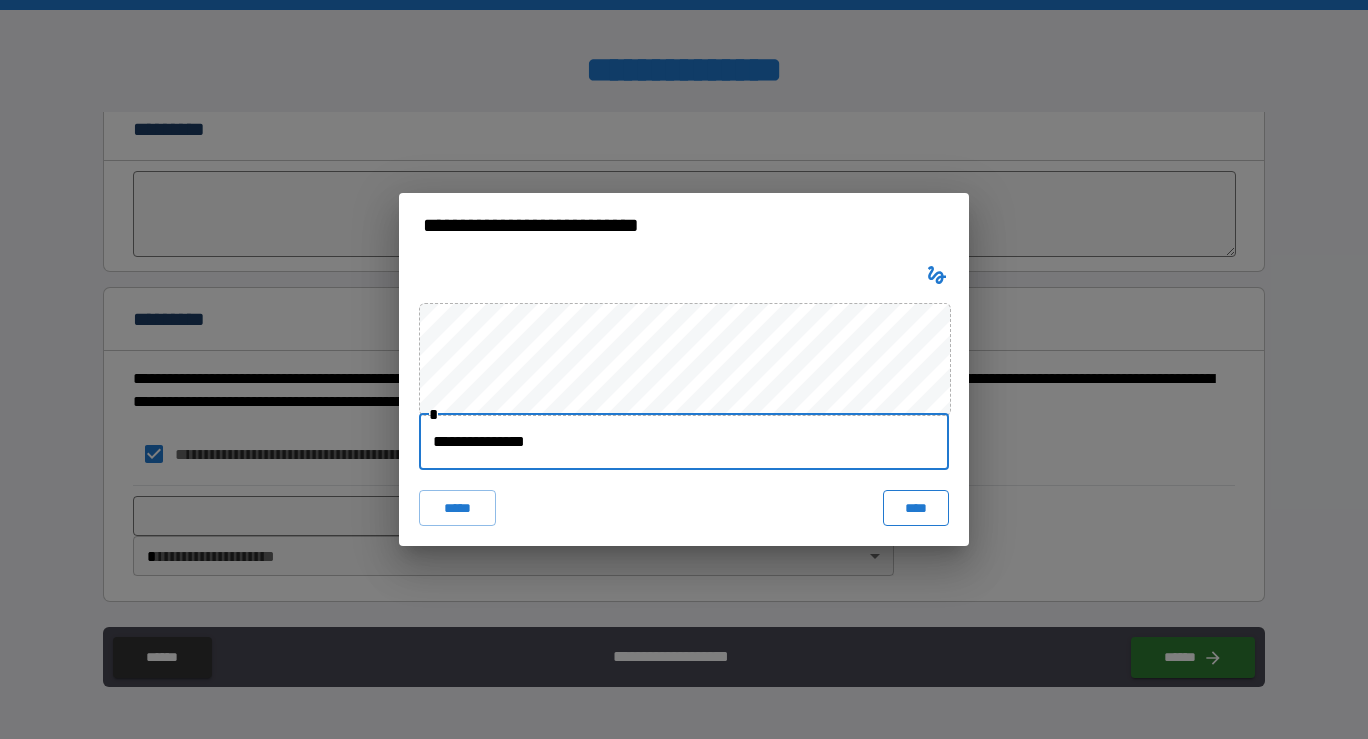type on "**********" 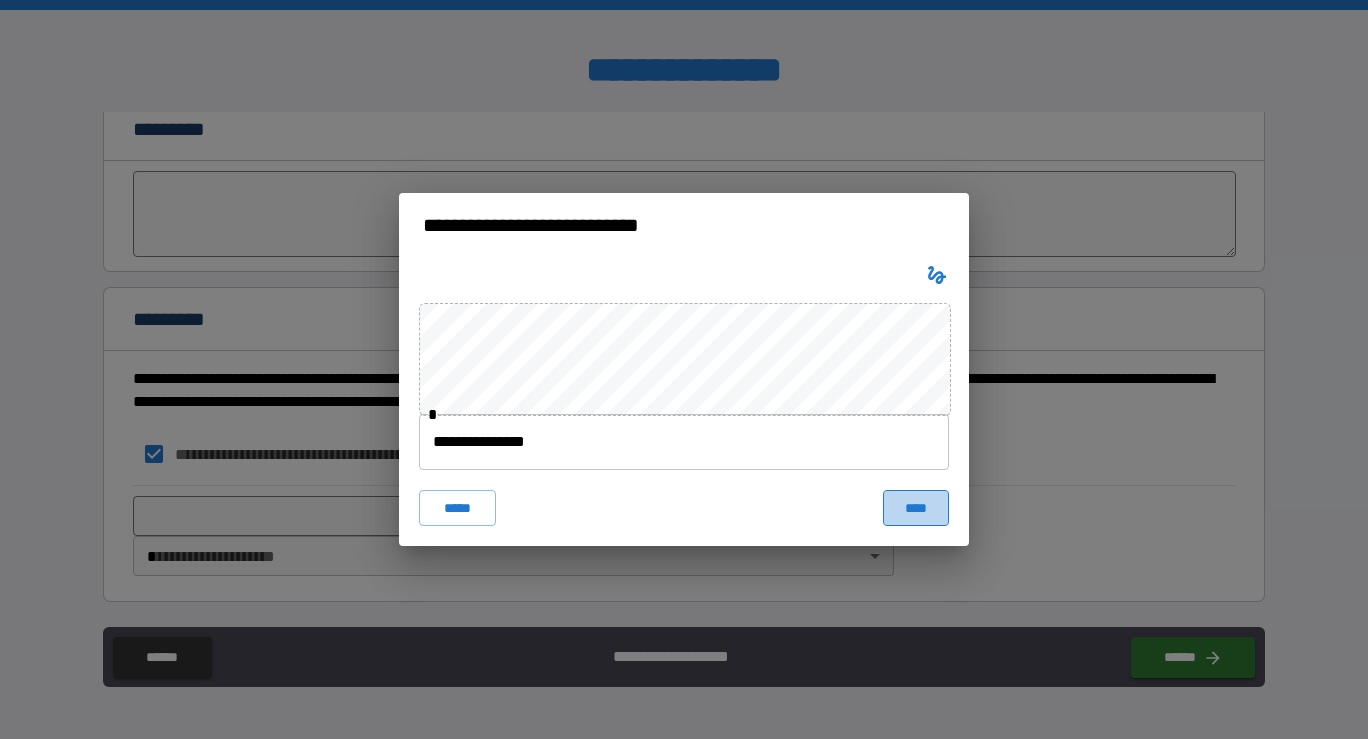 click on "****" at bounding box center [916, 508] 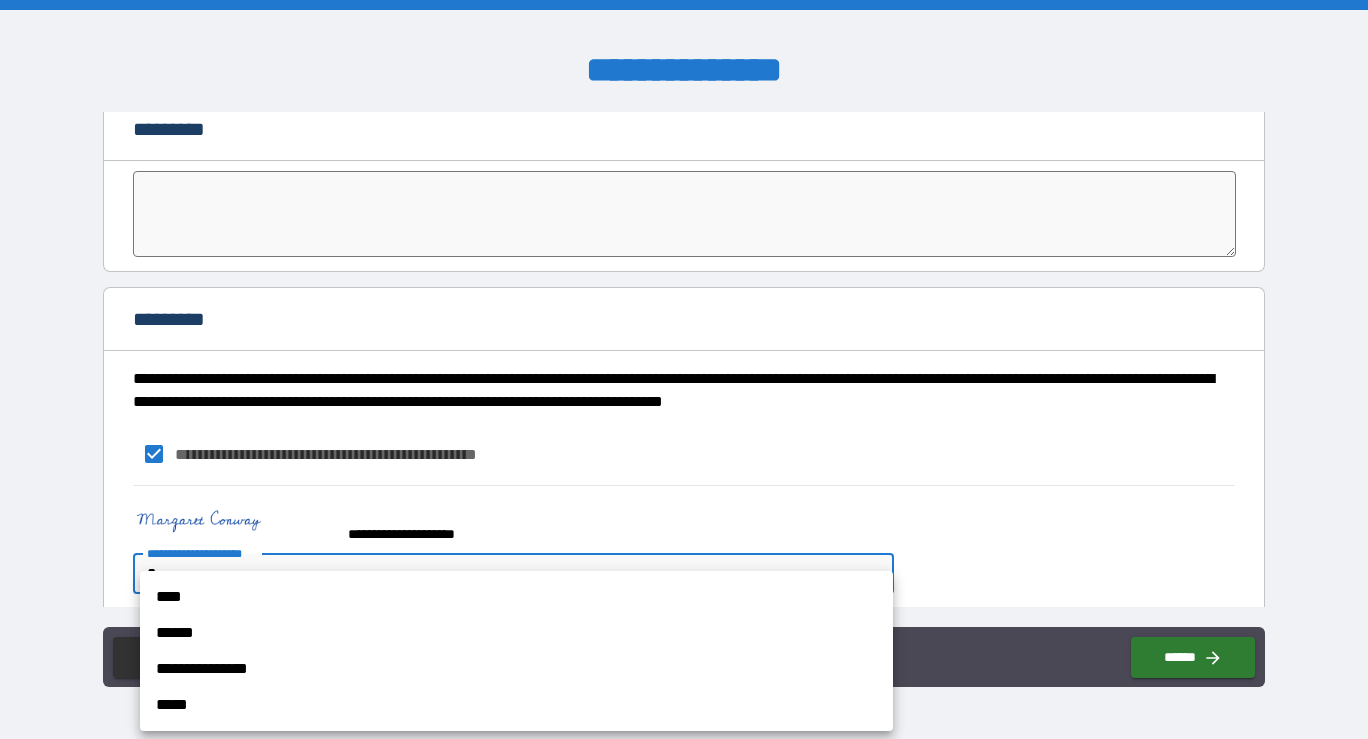 click on "**********" at bounding box center (684, 369) 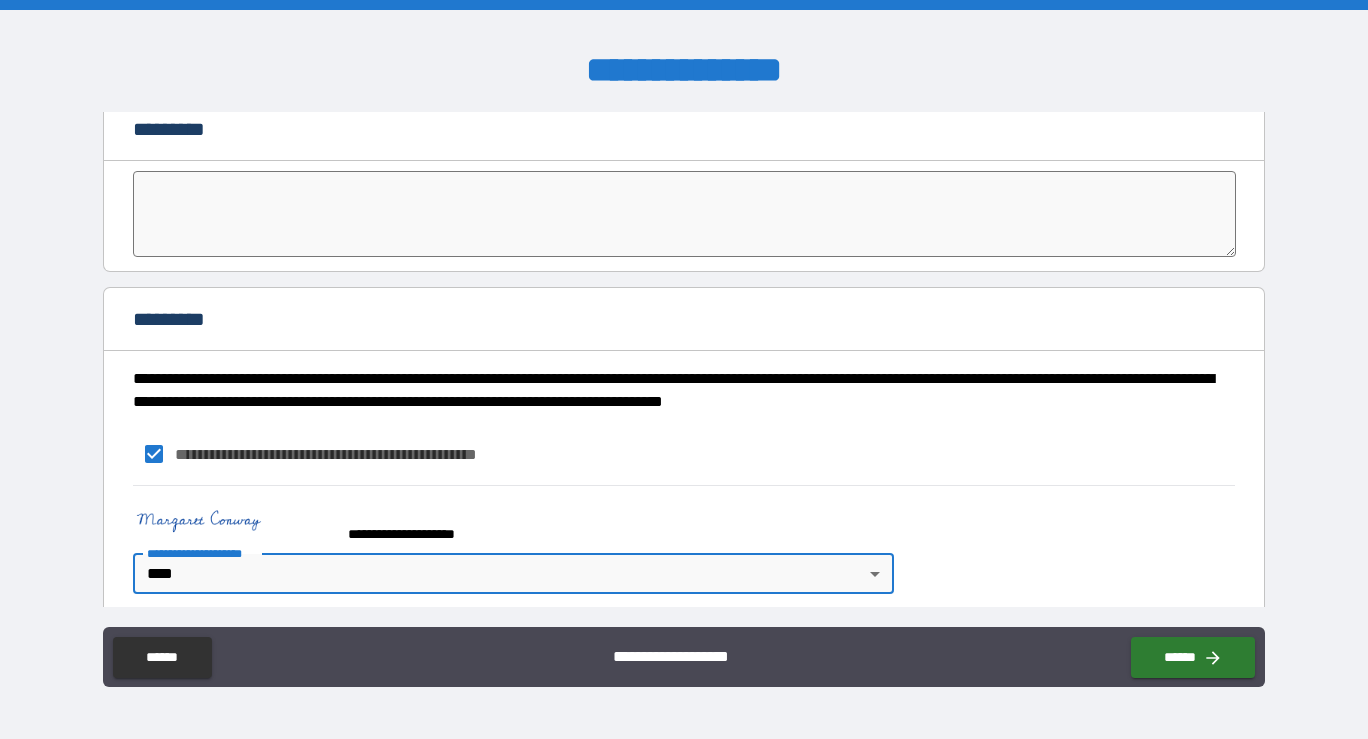 scroll, scrollTop: 1939, scrollLeft: 0, axis: vertical 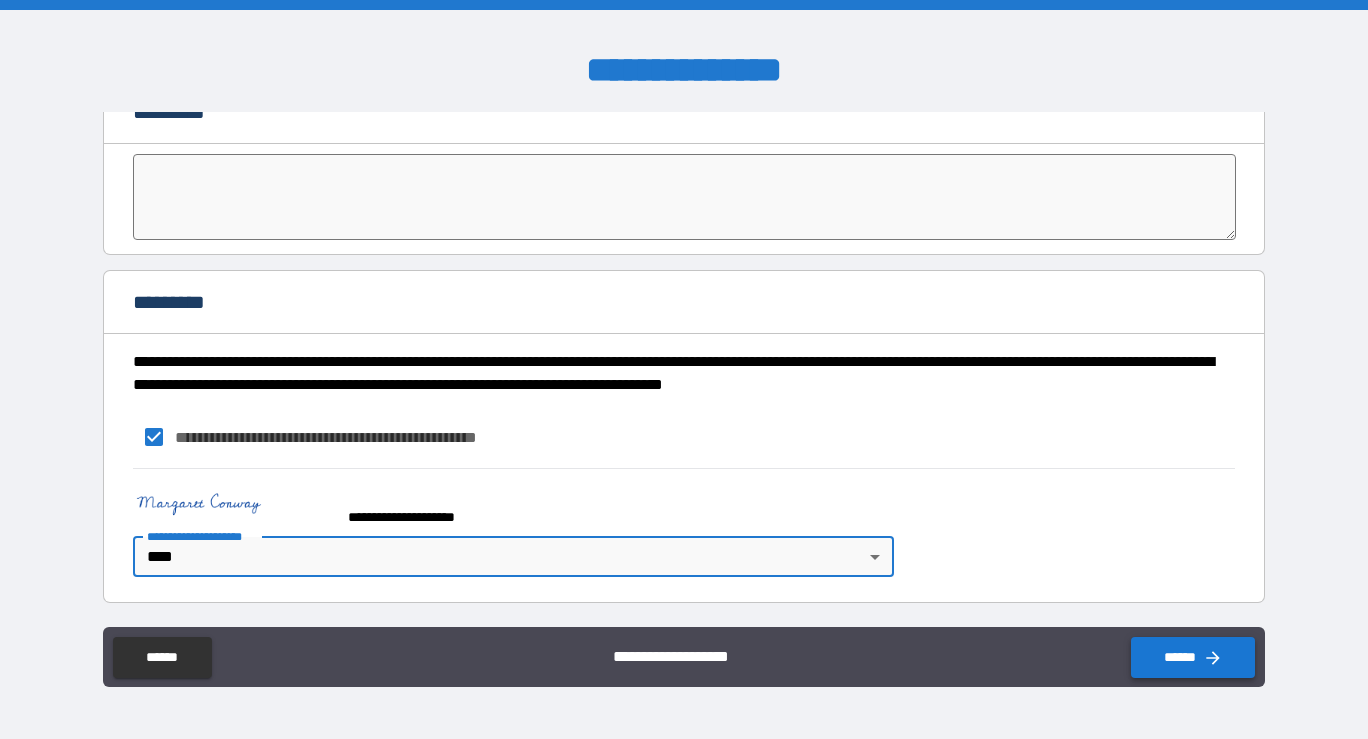 click on "******" at bounding box center [1193, 657] 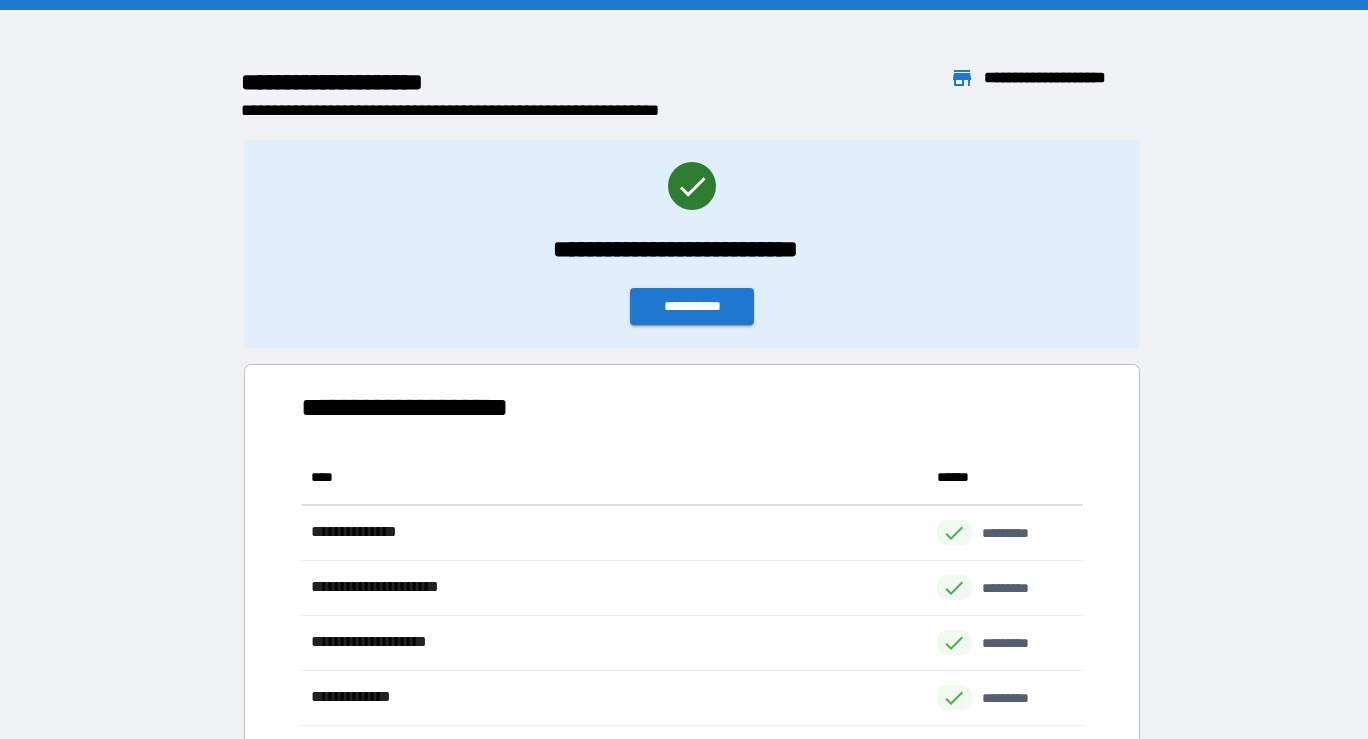 scroll, scrollTop: 1, scrollLeft: 1, axis: both 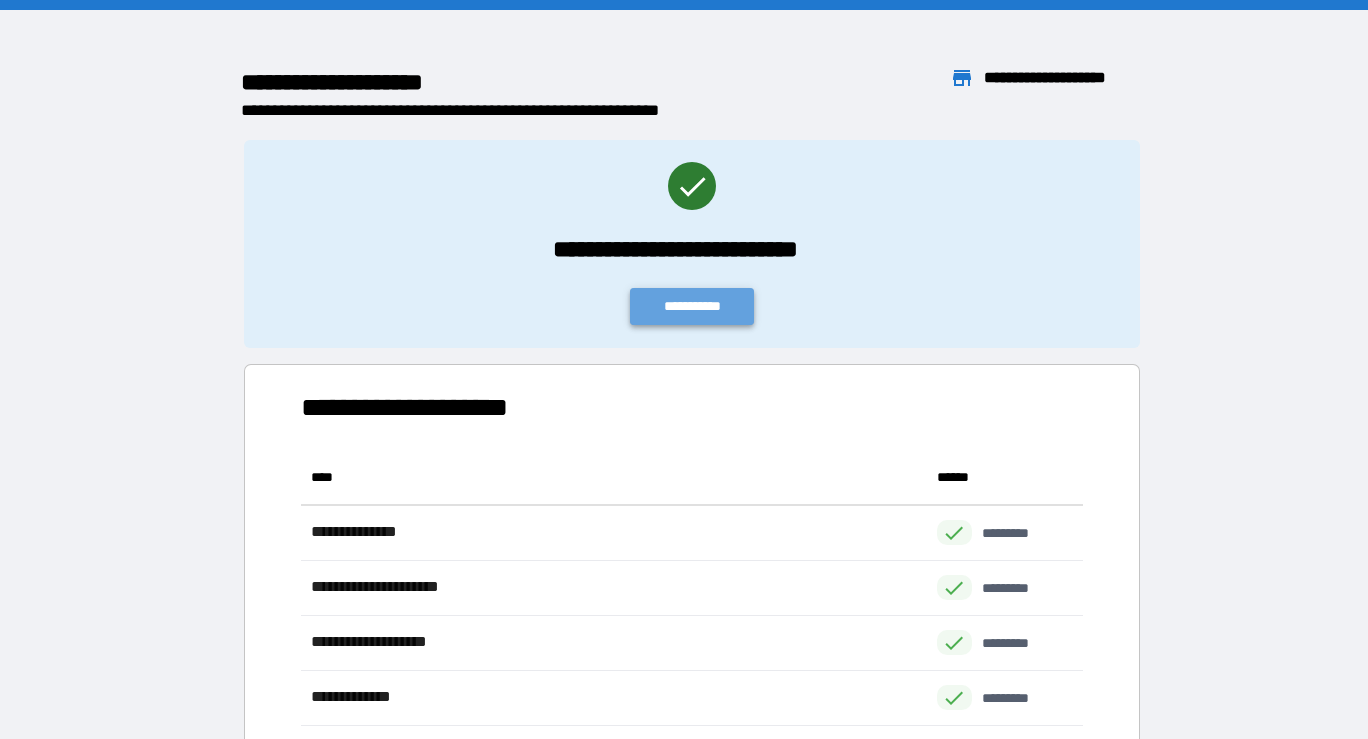 click on "**********" at bounding box center [692, 306] 